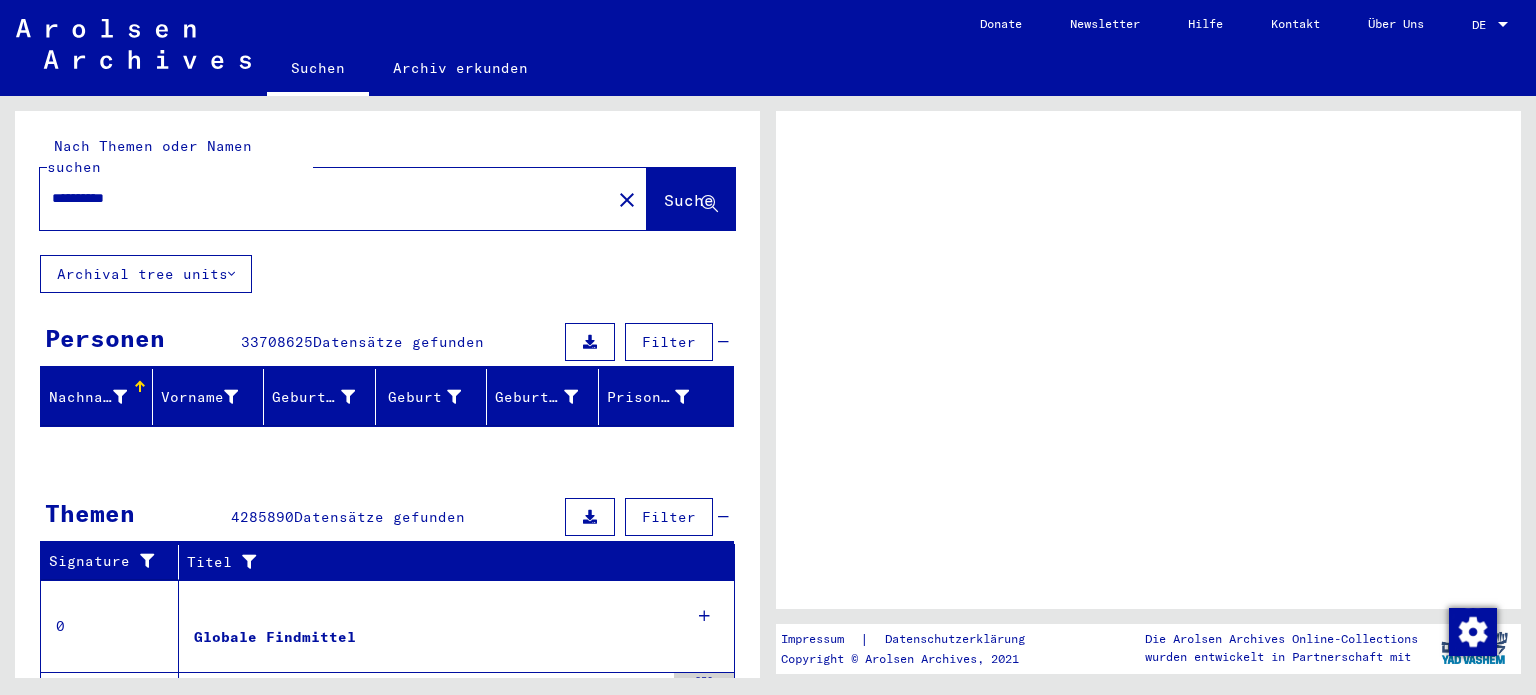 scroll, scrollTop: 0, scrollLeft: 0, axis: both 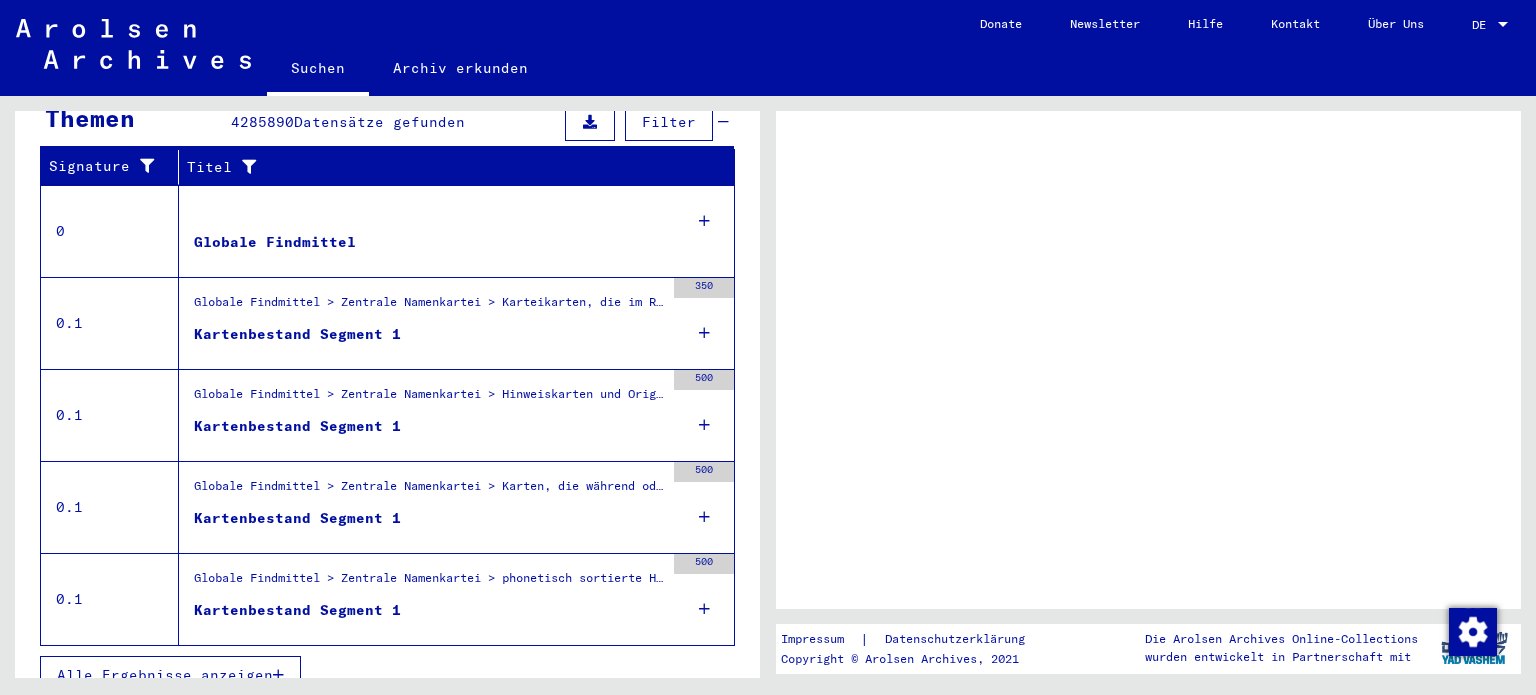 click on "Kartenbestand Segment 1" at bounding box center [429, 339] 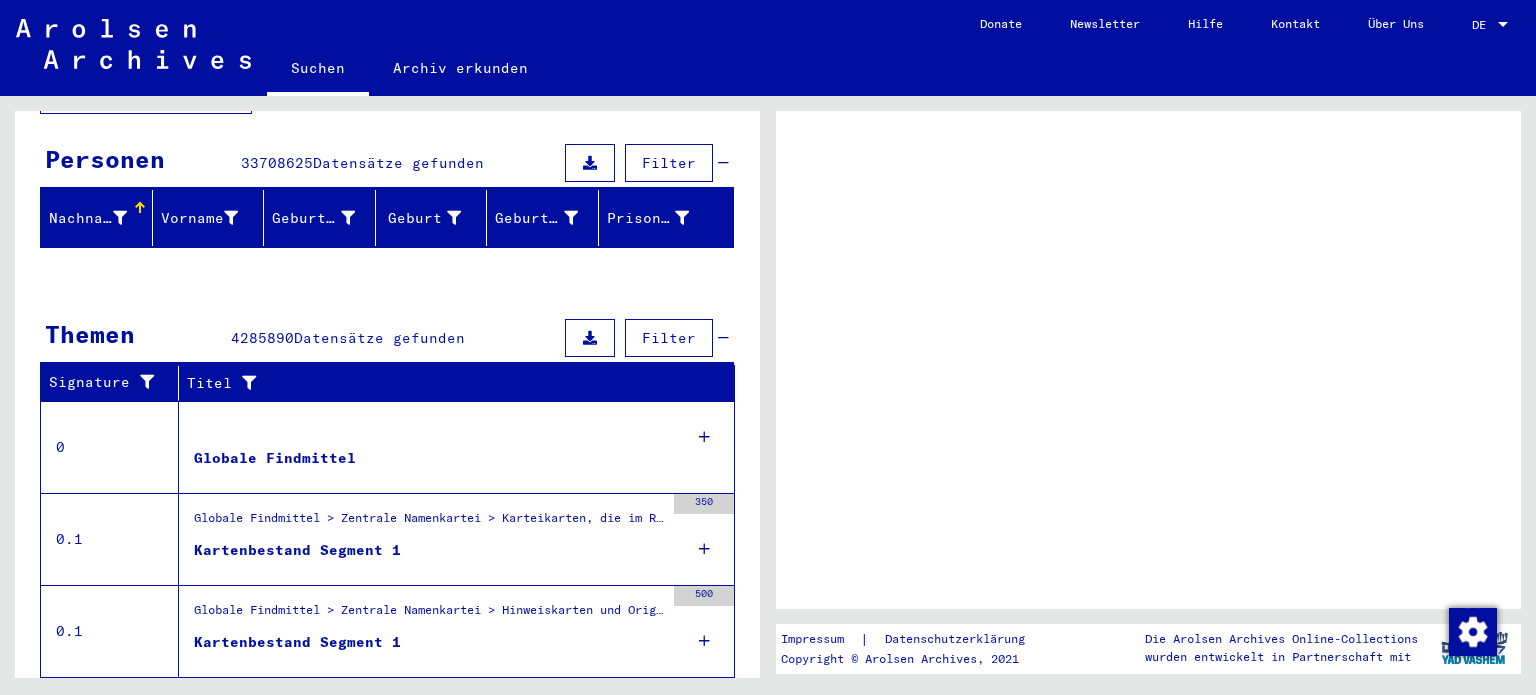 scroll, scrollTop: 195, scrollLeft: 0, axis: vertical 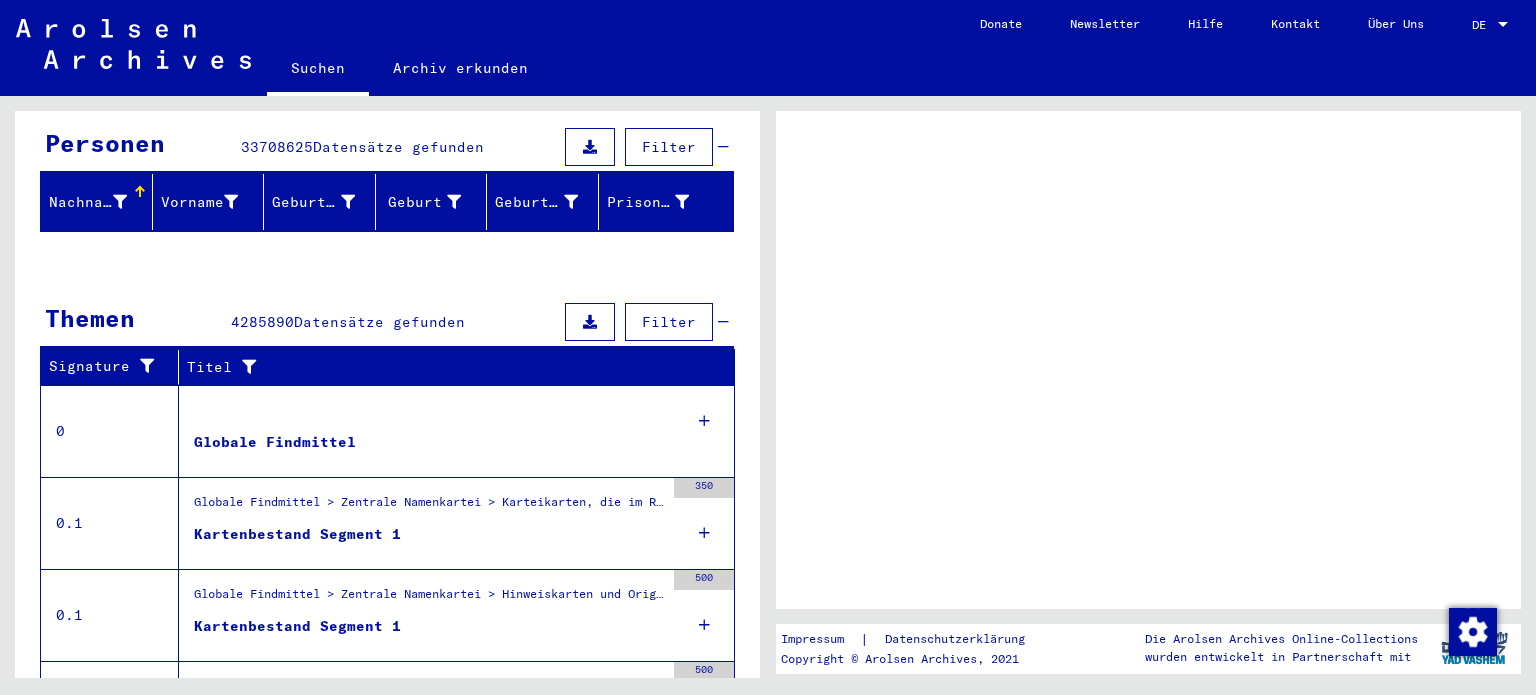 click on "Globale Findmittel > Zentrale Namenkartei > Karteikarten, die im Rahmen der sequentiellen Massendigitalisierung in      1996/97 gescannt wurden > Kartenbestand Segmente 1 und folgende" at bounding box center [429, 507] 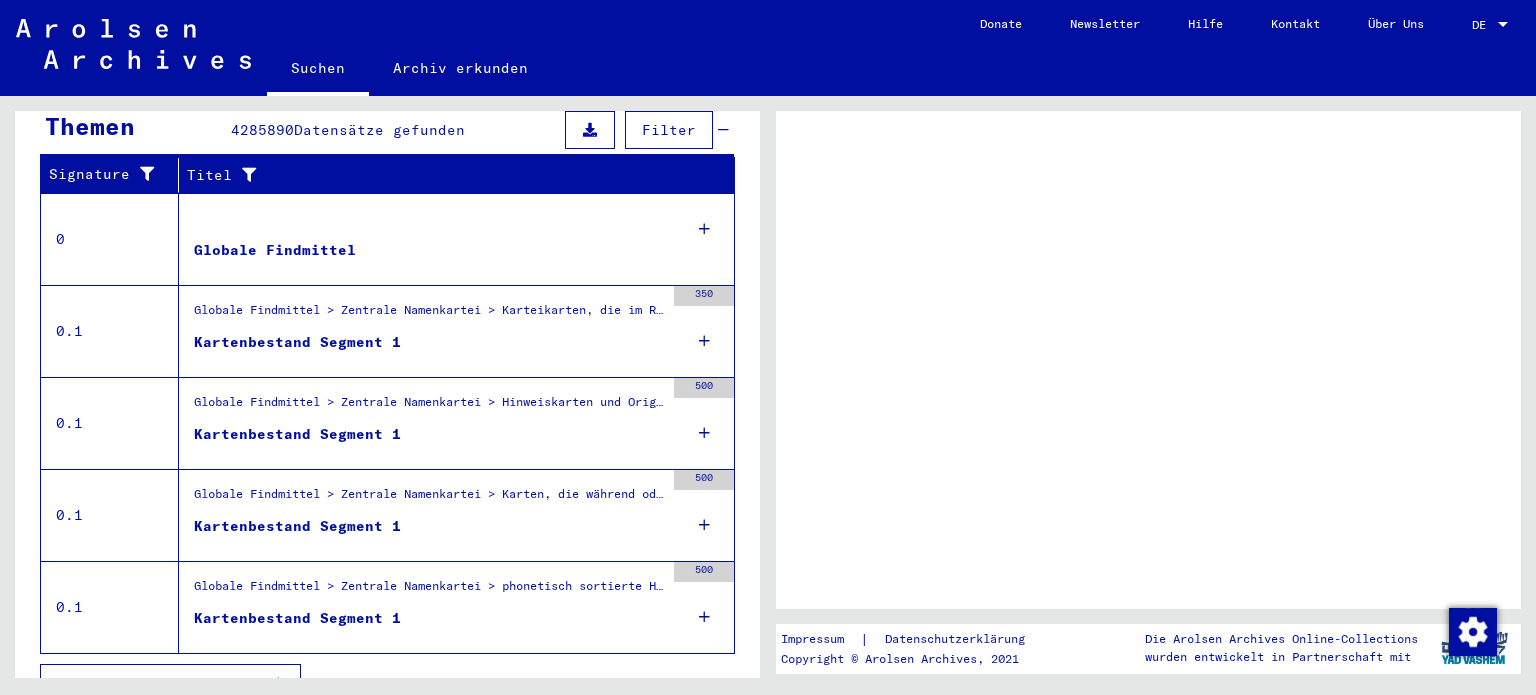 scroll, scrollTop: 395, scrollLeft: 0, axis: vertical 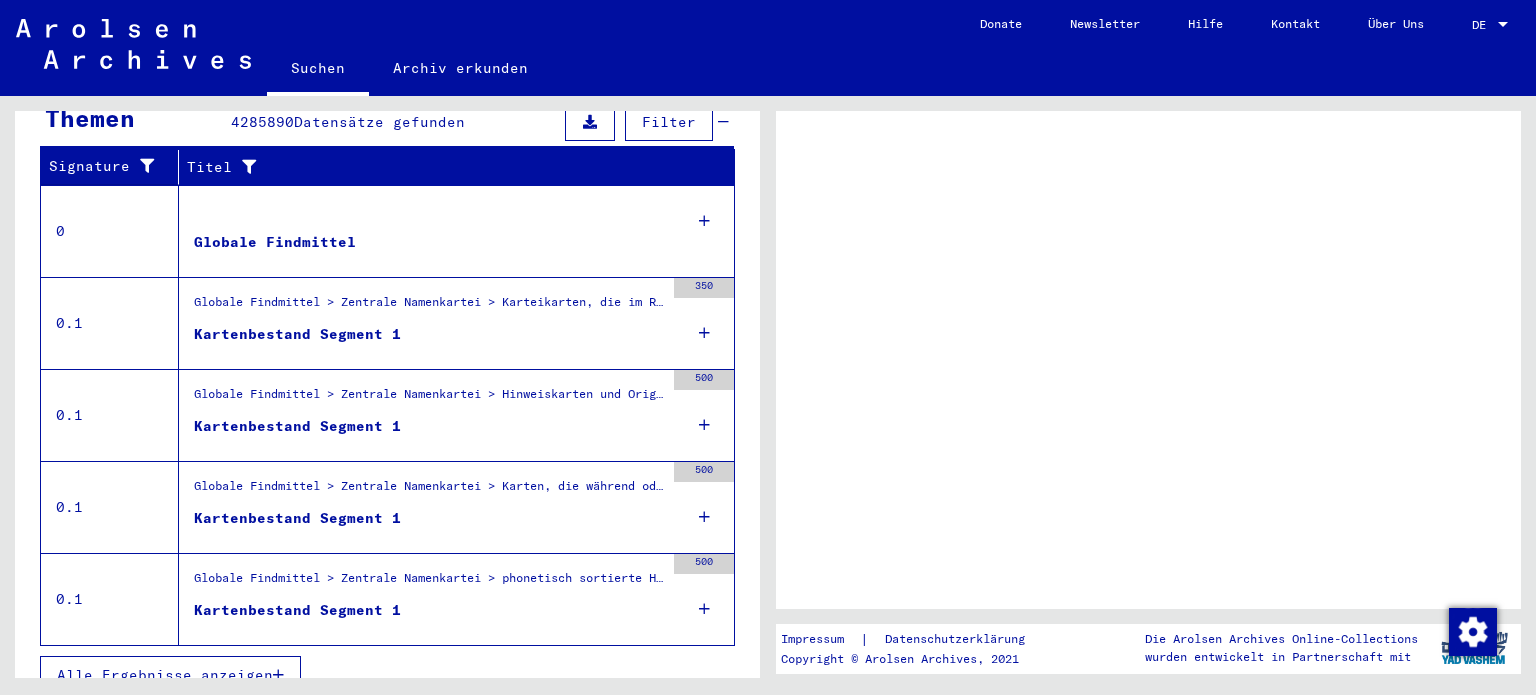 click on "Alle Ergebnisse anzeigen" at bounding box center [165, 675] 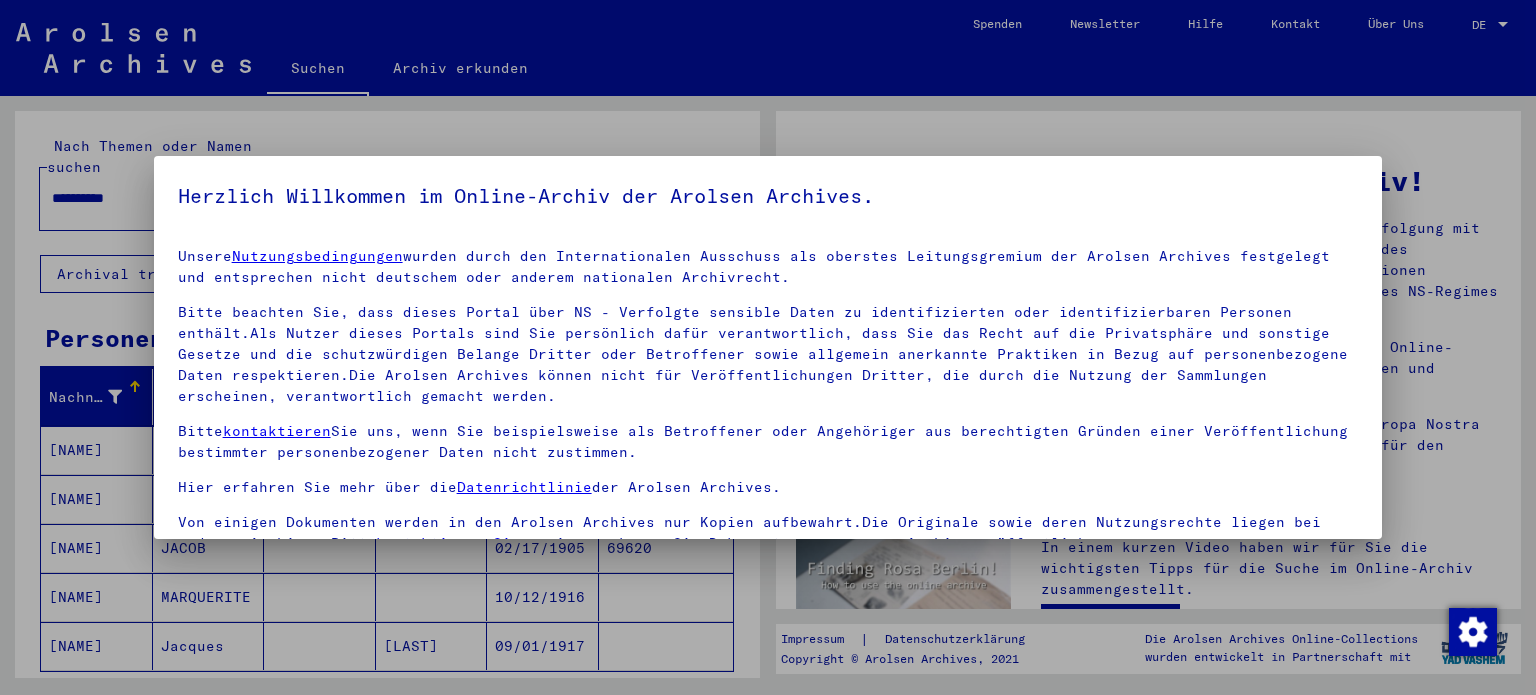 scroll, scrollTop: 28, scrollLeft: 0, axis: vertical 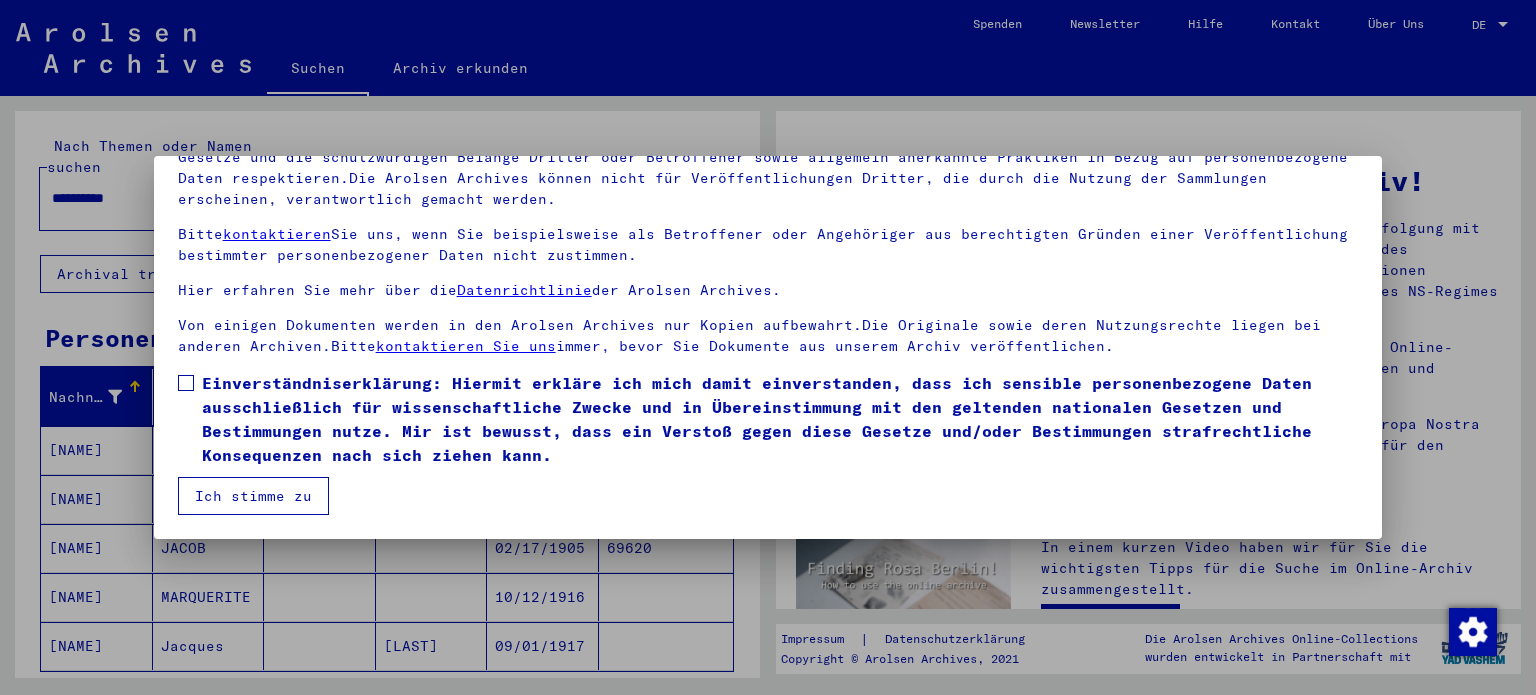 click at bounding box center [186, 383] 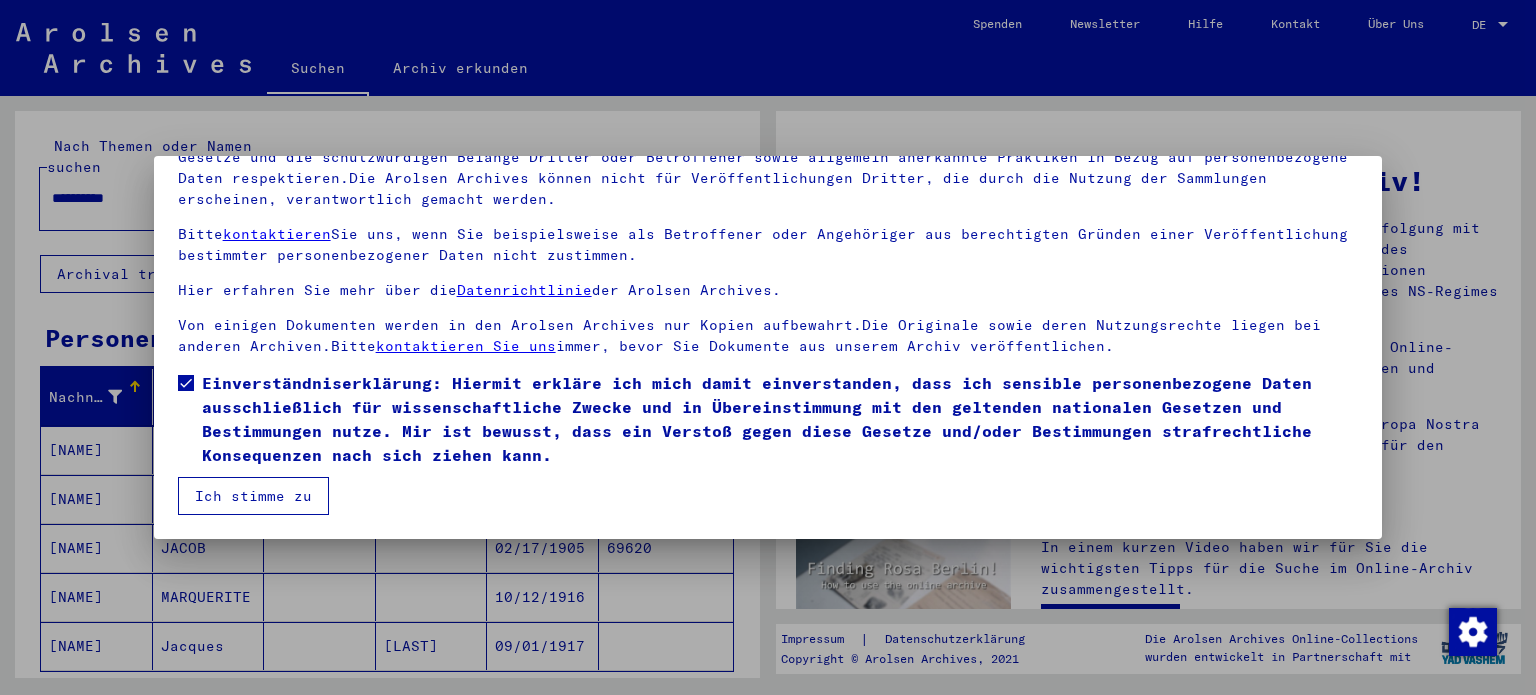 click on "Ich stimme zu" at bounding box center [253, 496] 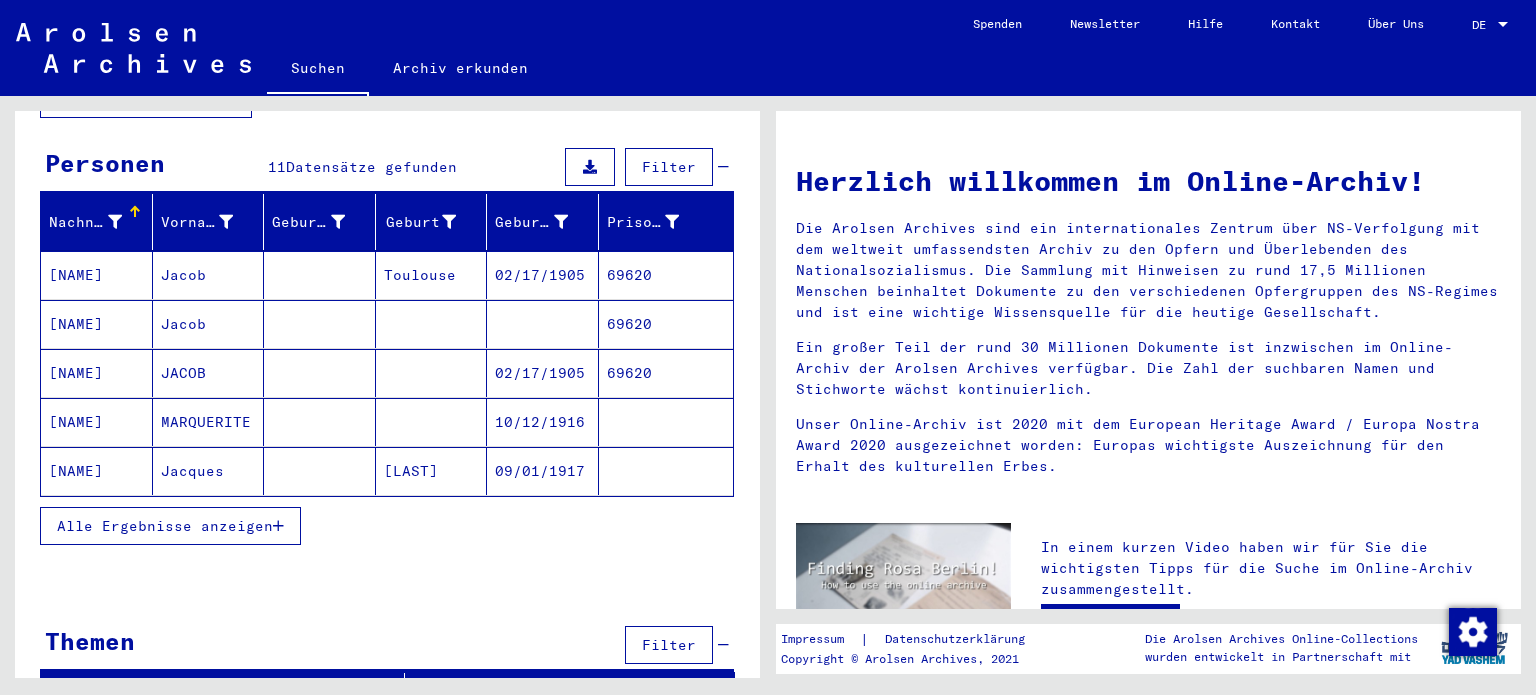 scroll, scrollTop: 180, scrollLeft: 0, axis: vertical 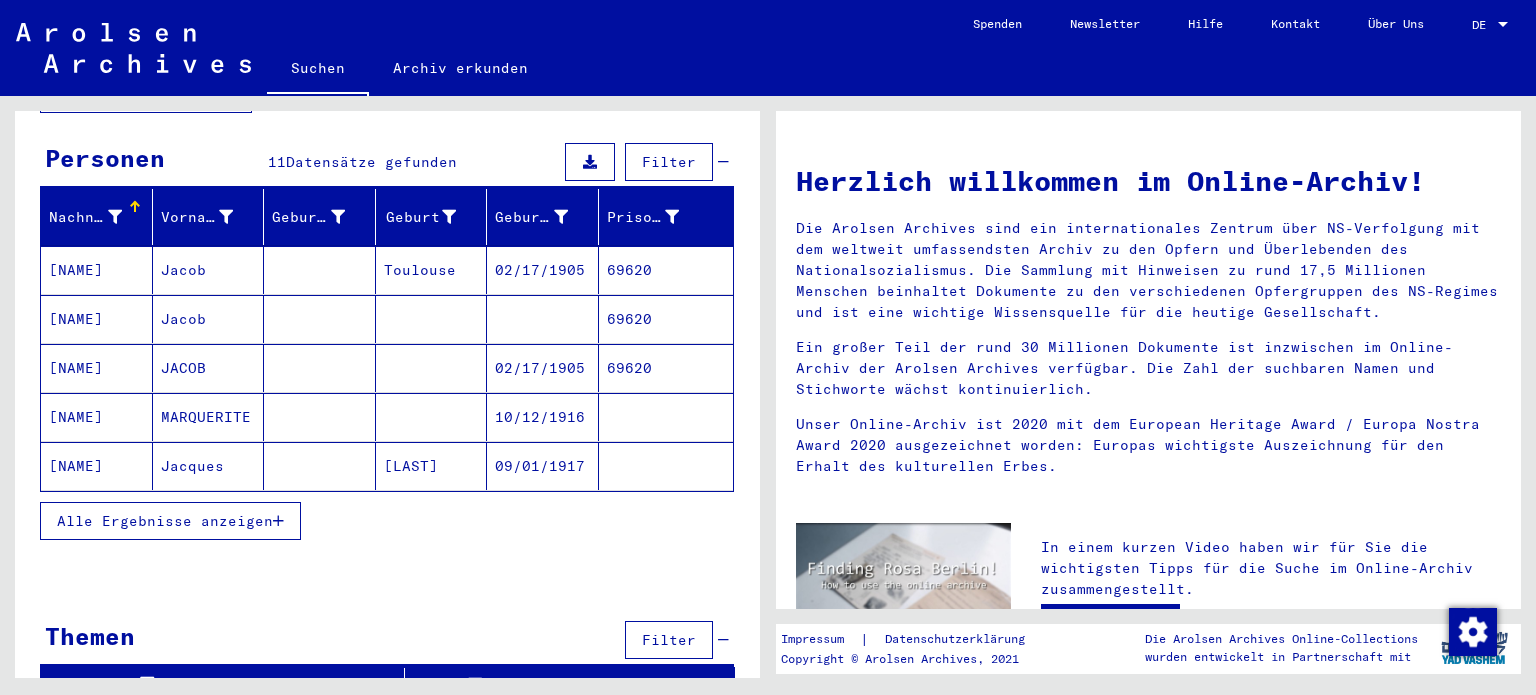 click on "Alle Ergebnisse anzeigen" at bounding box center (165, 521) 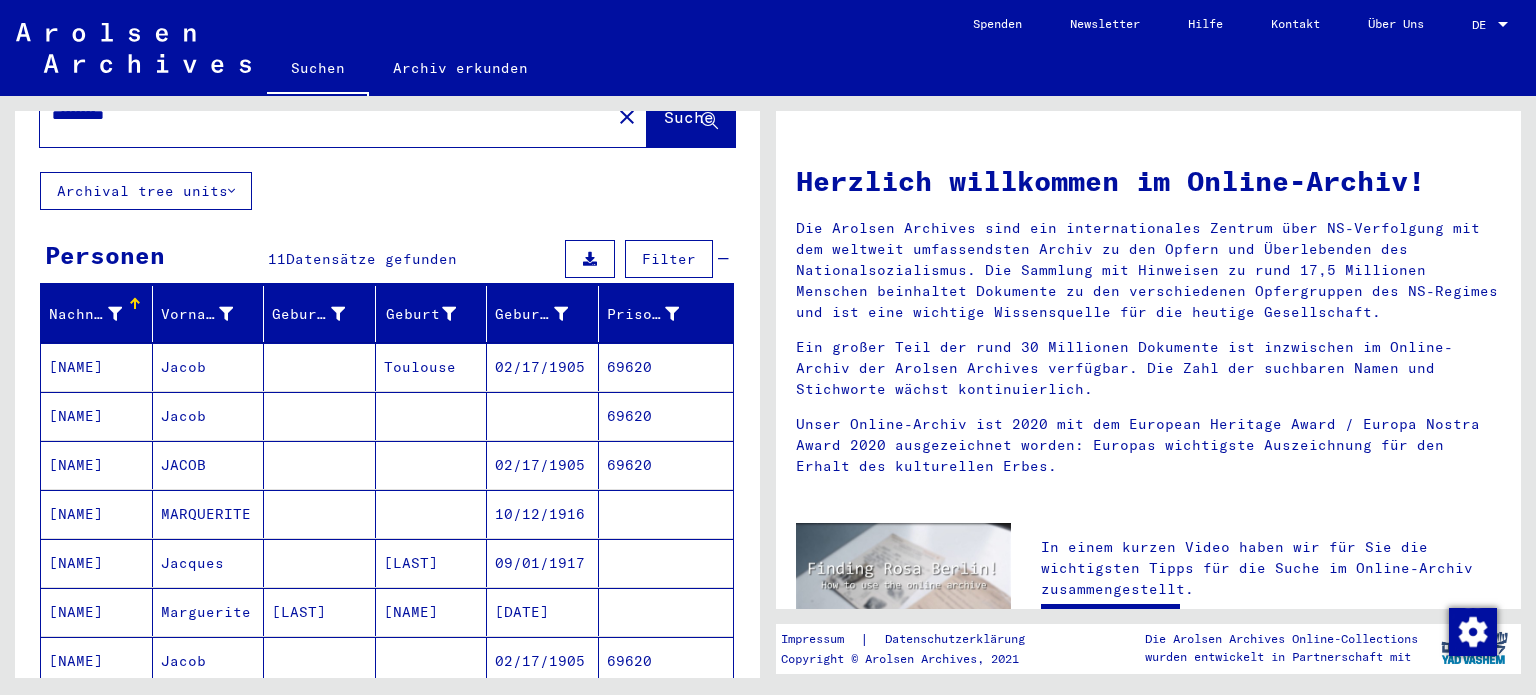 scroll, scrollTop: 0, scrollLeft: 0, axis: both 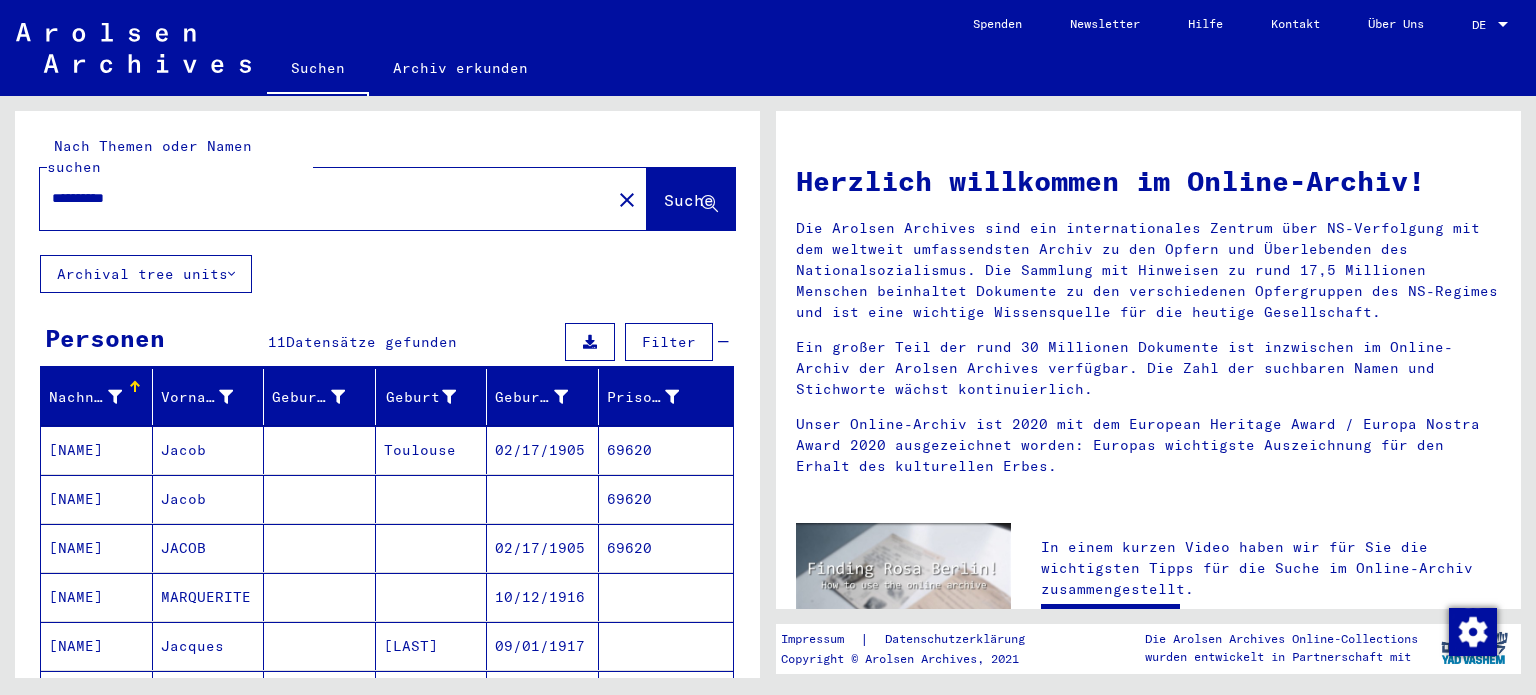 click on "**********" at bounding box center [319, 198] 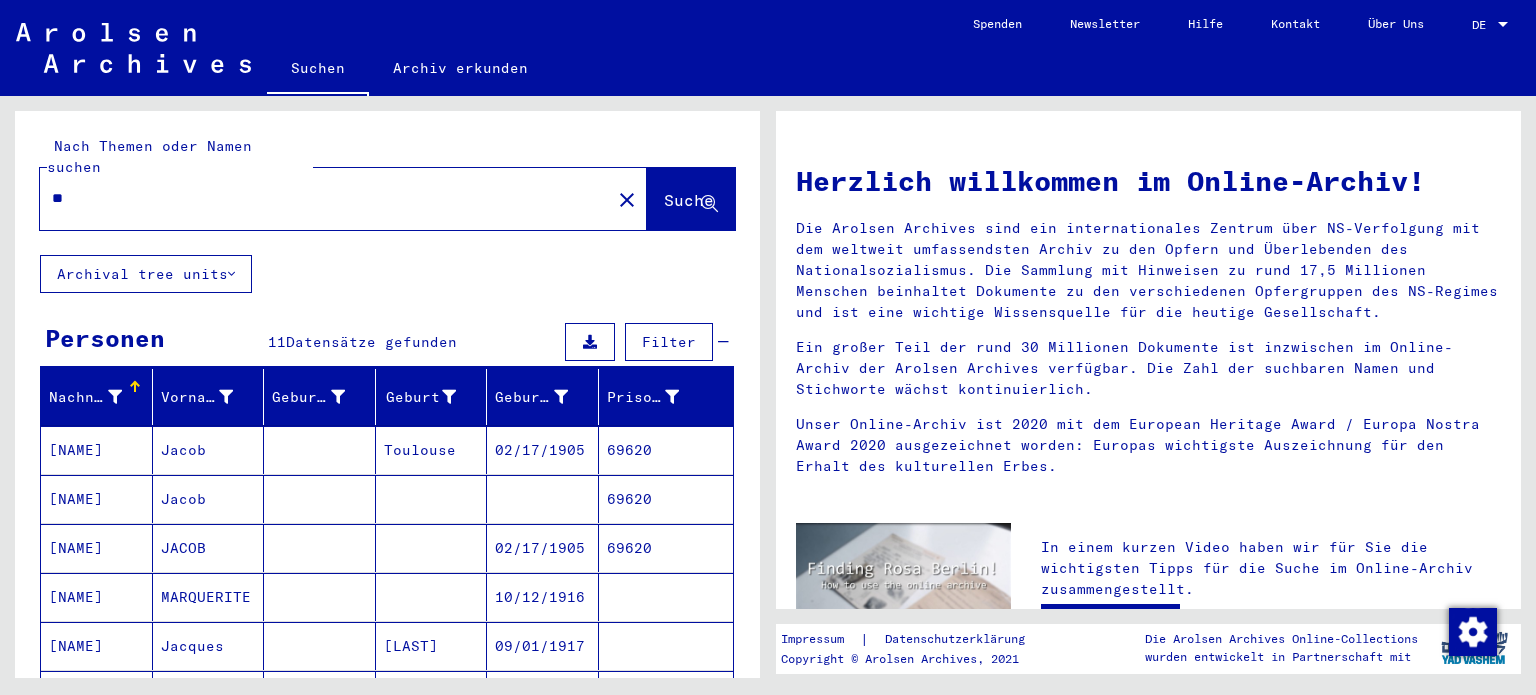 type on "*" 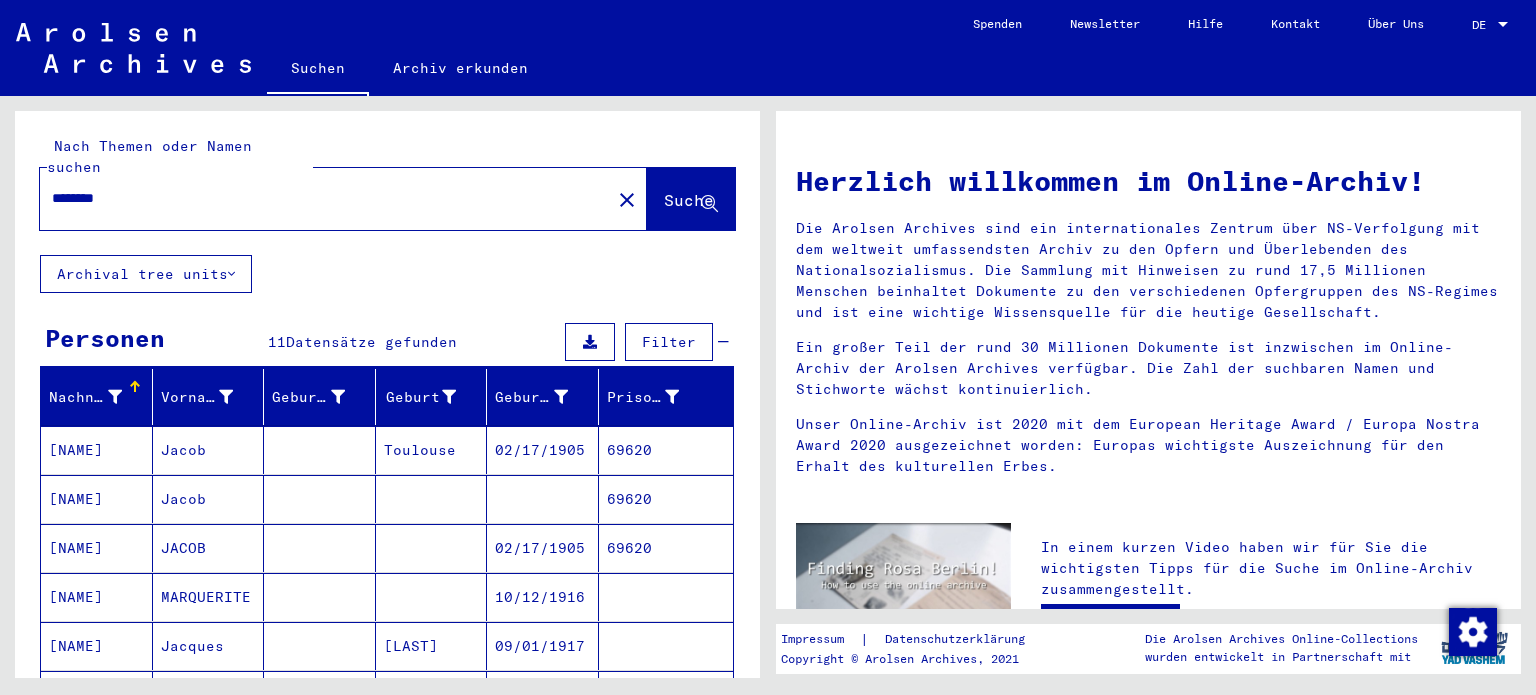 click on "Suche" 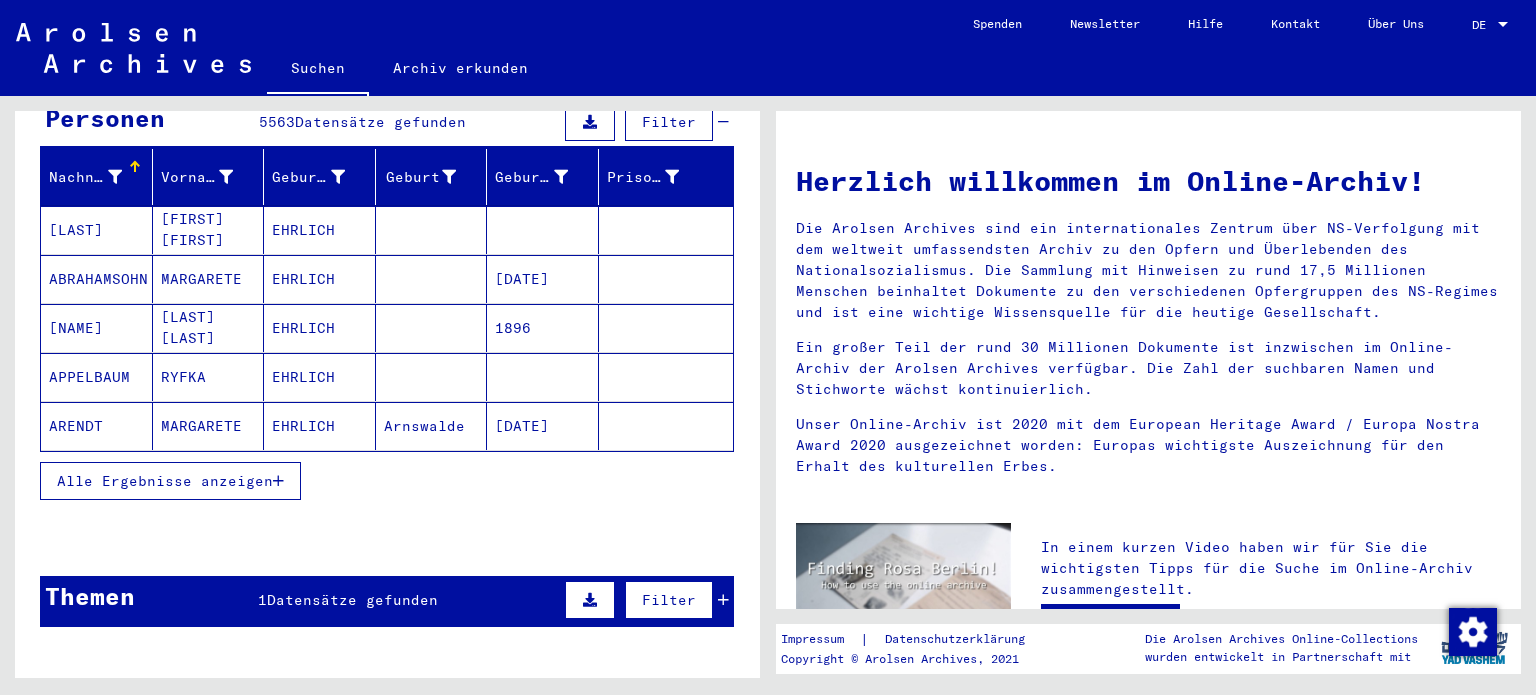 scroll, scrollTop: 231, scrollLeft: 0, axis: vertical 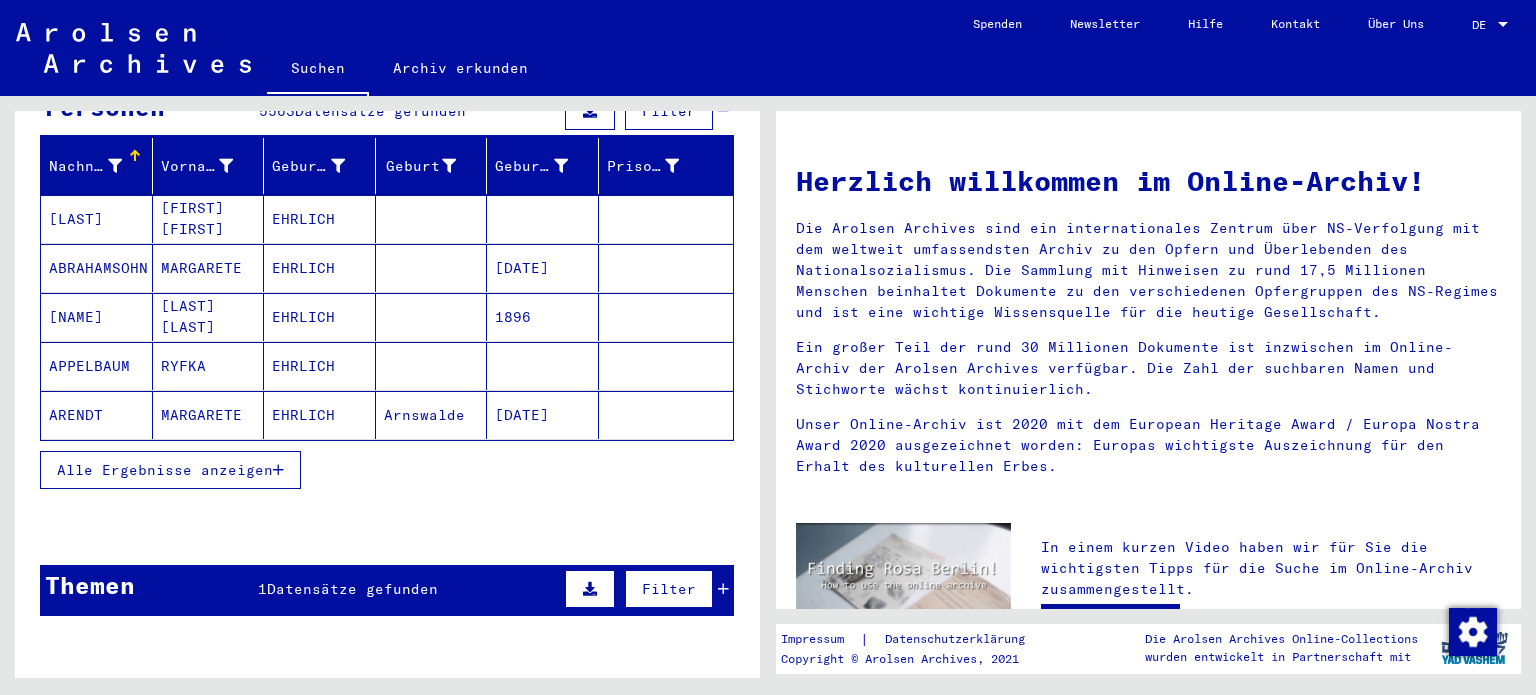 click on "Alle Ergebnisse anzeigen" at bounding box center [165, 470] 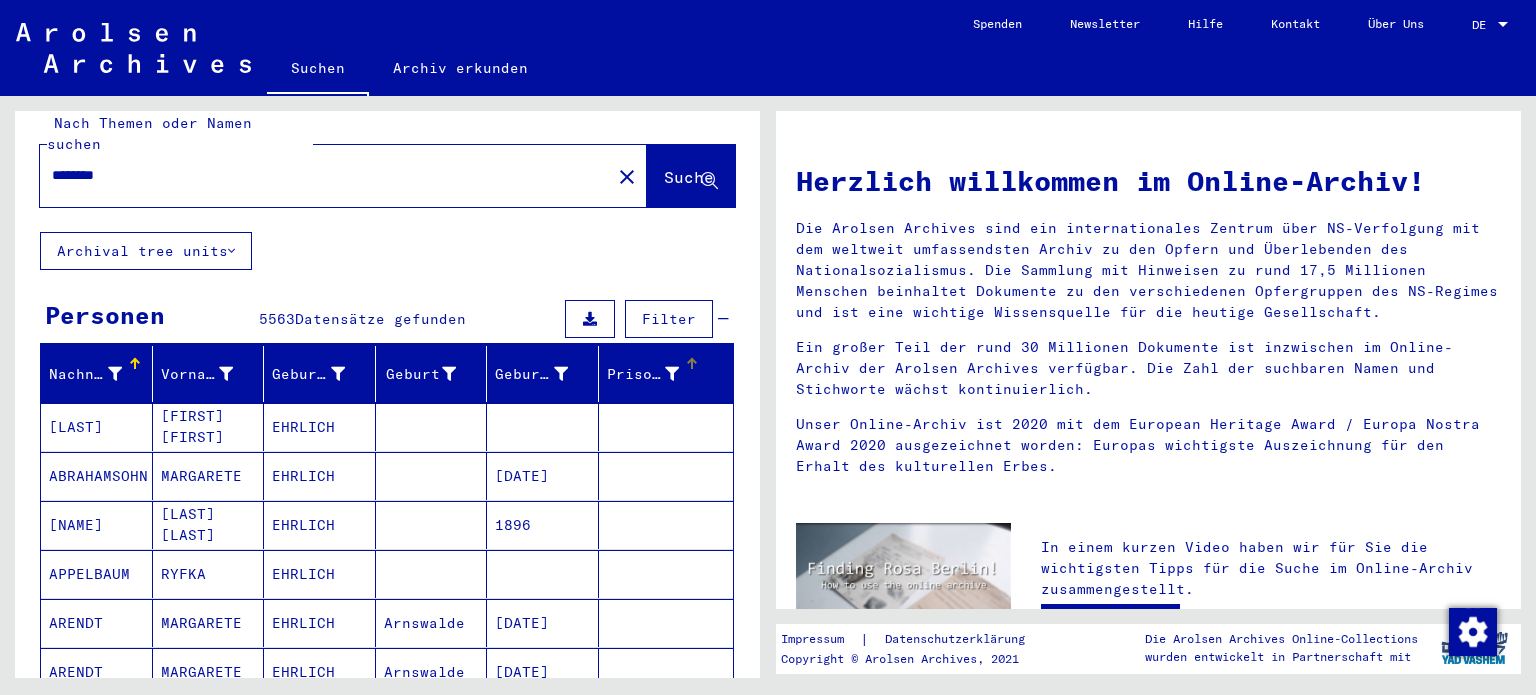 scroll, scrollTop: 0, scrollLeft: 0, axis: both 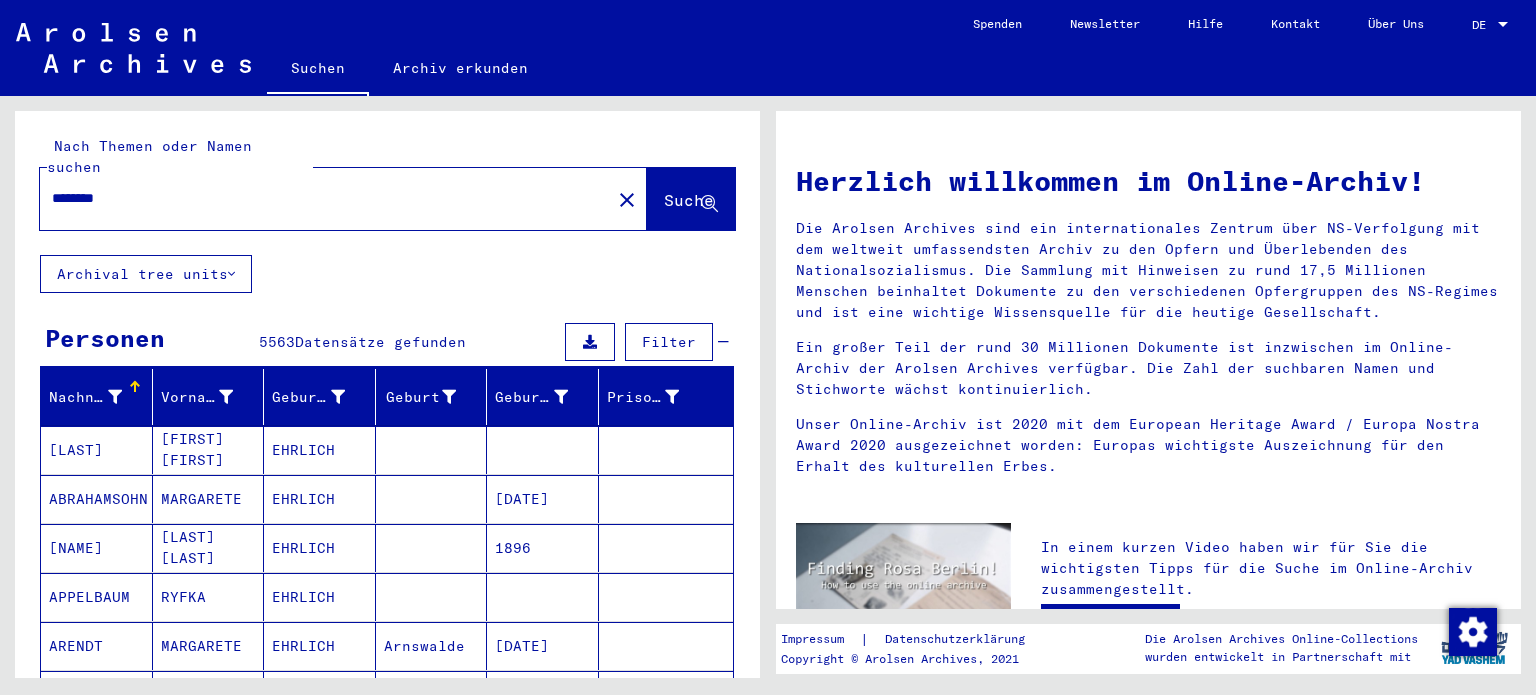 click on "*******" at bounding box center (319, 198) 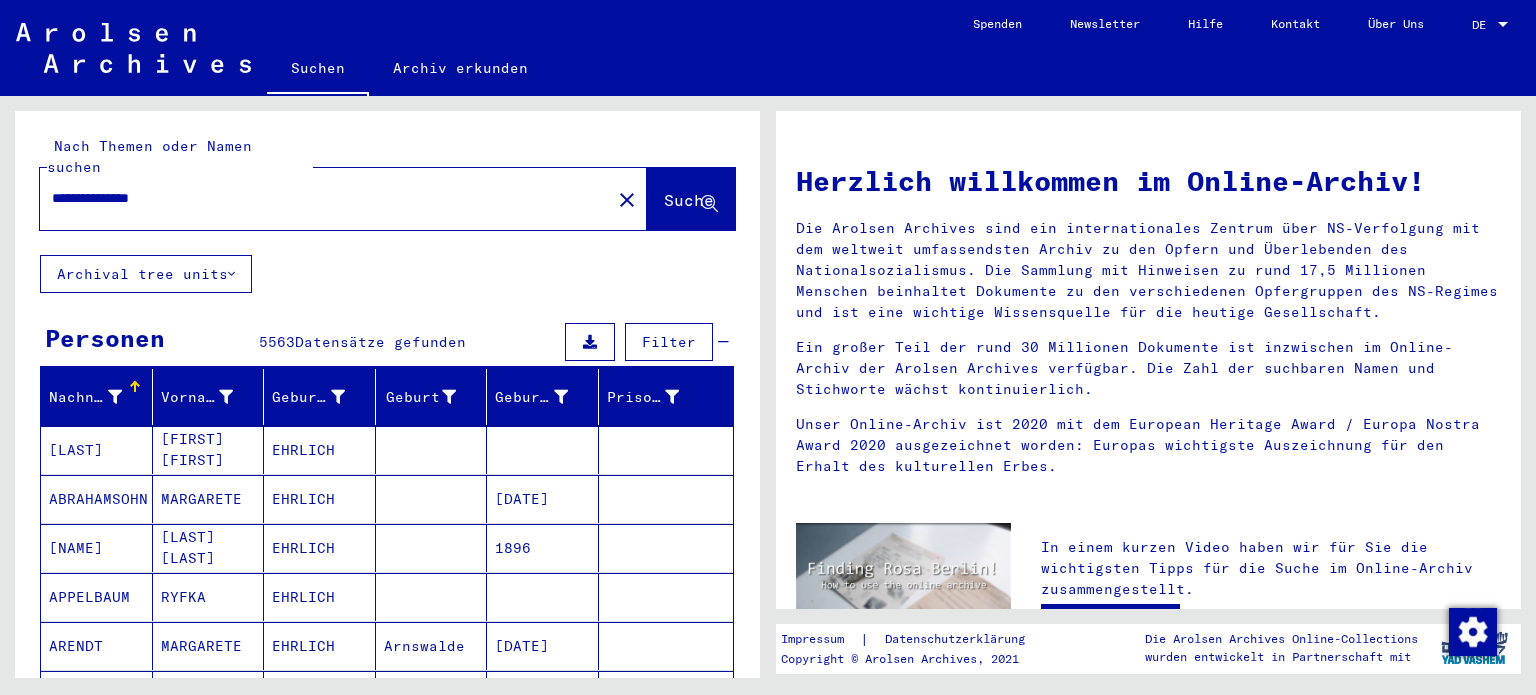click on "Suche" 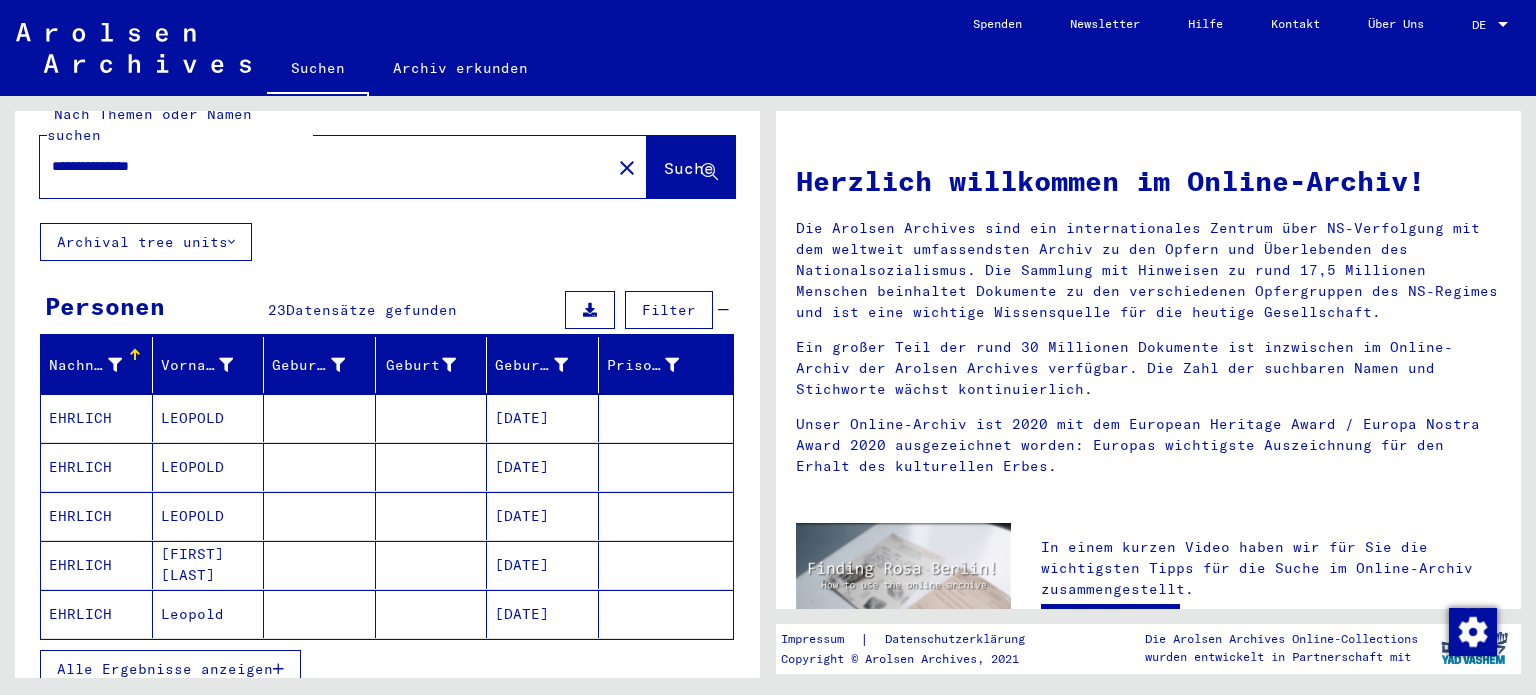 scroll, scrollTop: 34, scrollLeft: 0, axis: vertical 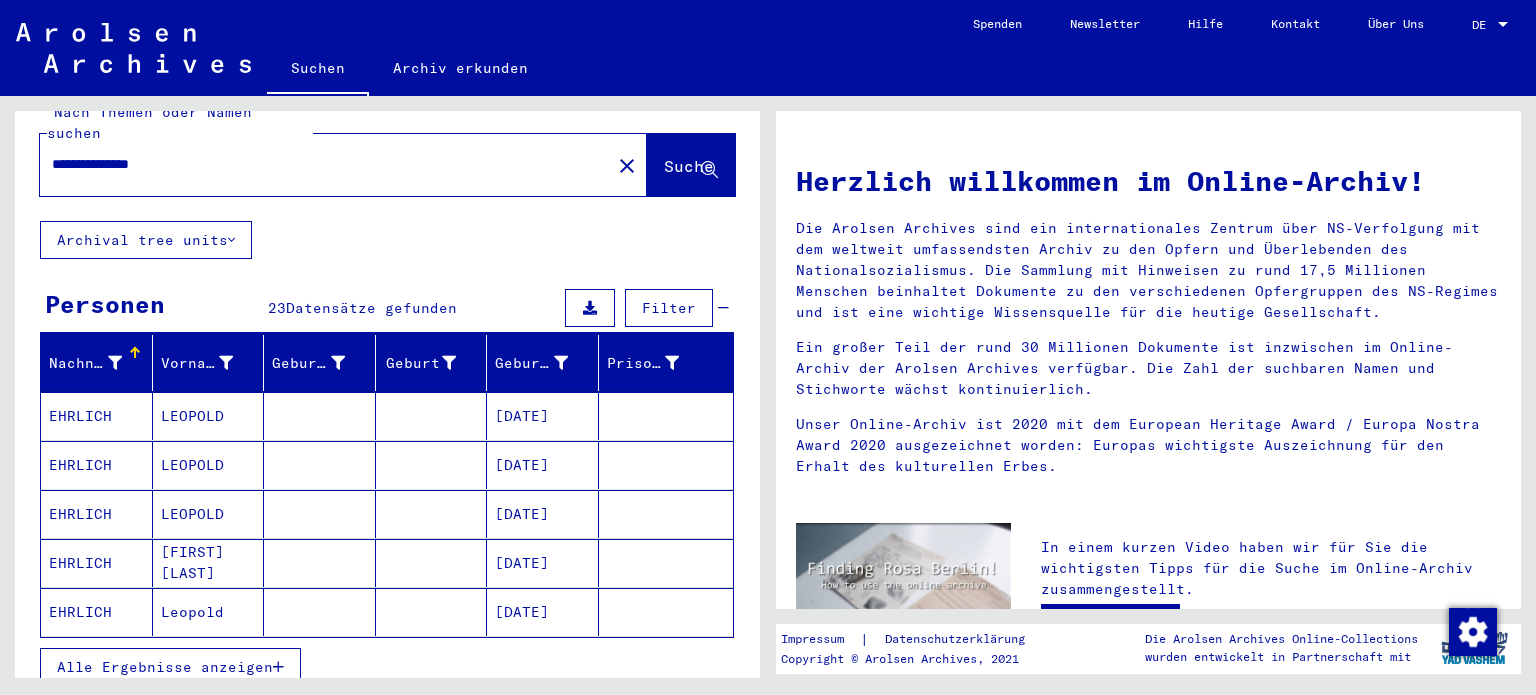 click on "Alle Ergebnisse anzeigen" at bounding box center [165, 667] 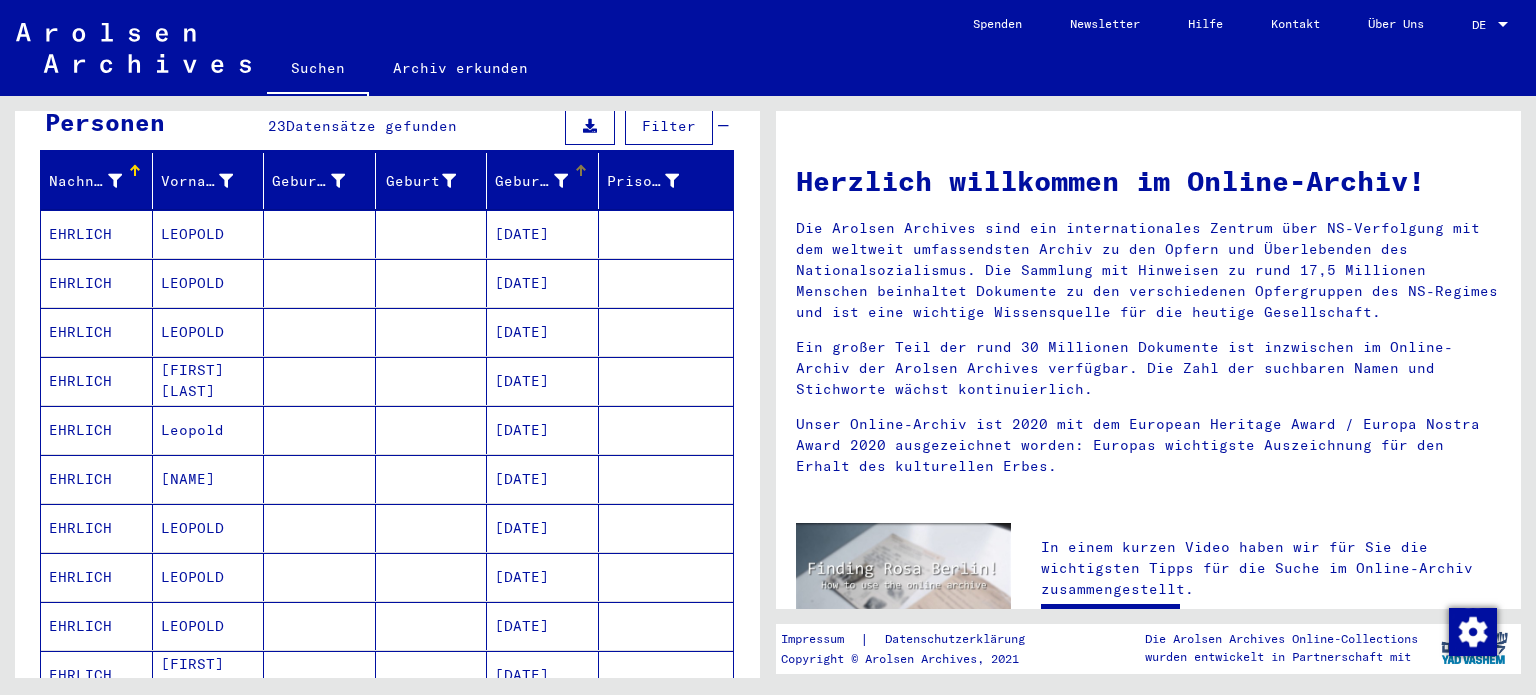 scroll, scrollTop: 0, scrollLeft: 0, axis: both 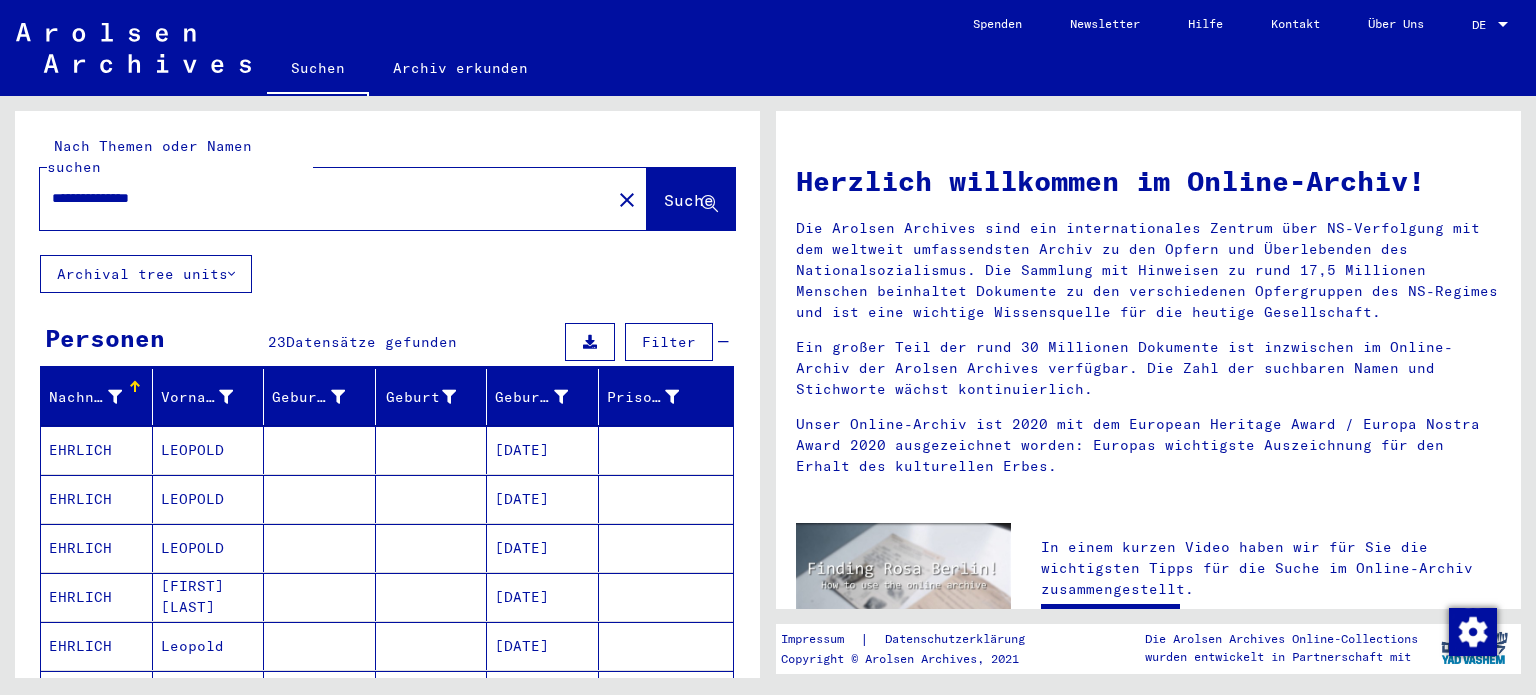 click on "**********" at bounding box center (319, 198) 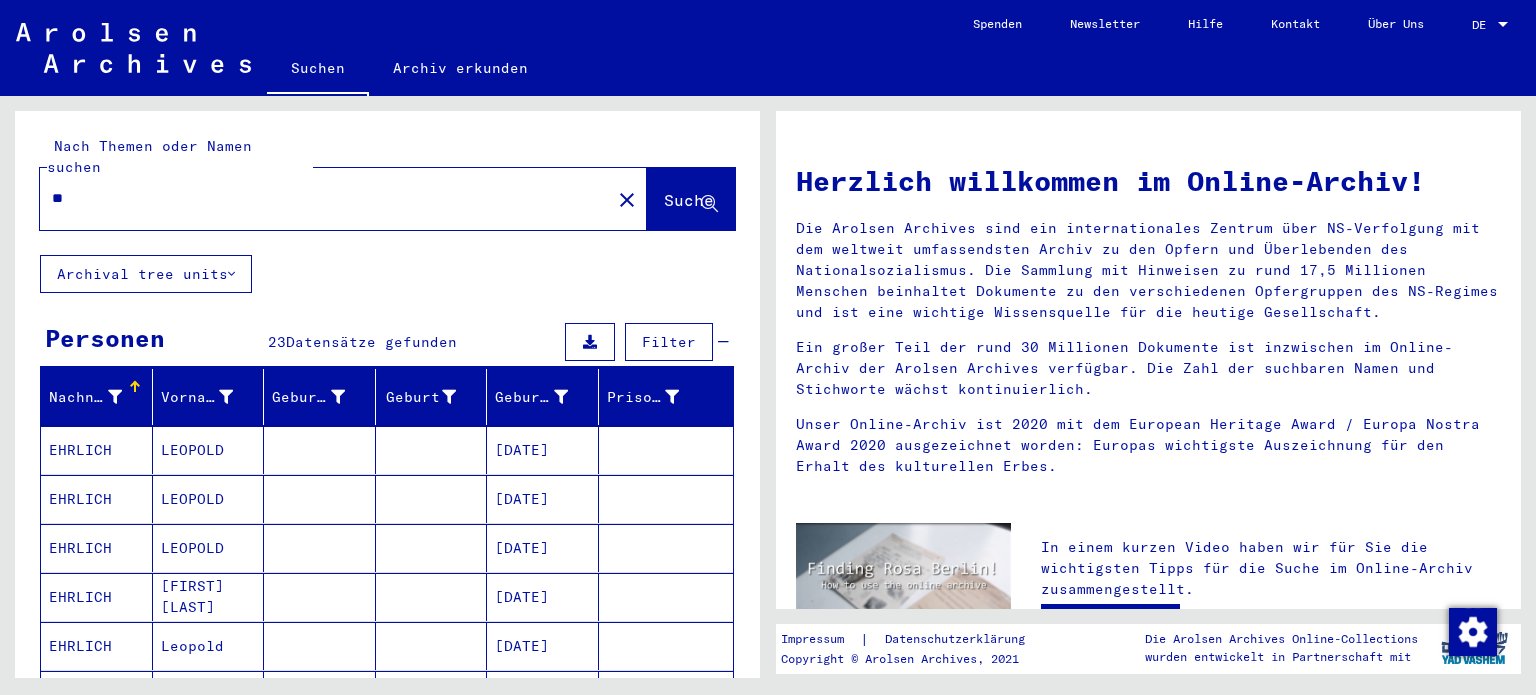 type on "*" 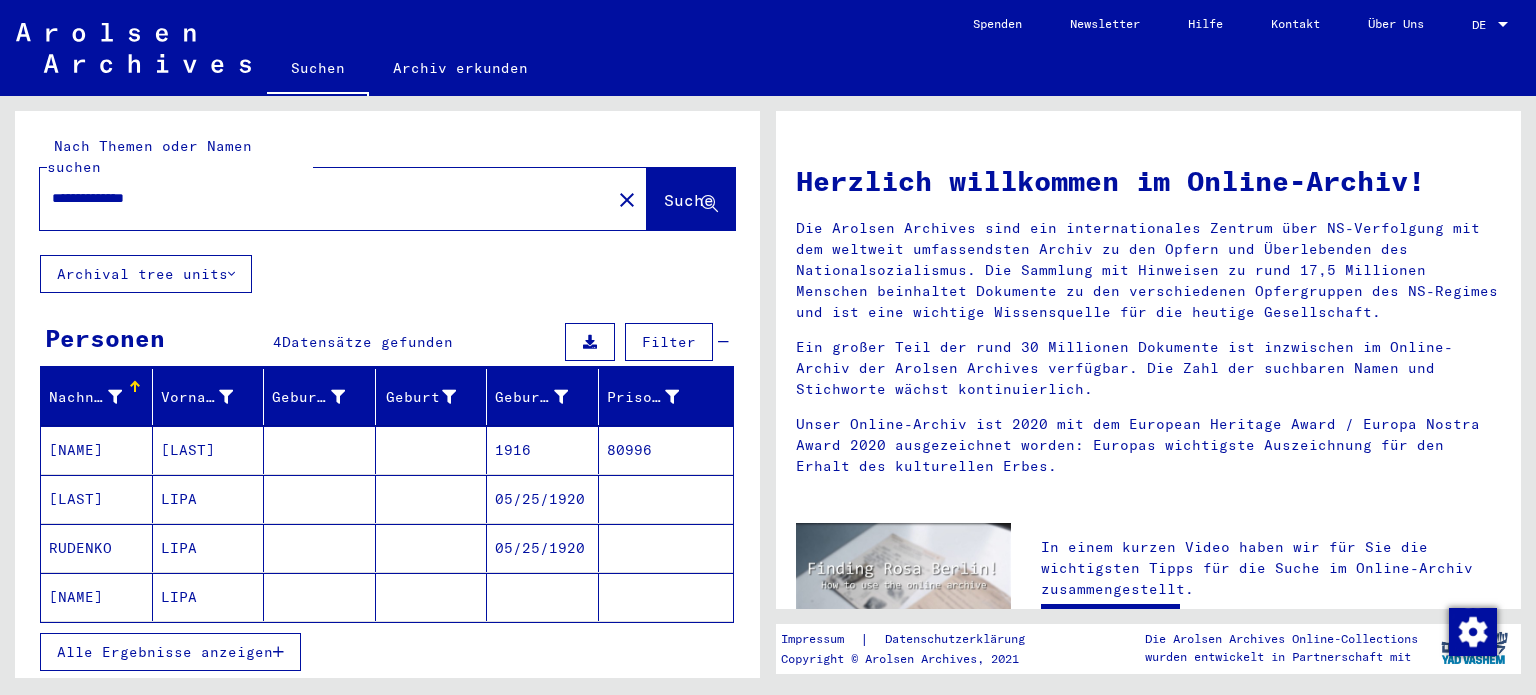 click on "Alle Ergebnisse anzeigen" at bounding box center (165, 652) 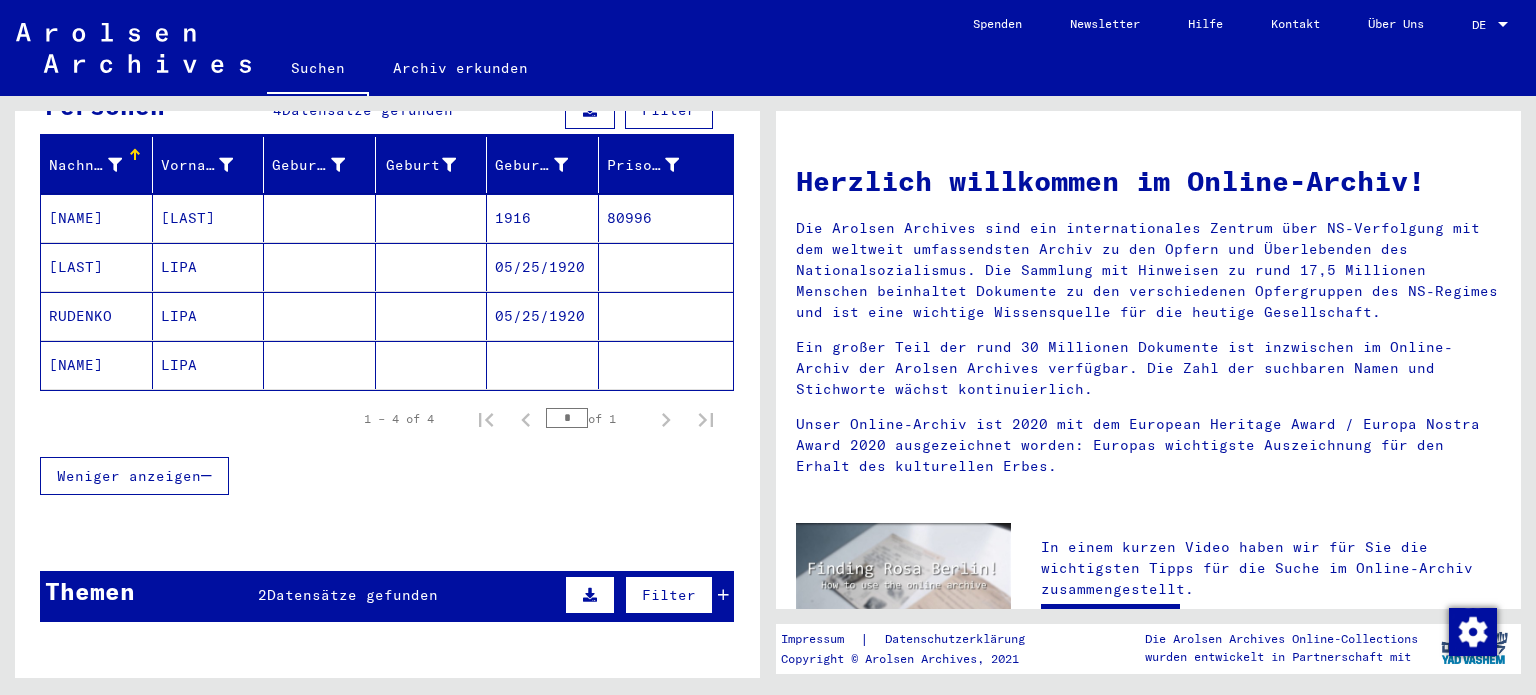 scroll, scrollTop: 0, scrollLeft: 0, axis: both 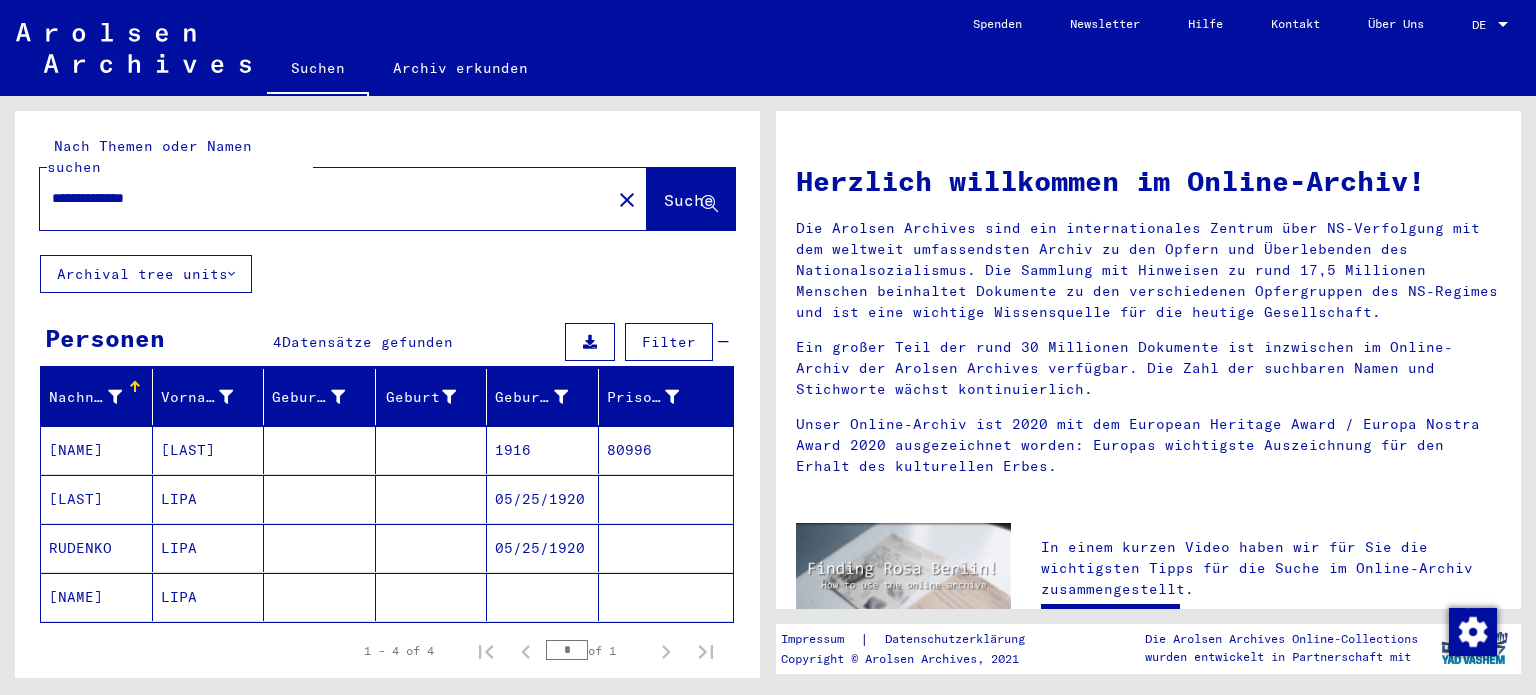 click on "**********" at bounding box center [319, 198] 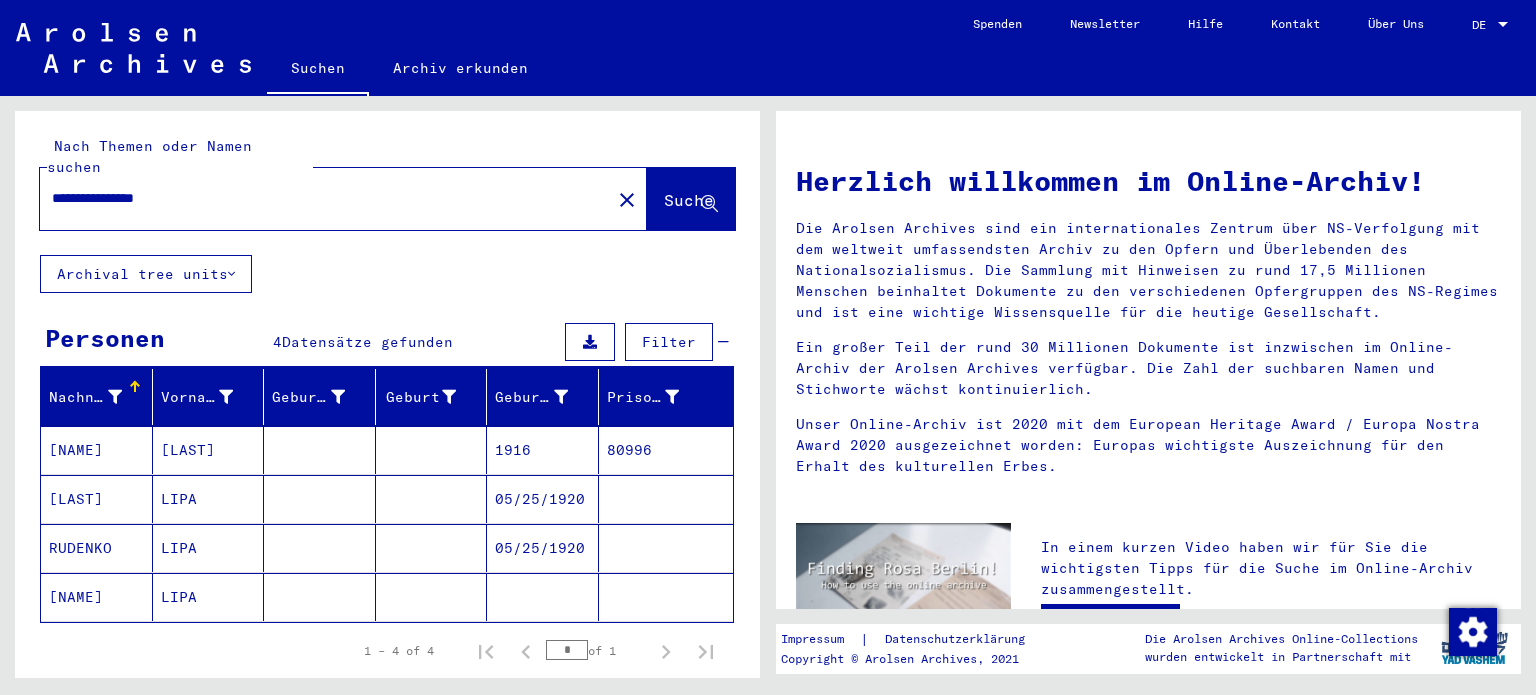 type on "**********" 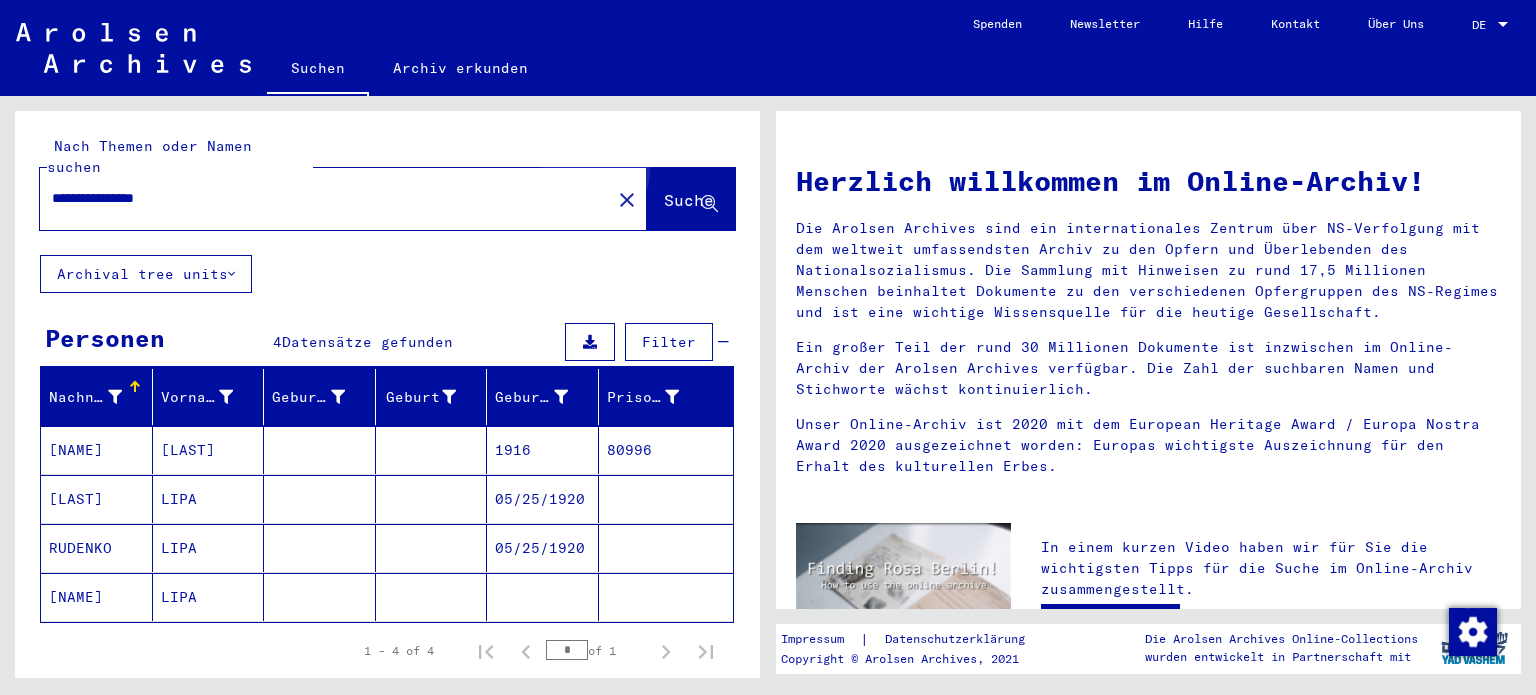 click on "Suche" 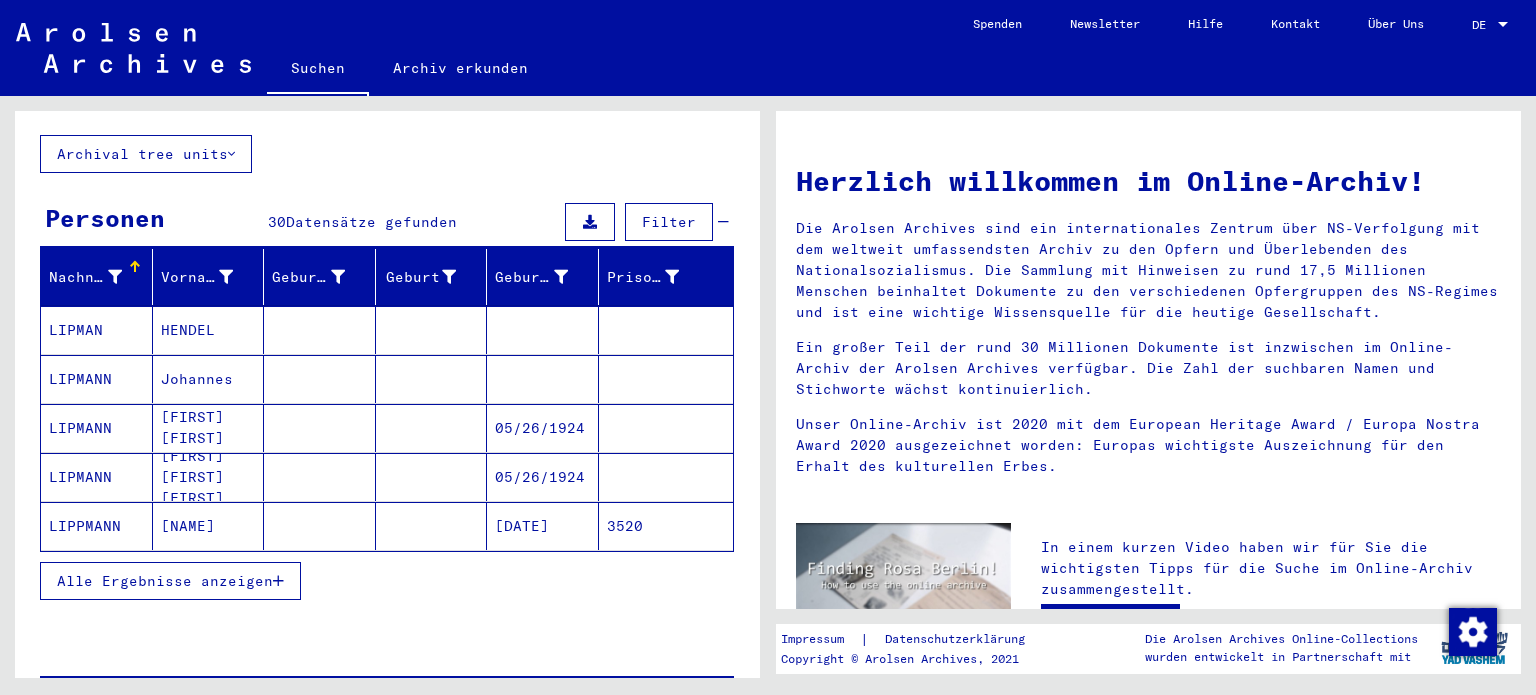 scroll, scrollTop: 122, scrollLeft: 0, axis: vertical 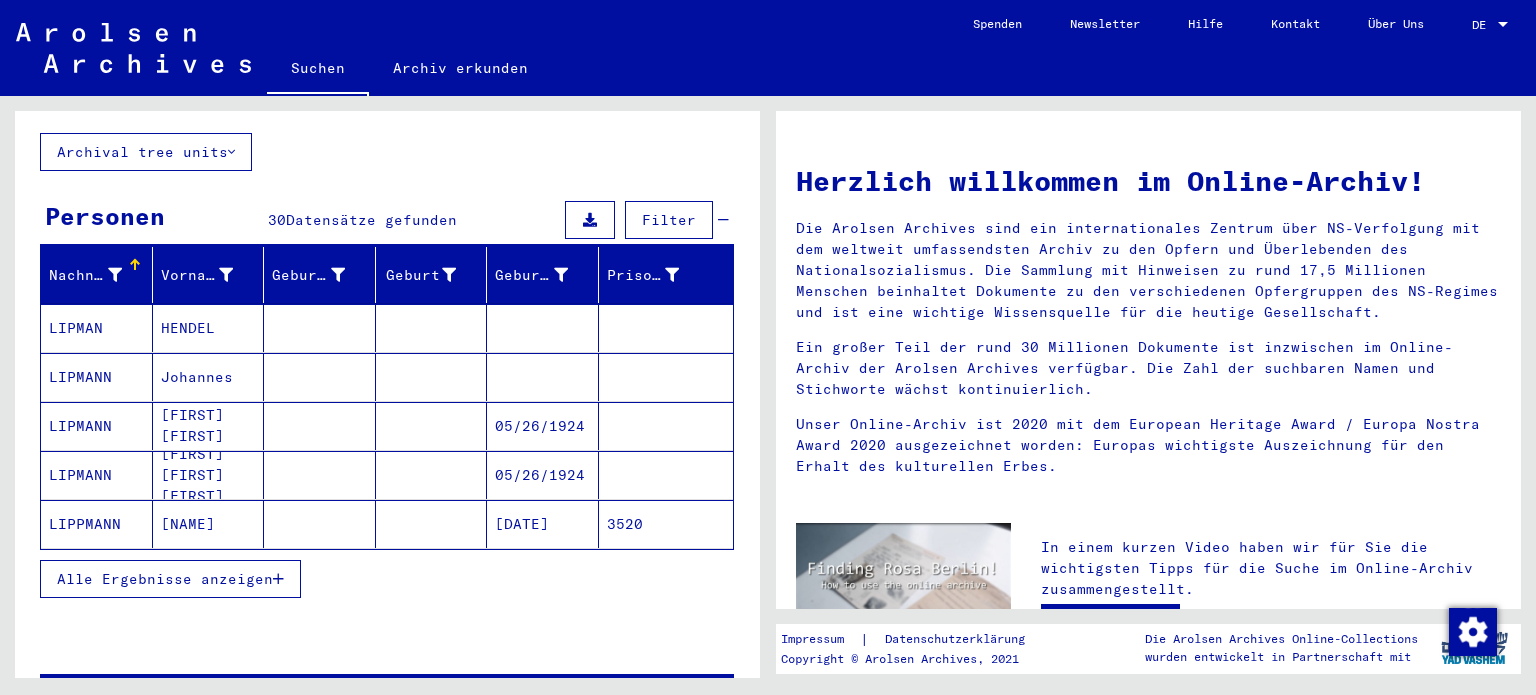 click on "LIPMANN" at bounding box center [97, 524] 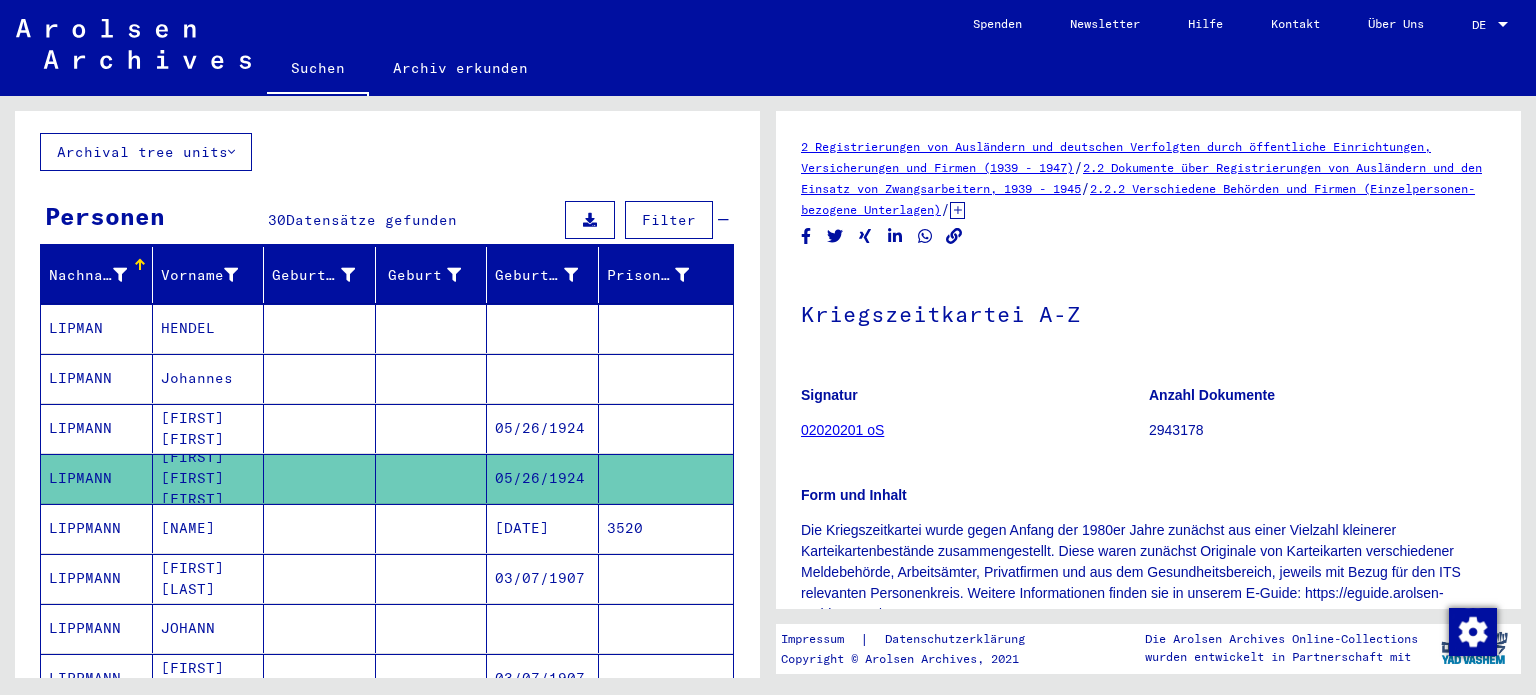 scroll, scrollTop: 0, scrollLeft: 0, axis: both 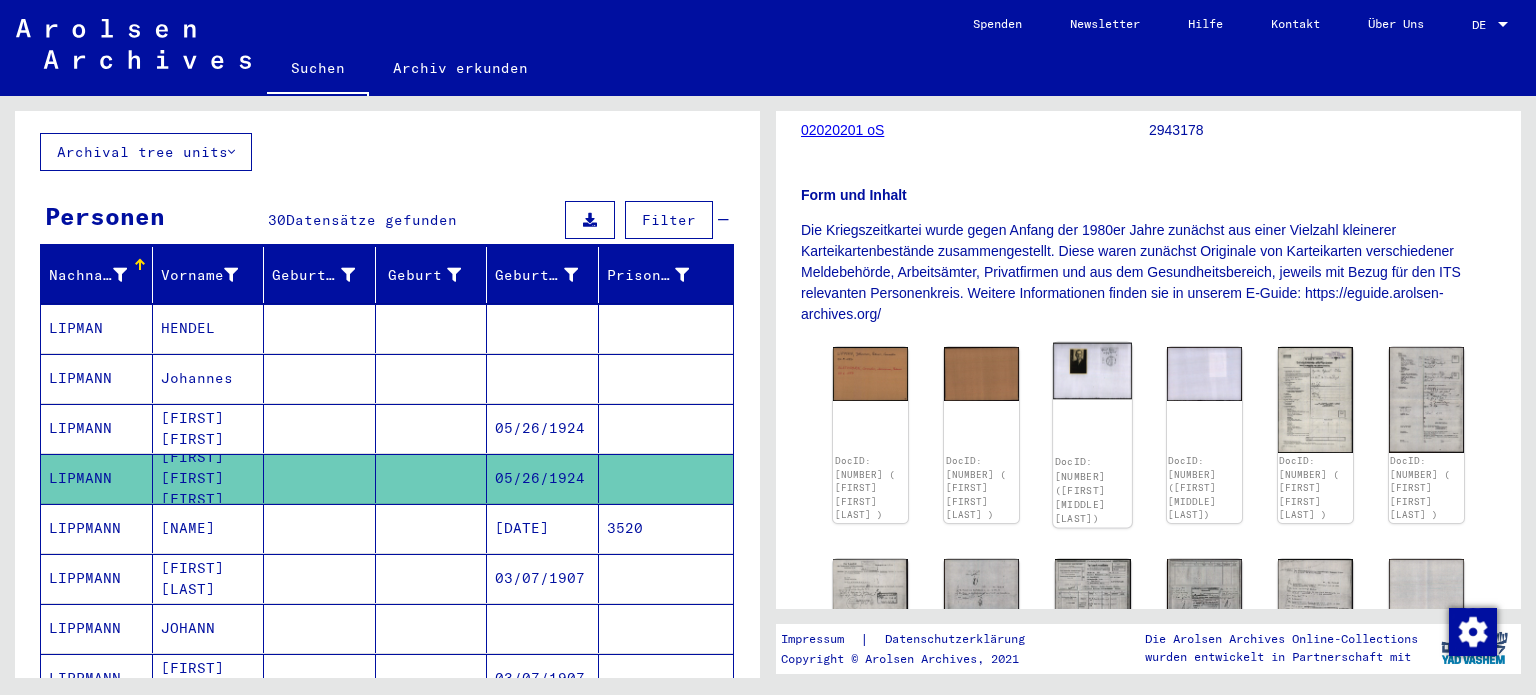 click 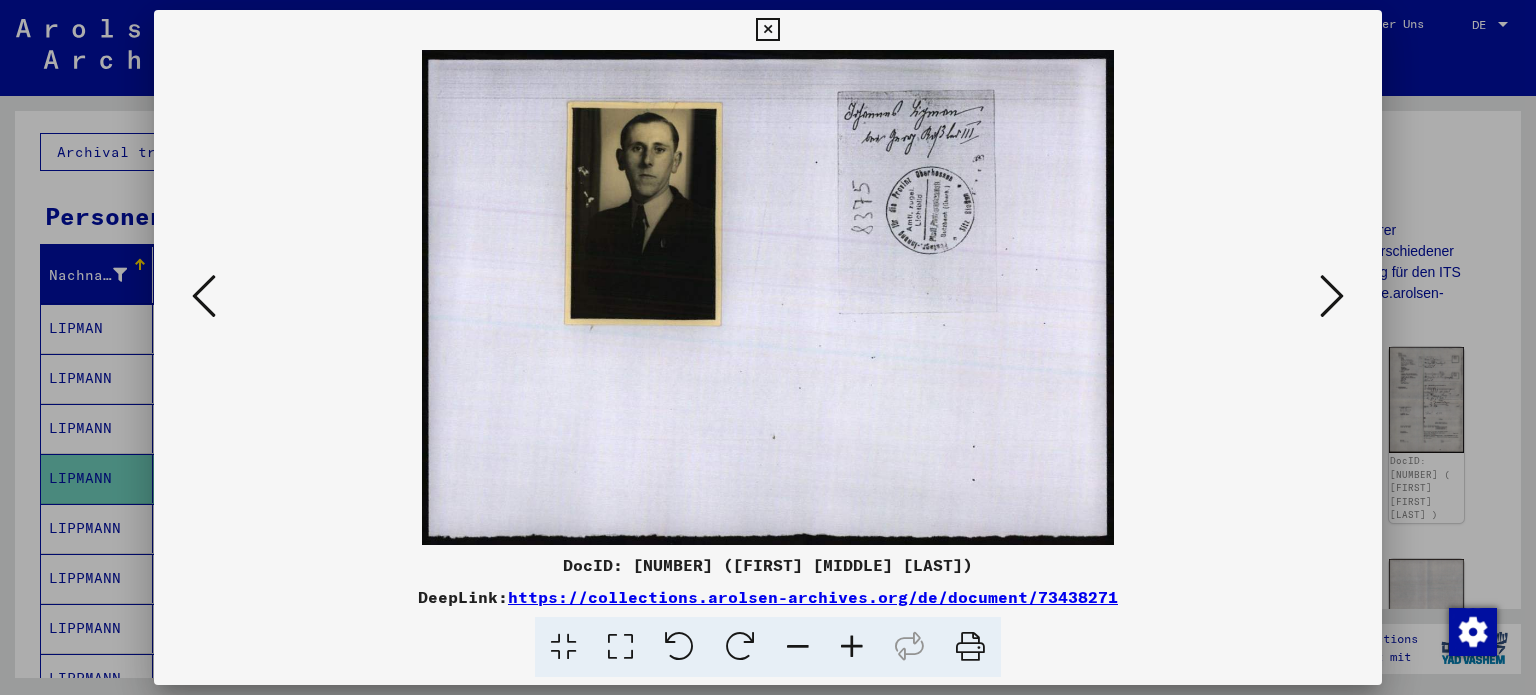 click at bounding box center (1332, 296) 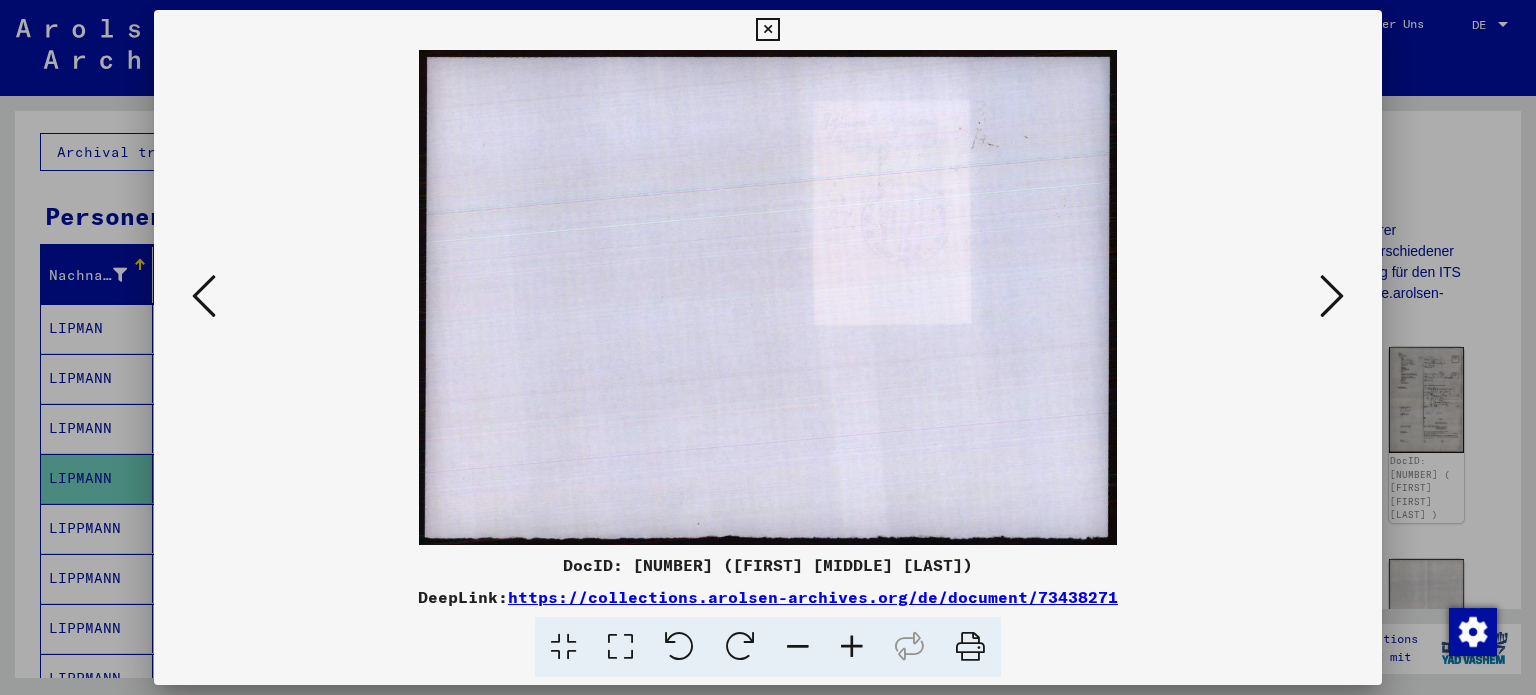 click at bounding box center [1332, 296] 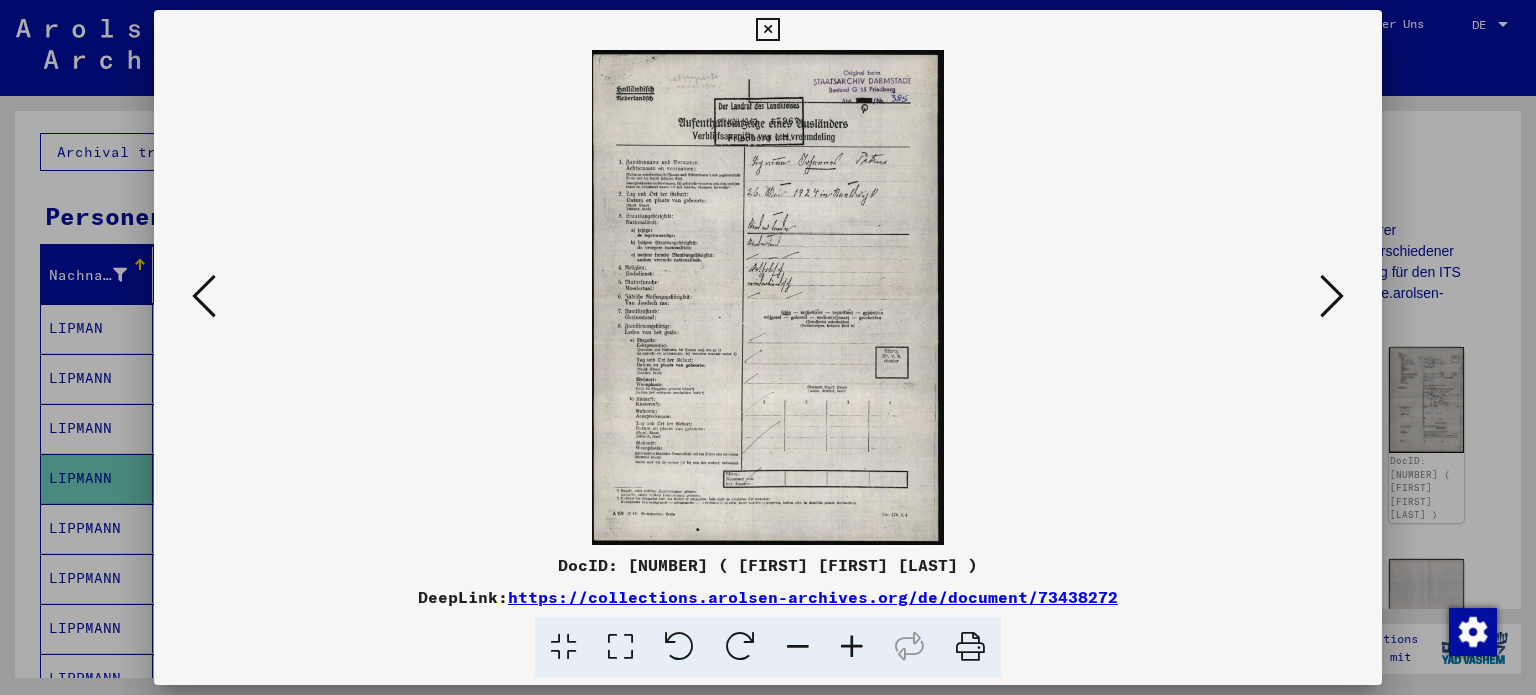 click at bounding box center (768, 347) 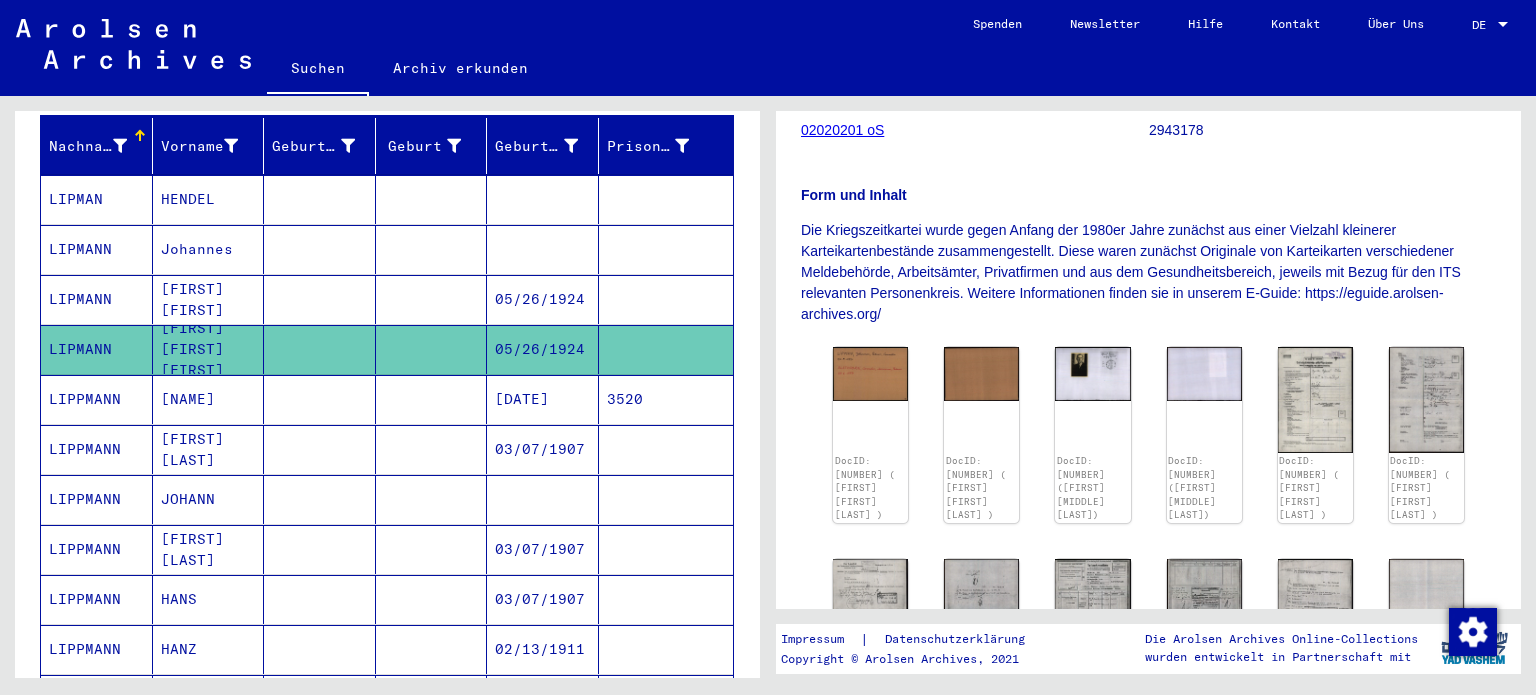 scroll, scrollTop: 252, scrollLeft: 0, axis: vertical 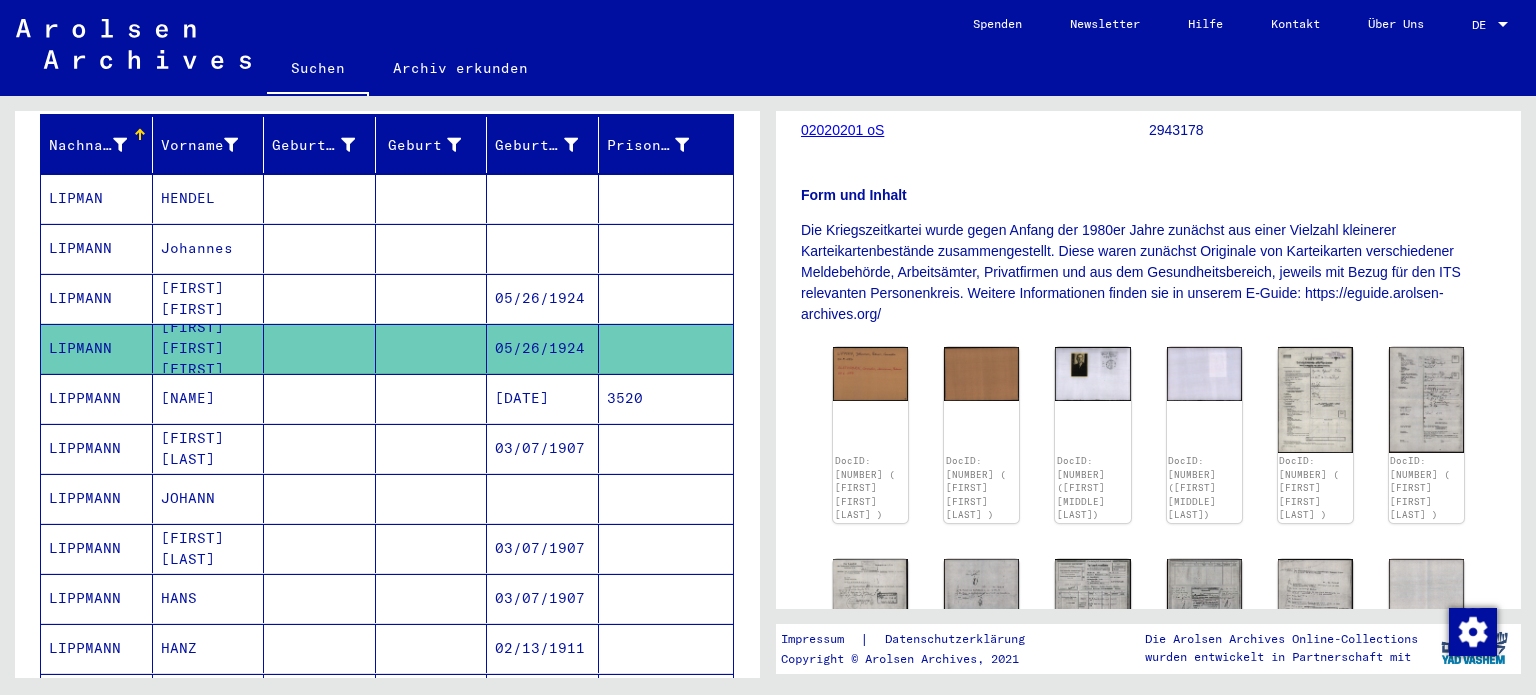 drag, startPoint x: 521, startPoint y: 491, endPoint x: 459, endPoint y: 465, distance: 67.23094 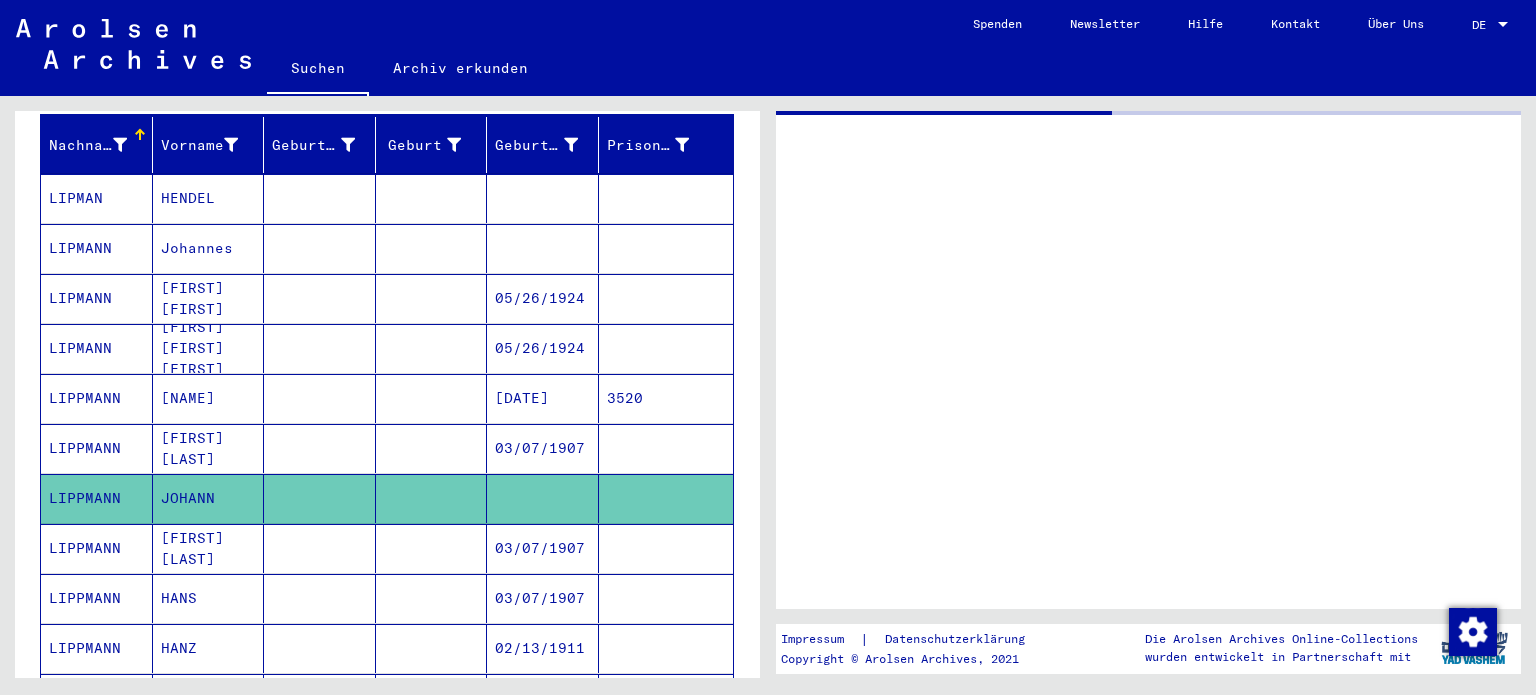 scroll, scrollTop: 0, scrollLeft: 0, axis: both 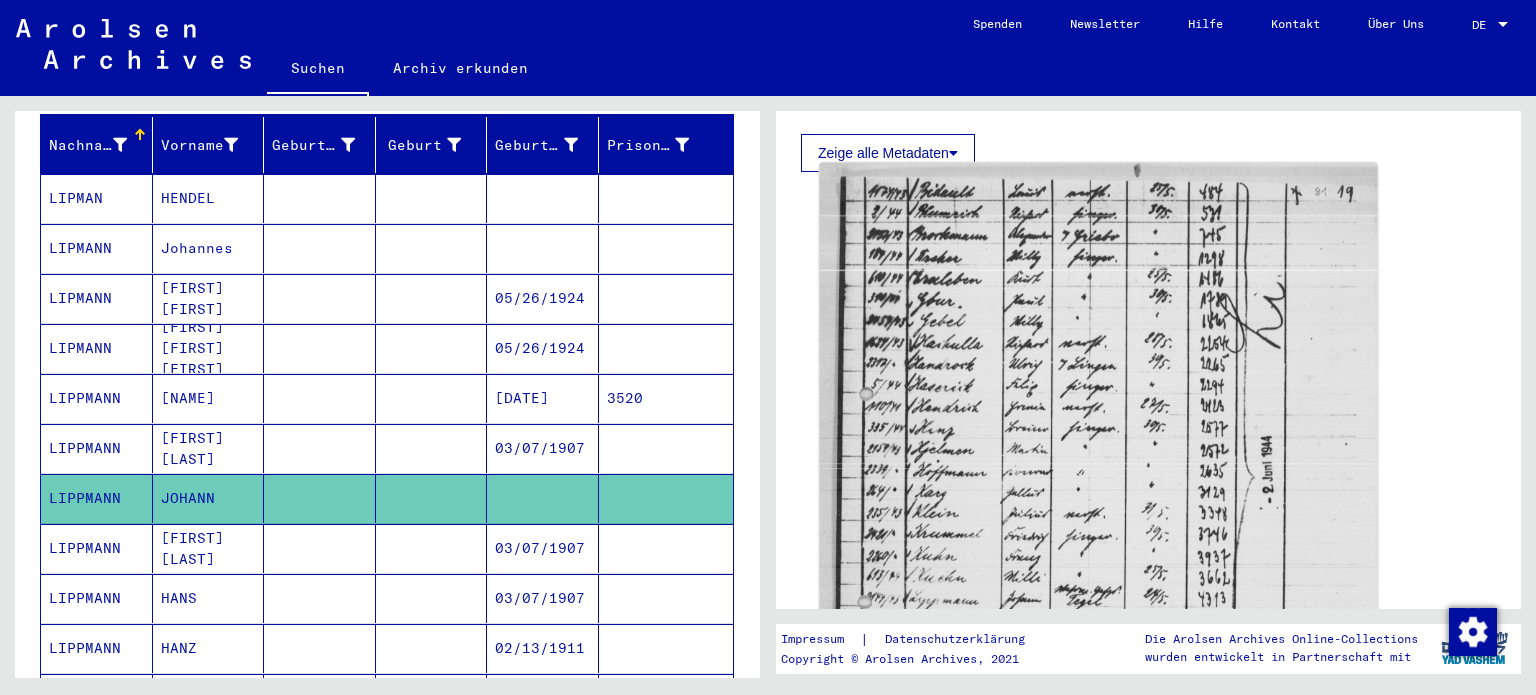 drag, startPoint x: 1091, startPoint y: 431, endPoint x: 1008, endPoint y: 463, distance: 88.95505 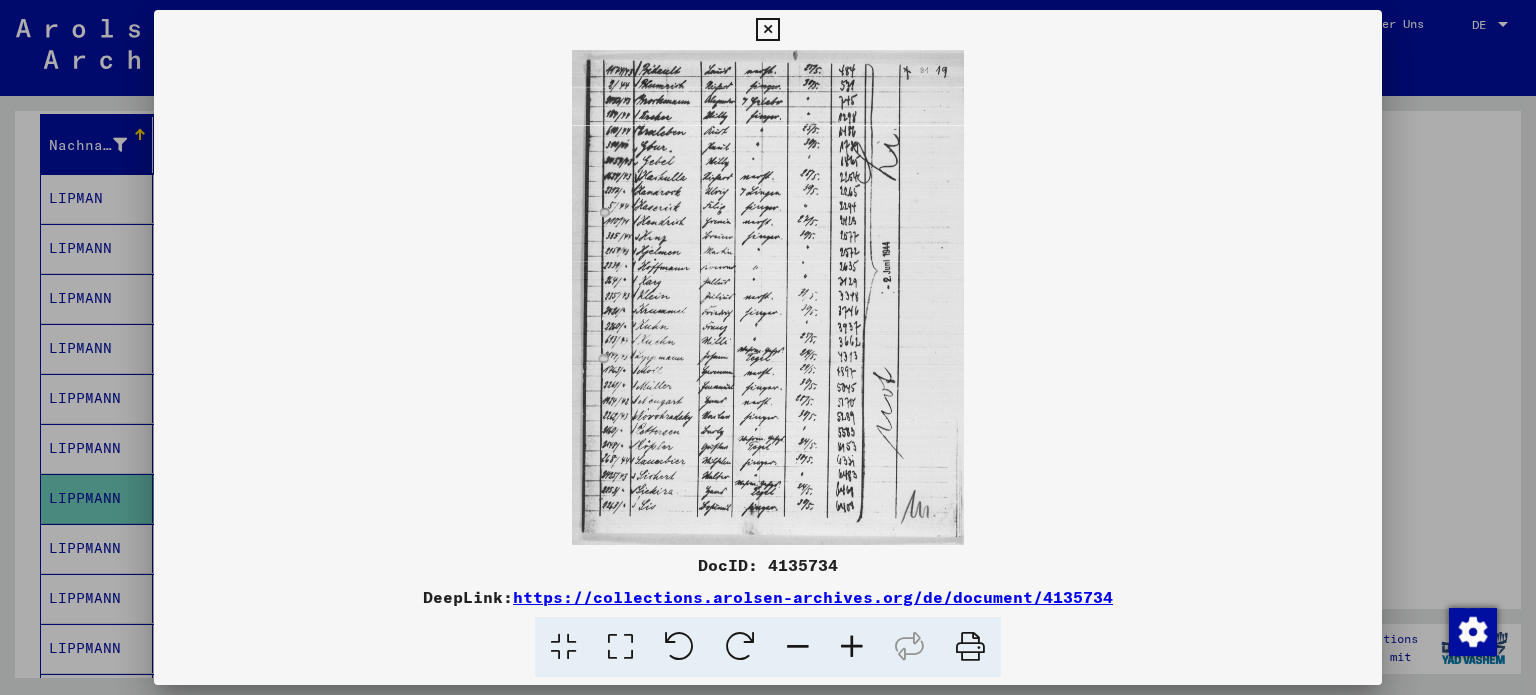 click at bounding box center [852, 647] 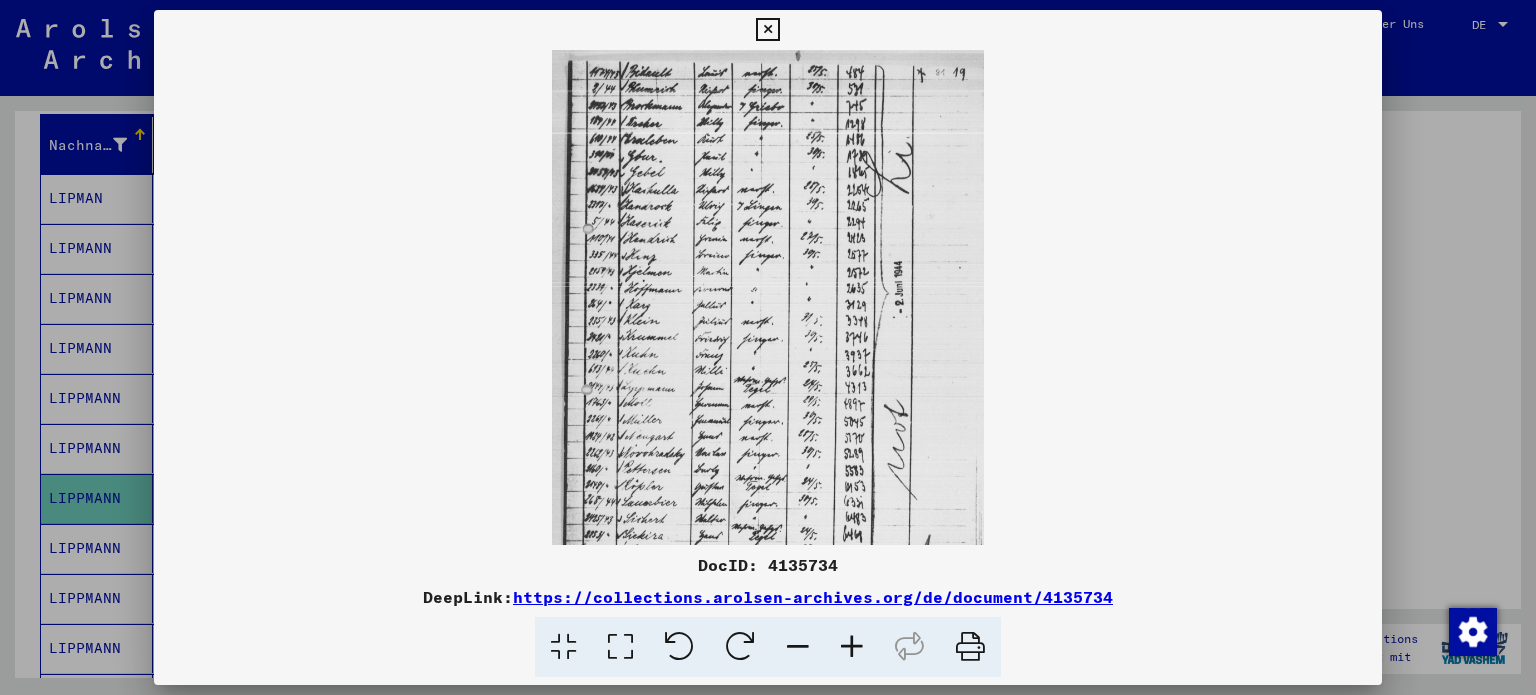 click at bounding box center [852, 647] 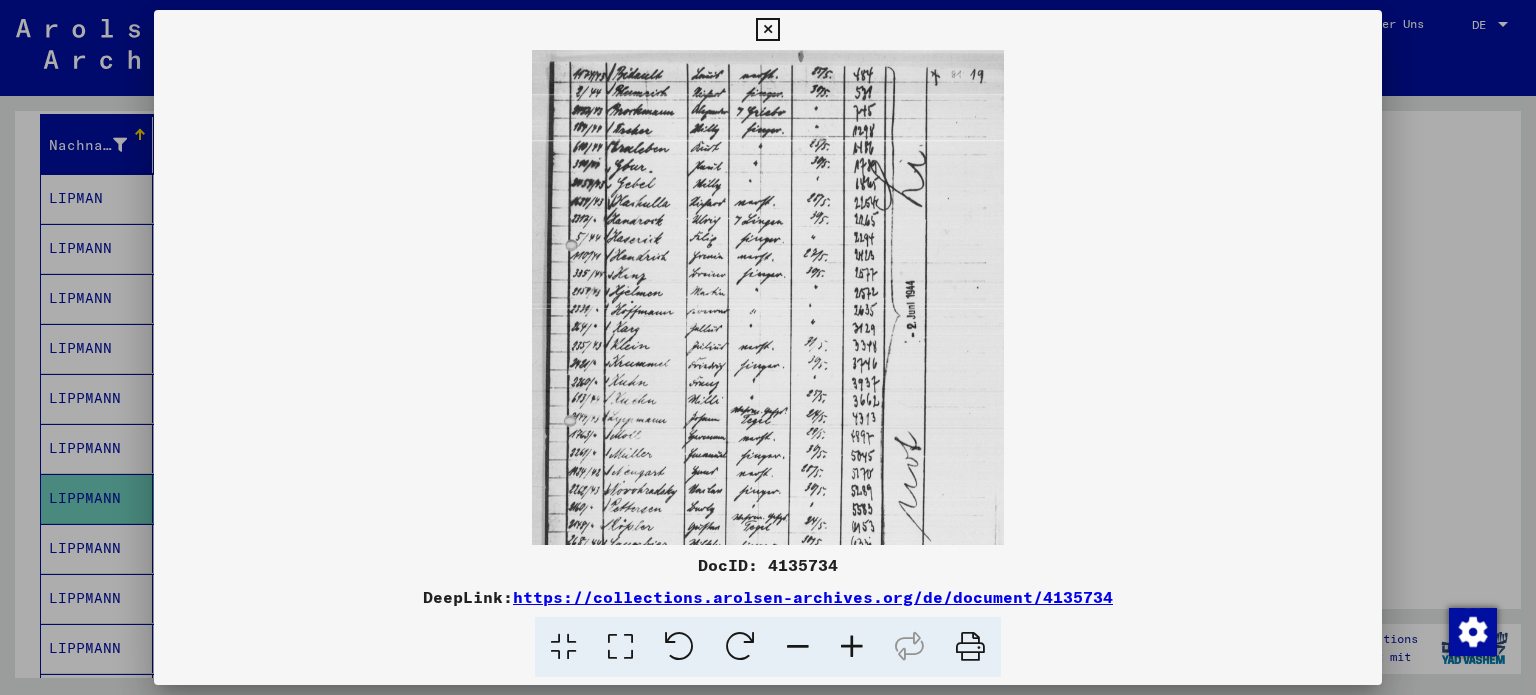 click at bounding box center [852, 647] 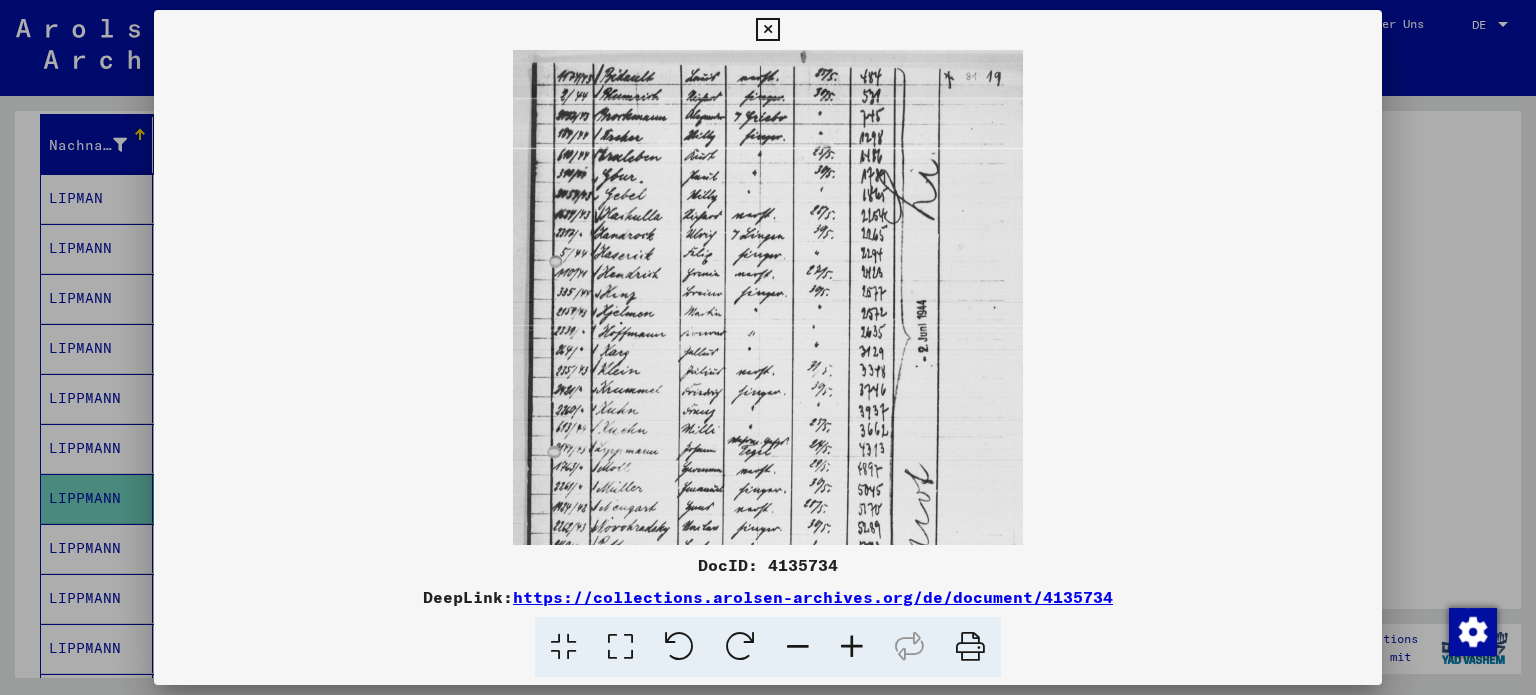 click at bounding box center [852, 647] 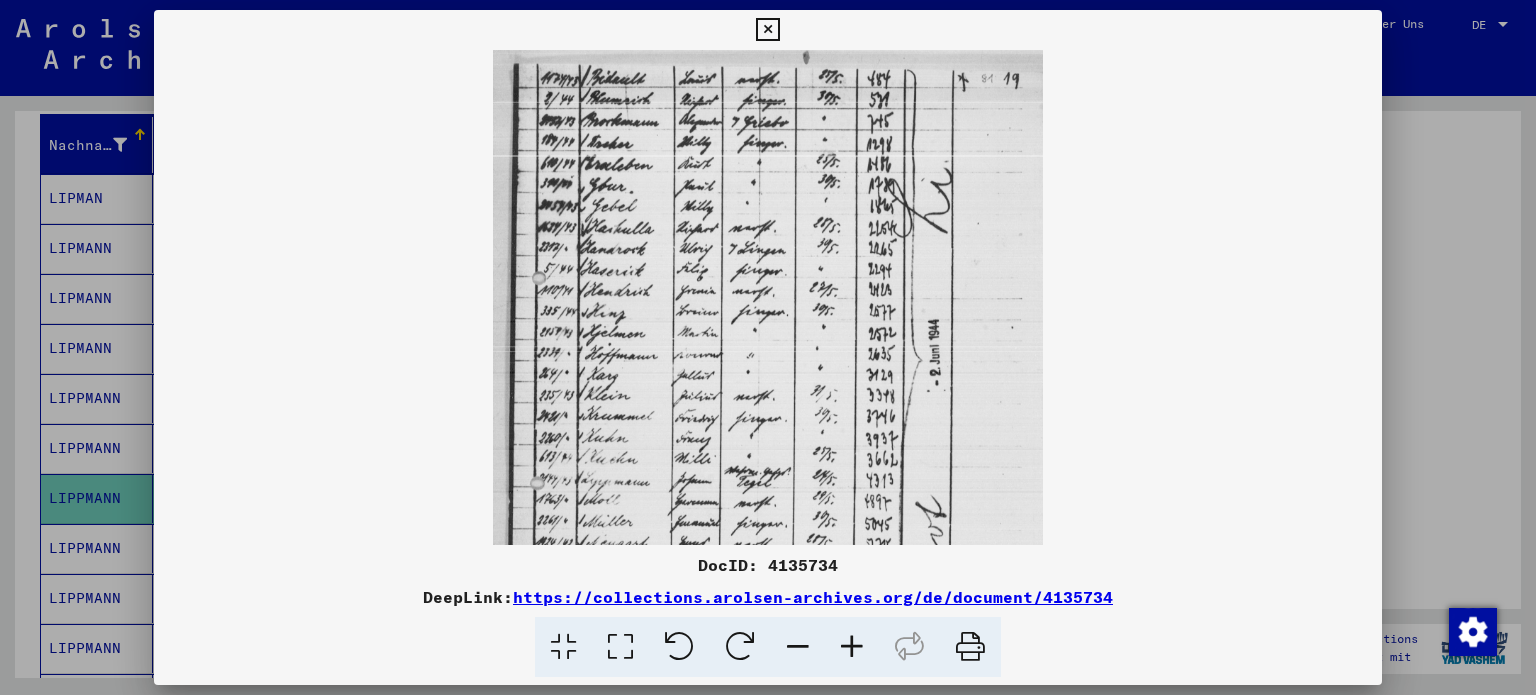 click at bounding box center [852, 647] 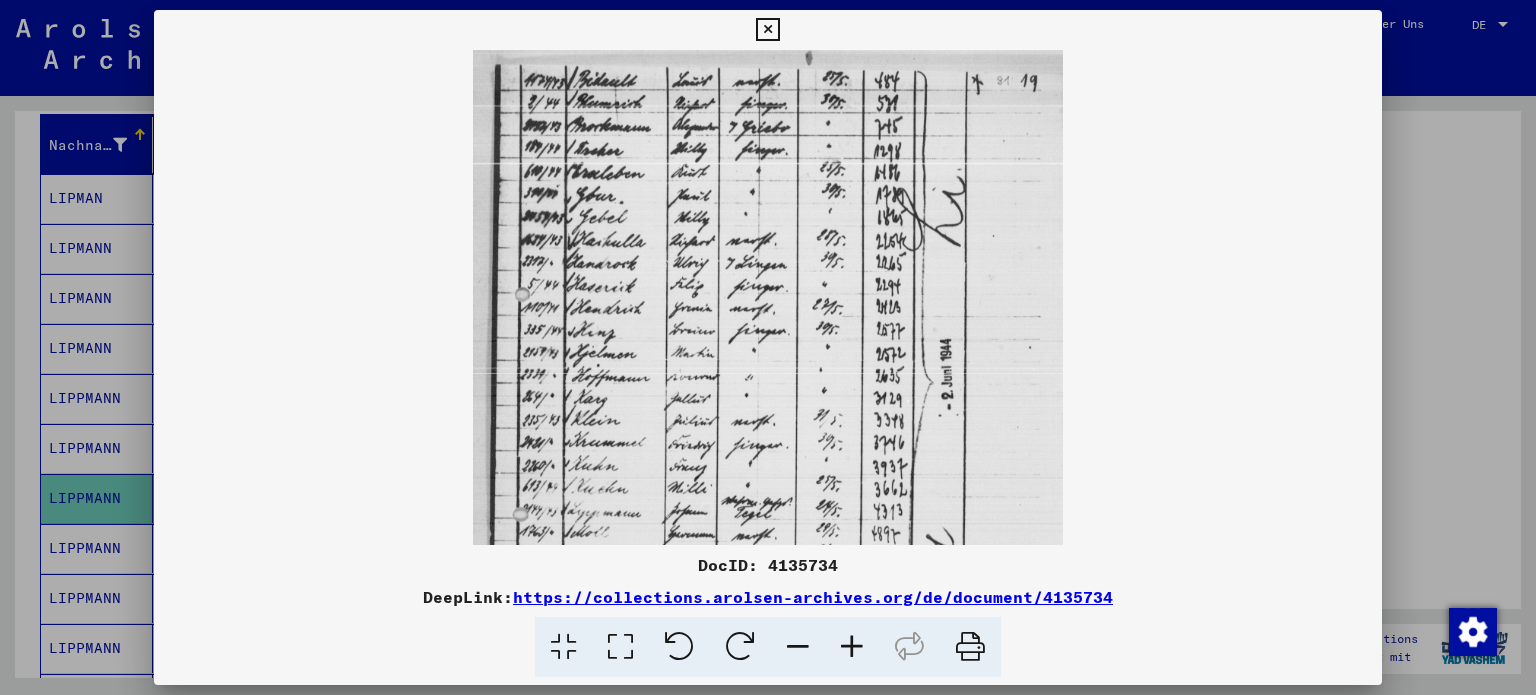 click at bounding box center [852, 647] 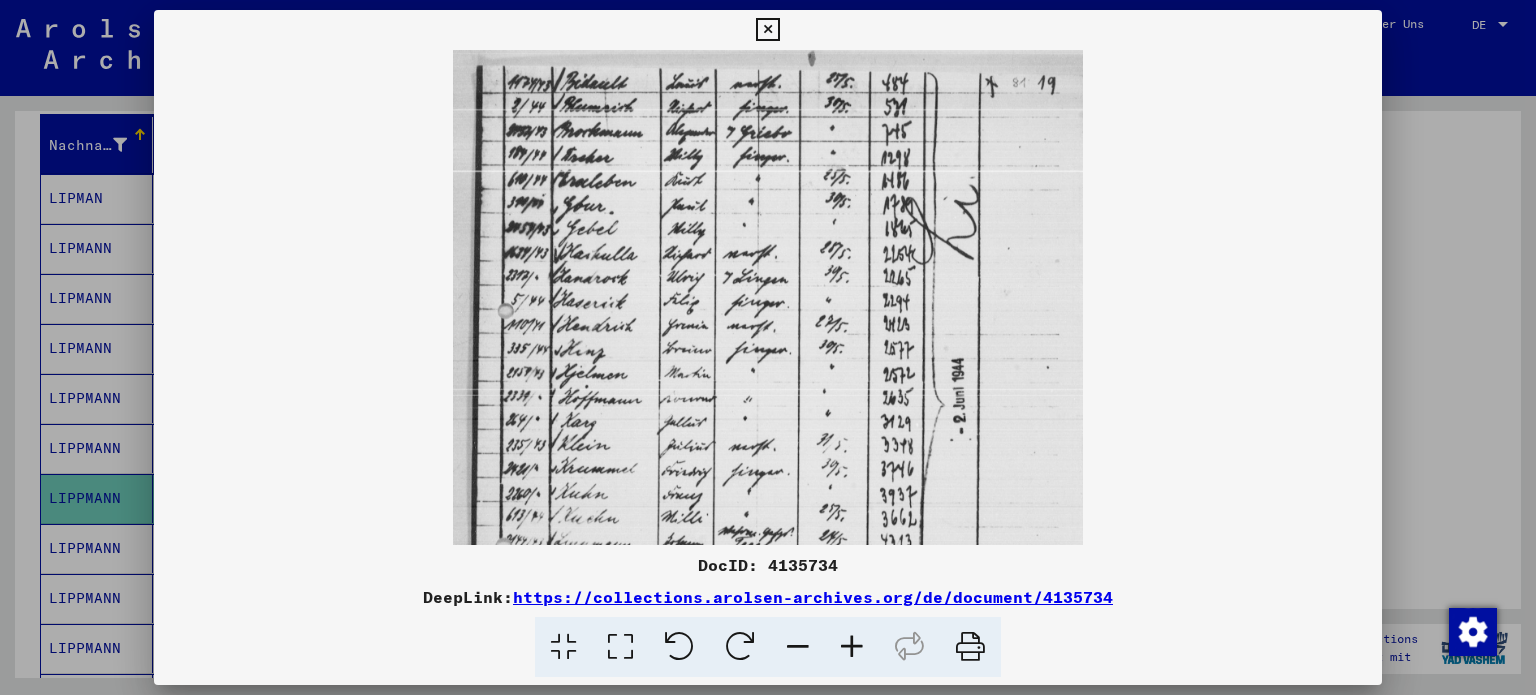 click at bounding box center [852, 647] 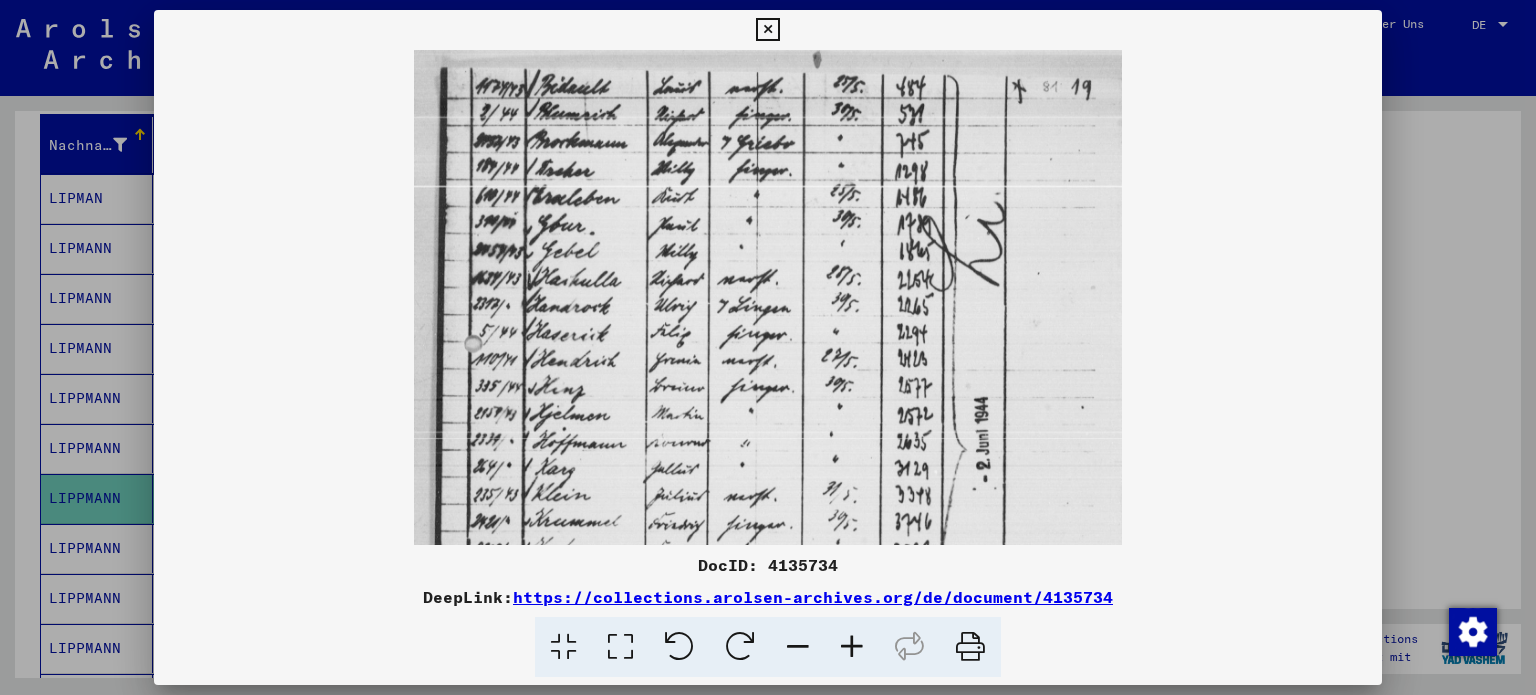 click at bounding box center (852, 647) 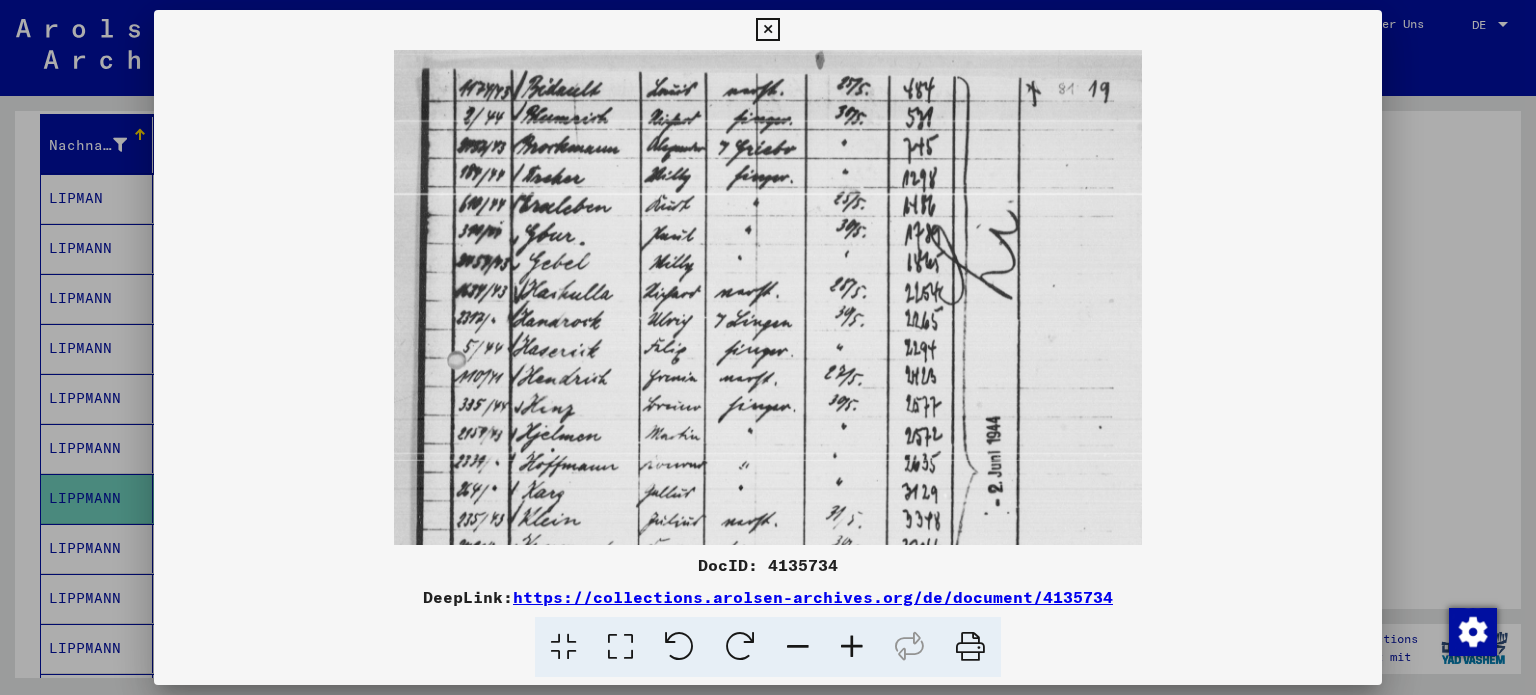 click at bounding box center (852, 647) 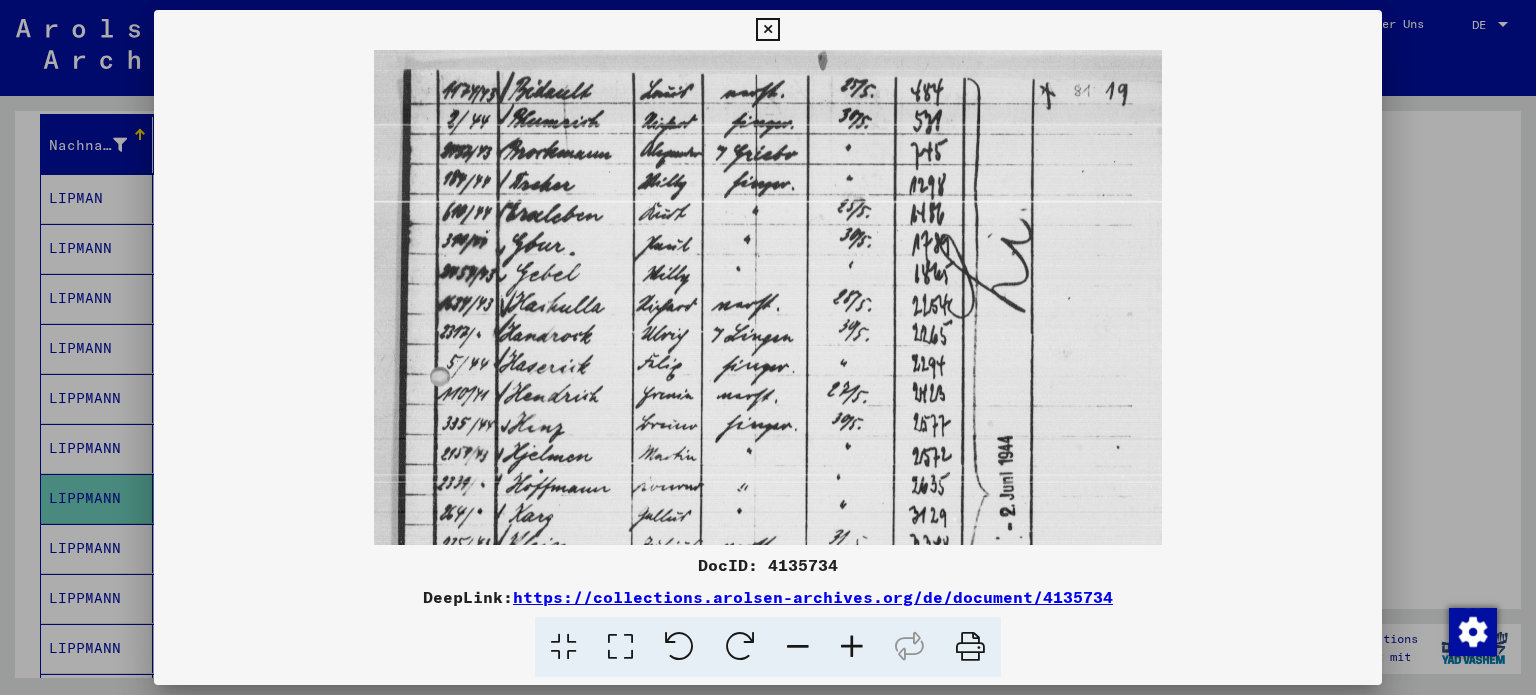 click at bounding box center (852, 647) 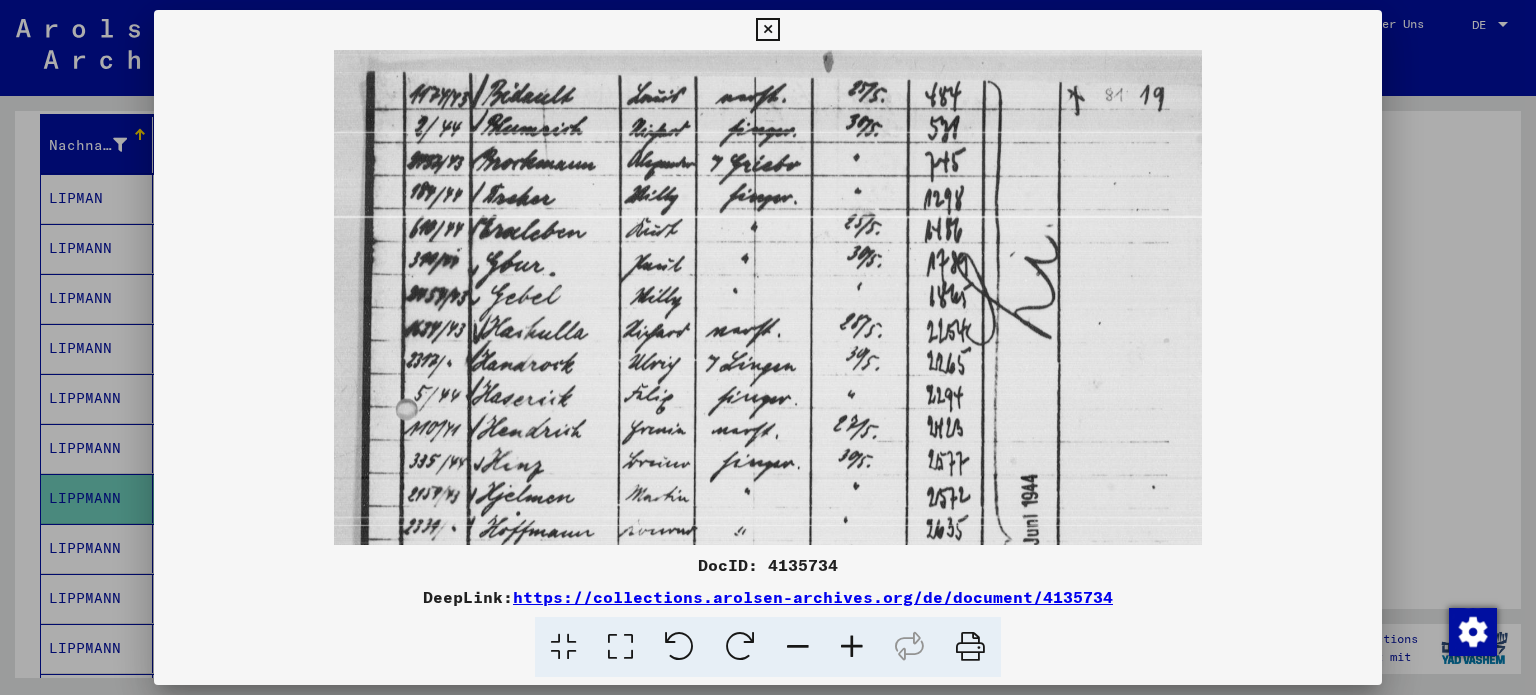 click at bounding box center (852, 647) 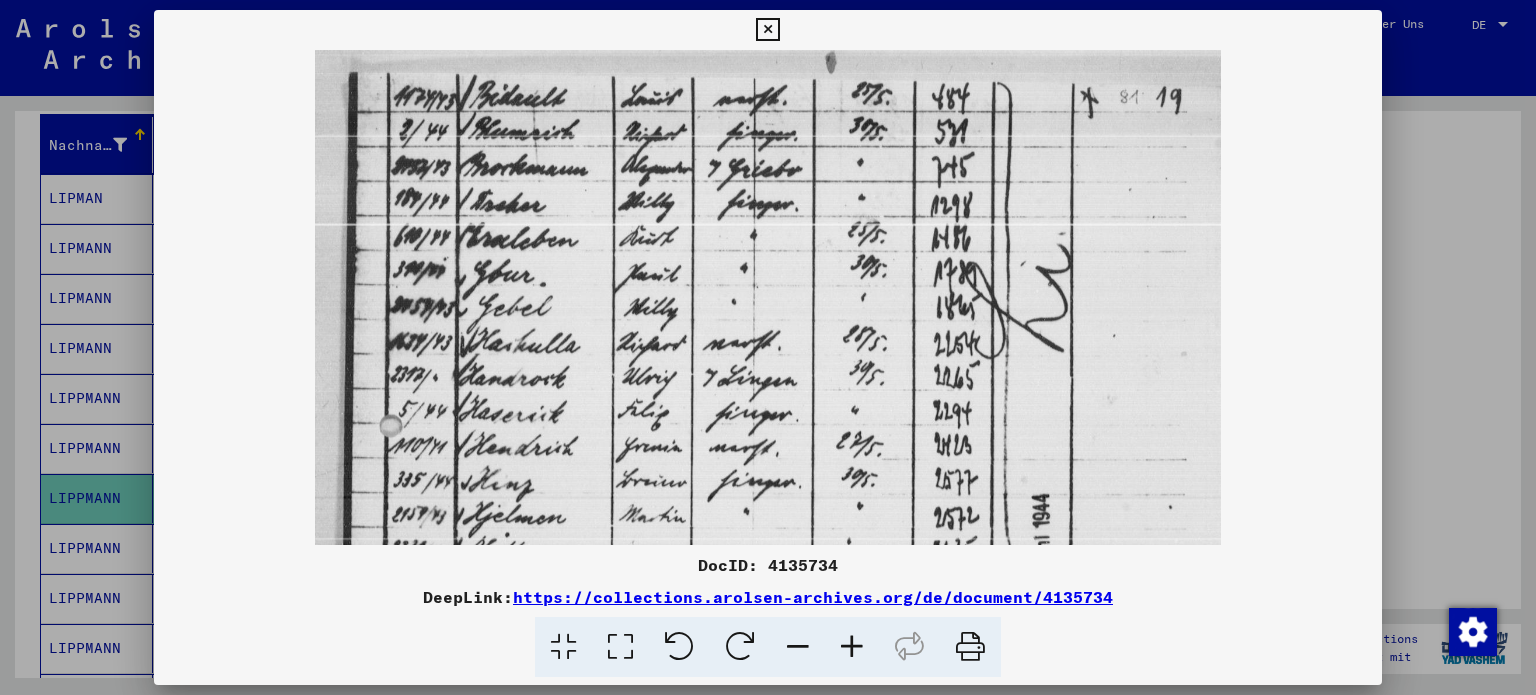 click at bounding box center (852, 647) 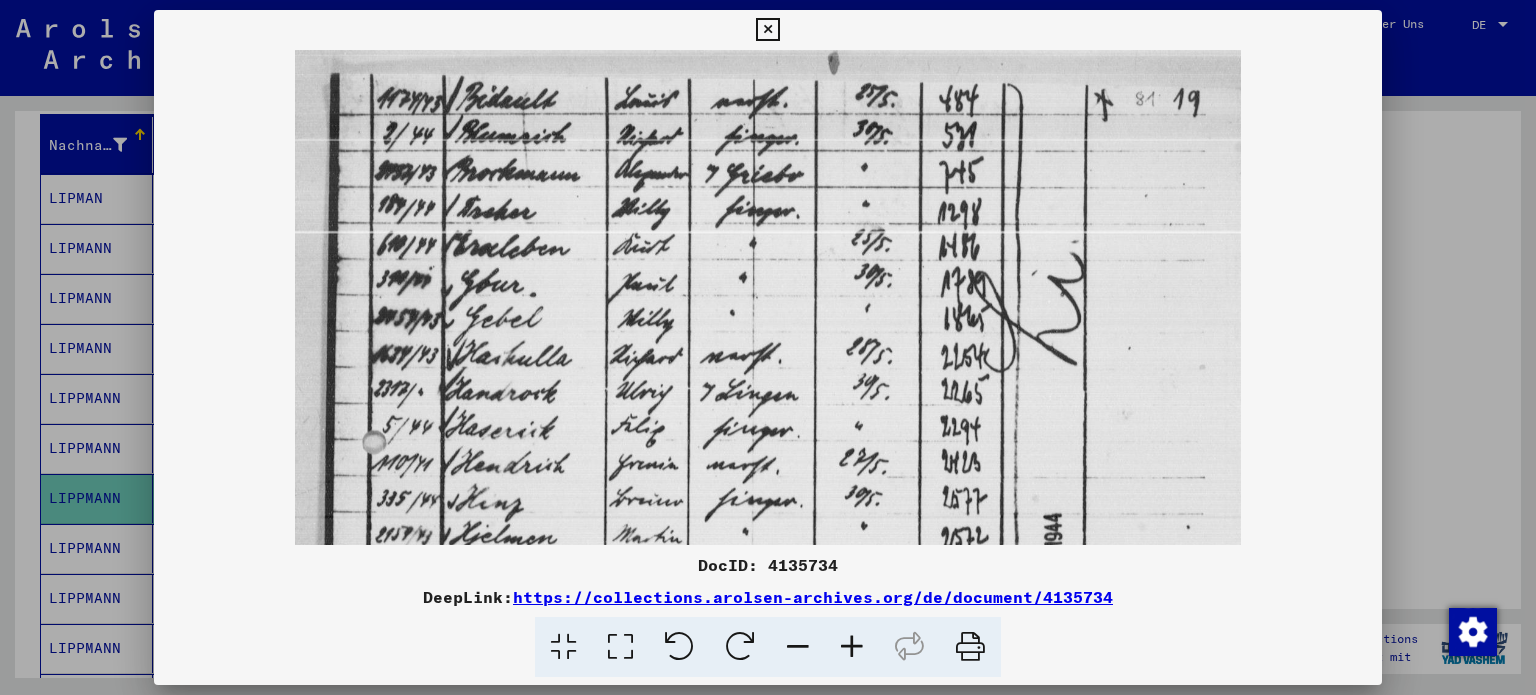 click at bounding box center [852, 647] 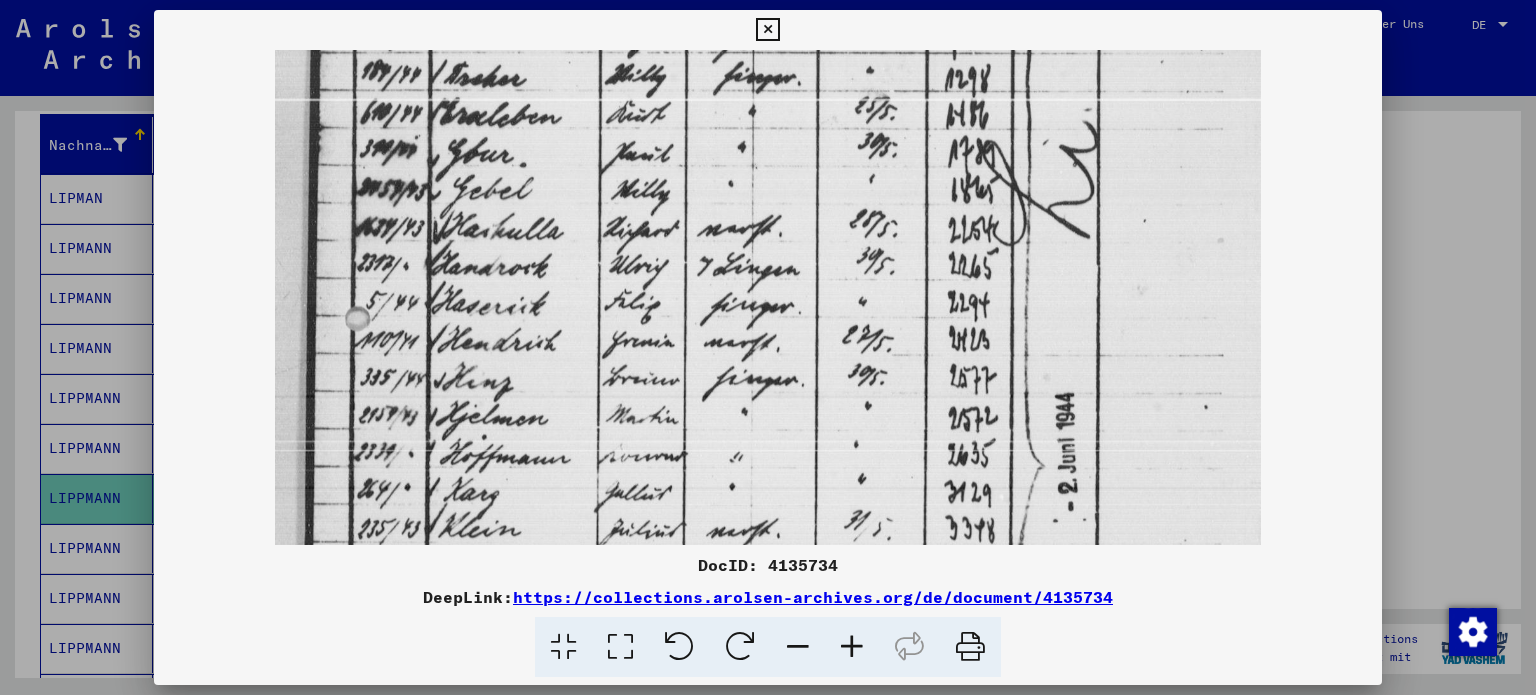 scroll, scrollTop: 151, scrollLeft: 0, axis: vertical 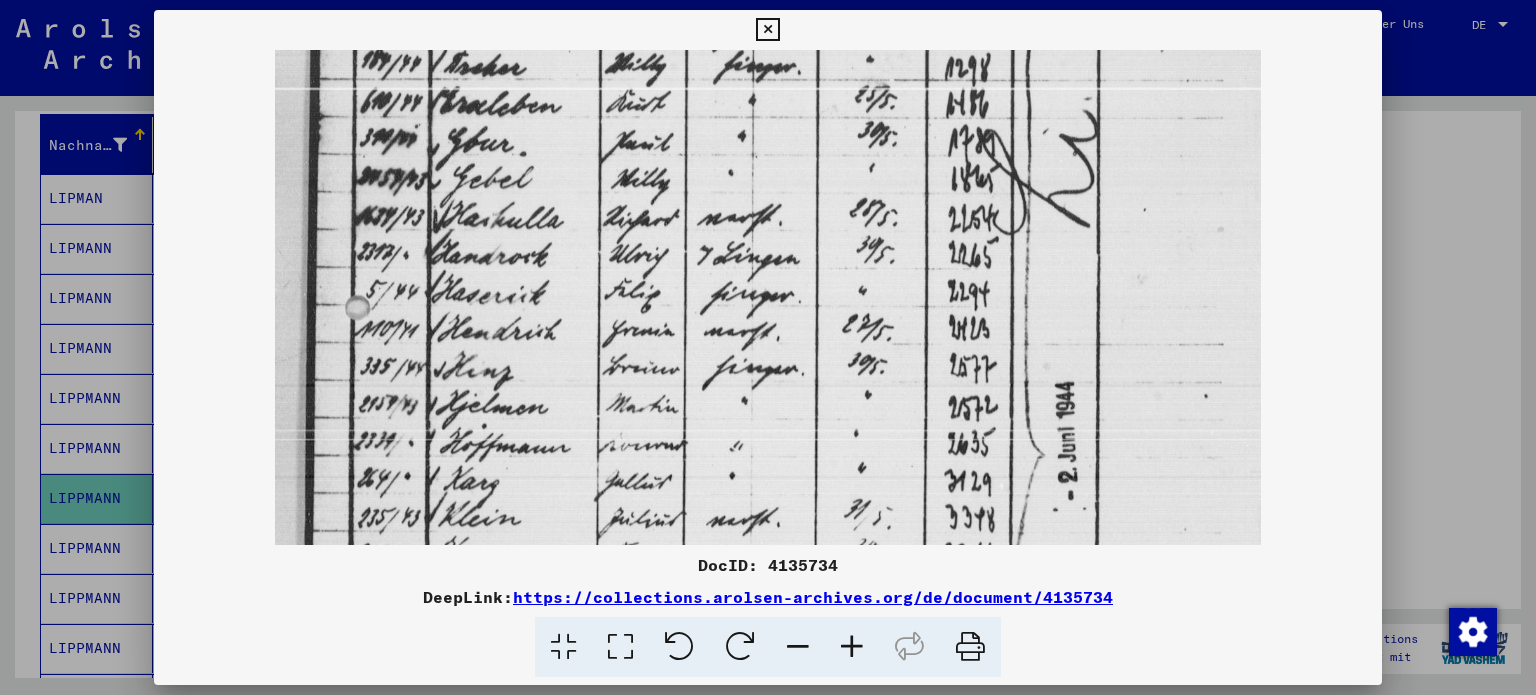 drag, startPoint x: 648, startPoint y: 422, endPoint x: 669, endPoint y: 273, distance: 150.4726 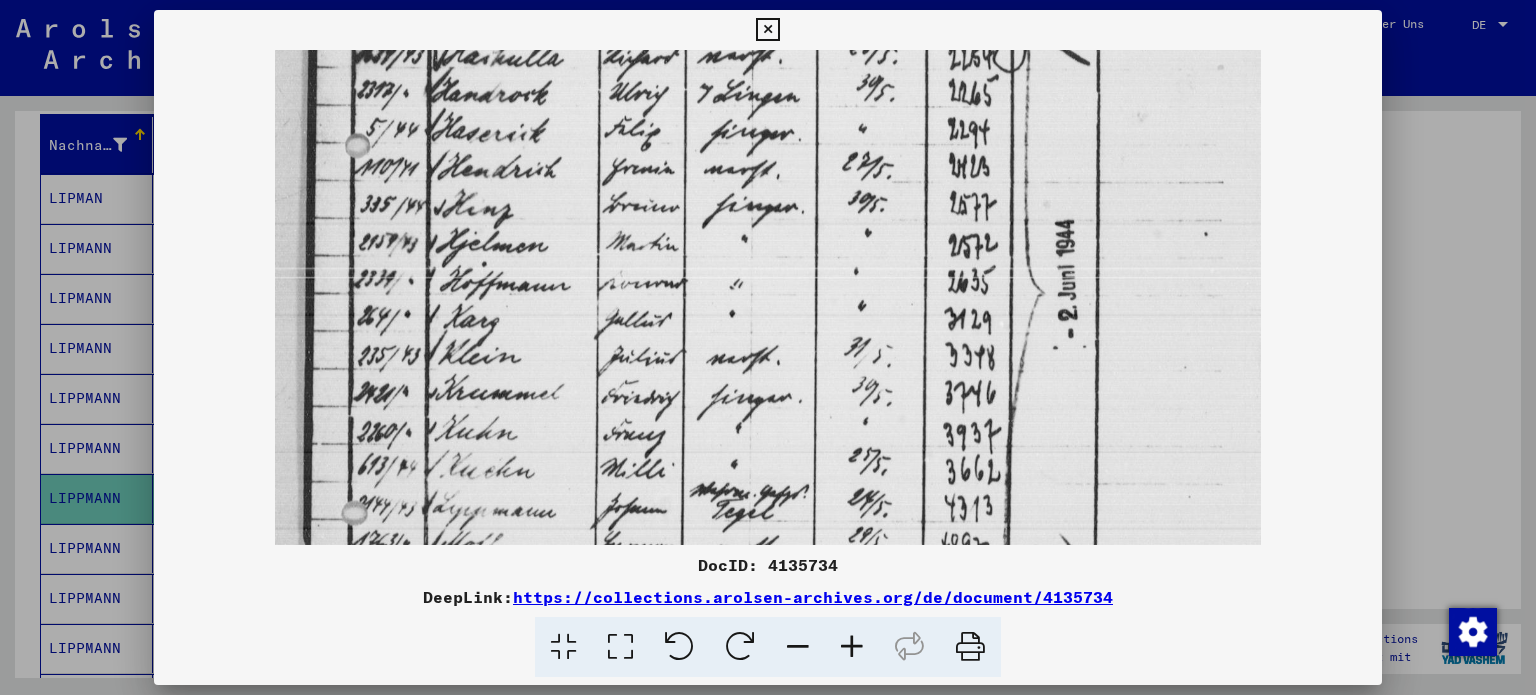 scroll, scrollTop: 336, scrollLeft: 0, axis: vertical 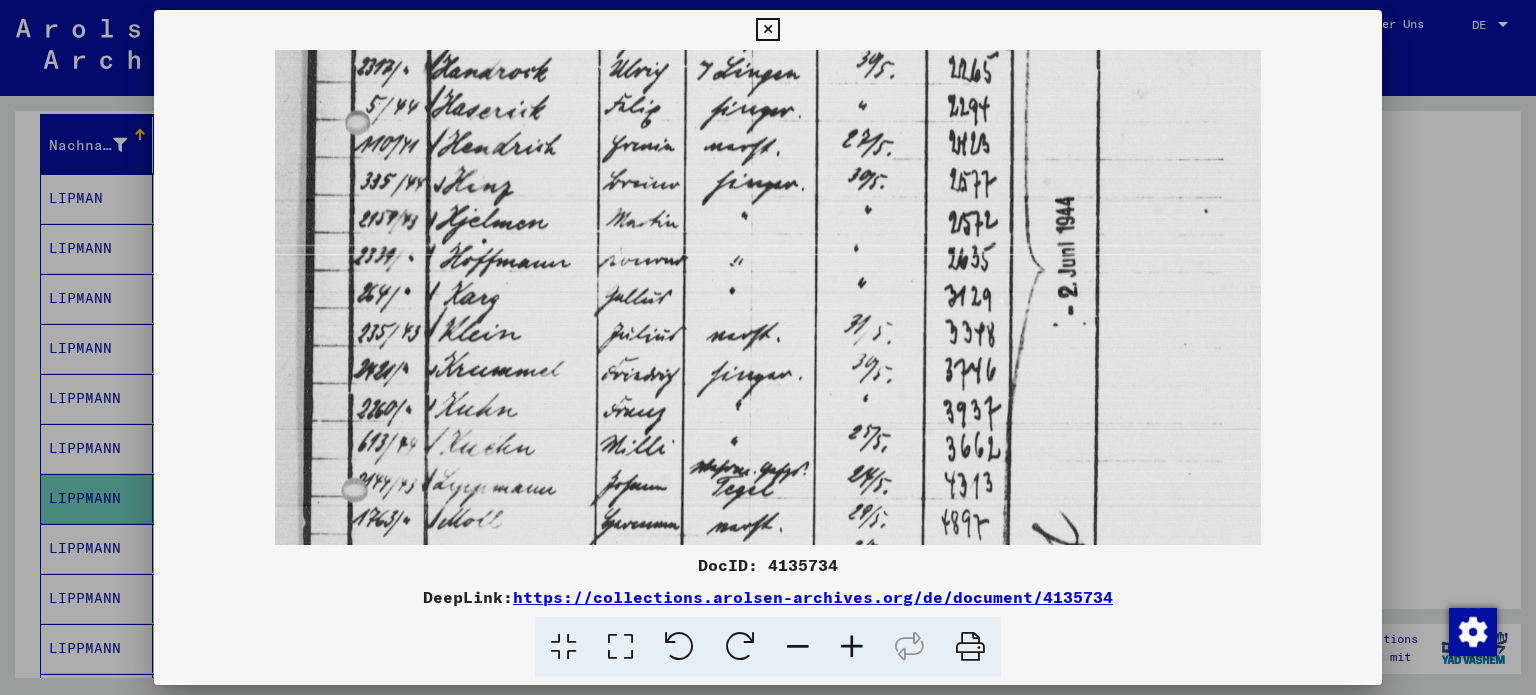 drag, startPoint x: 662, startPoint y: 349, endPoint x: 712, endPoint y: 166, distance: 189.70767 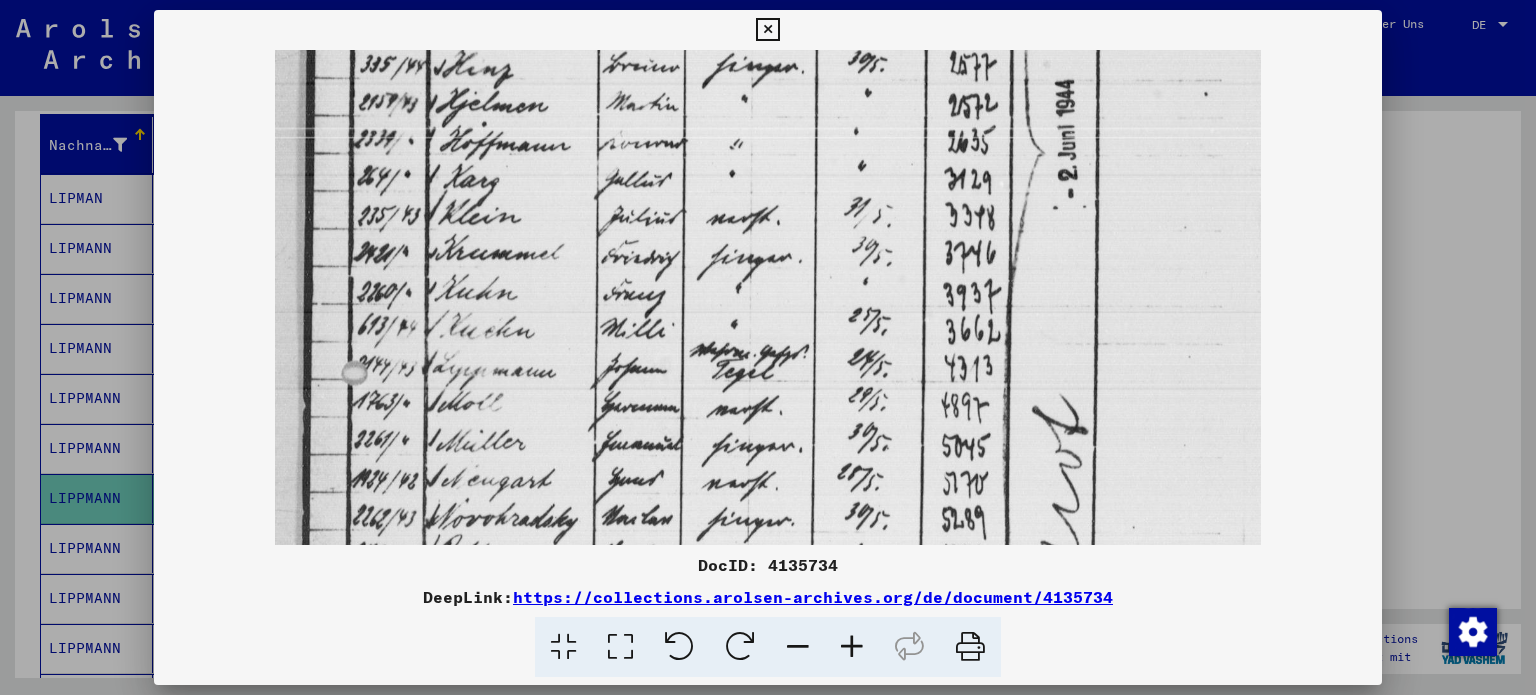scroll, scrollTop: 551, scrollLeft: 0, axis: vertical 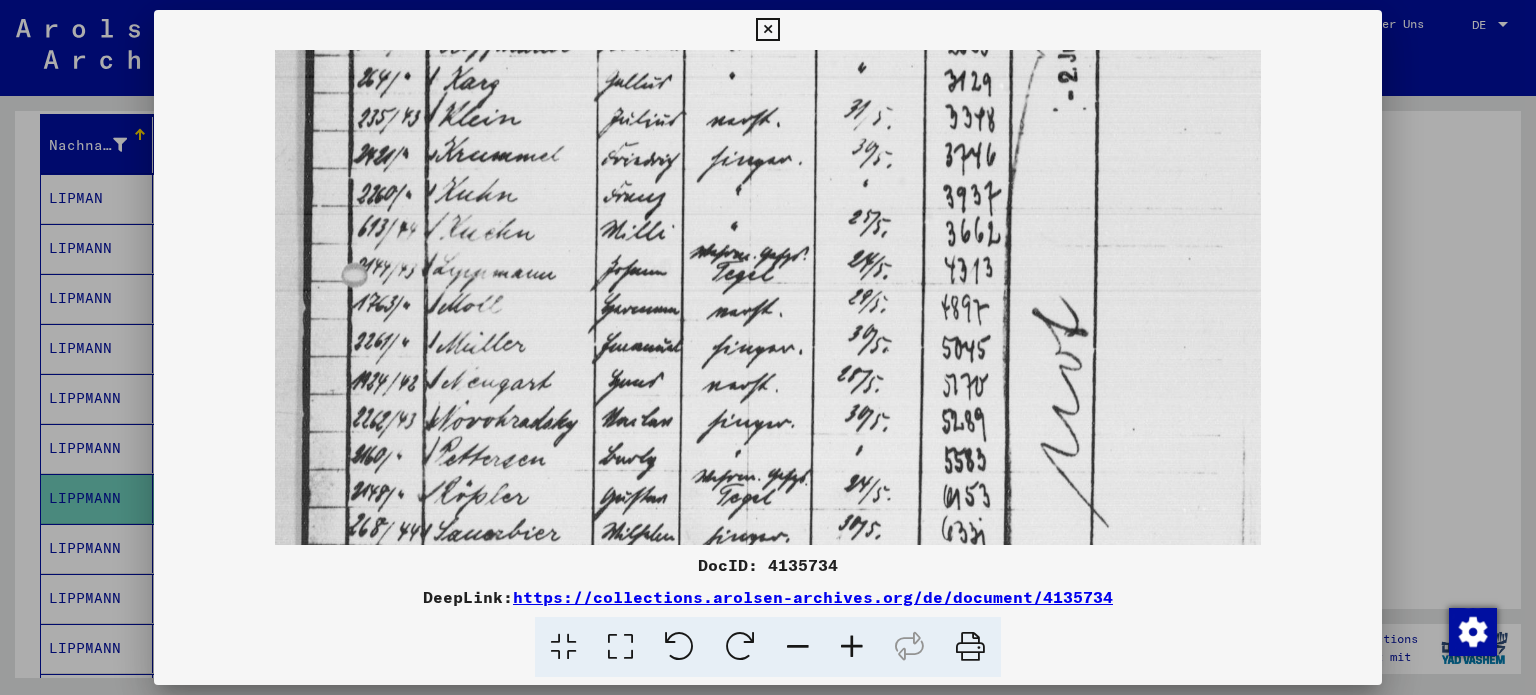 drag, startPoint x: 698, startPoint y: 248, endPoint x: 720, endPoint y: 36, distance: 213.13846 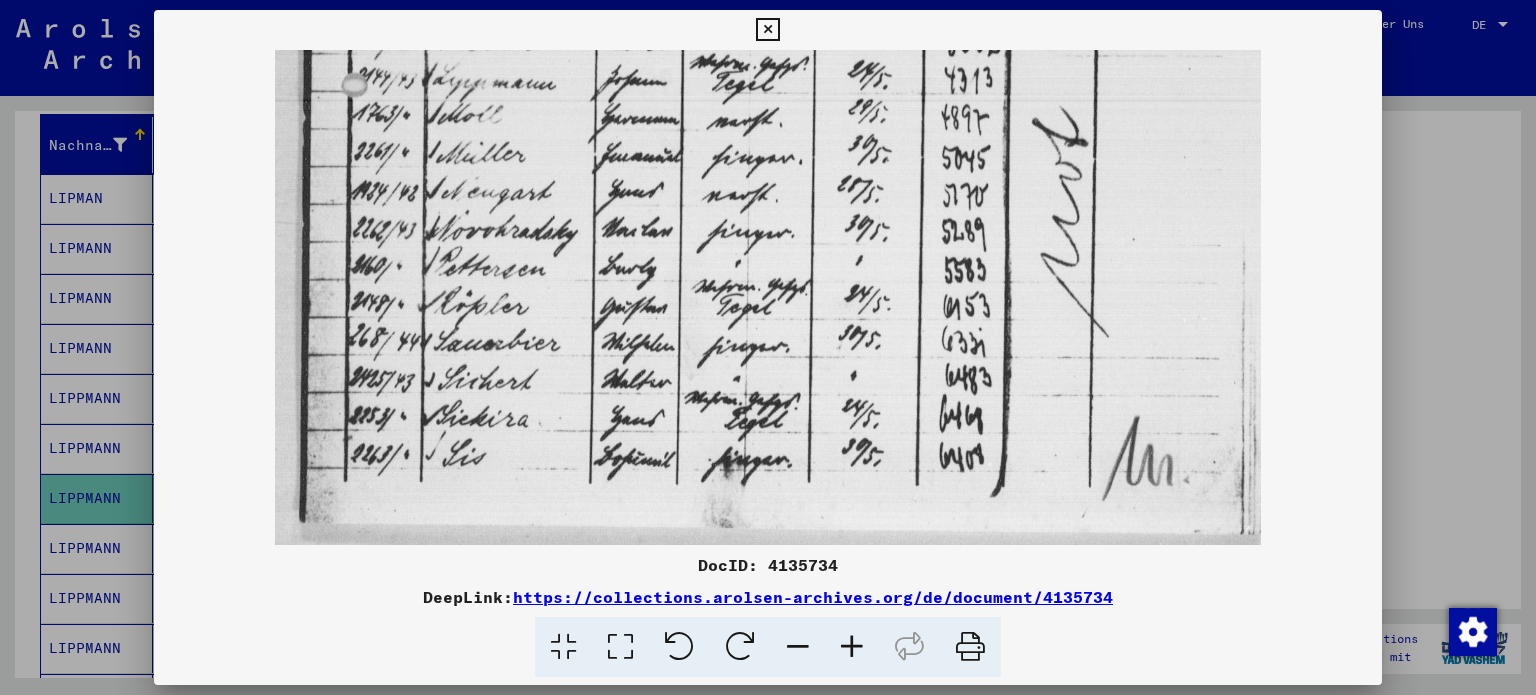 scroll, scrollTop: 749, scrollLeft: 0, axis: vertical 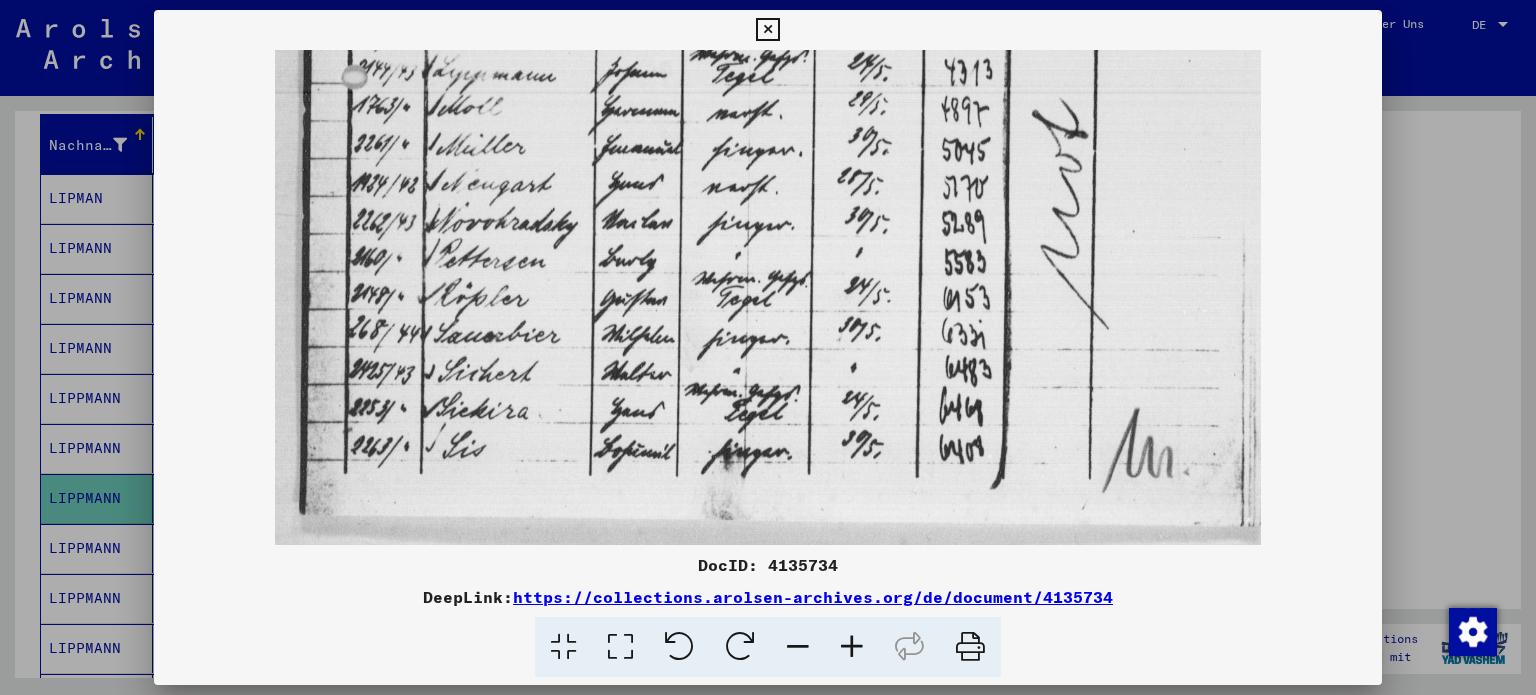 drag, startPoint x: 671, startPoint y: 217, endPoint x: 717, endPoint y: 7, distance: 214.97906 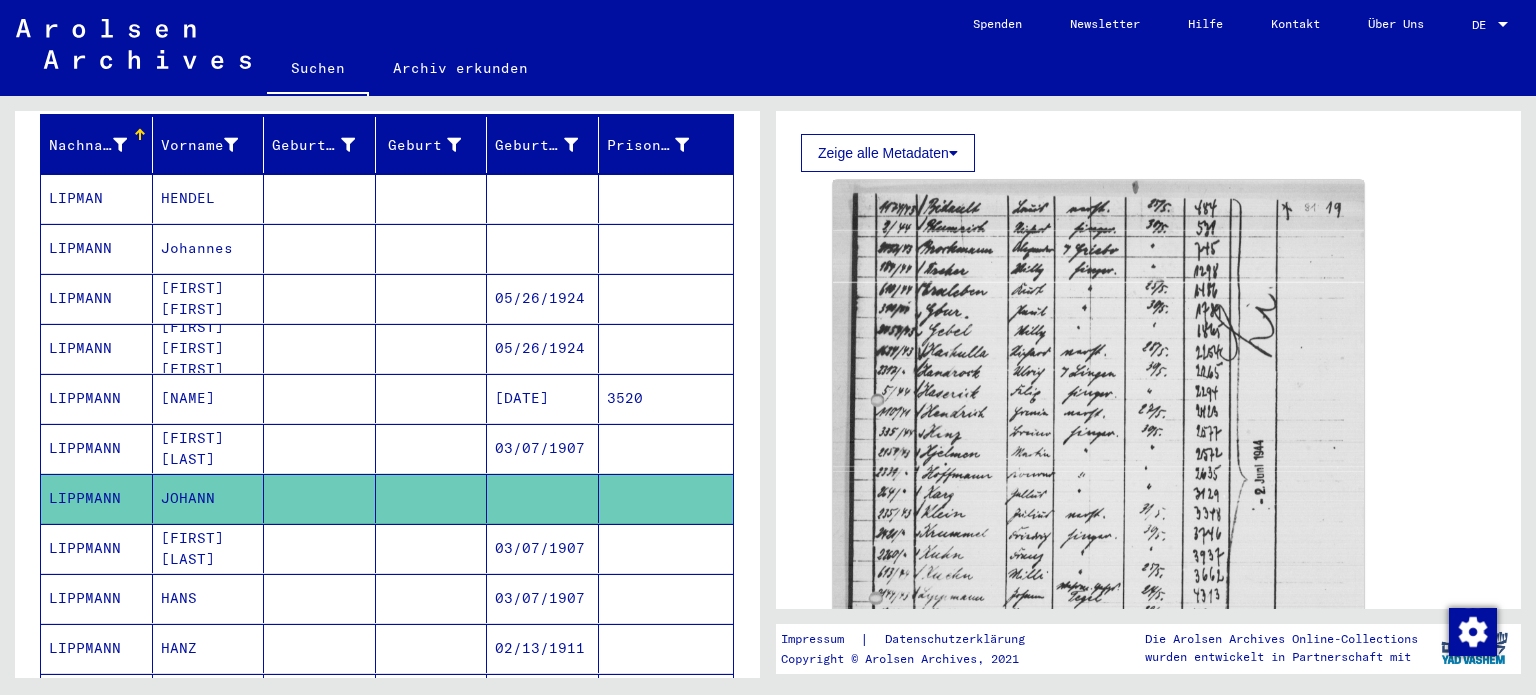 click at bounding box center (432, 598) 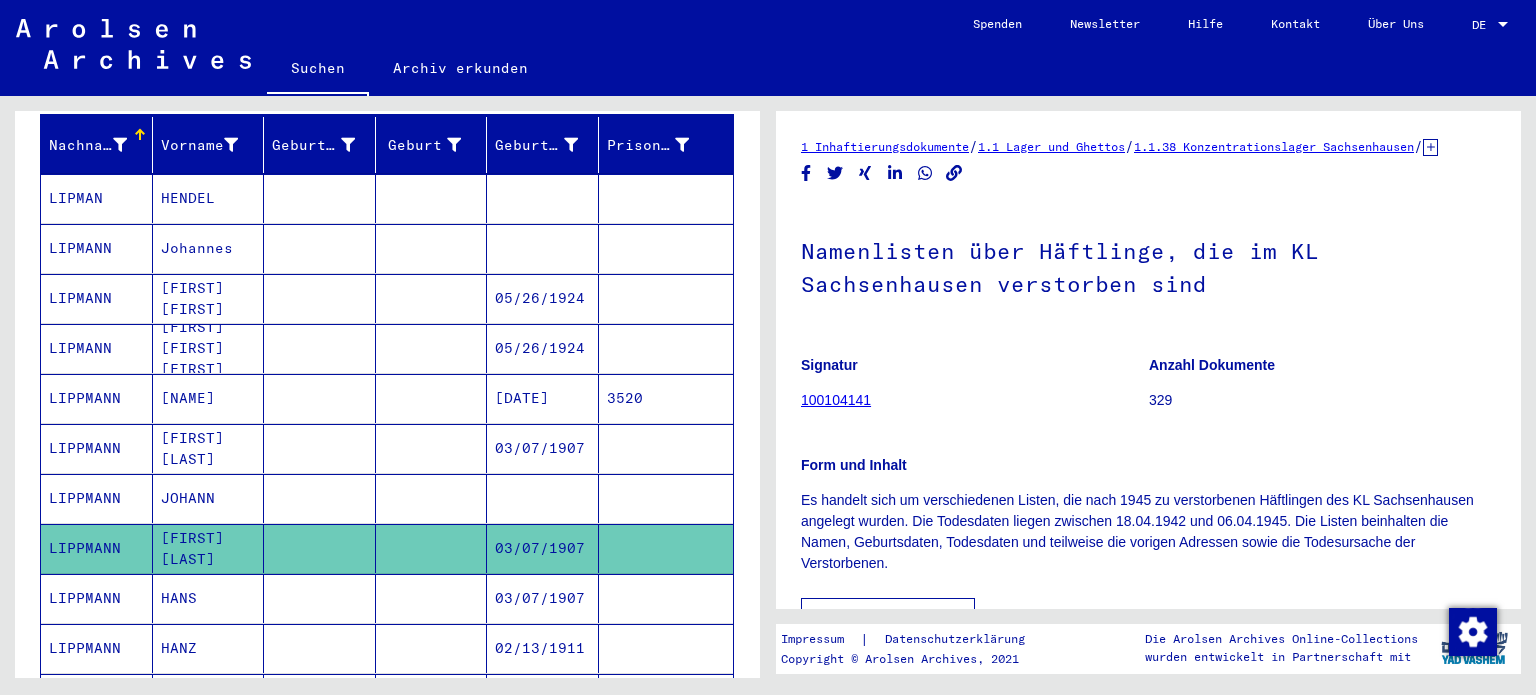scroll, scrollTop: 0, scrollLeft: 0, axis: both 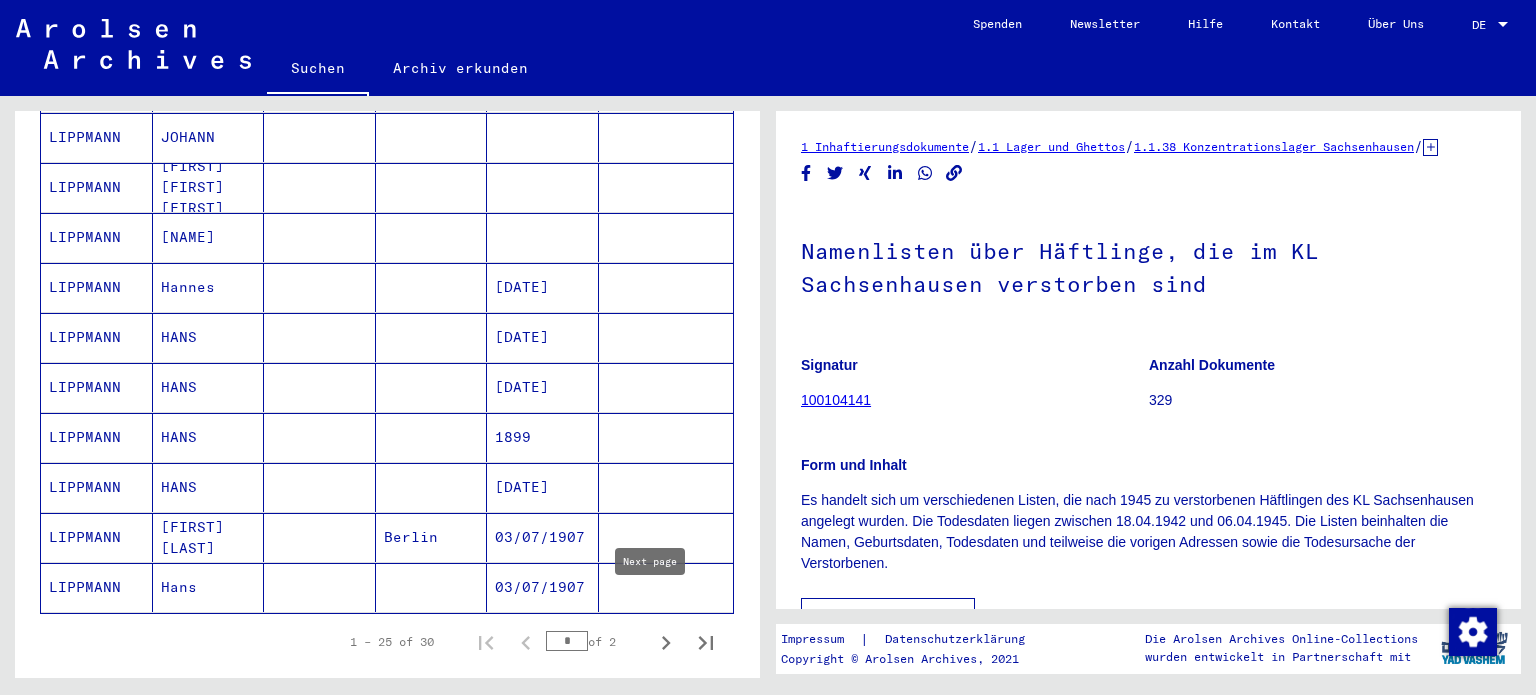 click 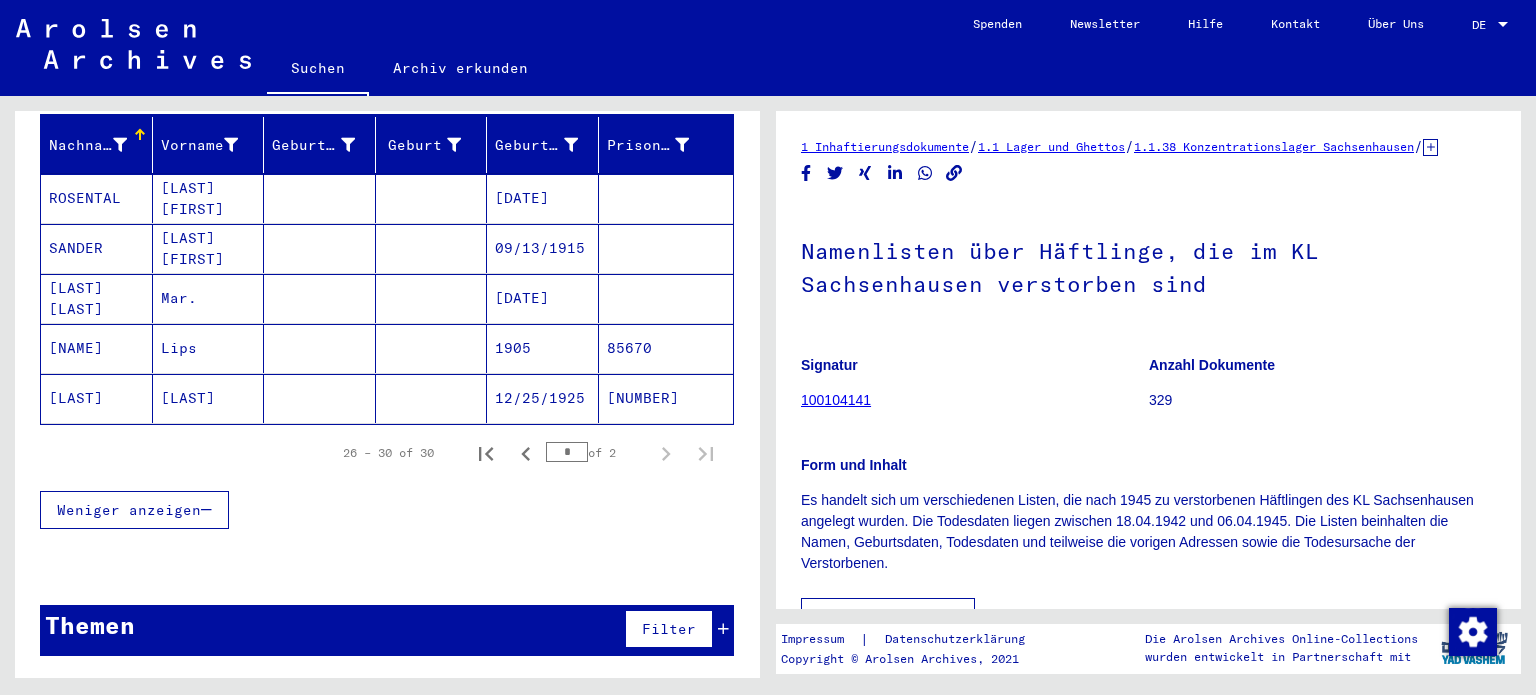scroll, scrollTop: 224, scrollLeft: 0, axis: vertical 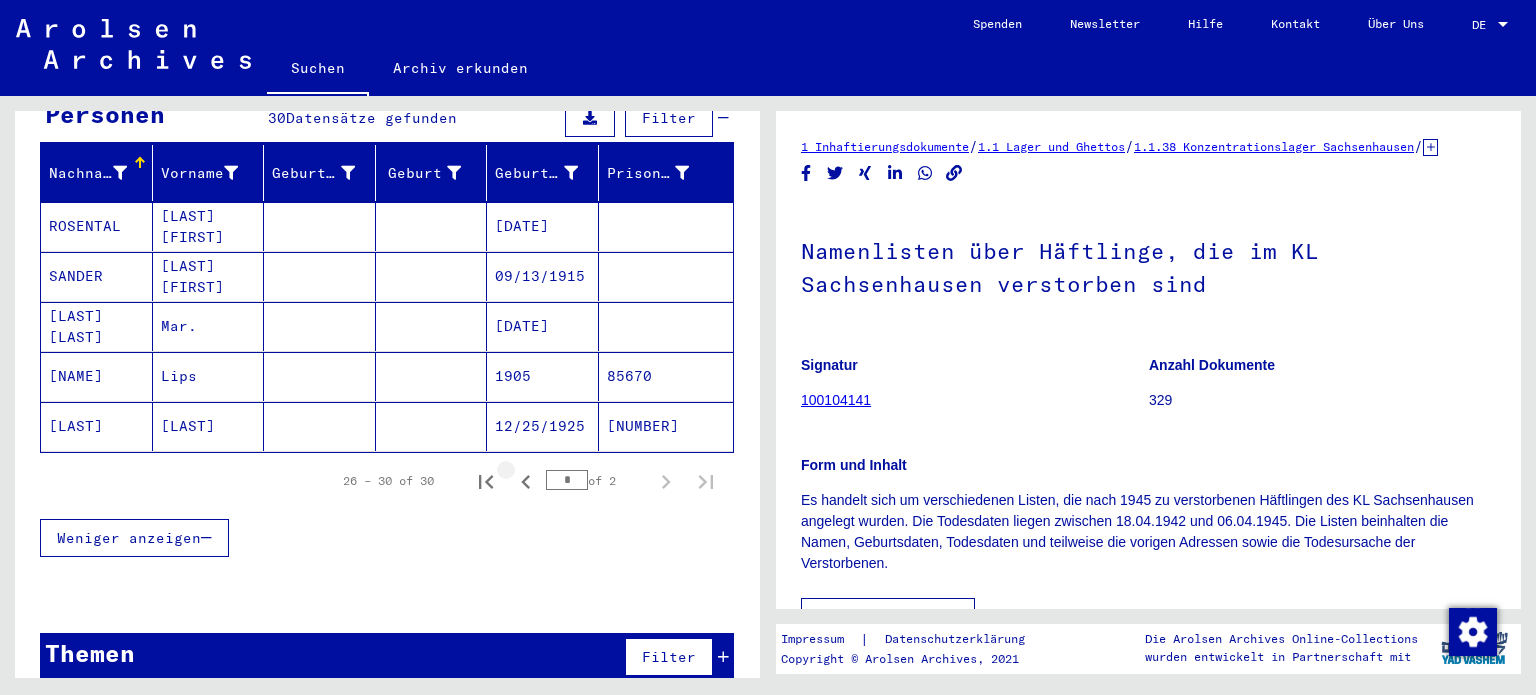 click 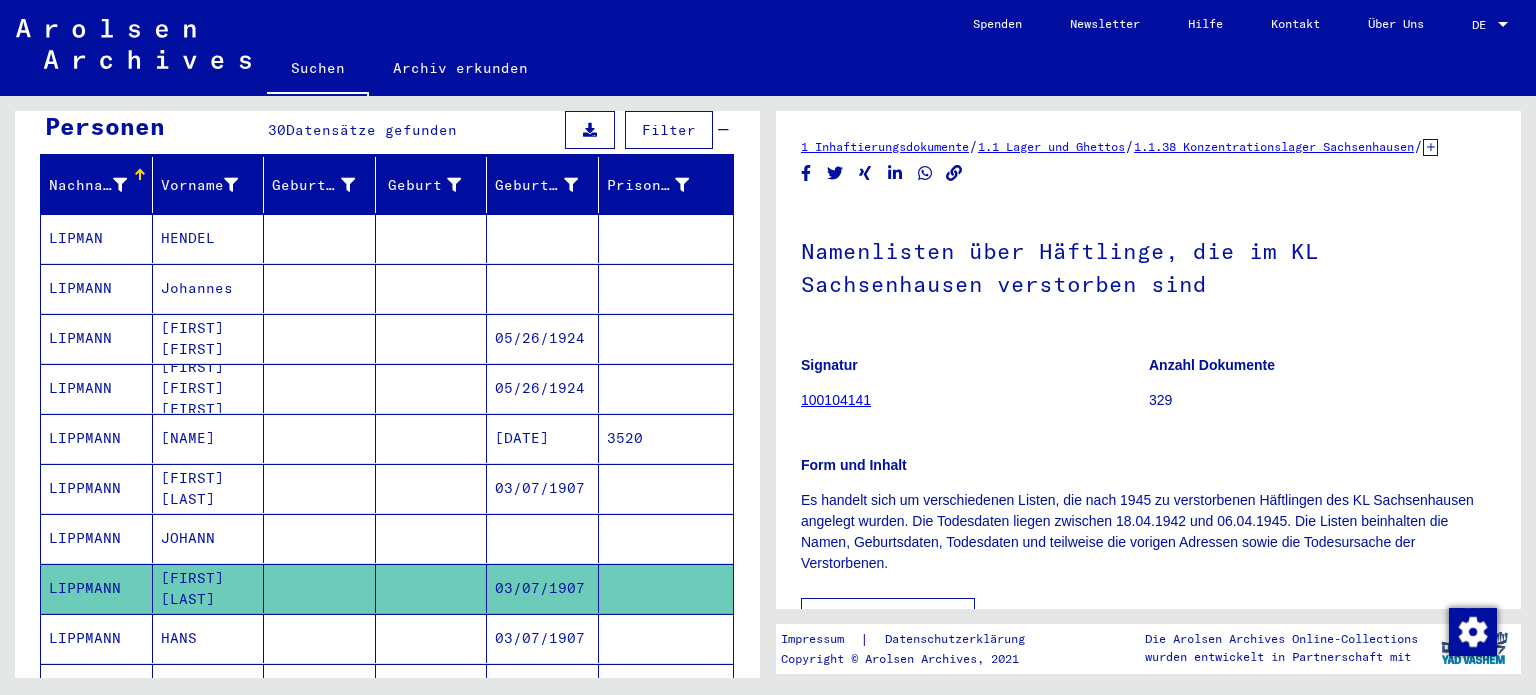 scroll, scrollTop: 220, scrollLeft: 0, axis: vertical 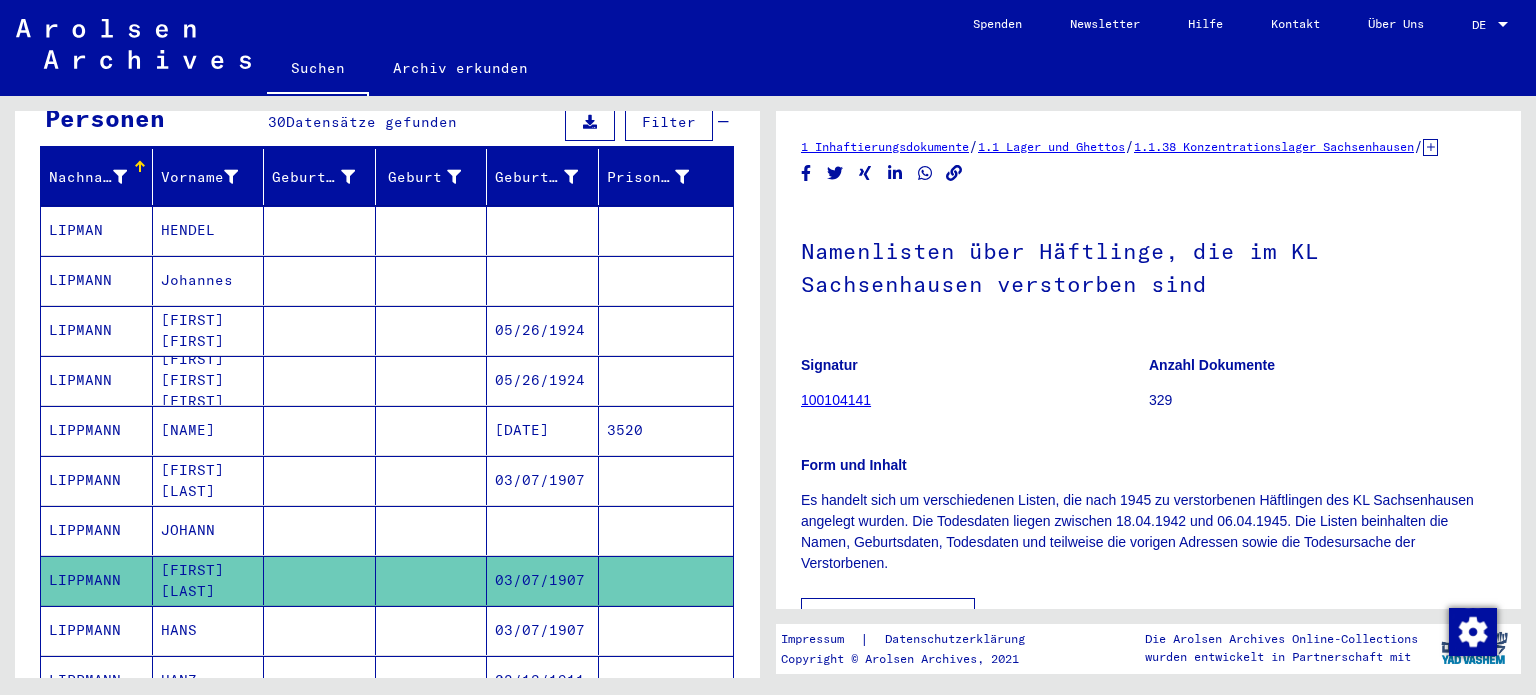 click on "[FIRST] [FIRST] [FIRST]" at bounding box center (209, 430) 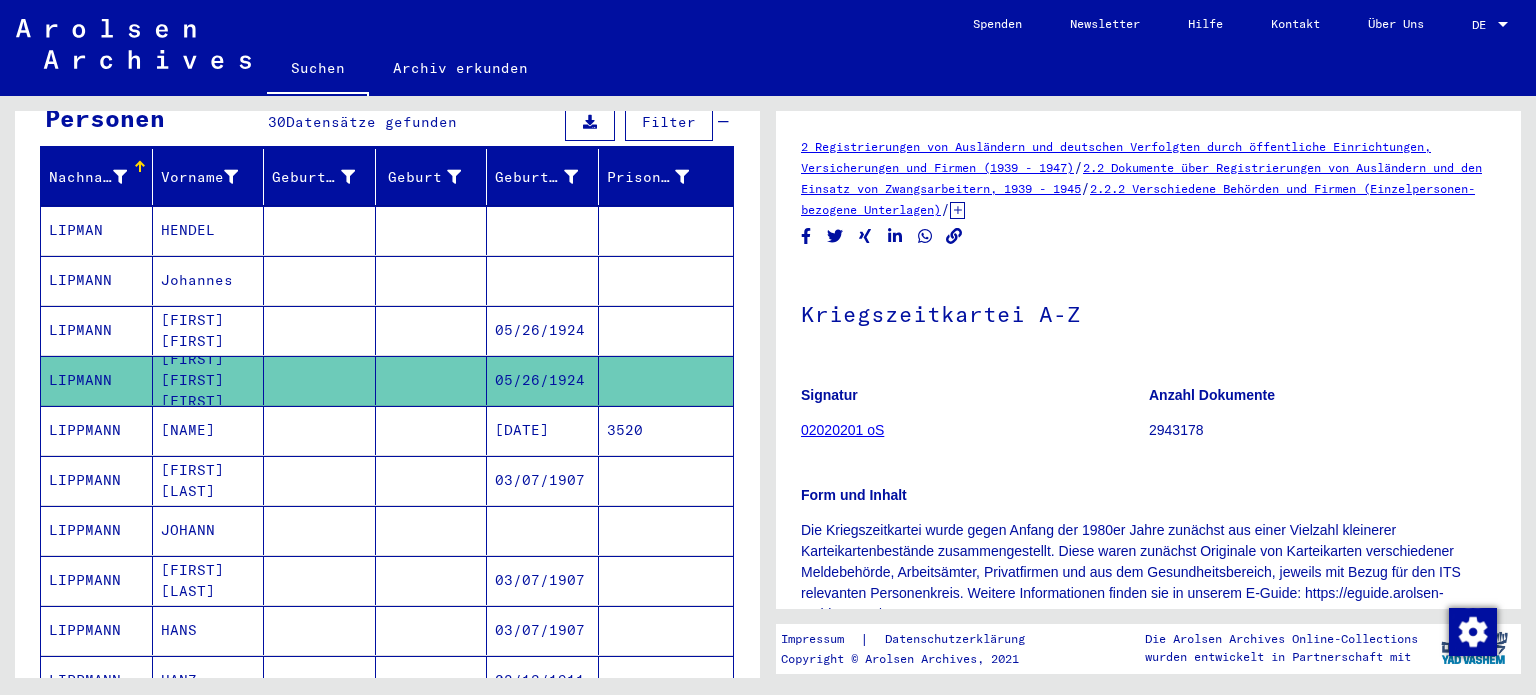 scroll, scrollTop: 0, scrollLeft: 0, axis: both 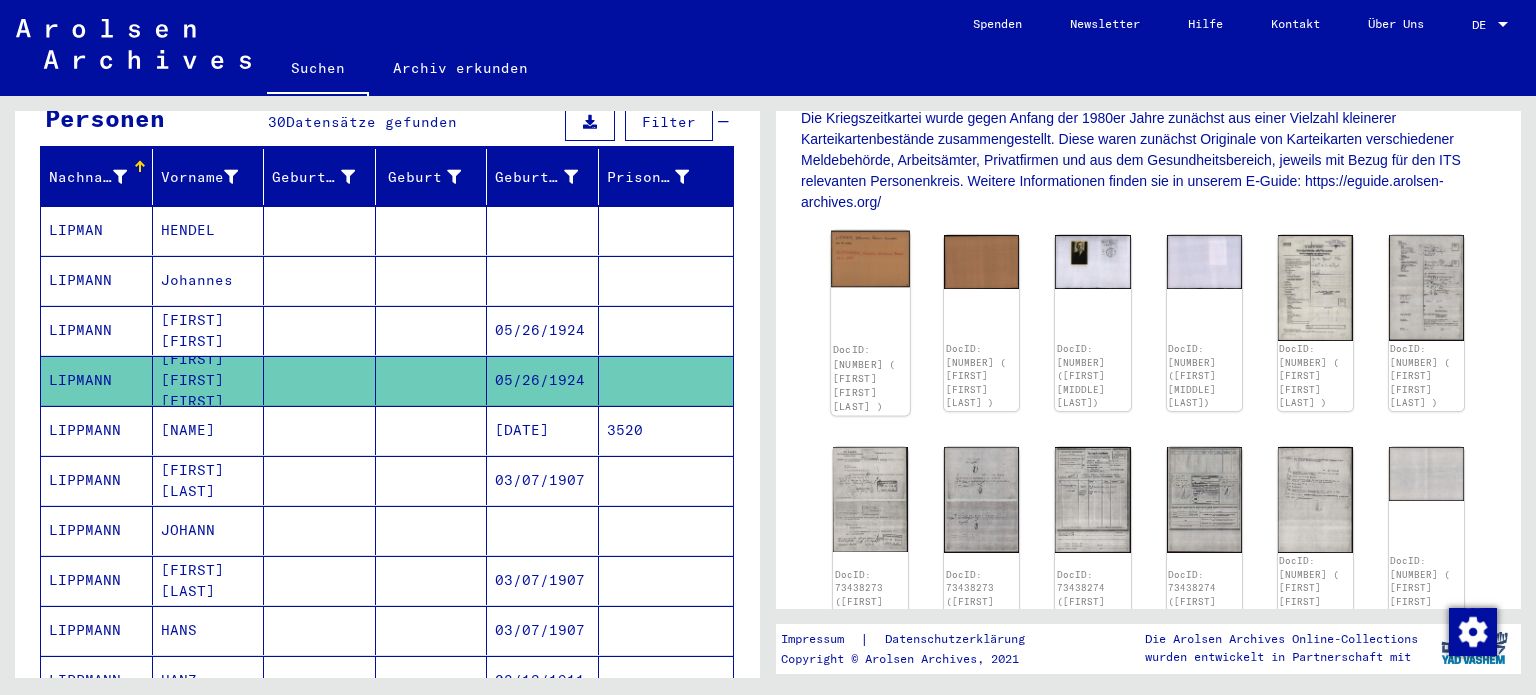 click 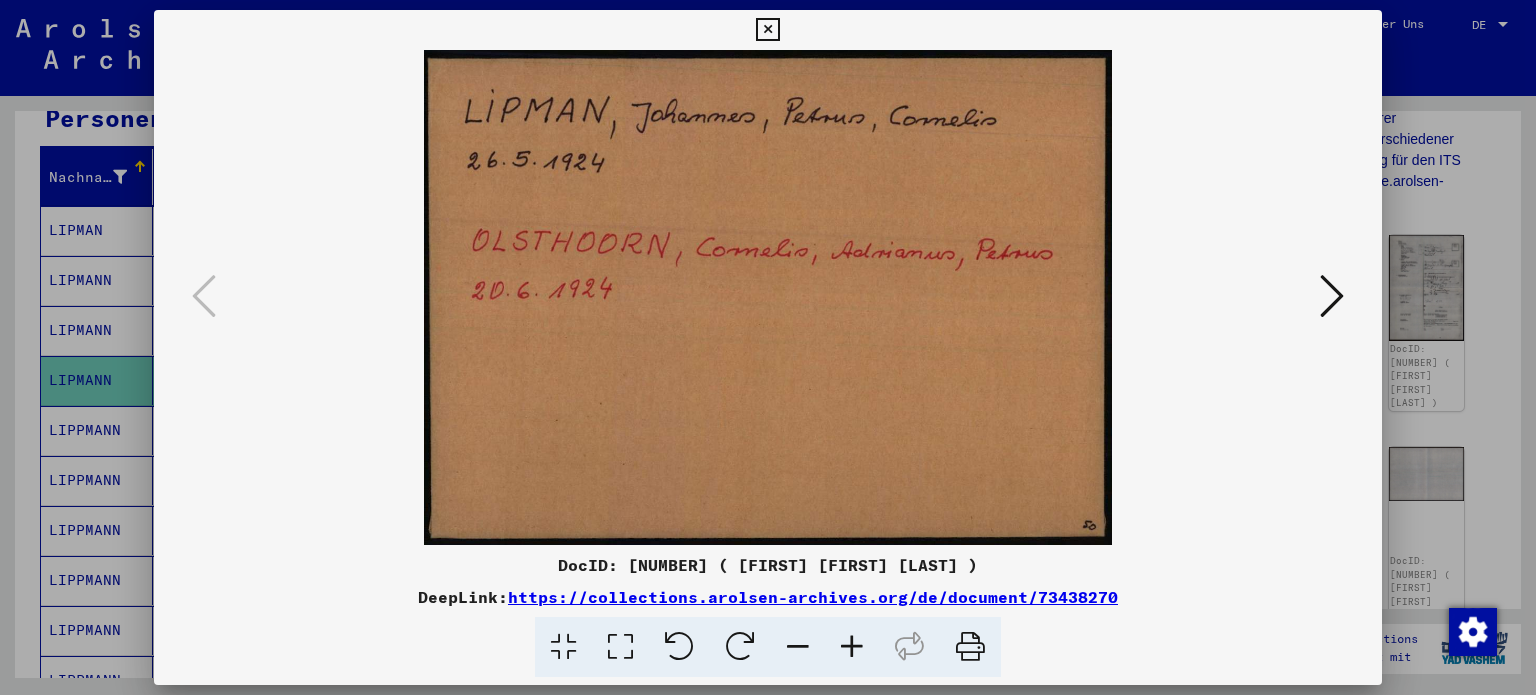 click at bounding box center (1332, 296) 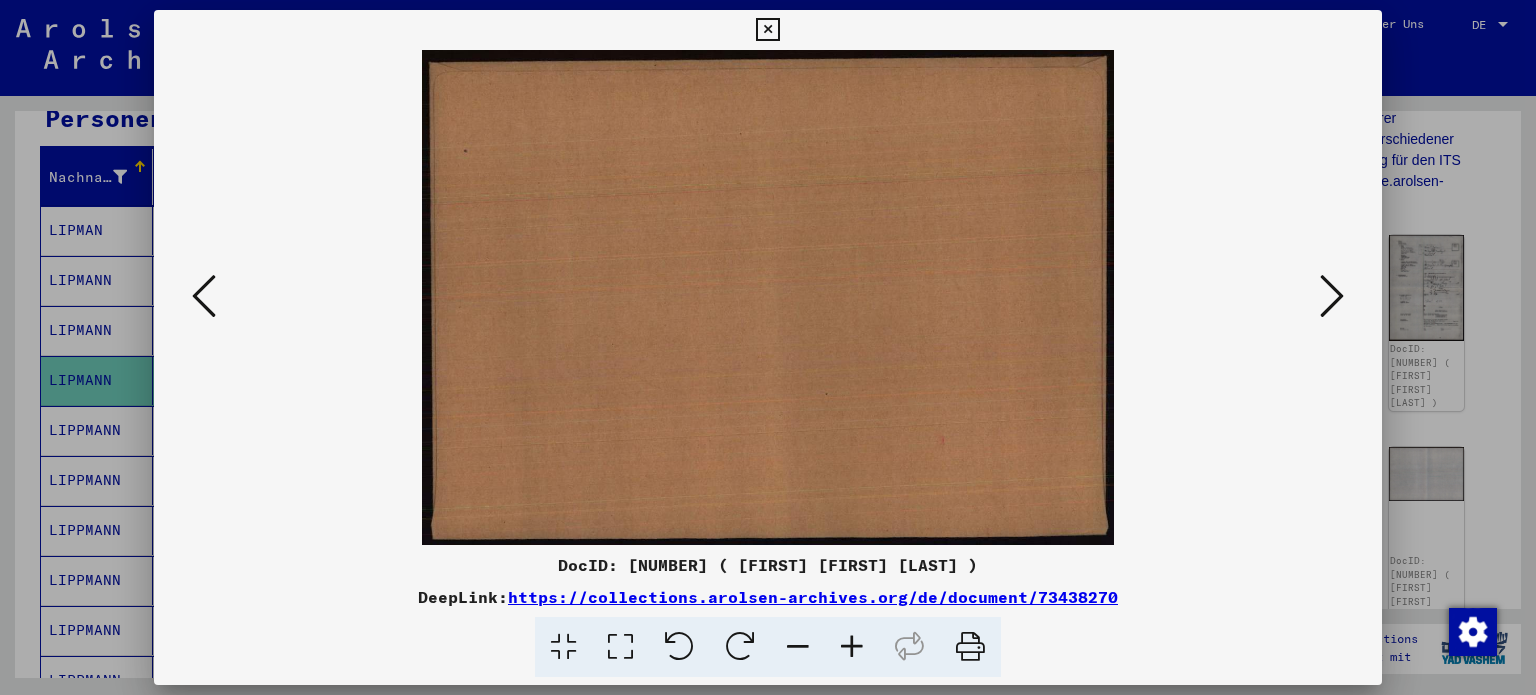click at bounding box center (1332, 296) 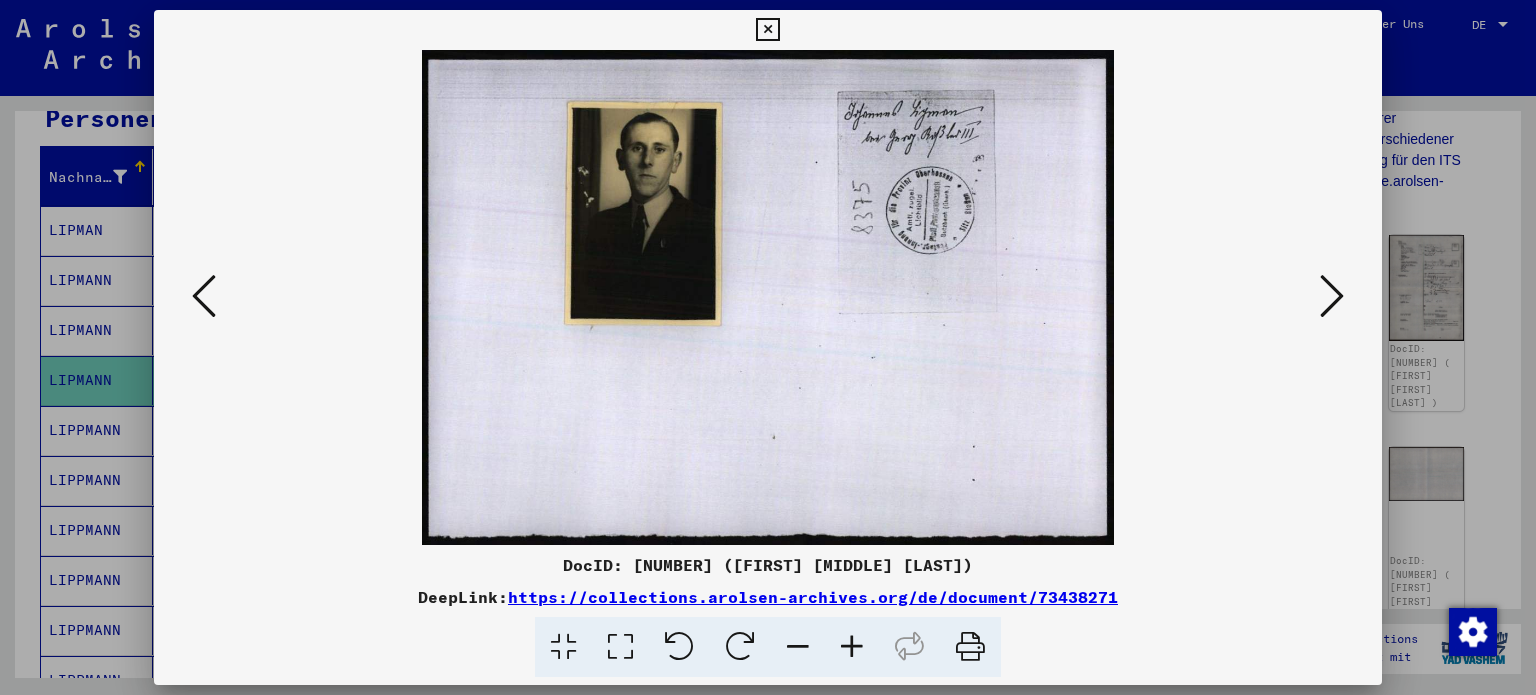 click at bounding box center [768, 297] 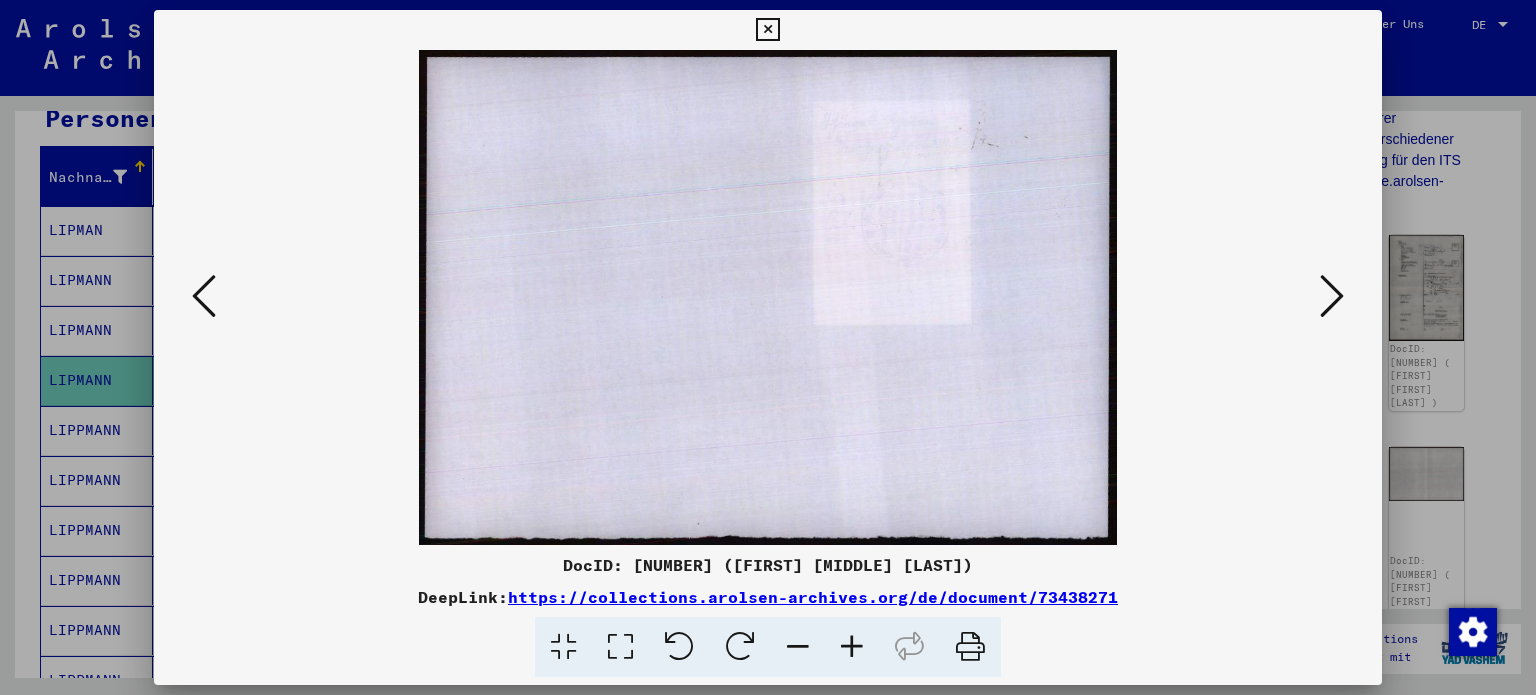 click at bounding box center [1332, 296] 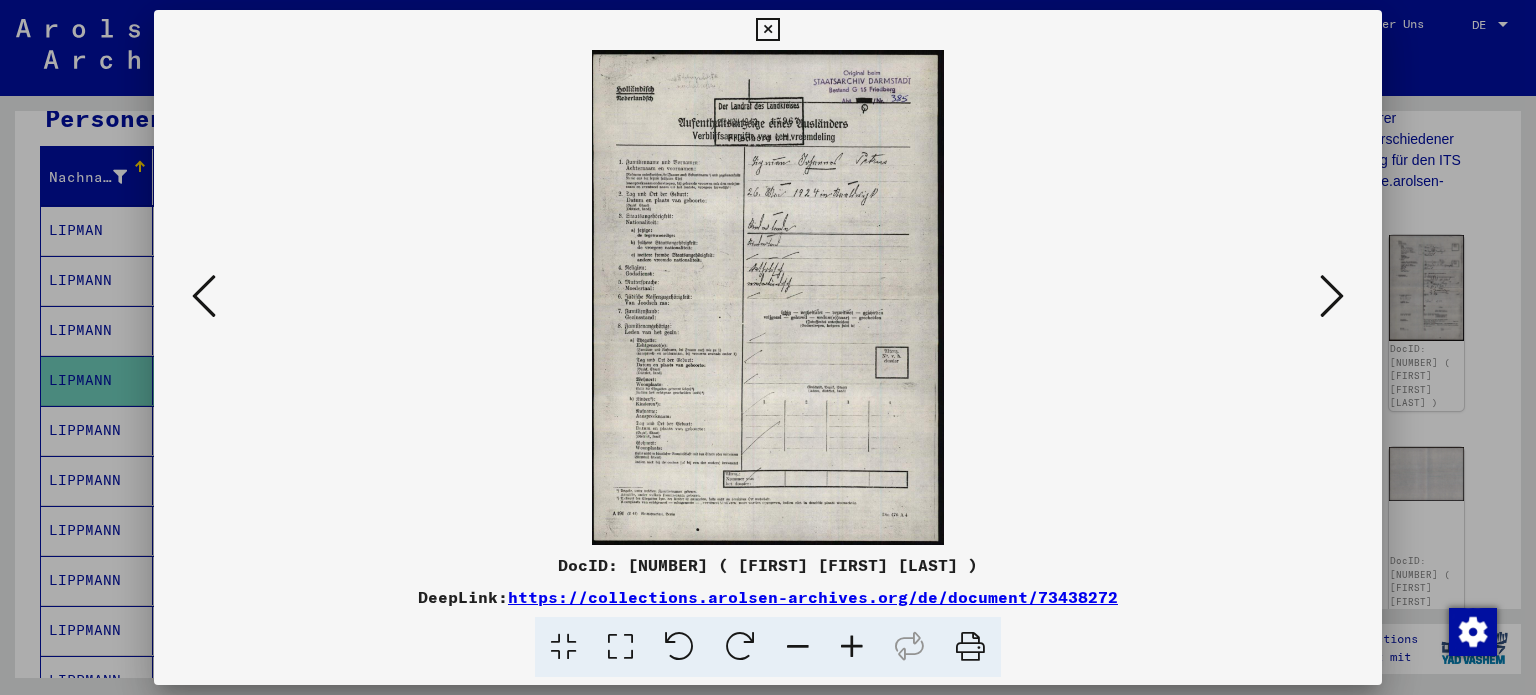click at bounding box center [768, 297] 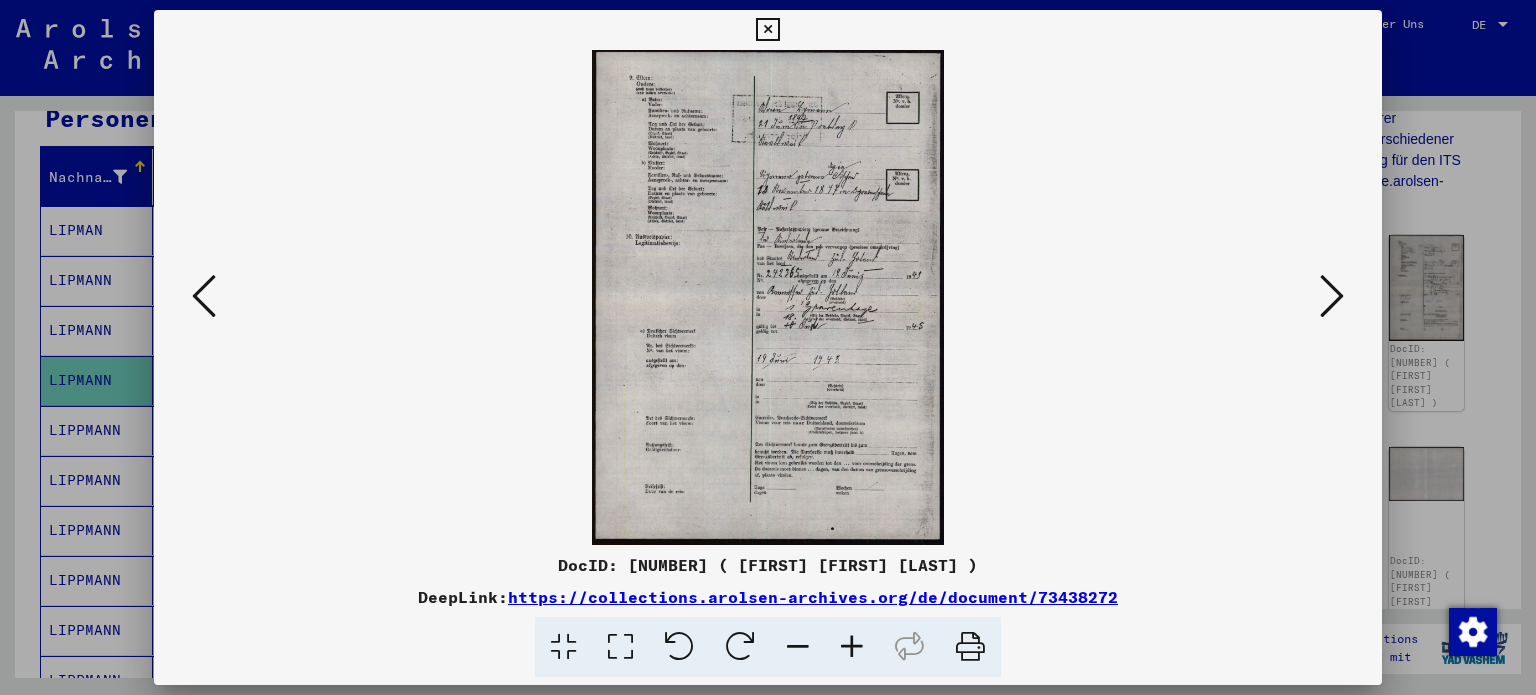 click at bounding box center (852, 647) 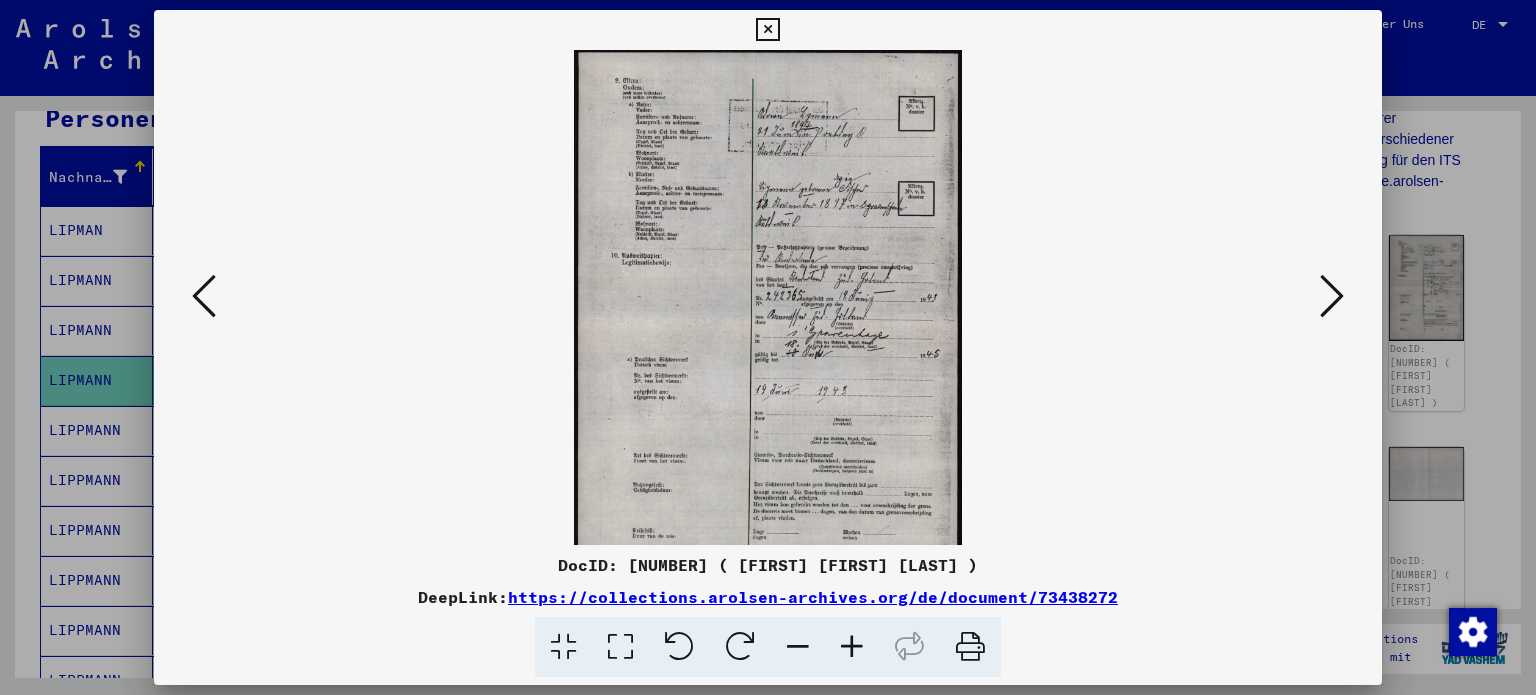 click at bounding box center [852, 647] 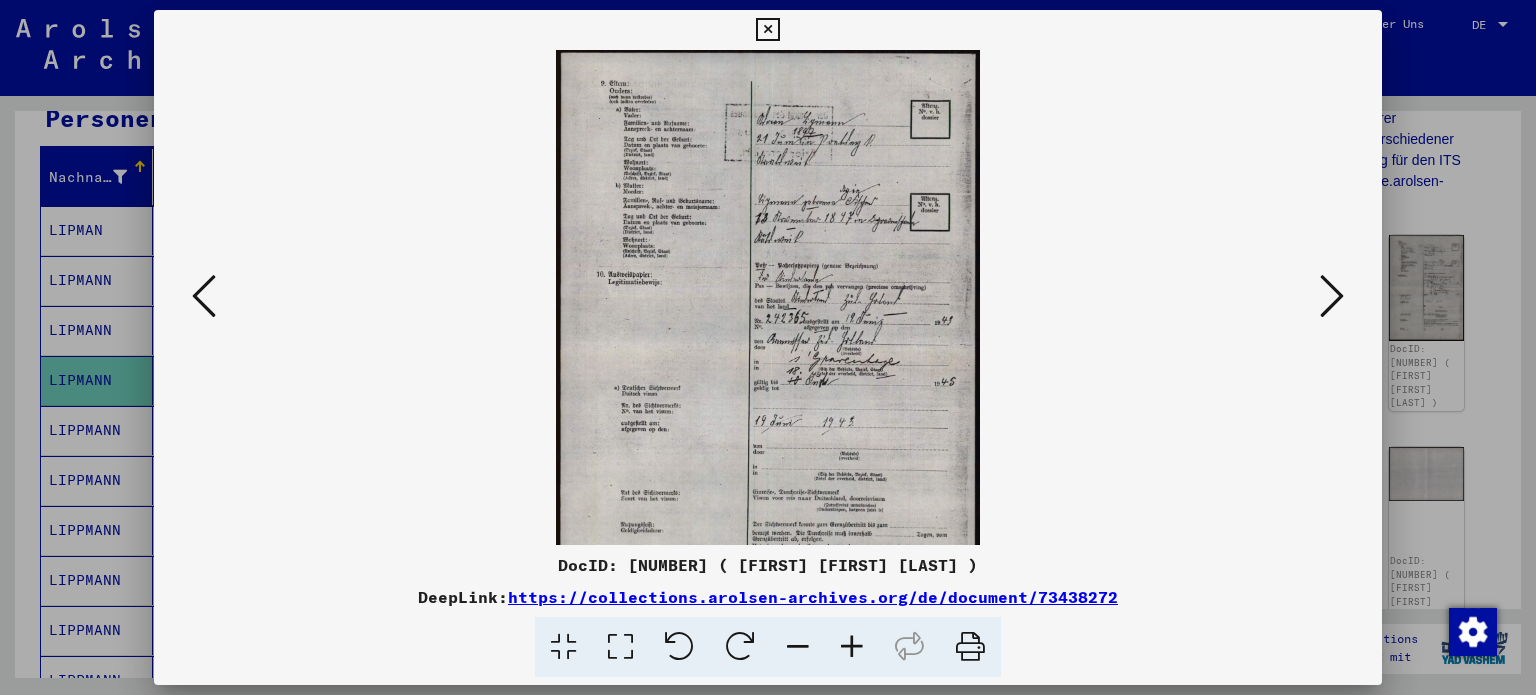 click at bounding box center [852, 647] 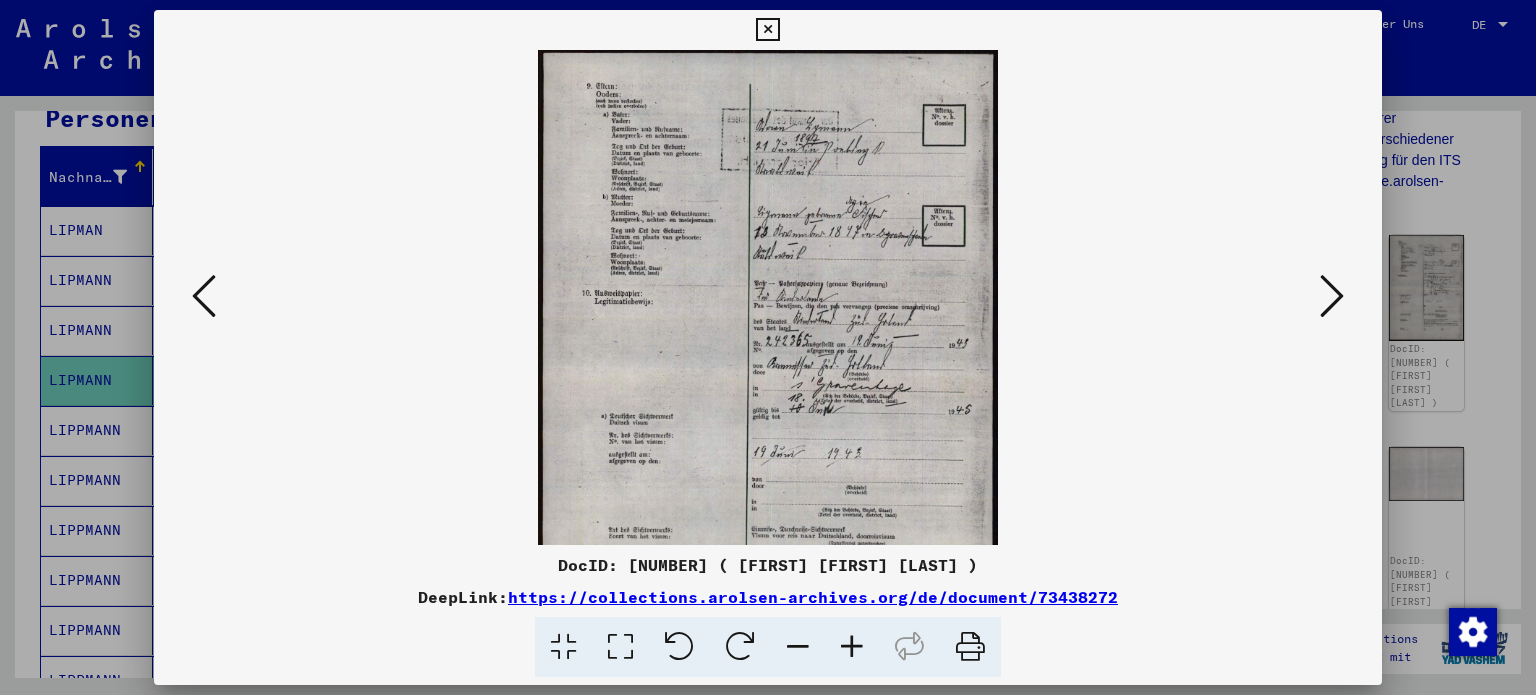 click at bounding box center (852, 647) 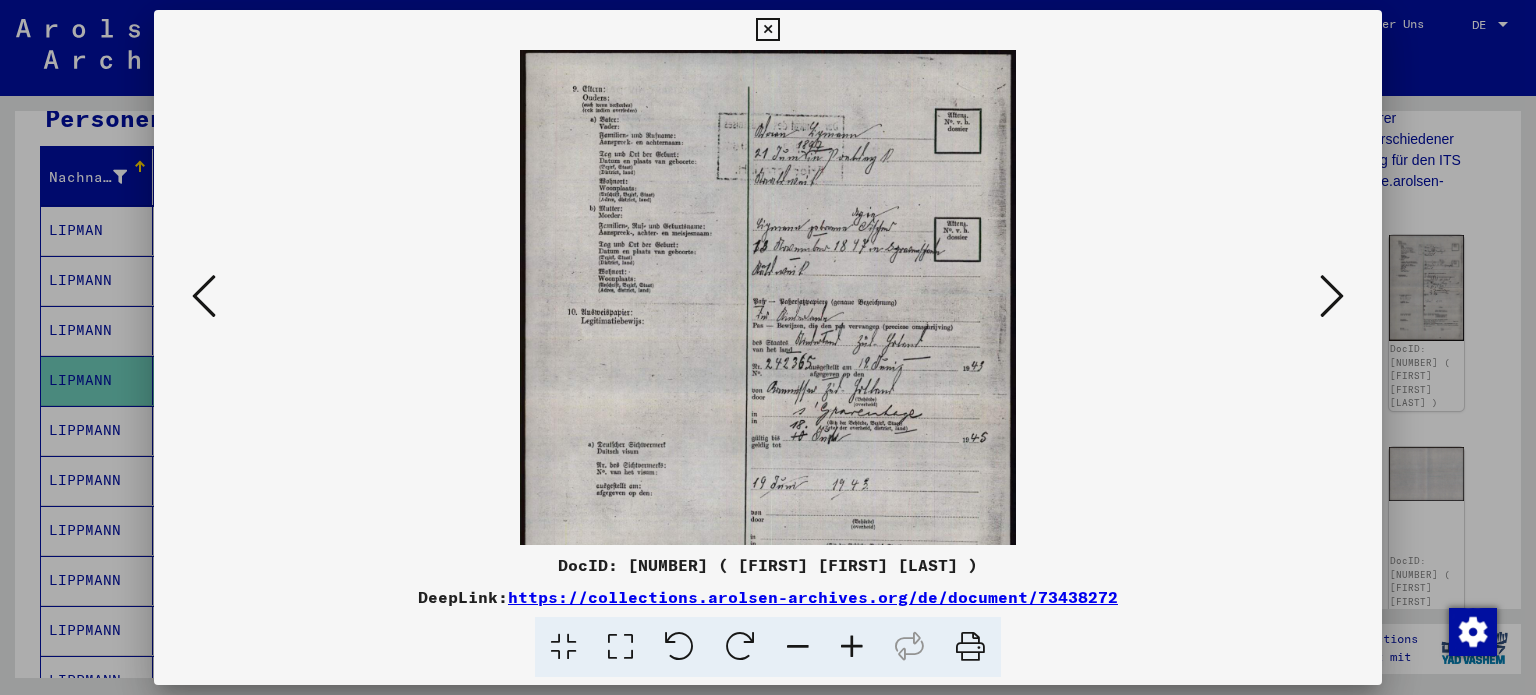 click at bounding box center [852, 647] 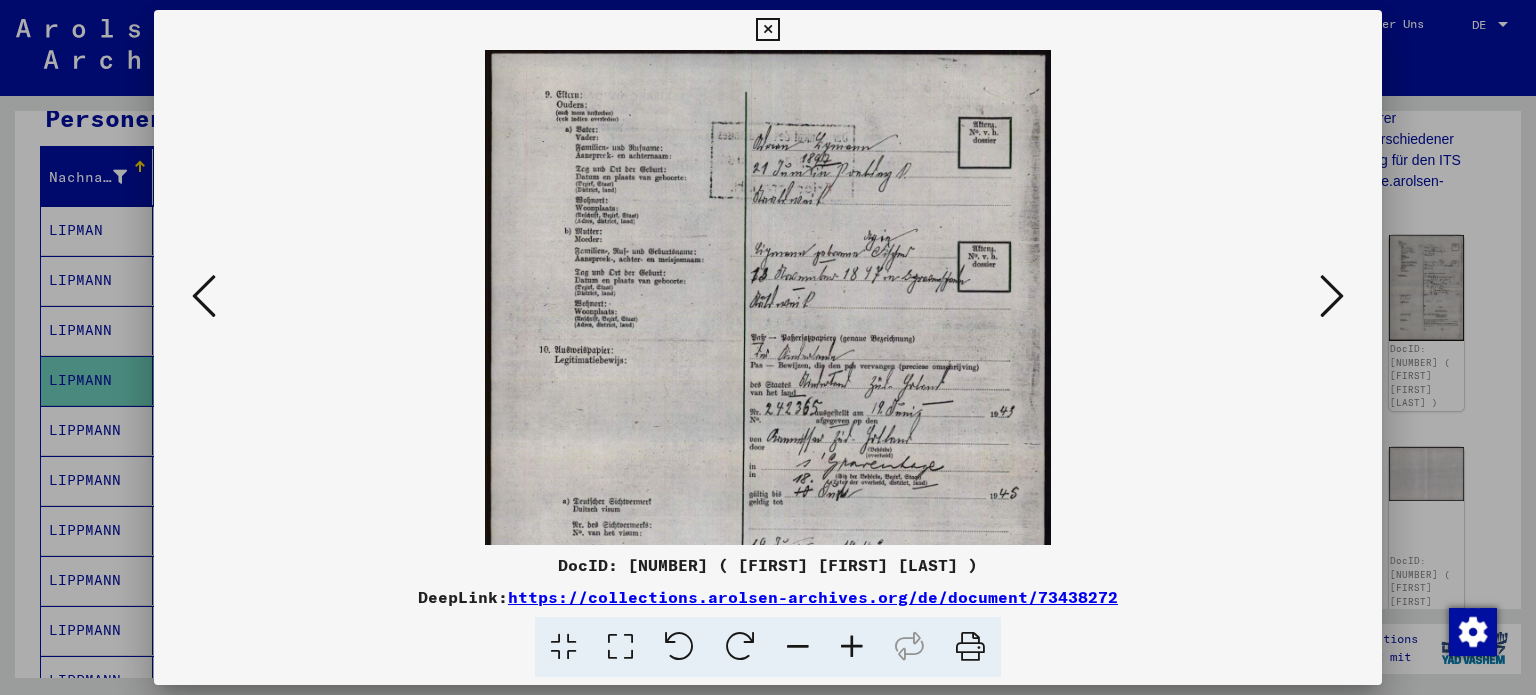 click at bounding box center [852, 647] 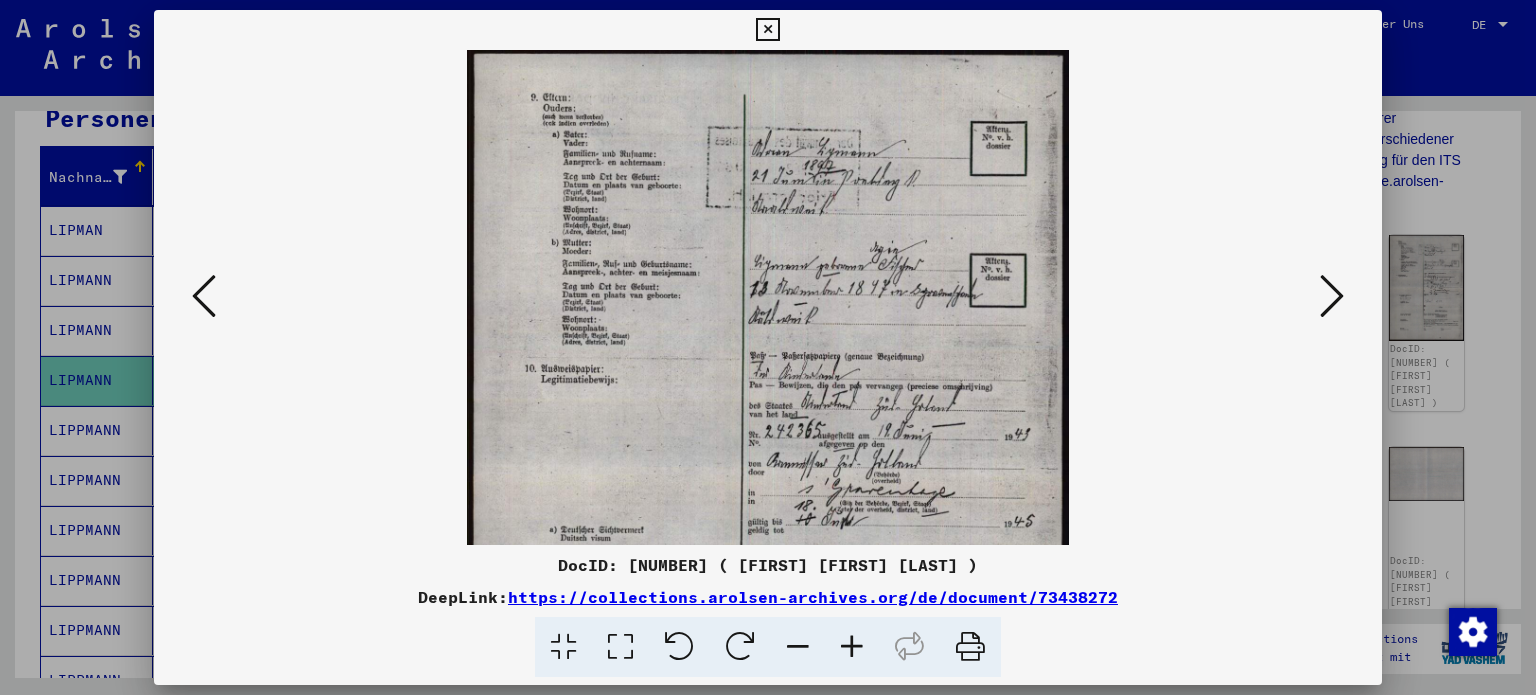 click at bounding box center [852, 647] 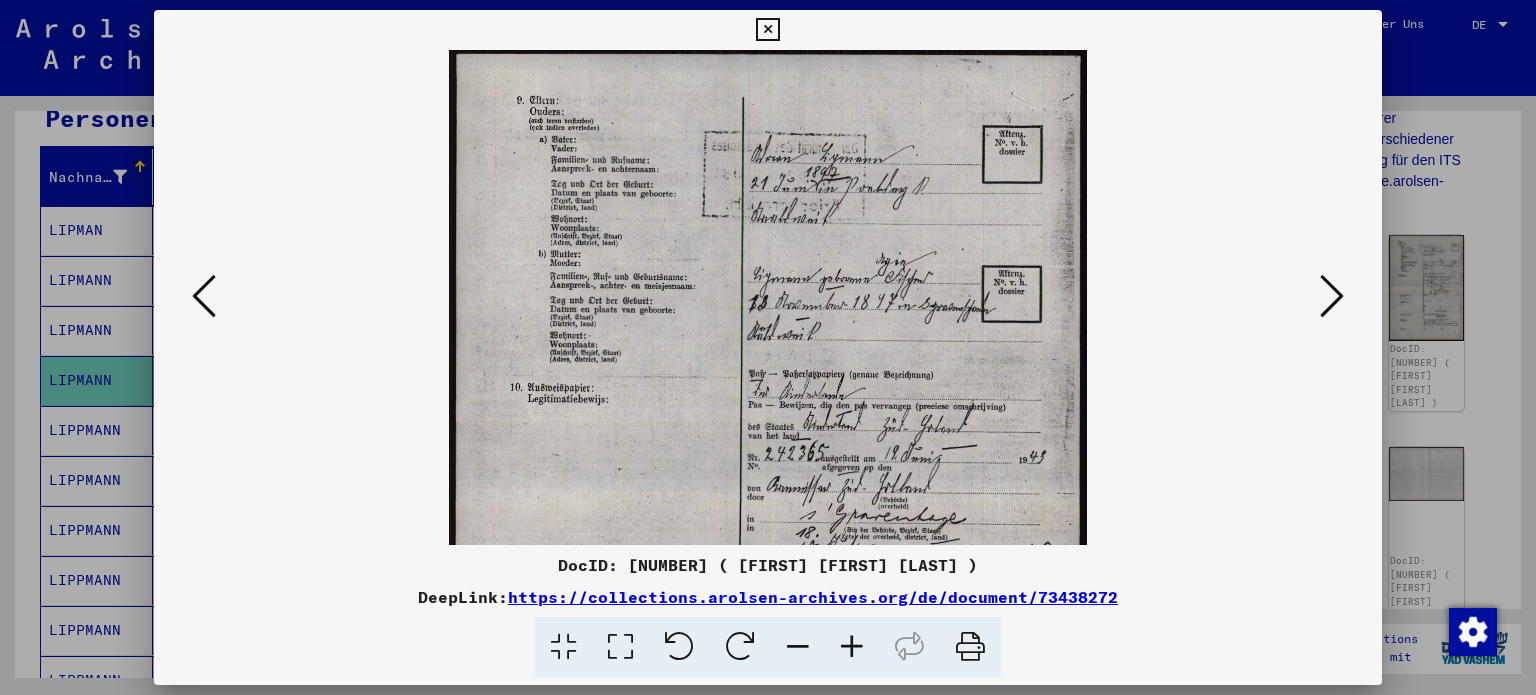click at bounding box center [852, 647] 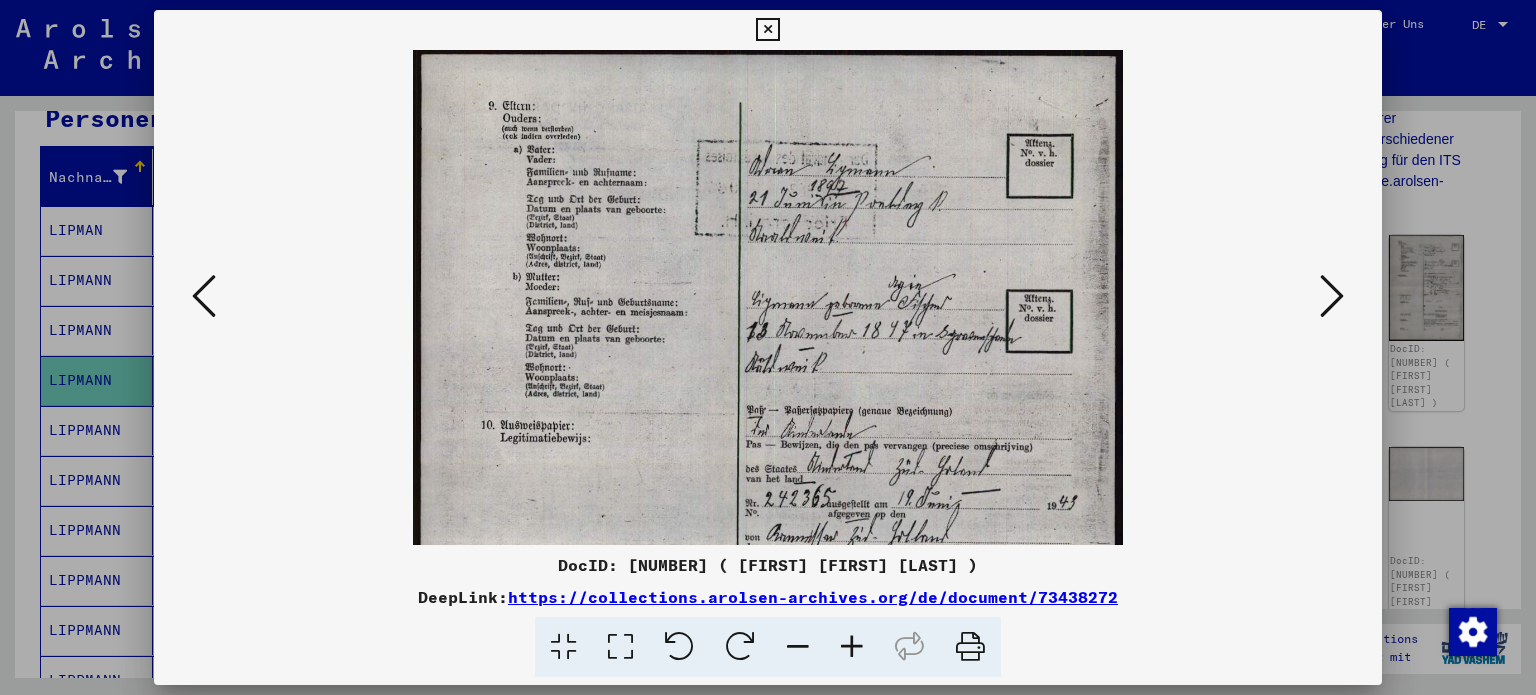click at bounding box center (852, 647) 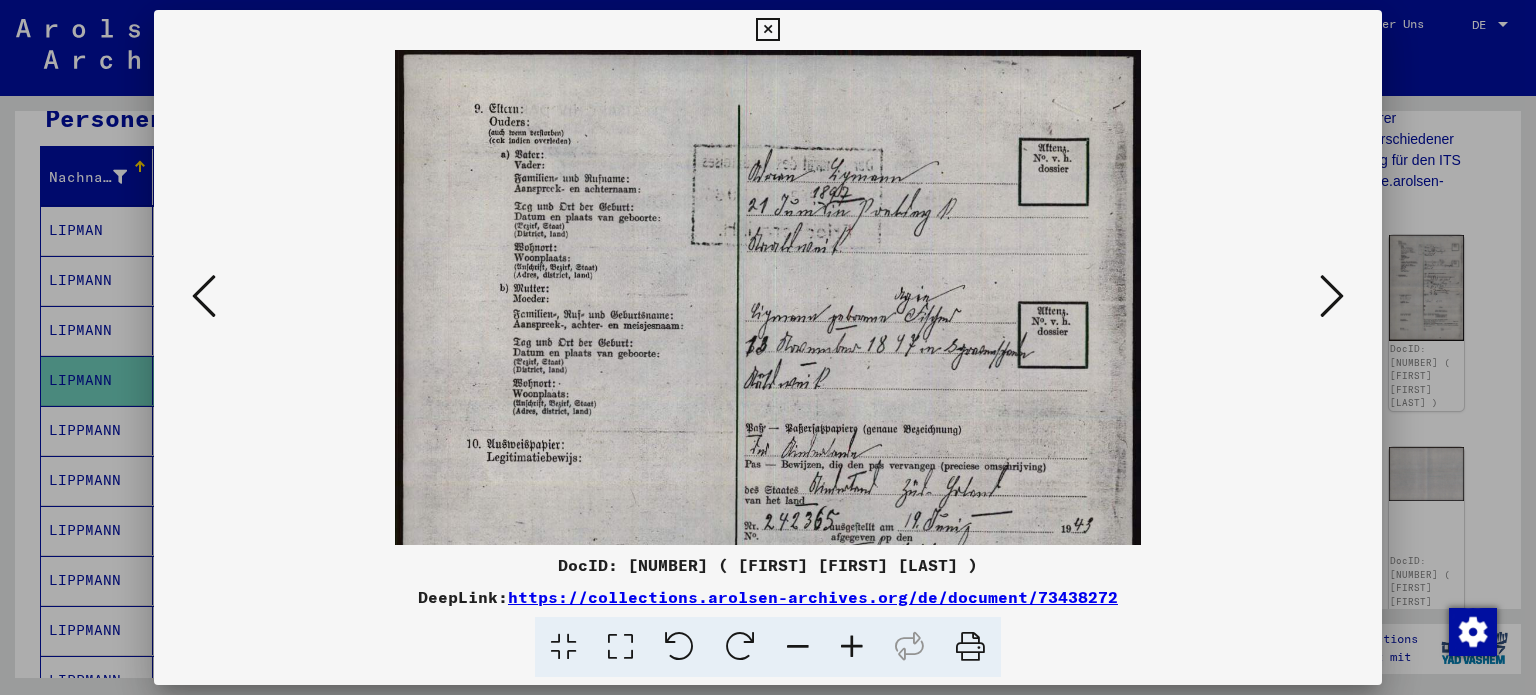 click at bounding box center [852, 647] 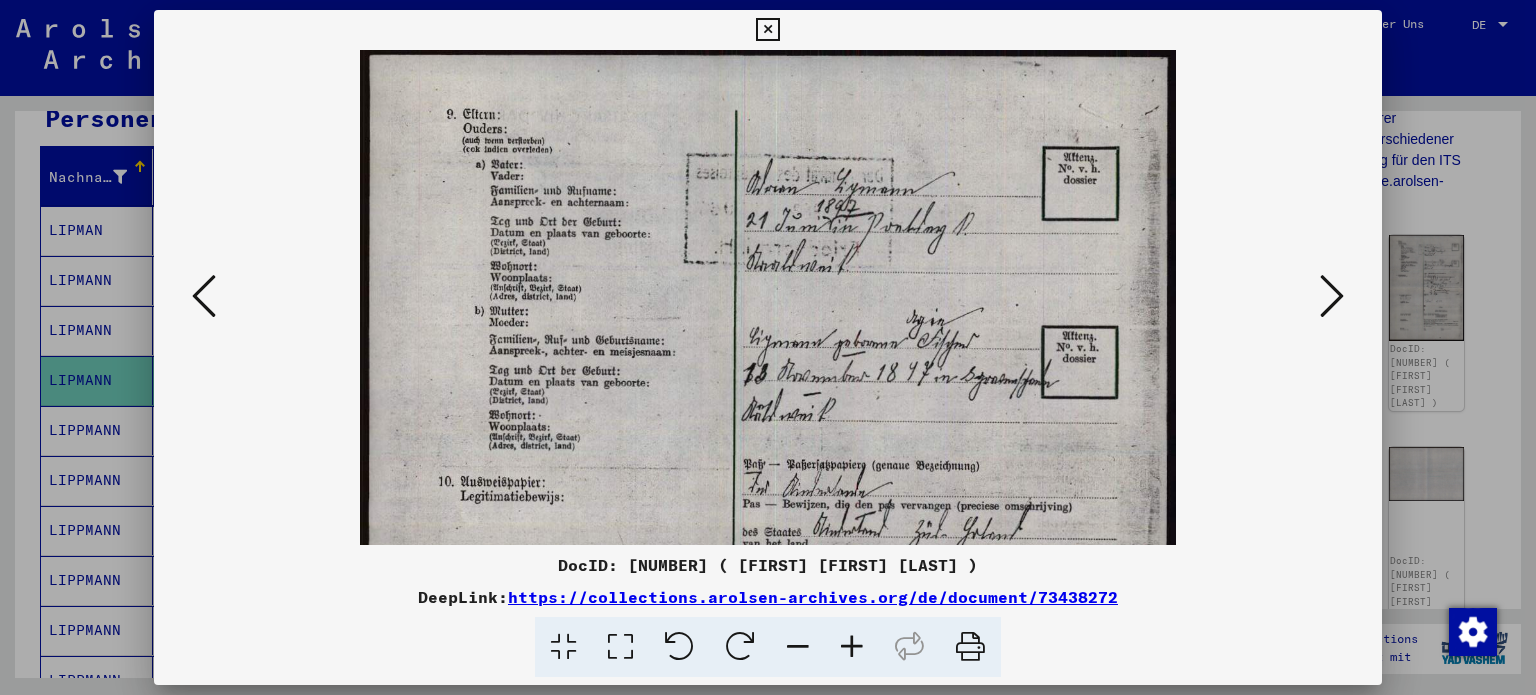 click at bounding box center [852, 647] 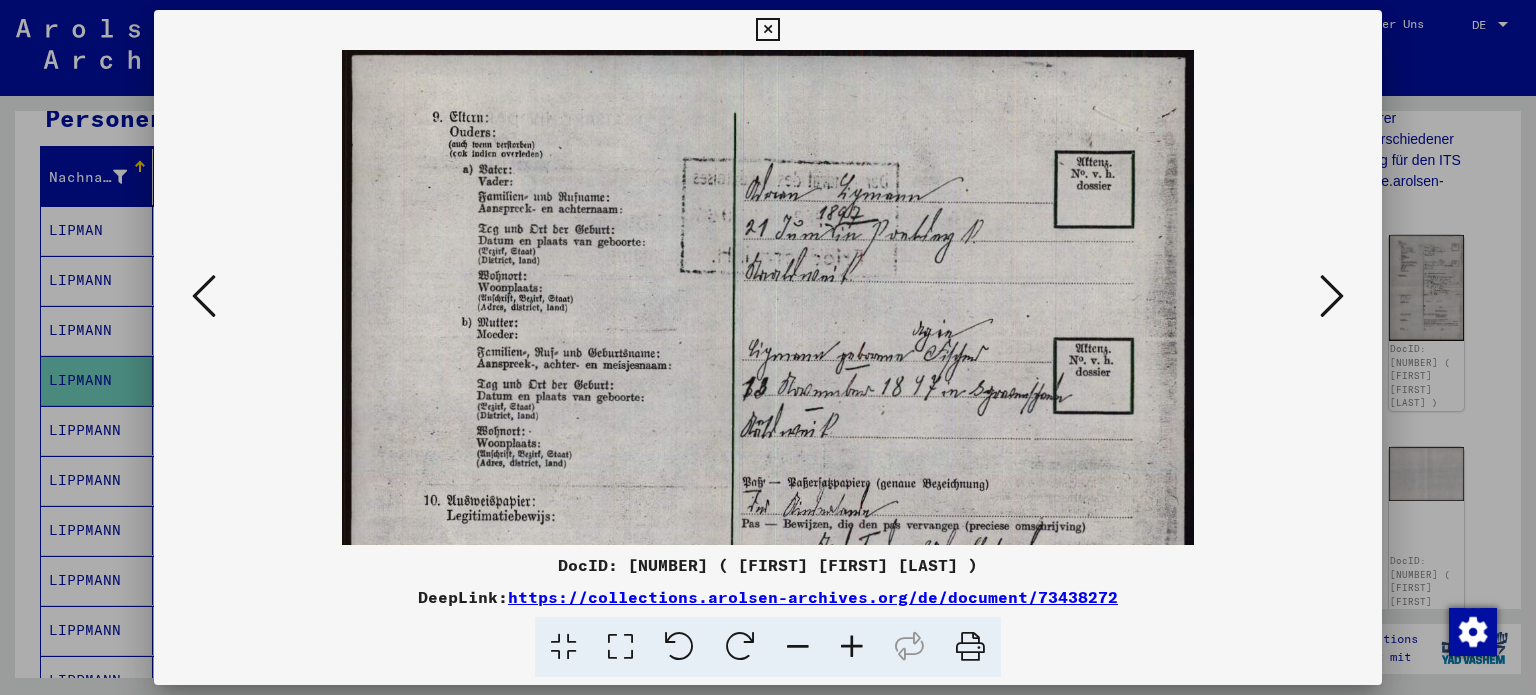 click at bounding box center (852, 647) 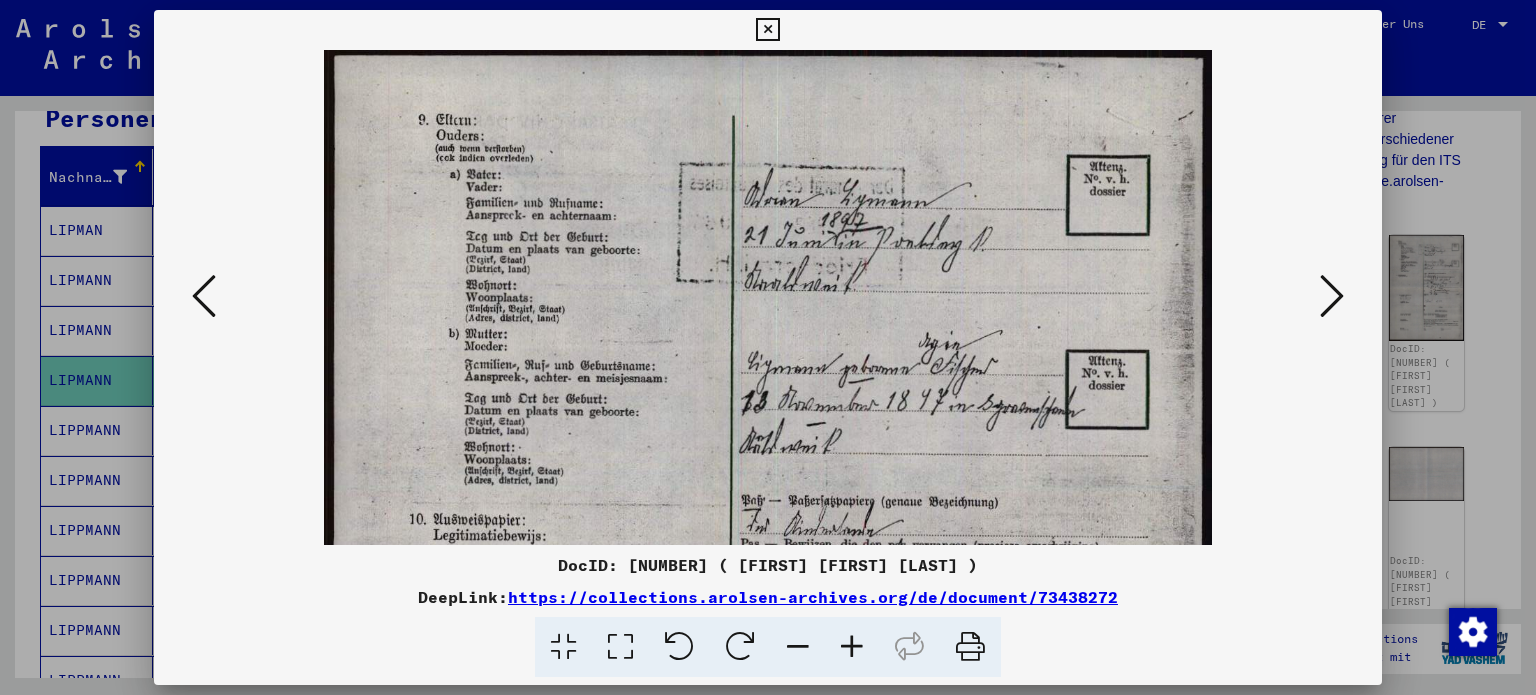 click at bounding box center (852, 647) 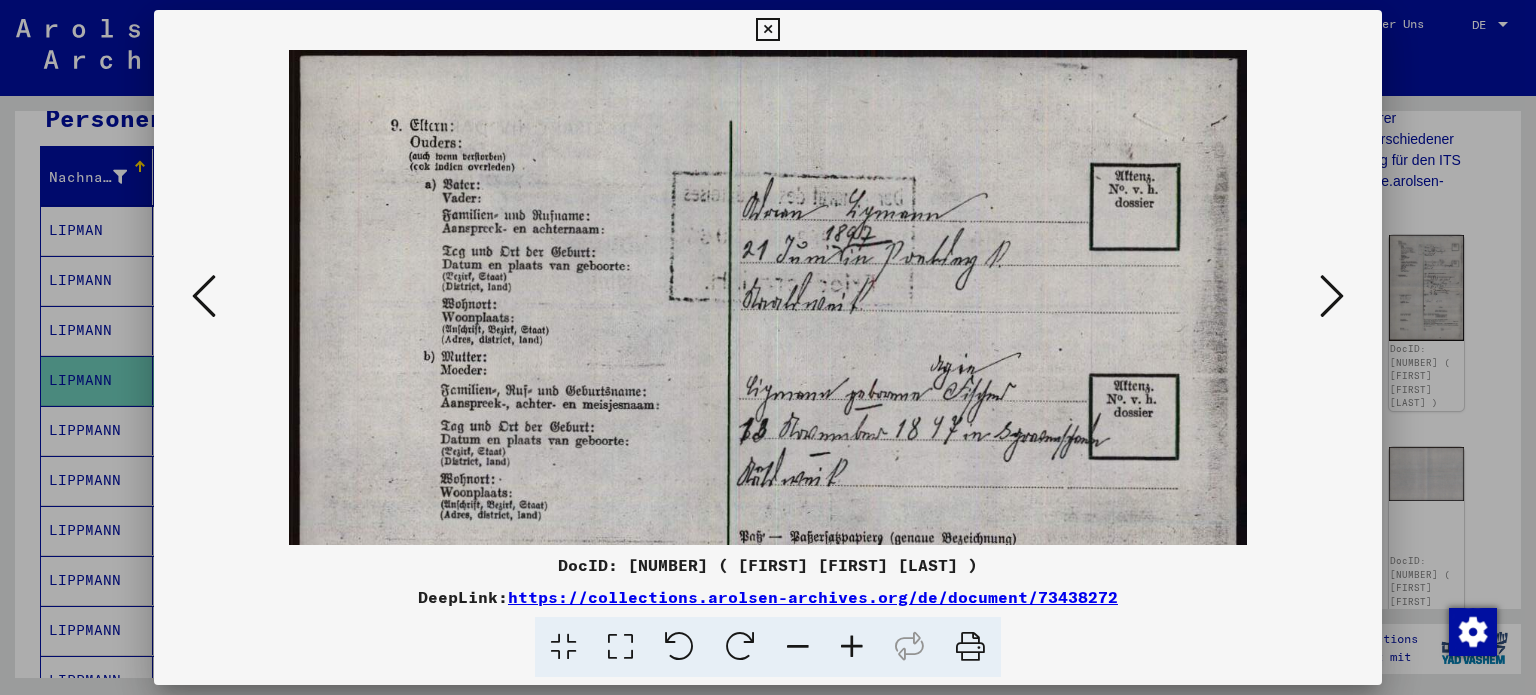 click at bounding box center (852, 647) 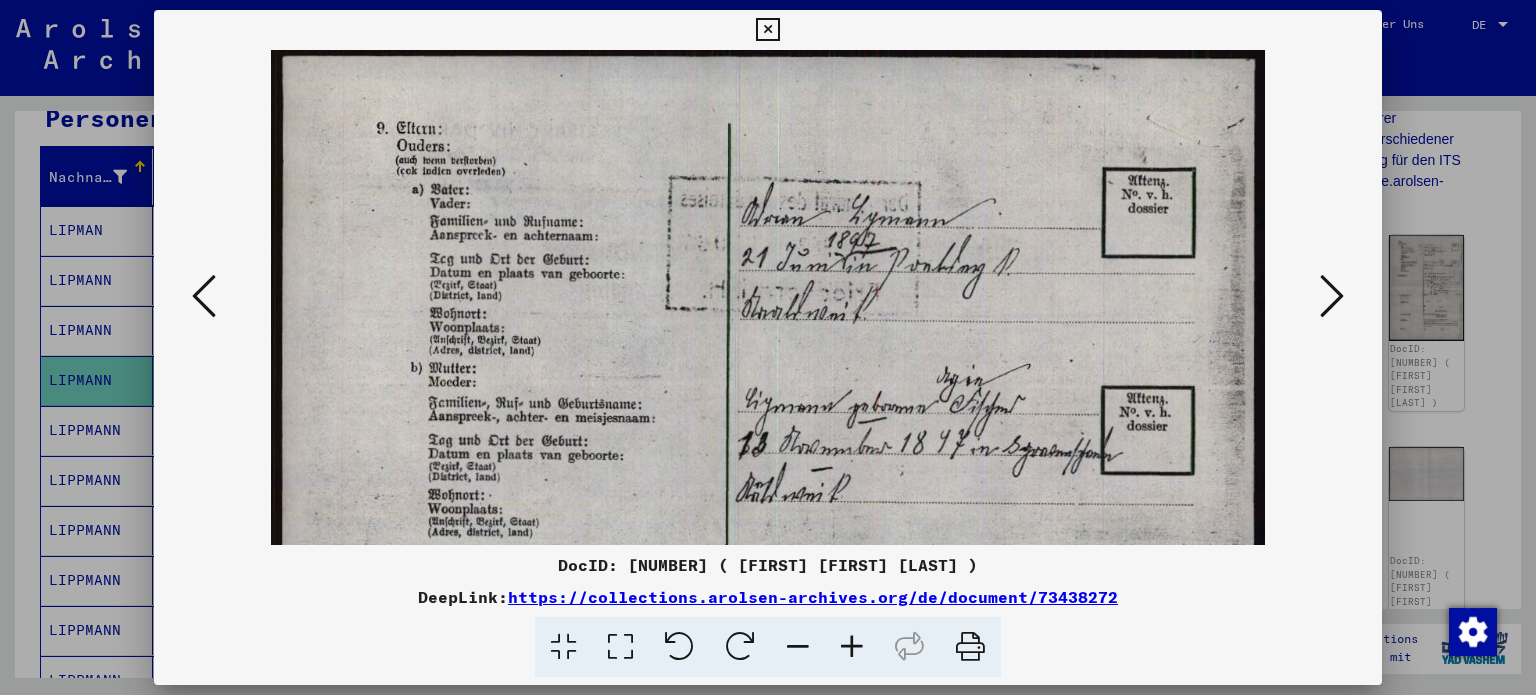 click at bounding box center (852, 647) 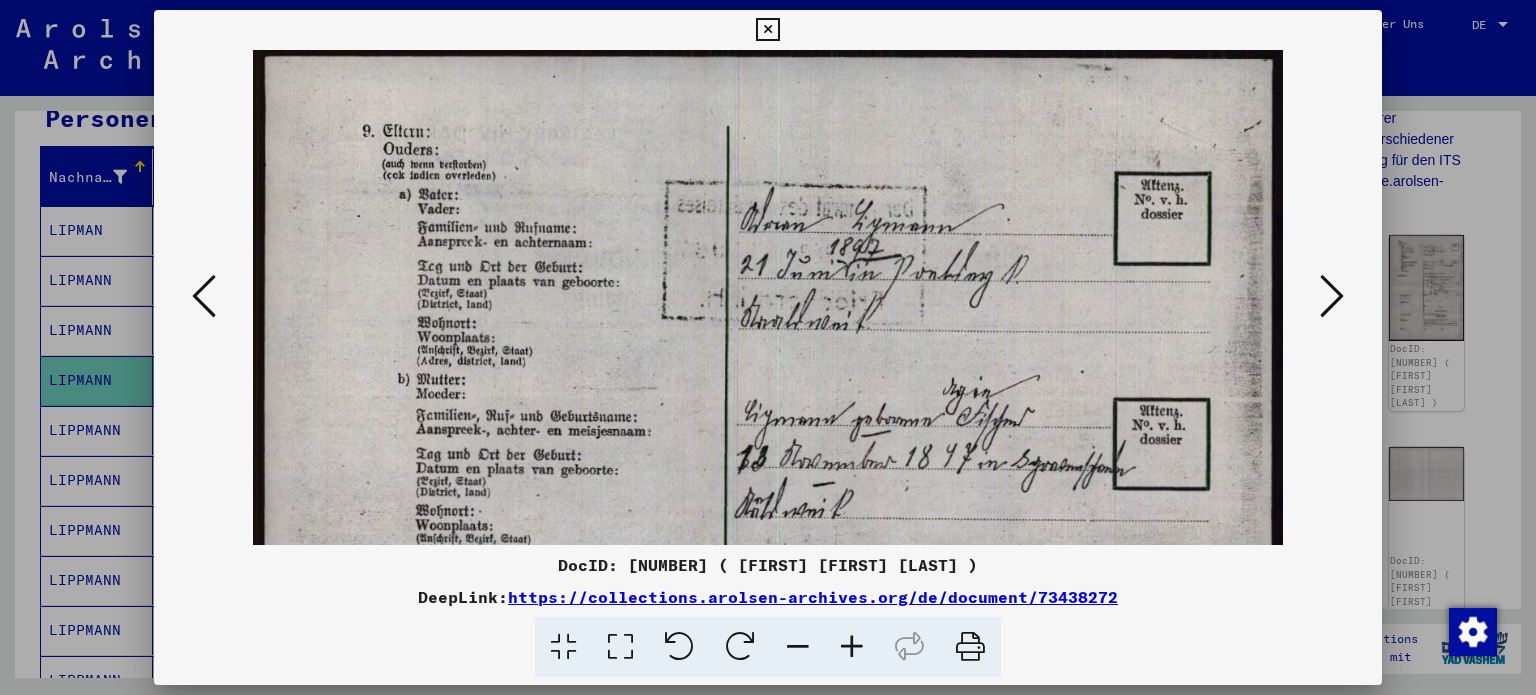 click at bounding box center (852, 647) 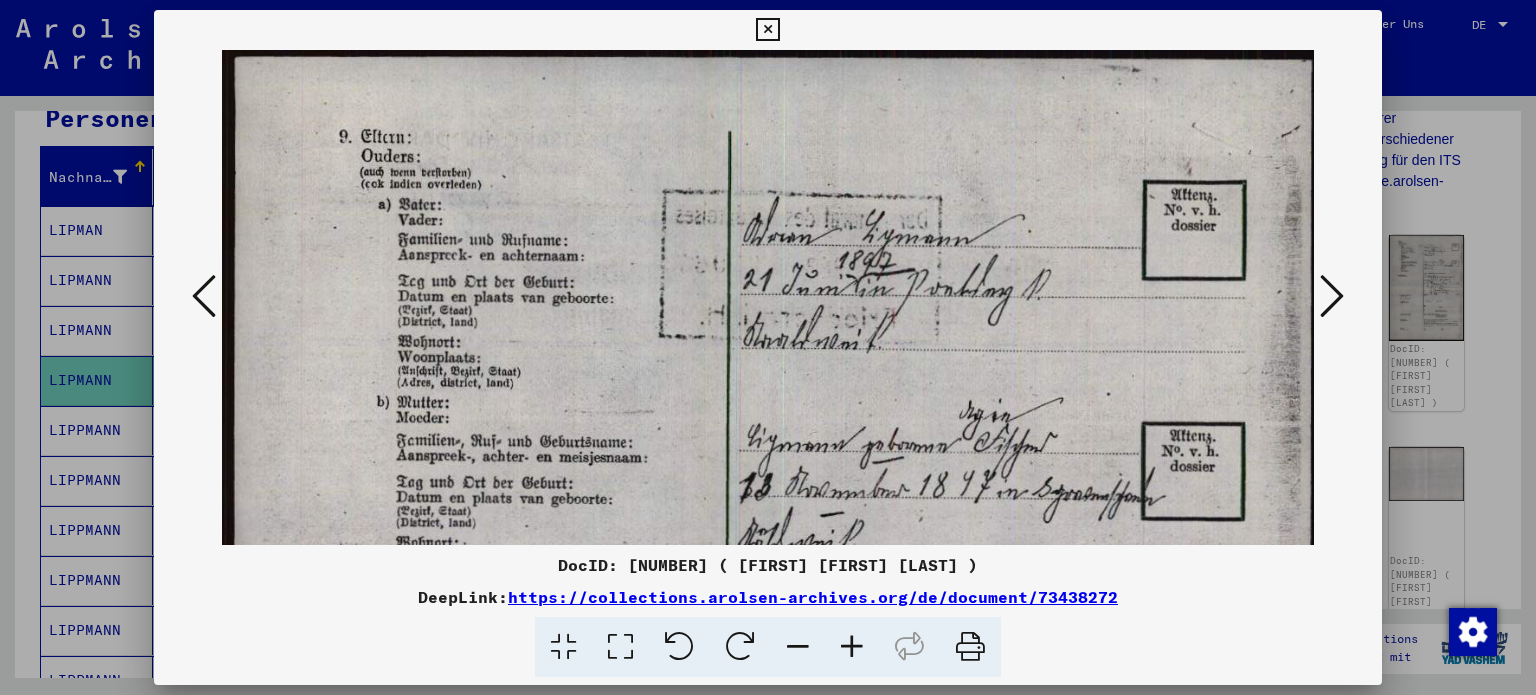 click at bounding box center [852, 647] 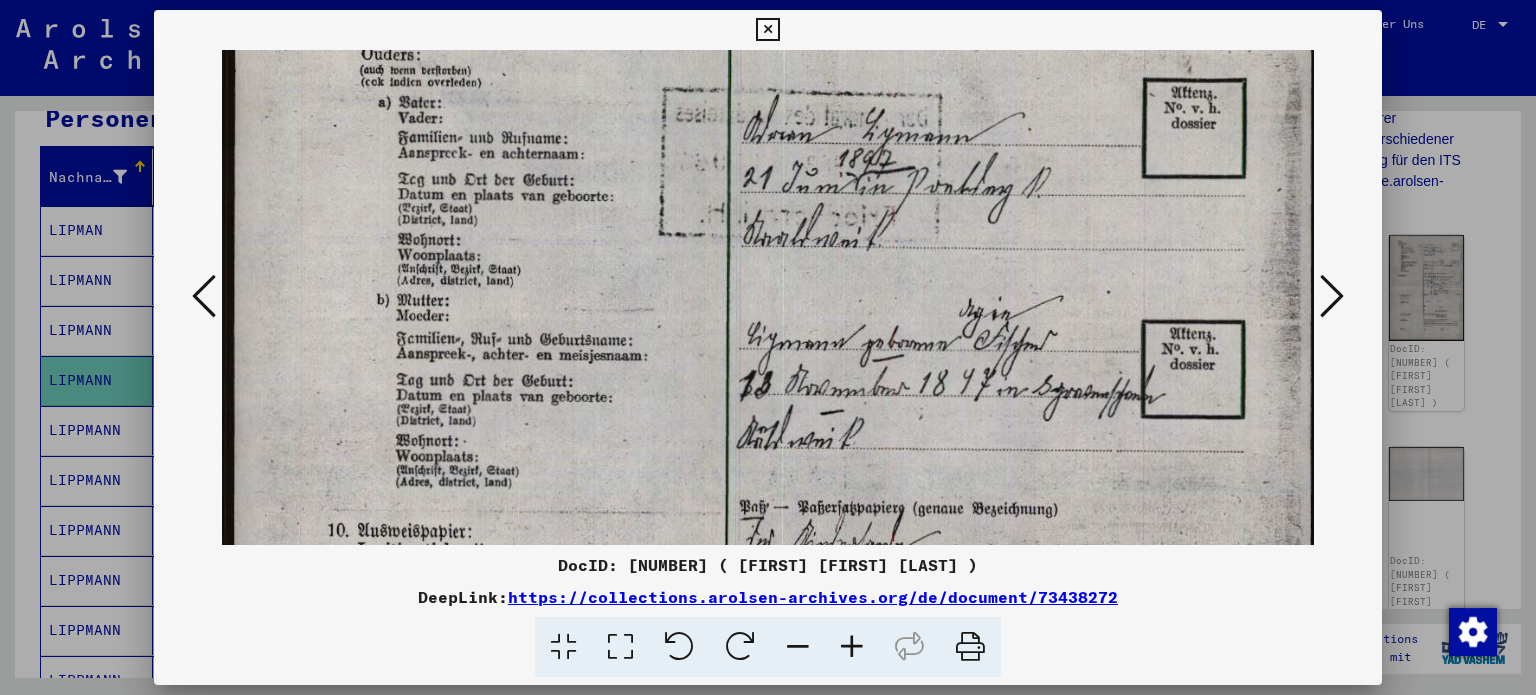 scroll, scrollTop: 111, scrollLeft: 0, axis: vertical 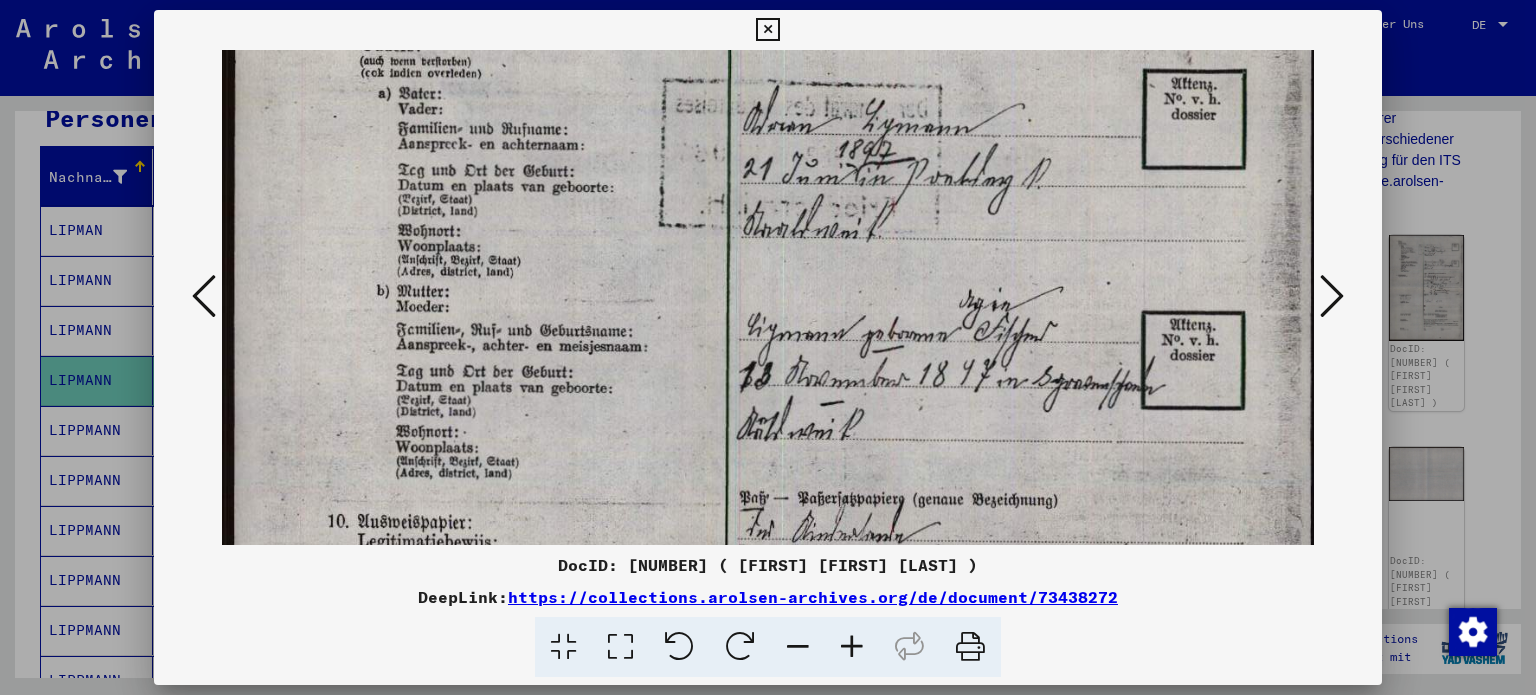 drag, startPoint x: 929, startPoint y: 369, endPoint x: 945, endPoint y: 266, distance: 104.23531 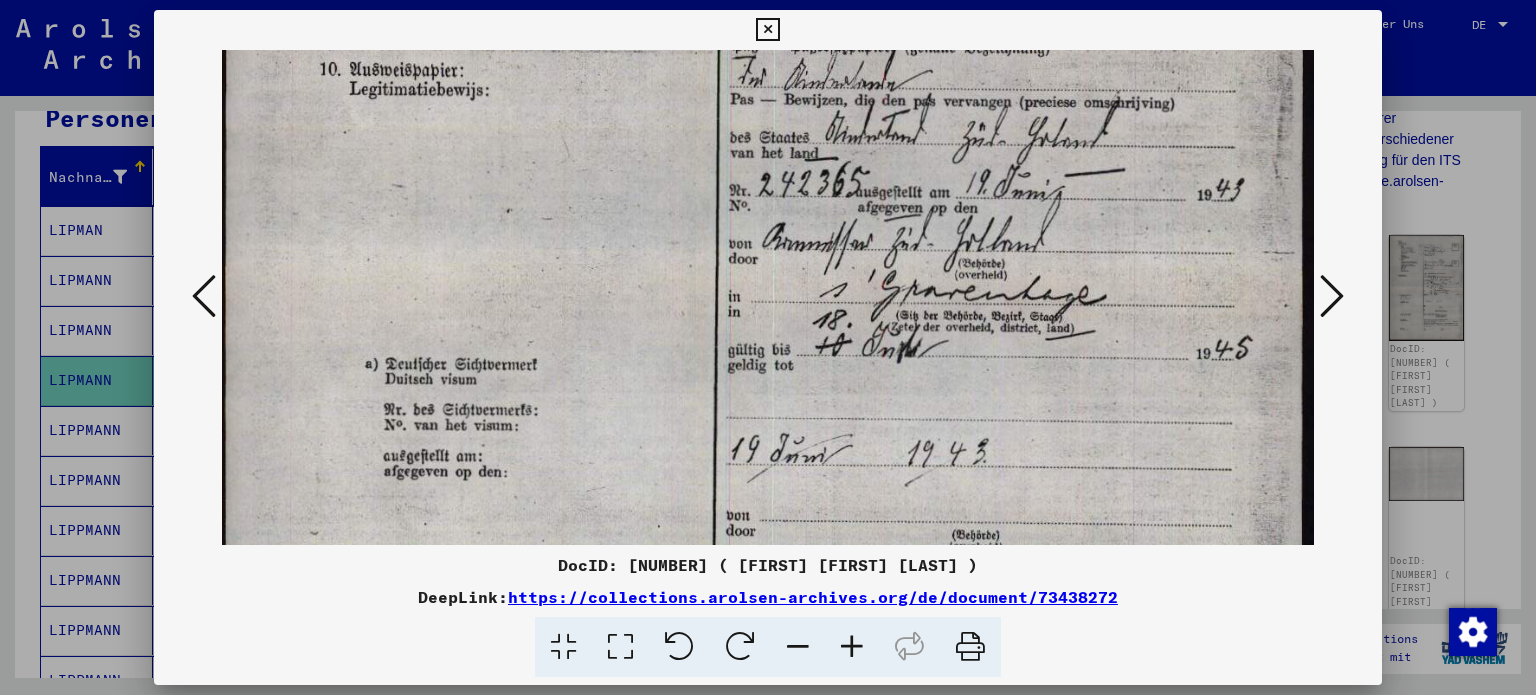scroll, scrollTop: 573, scrollLeft: 8, axis: both 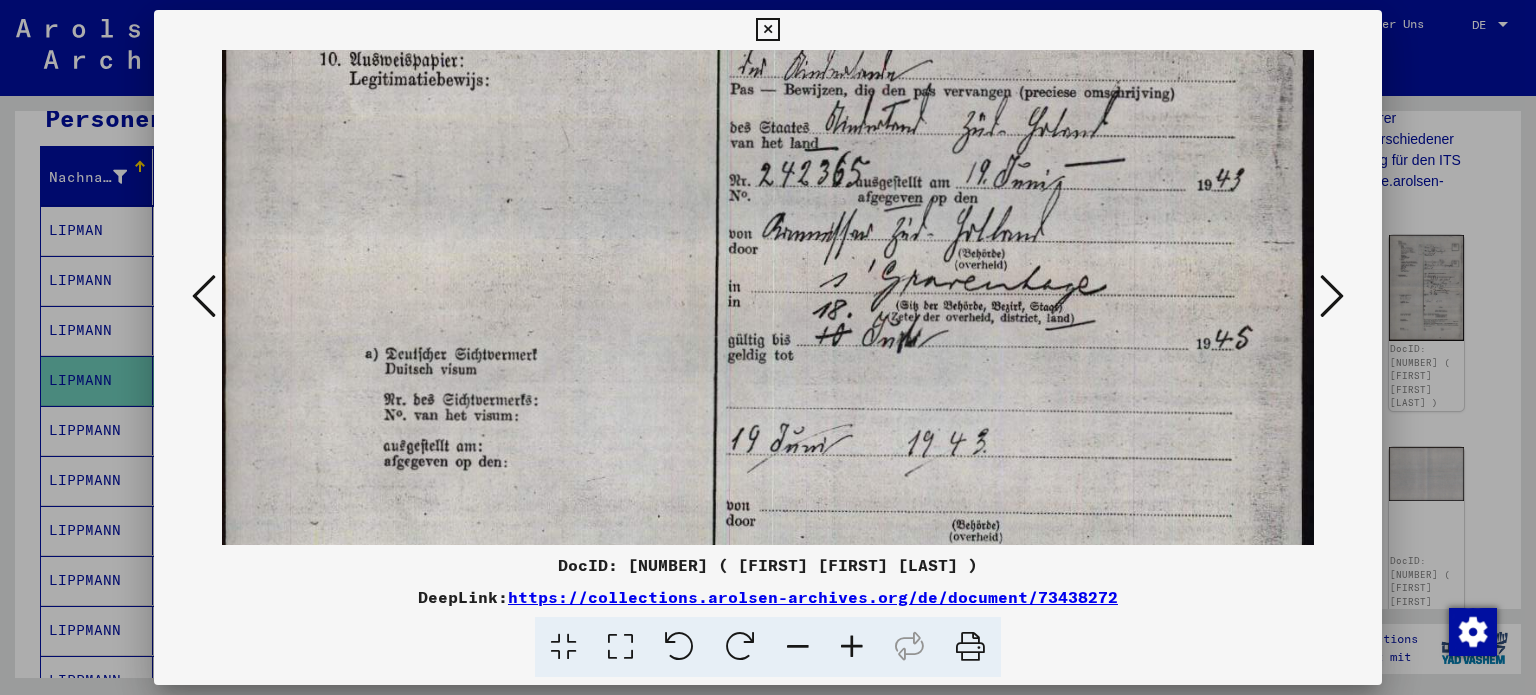 drag, startPoint x: 982, startPoint y: 428, endPoint x: 878, endPoint y: -25, distance: 464.78488 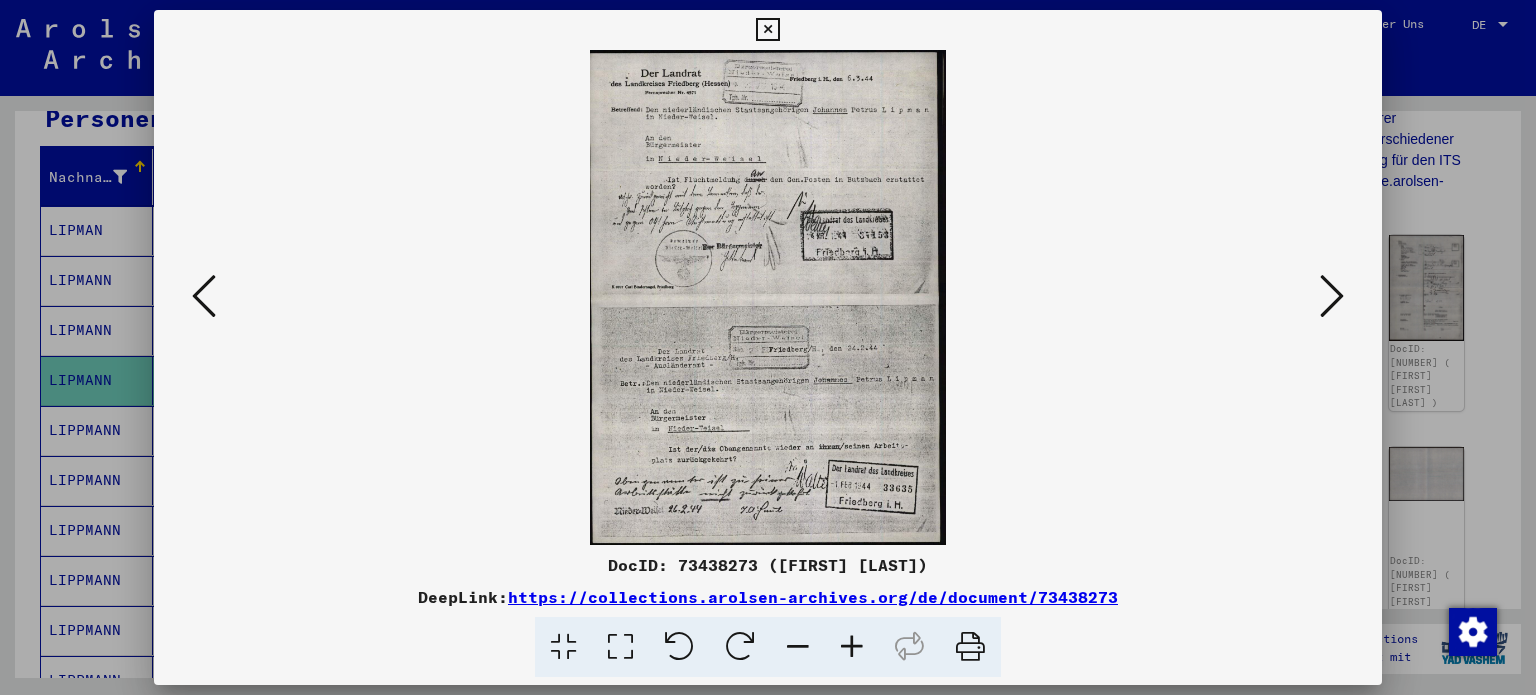click at bounding box center [768, 297] 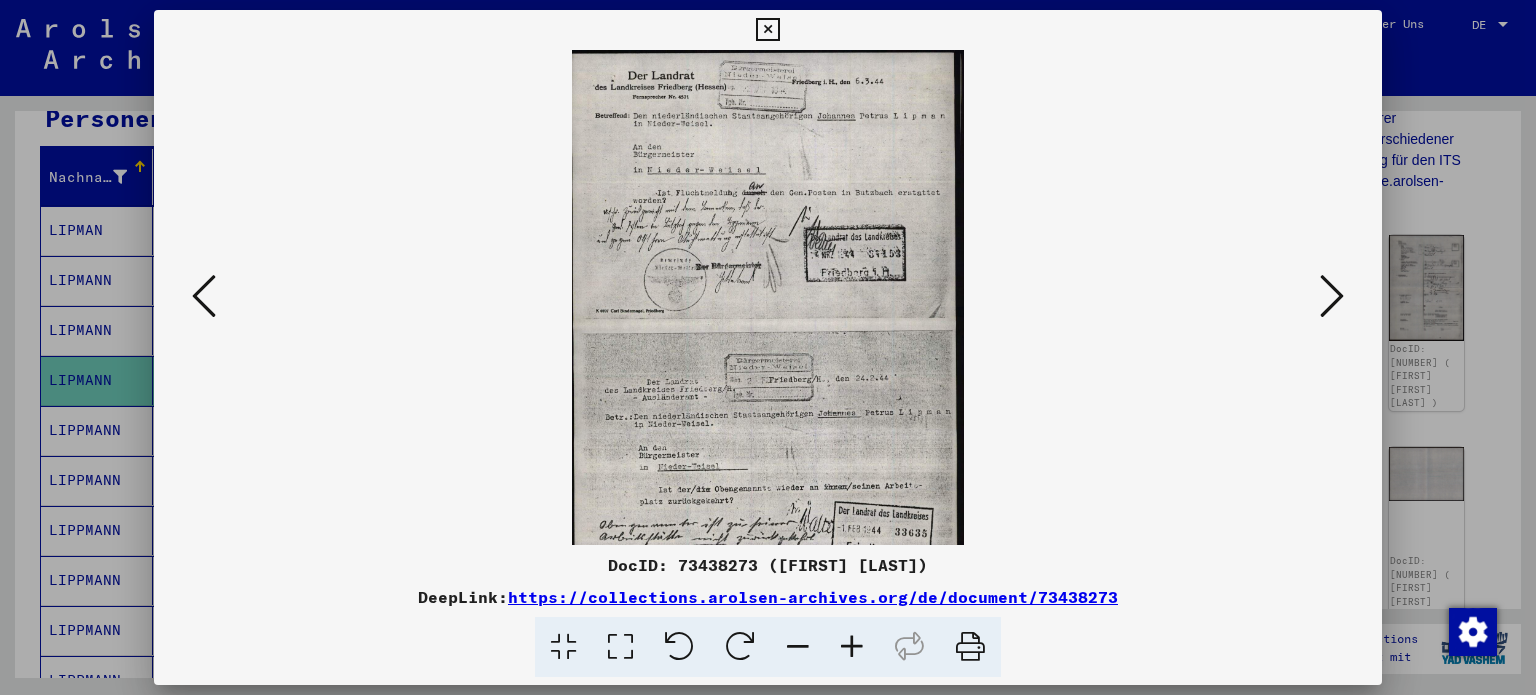 click at bounding box center [852, 647] 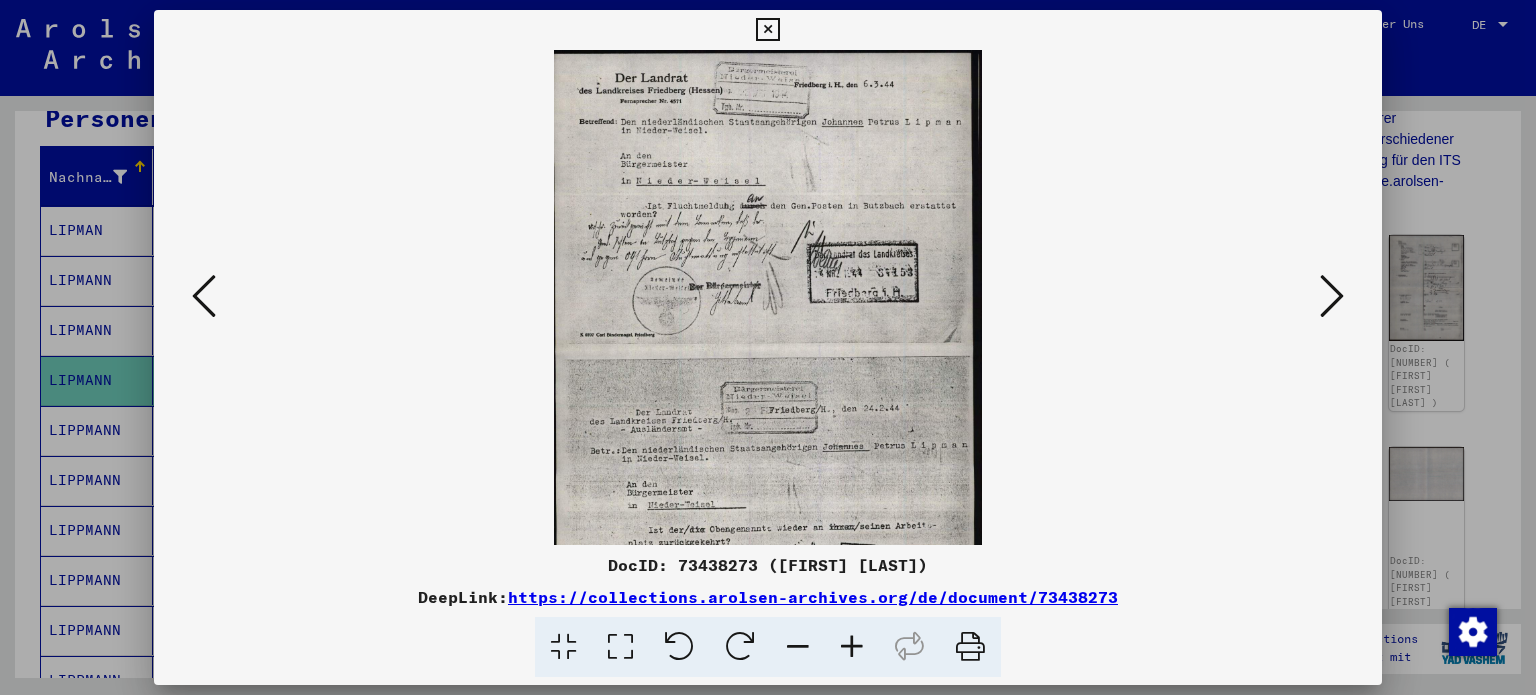 click at bounding box center (852, 647) 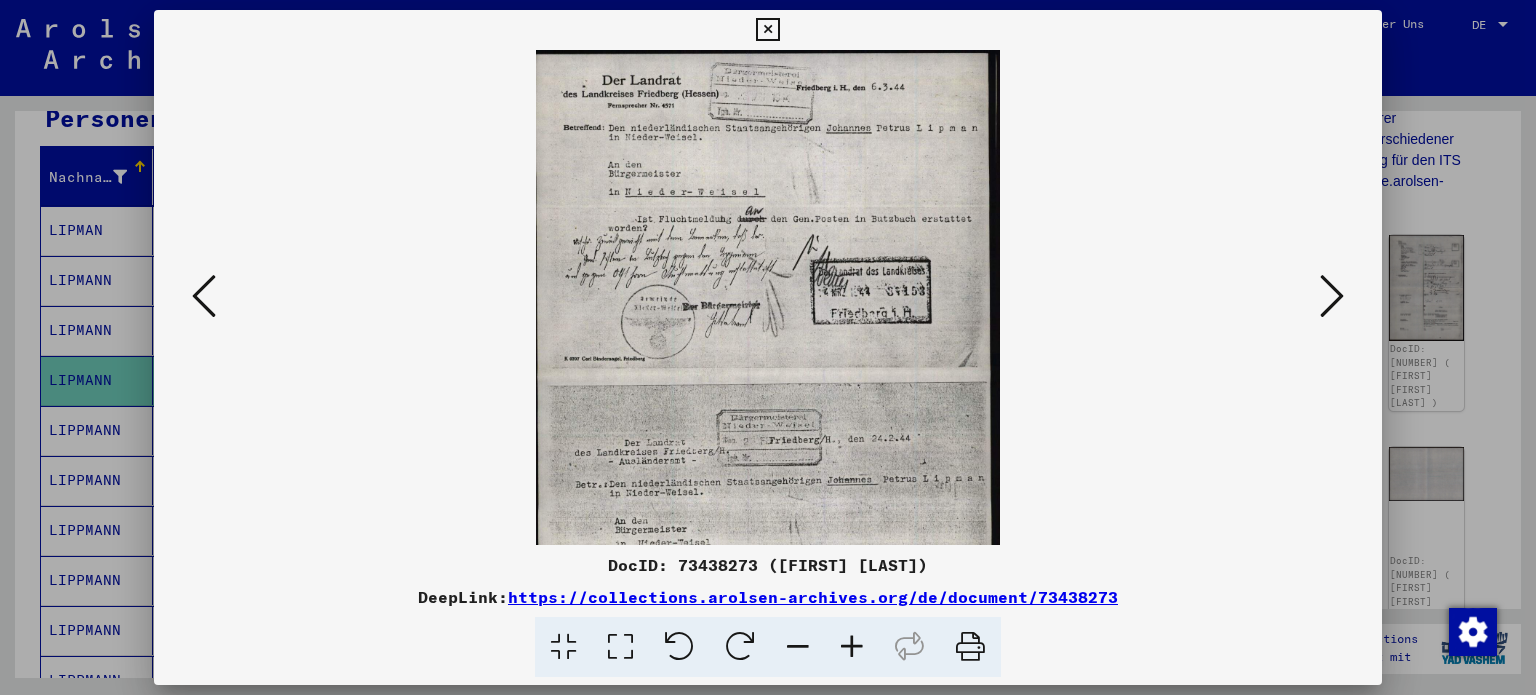 click at bounding box center [852, 647] 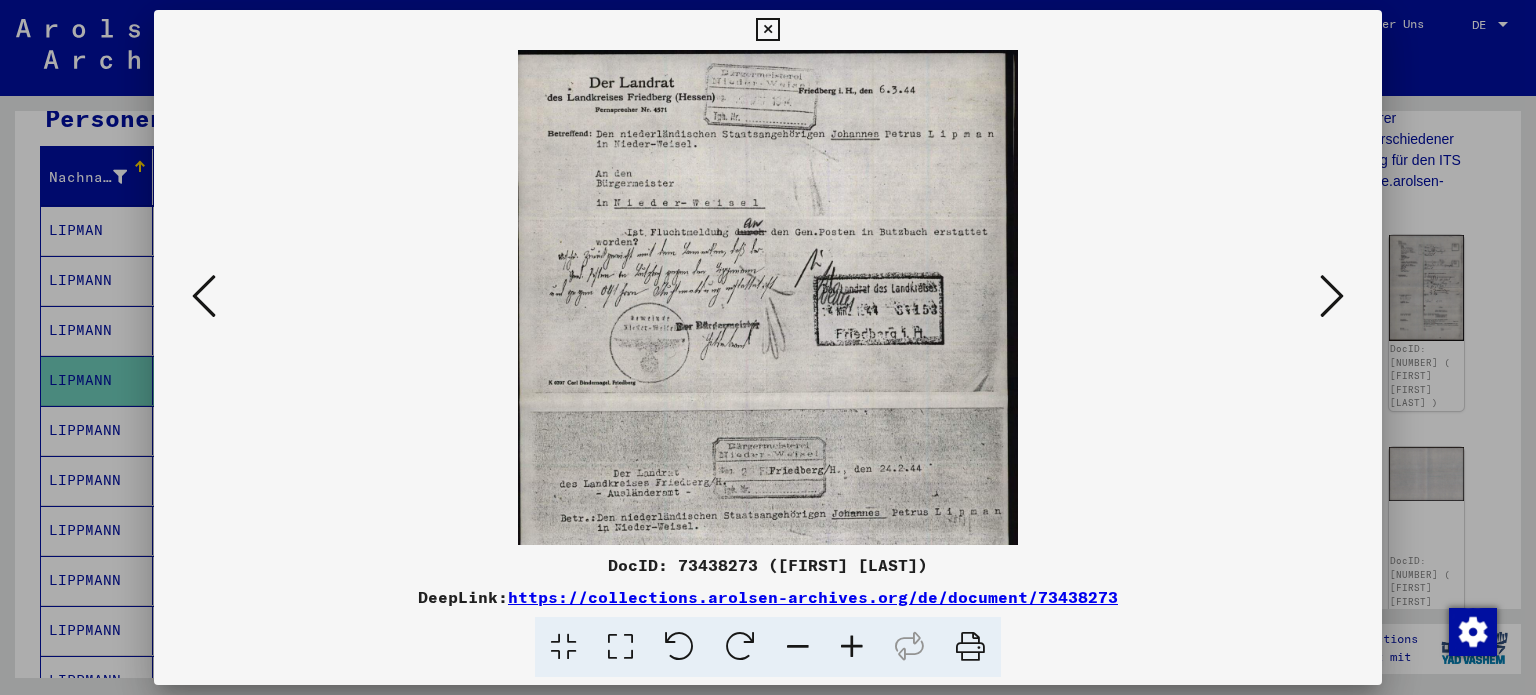 click at bounding box center (852, 647) 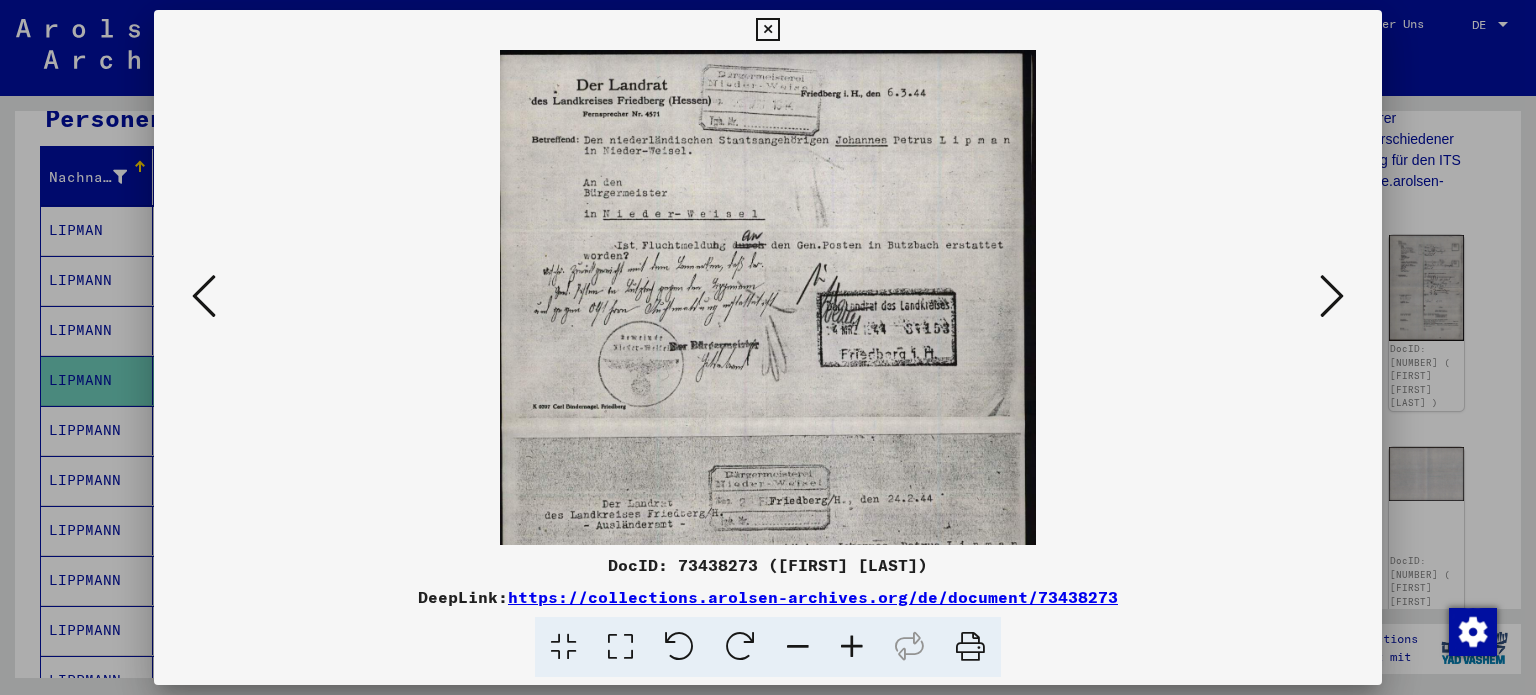 click at bounding box center [852, 647] 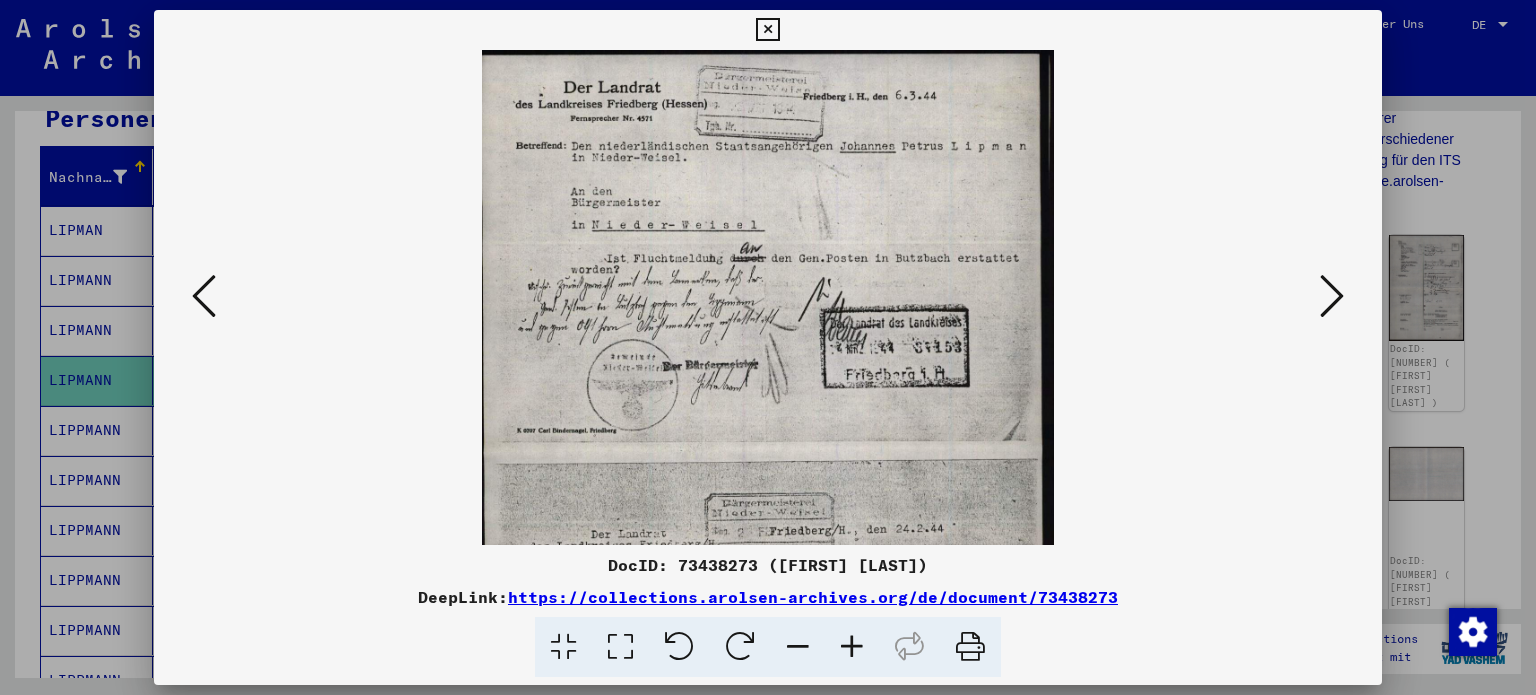 click at bounding box center [852, 647] 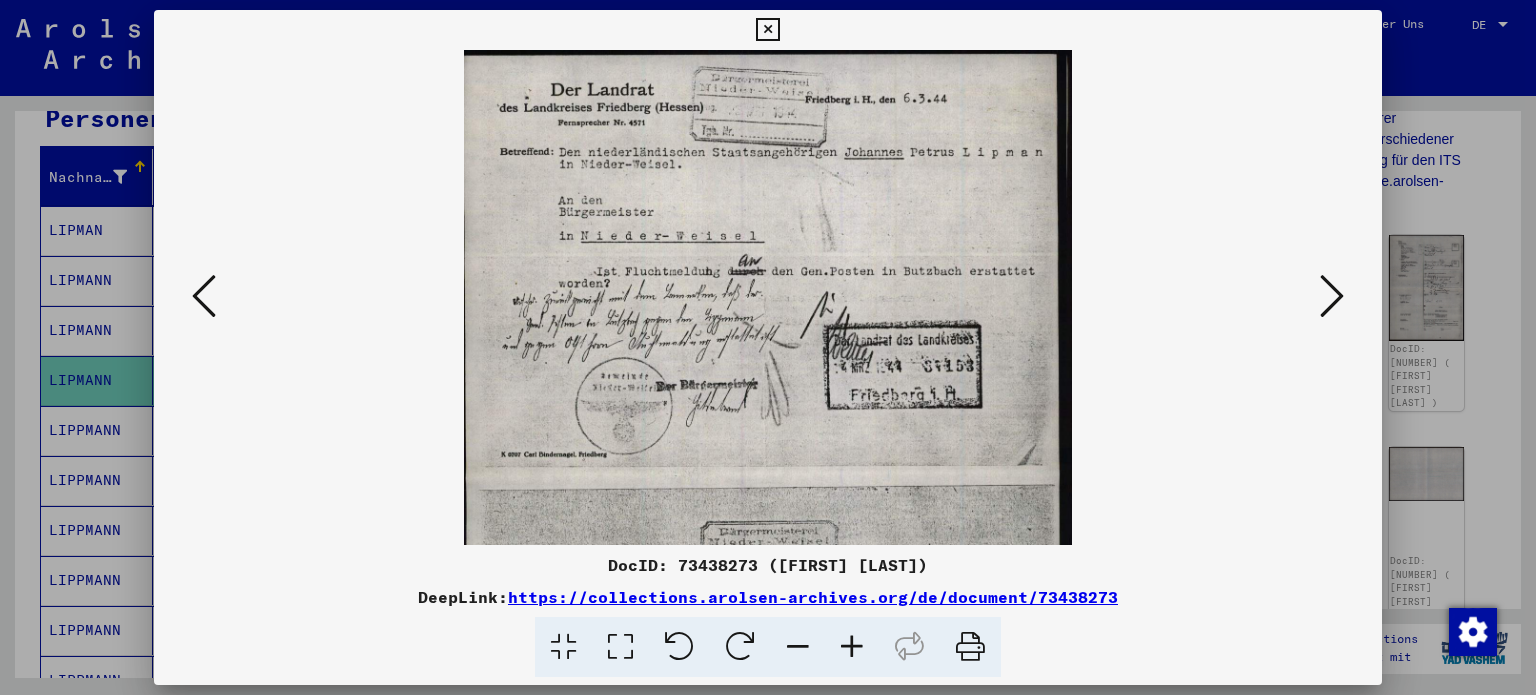 click at bounding box center [852, 647] 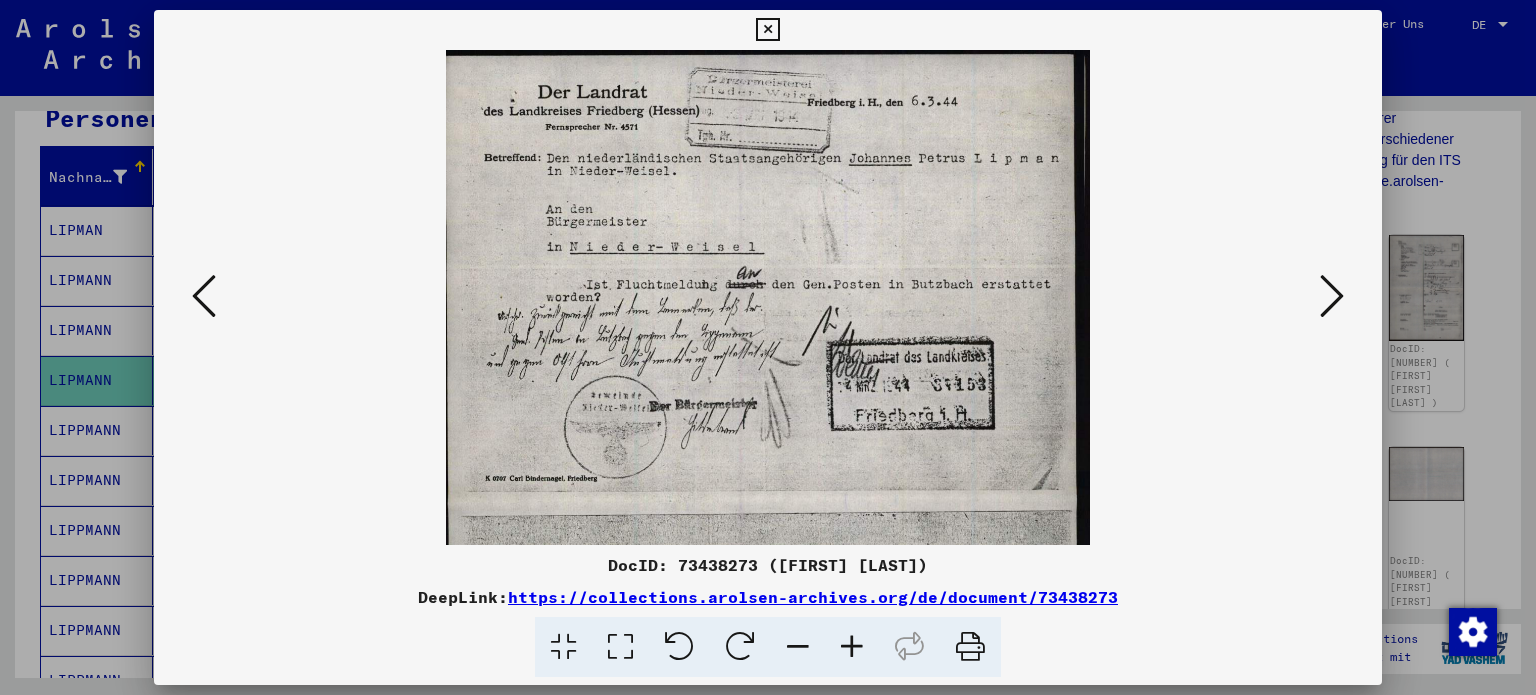 click at bounding box center [852, 647] 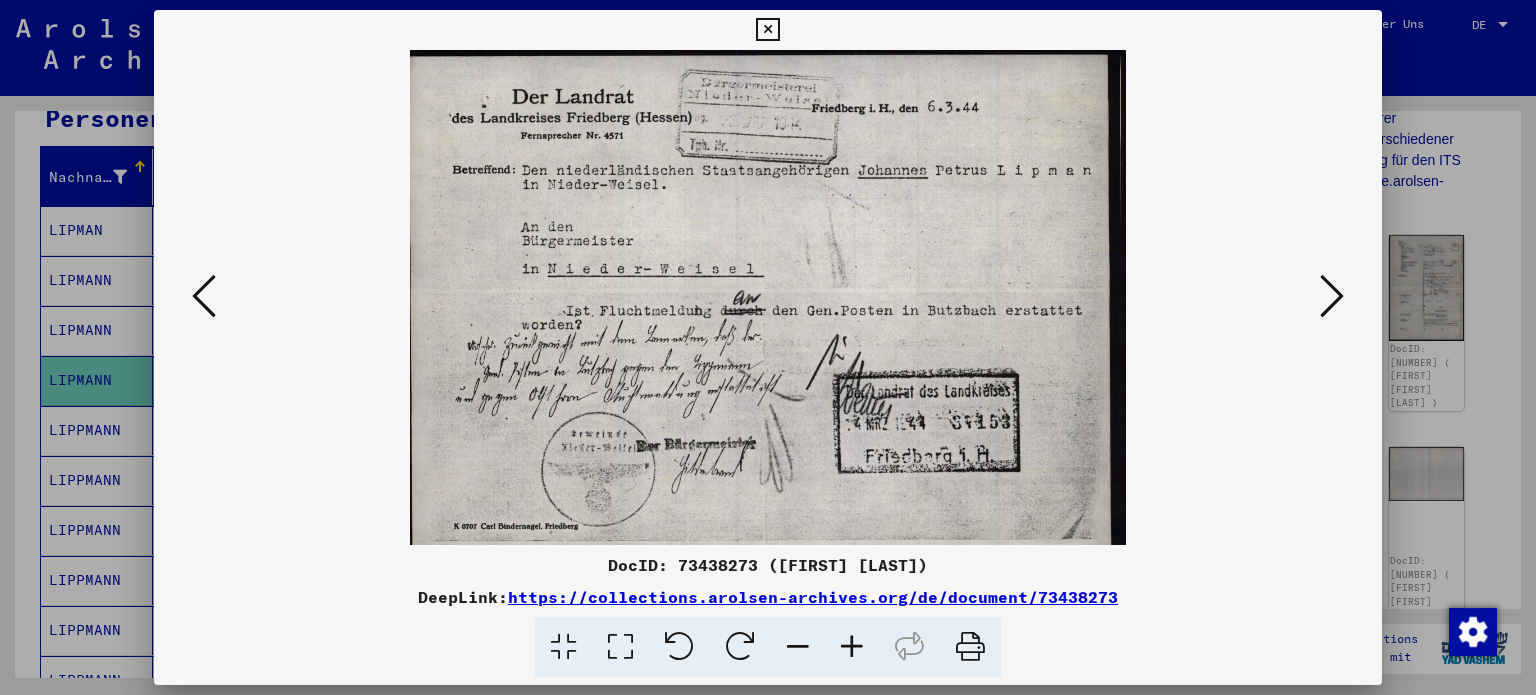 click at bounding box center [852, 647] 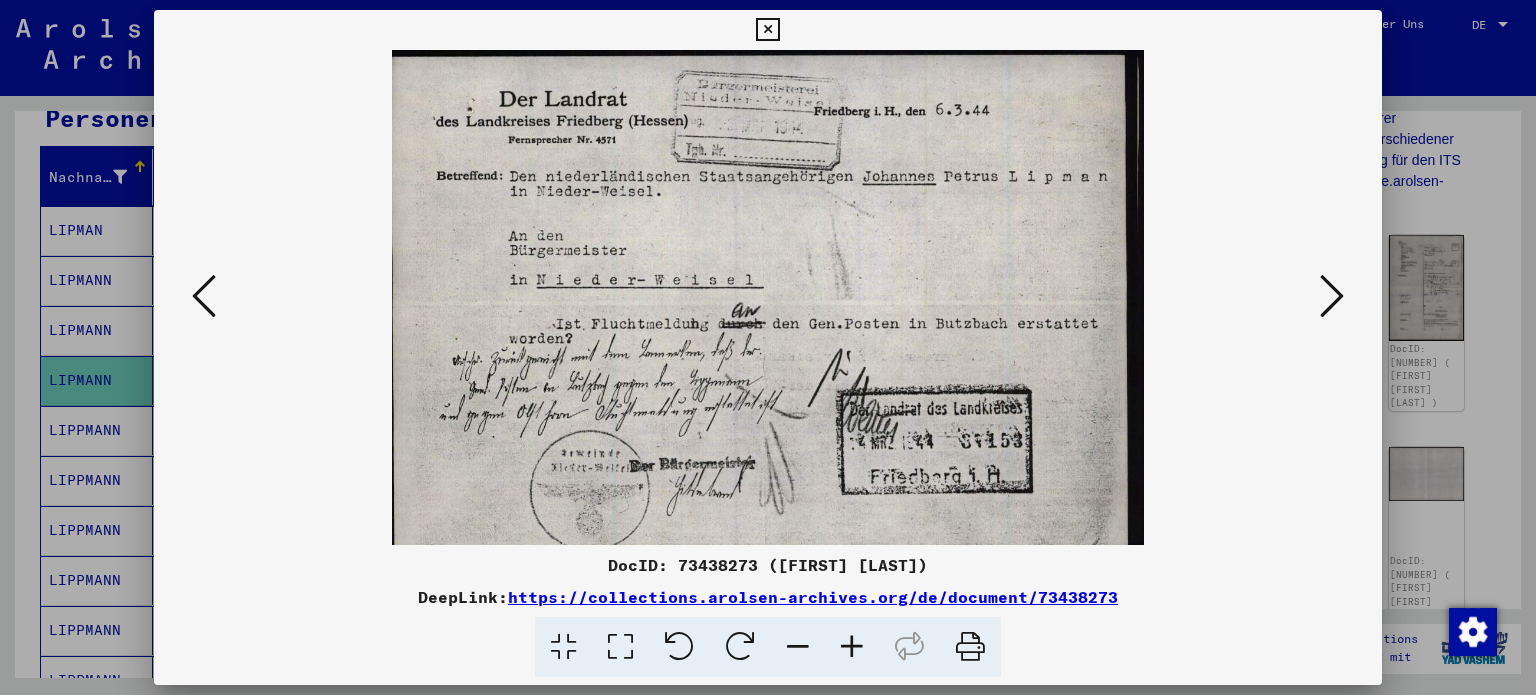 click at bounding box center [852, 647] 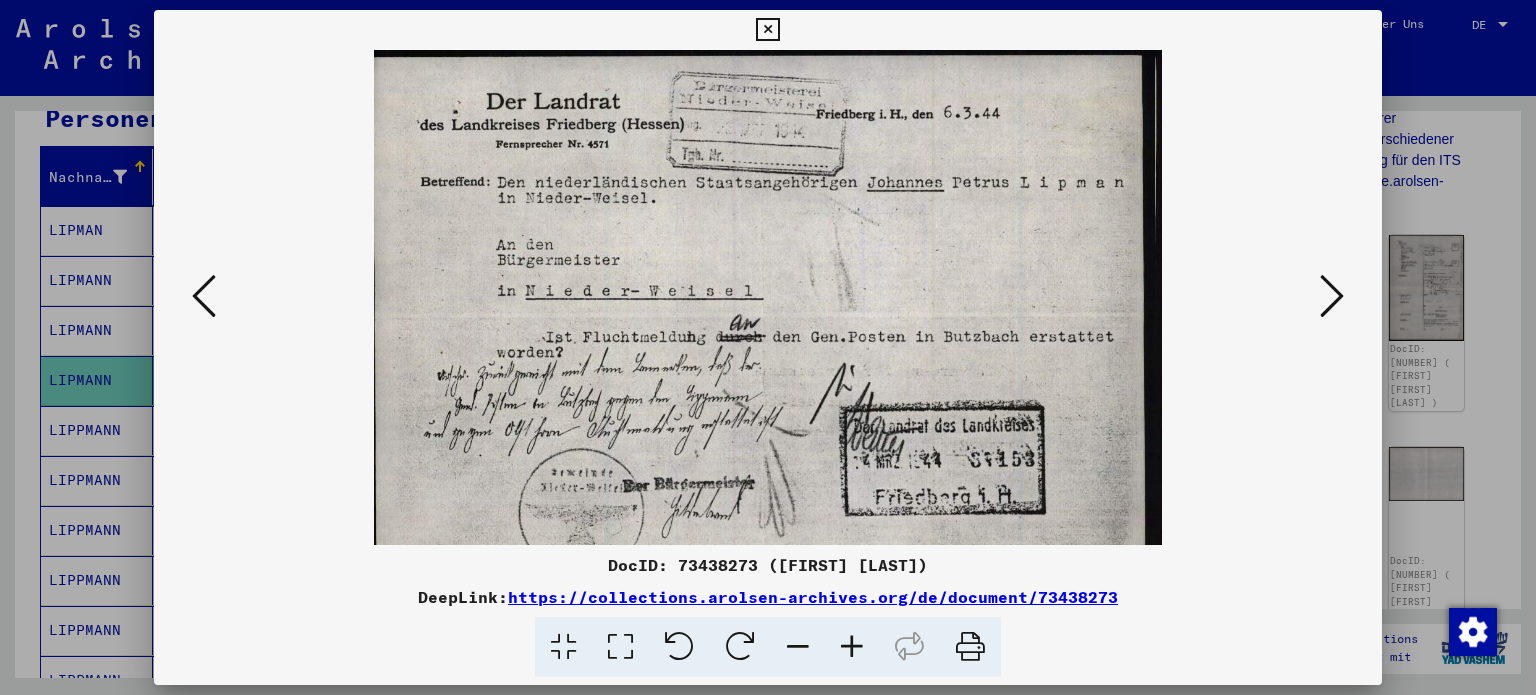 click at bounding box center (852, 647) 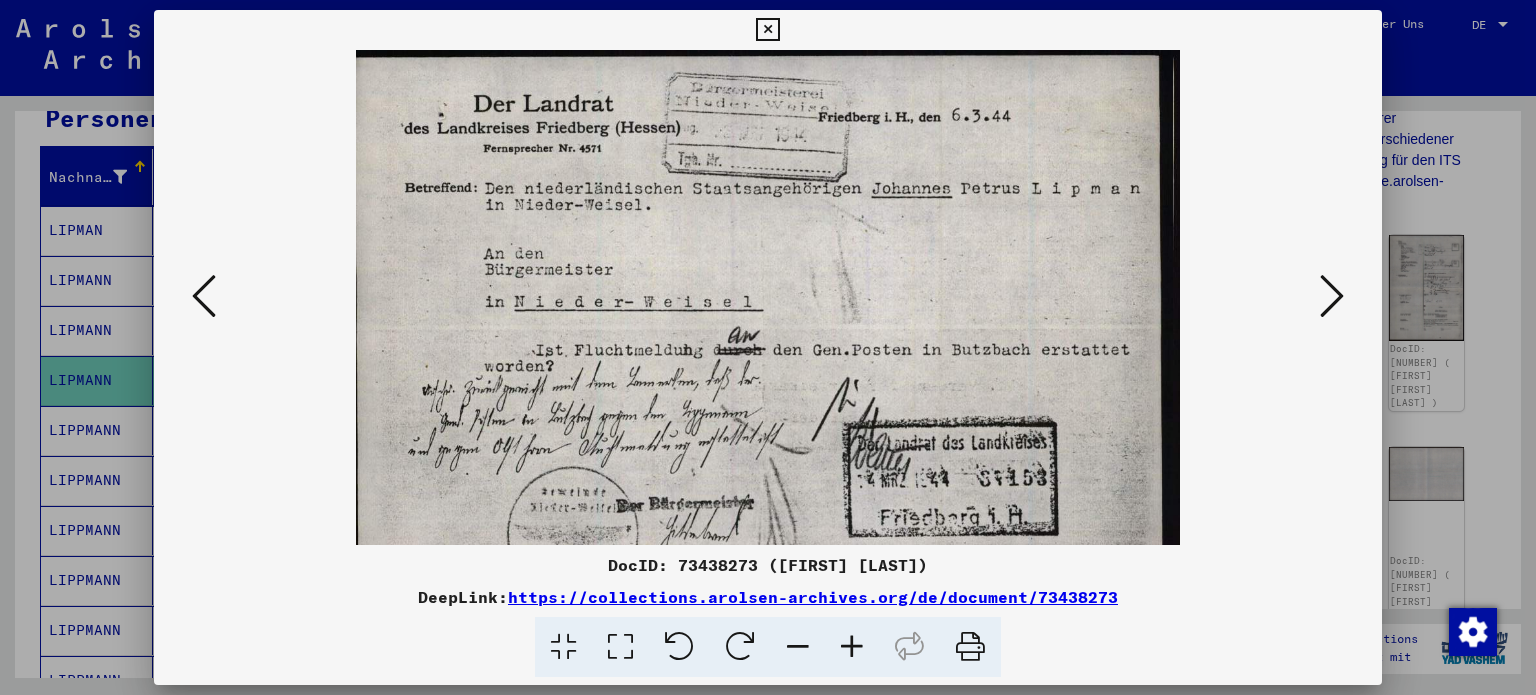 click at bounding box center (852, 647) 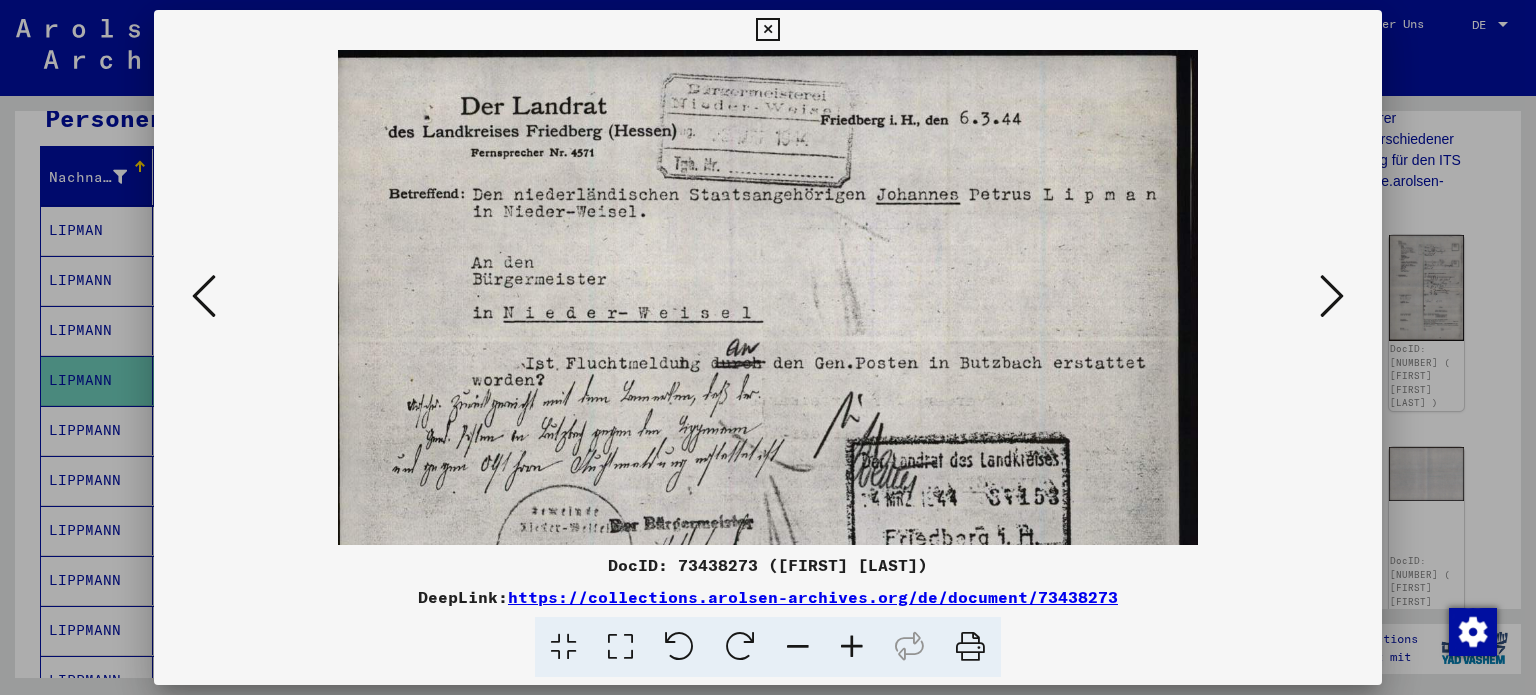 click at bounding box center [852, 647] 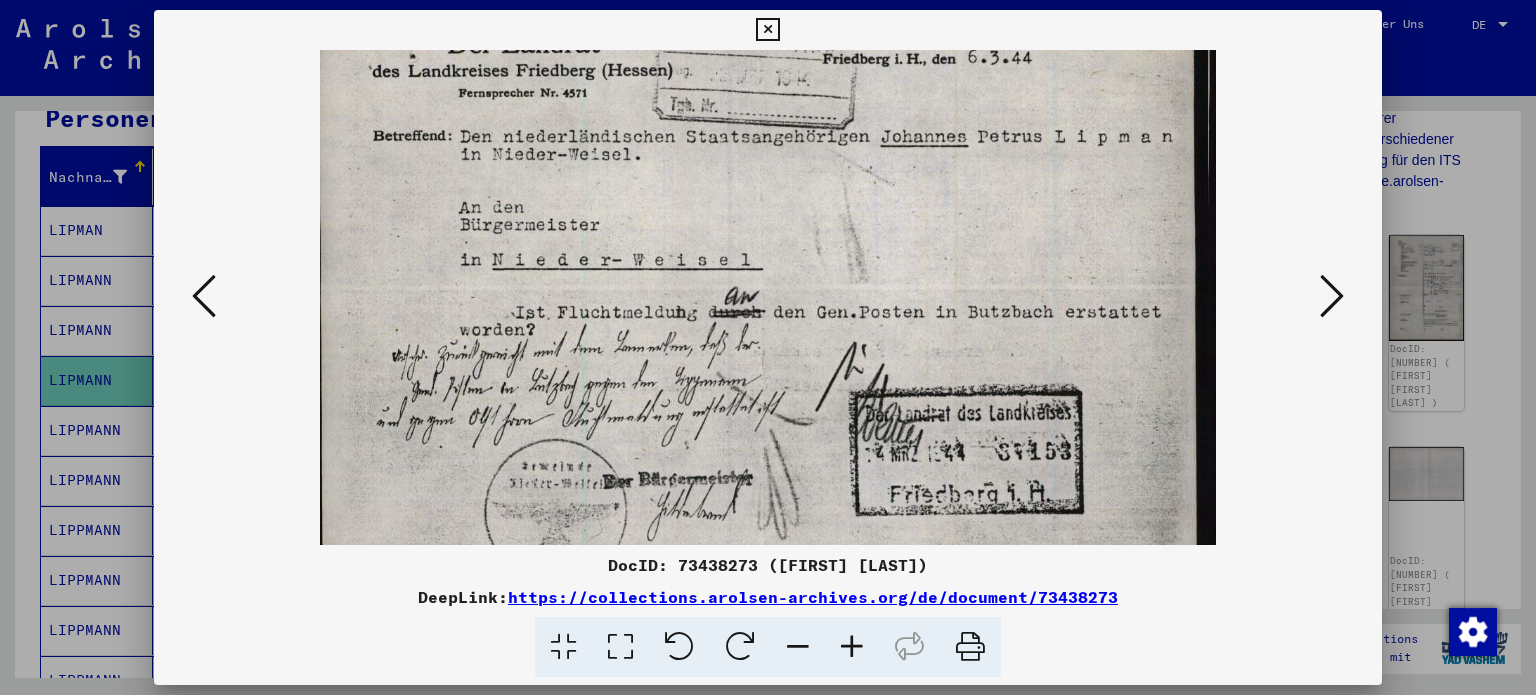 scroll, scrollTop: 112, scrollLeft: 0, axis: vertical 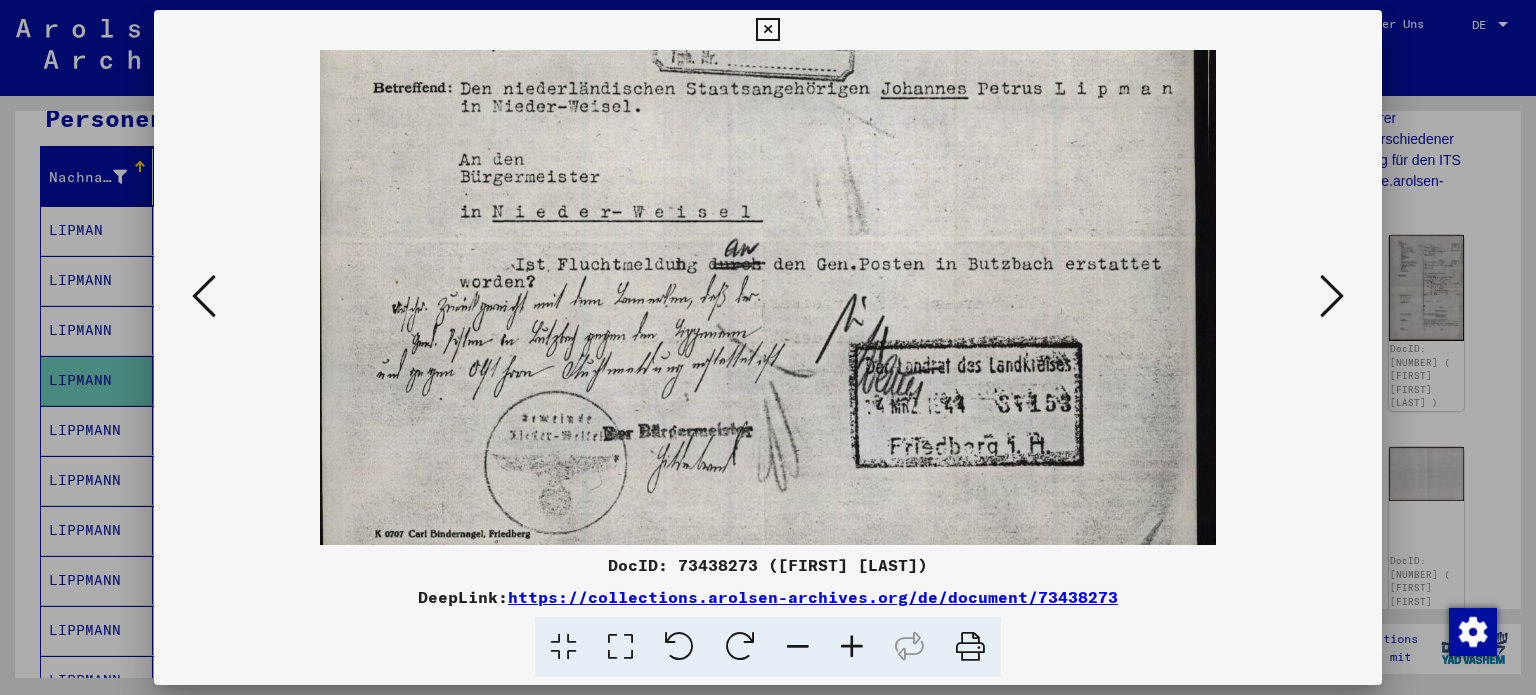 drag, startPoint x: 909, startPoint y: 354, endPoint x: 924, endPoint y: 243, distance: 112.00893 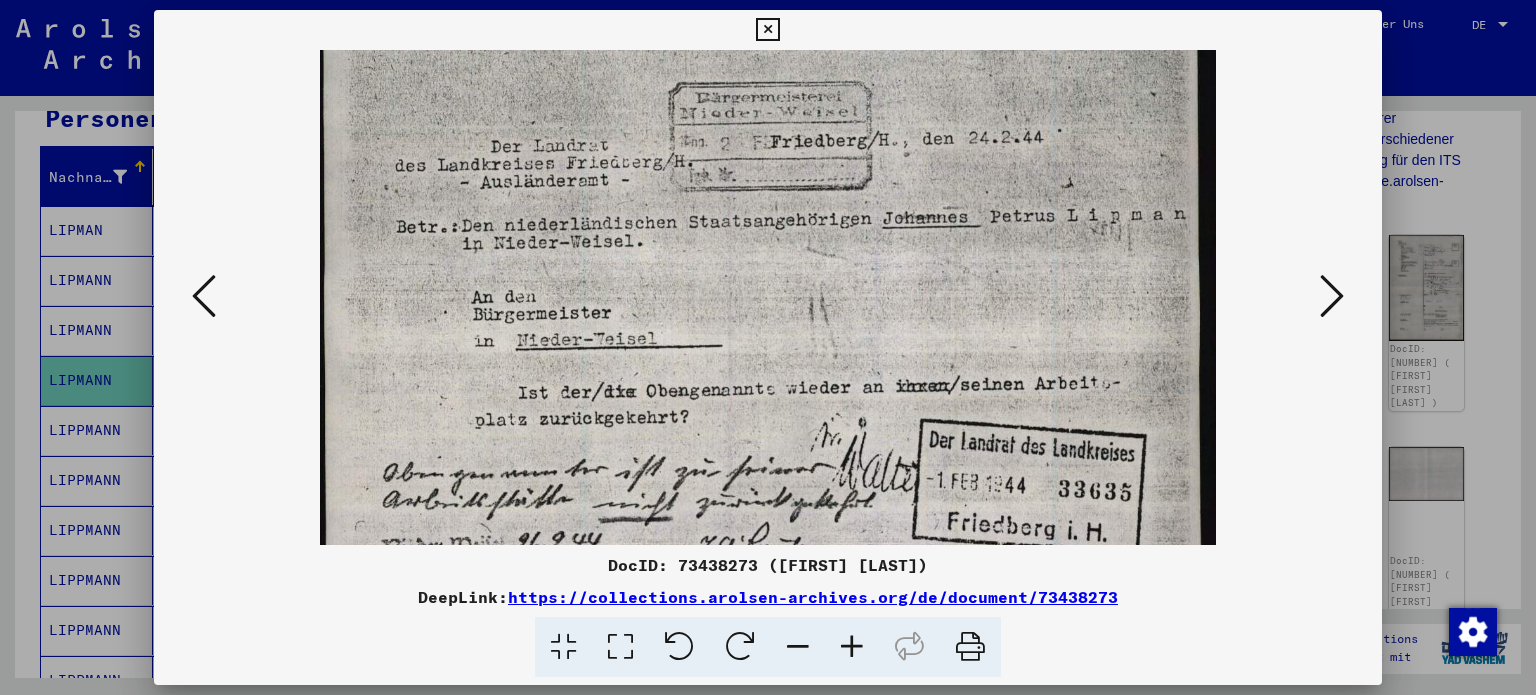 scroll, scrollTop: 673, scrollLeft: 0, axis: vertical 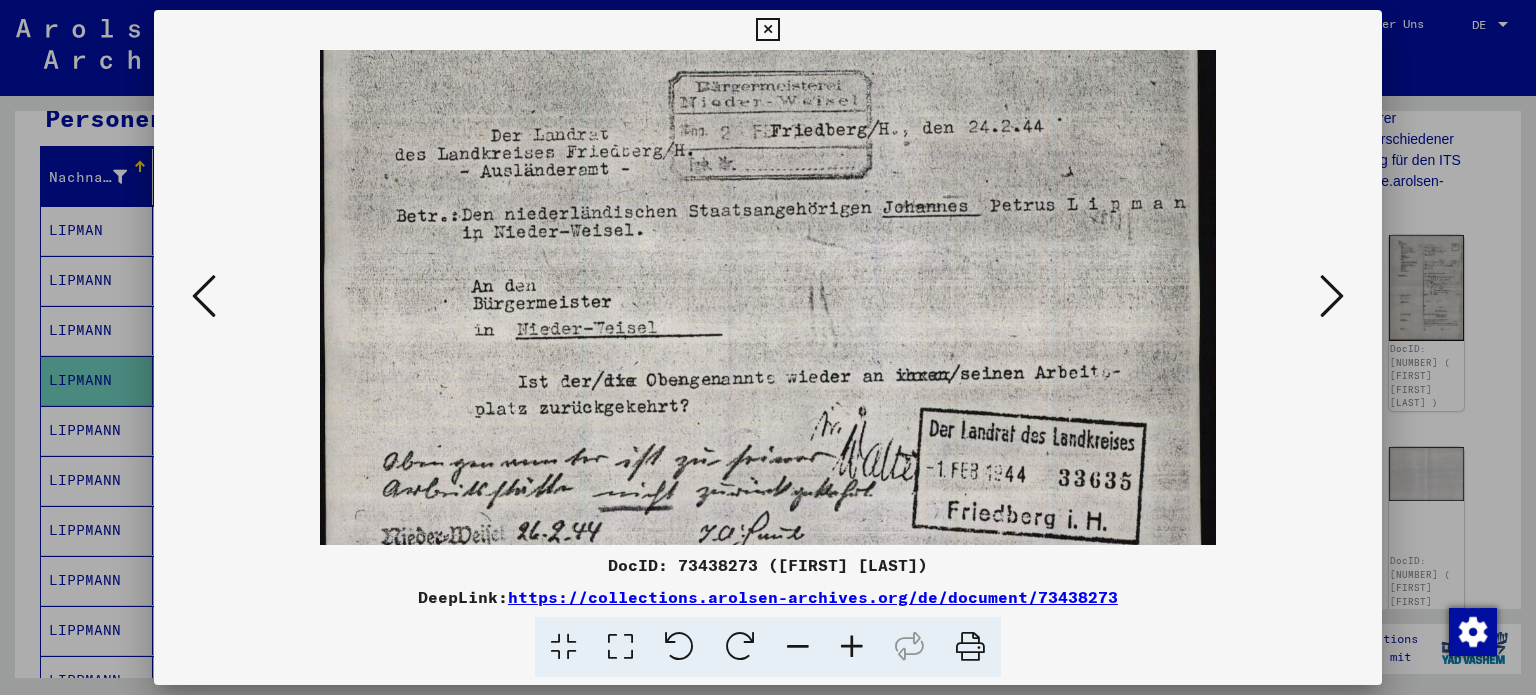 drag, startPoint x: 1086, startPoint y: 436, endPoint x: 924, endPoint y: -121, distance: 580.08014 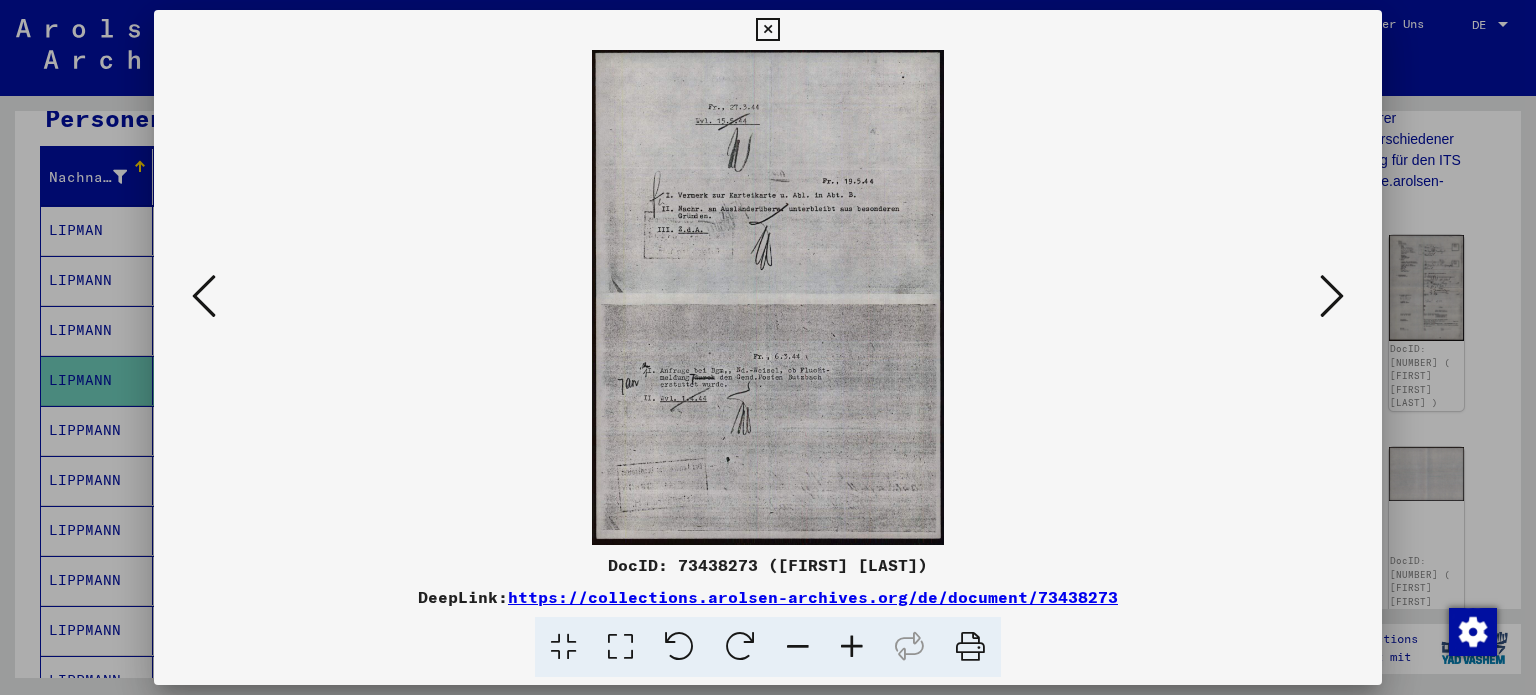 click at bounding box center (1332, 296) 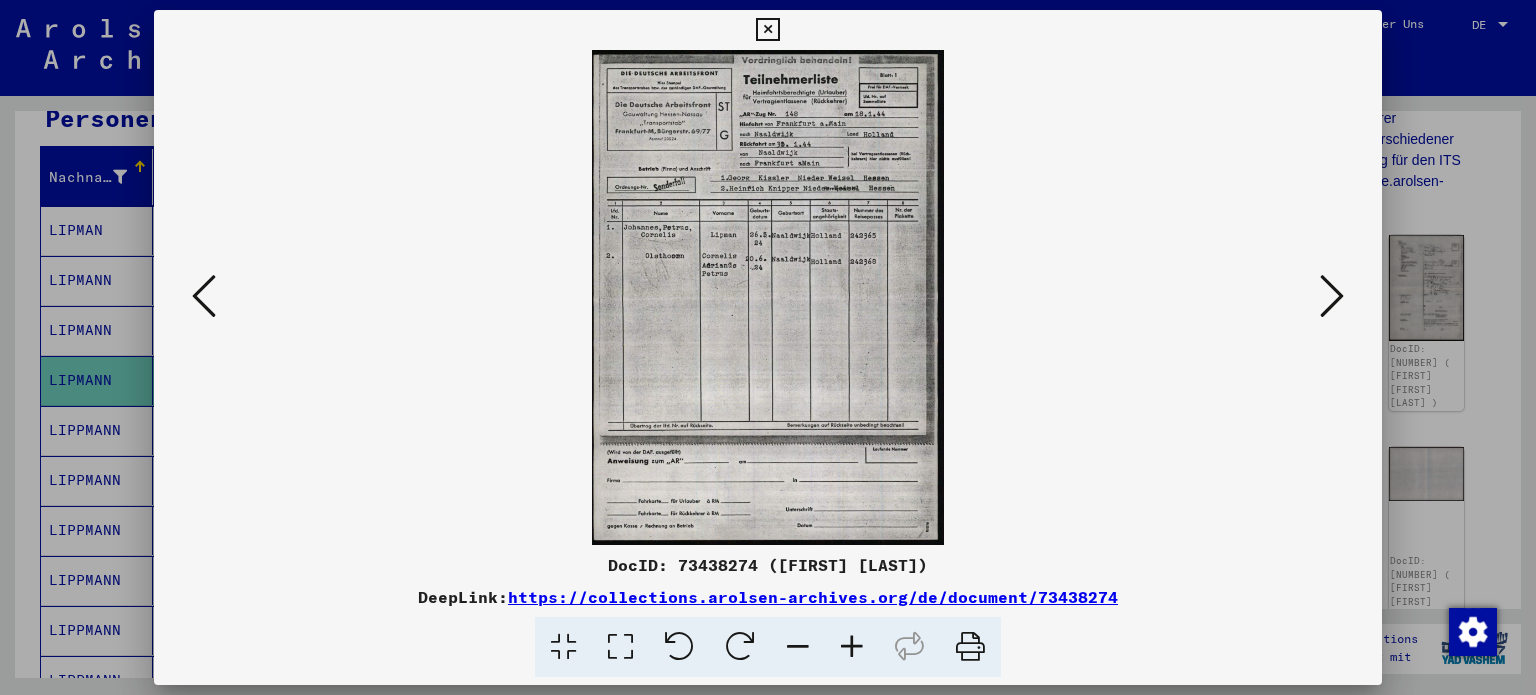 click at bounding box center [852, 647] 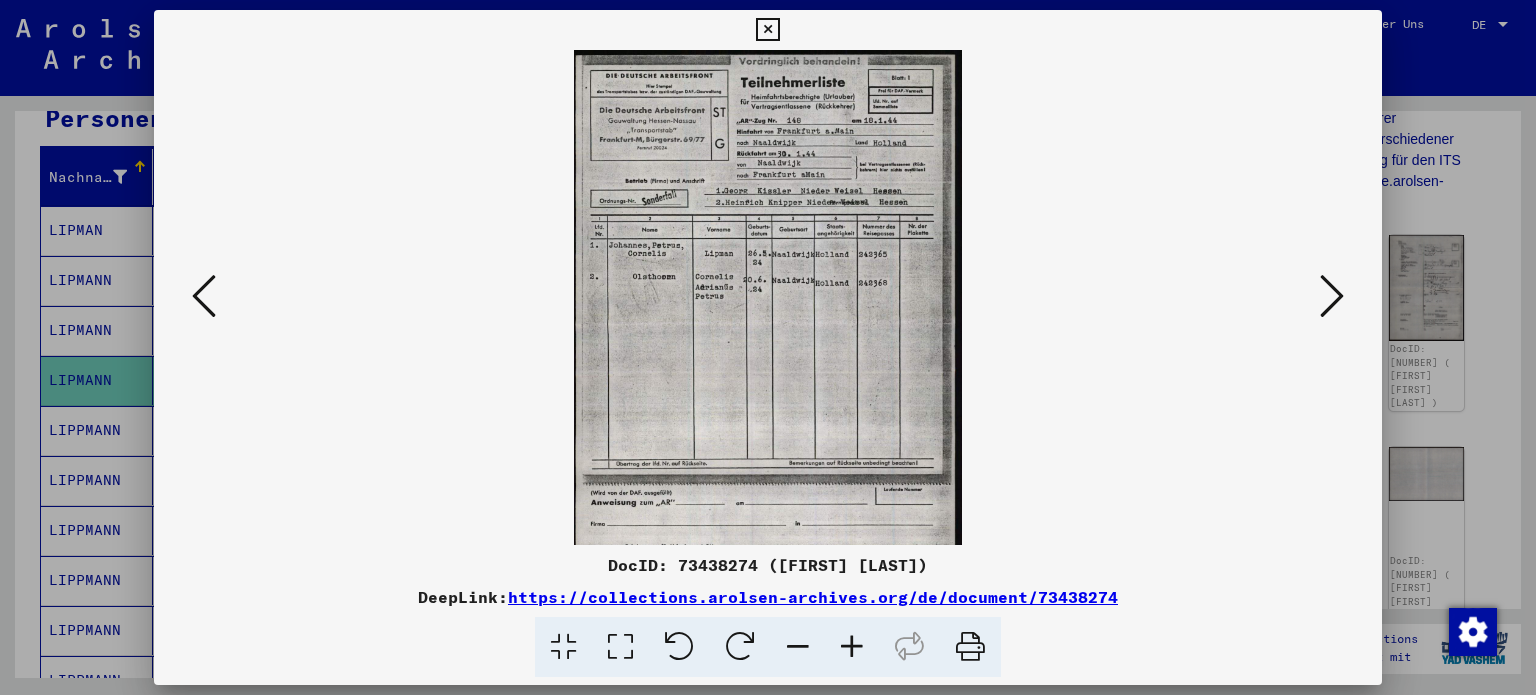 click at bounding box center [852, 647] 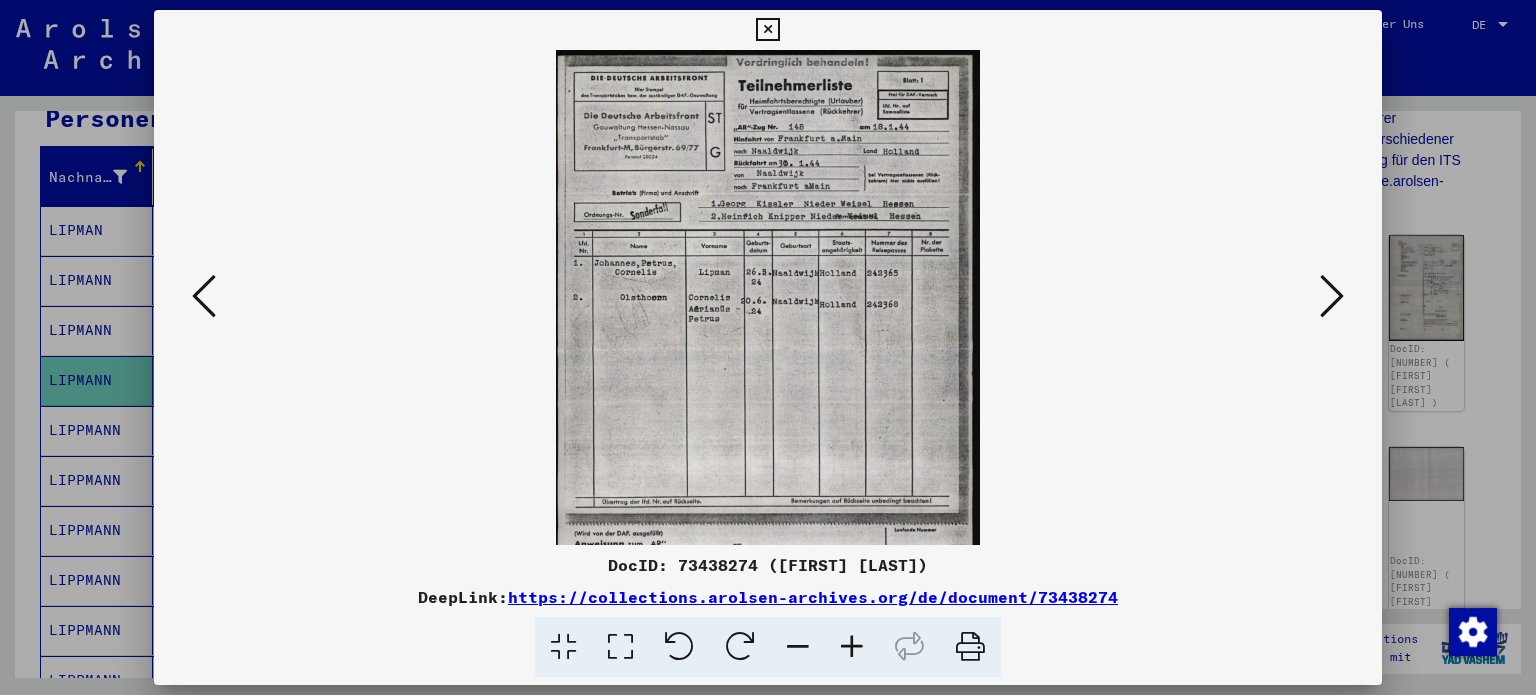 click at bounding box center [852, 647] 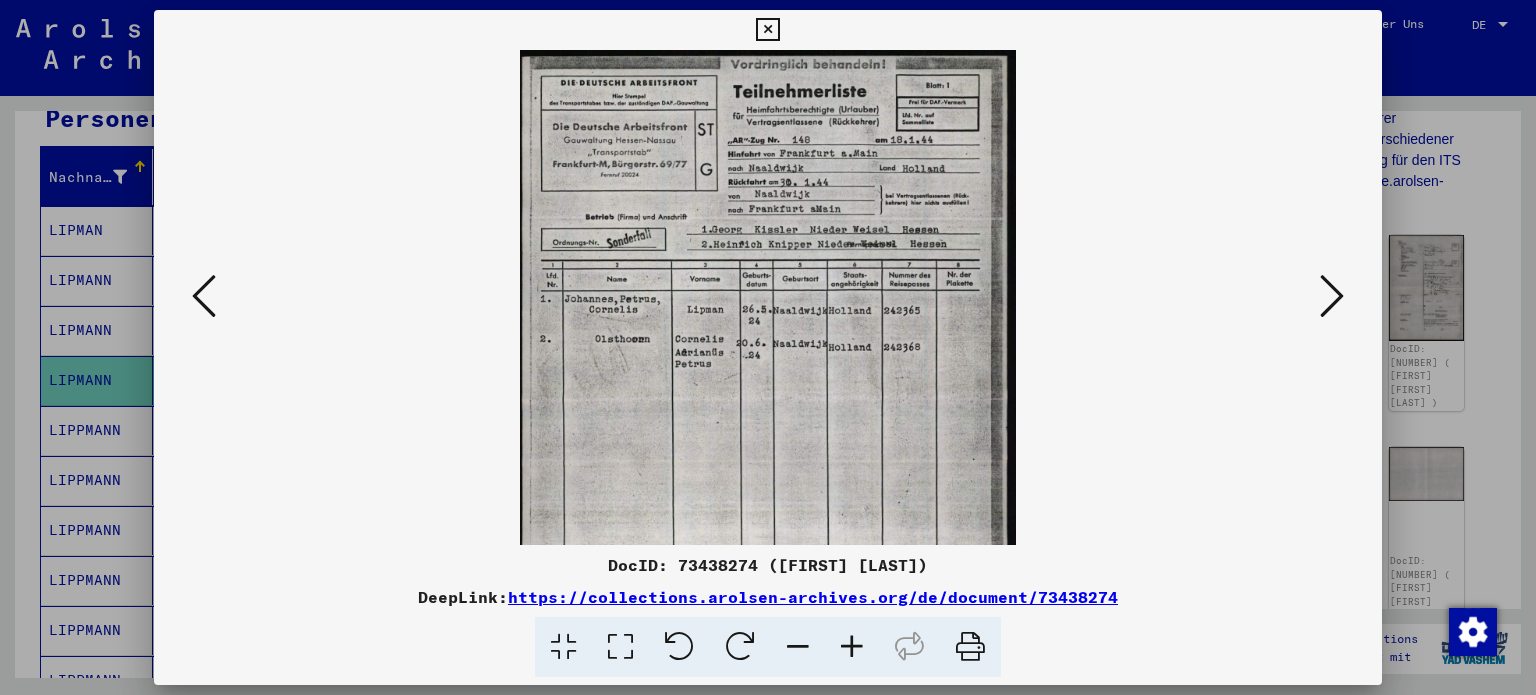 click at bounding box center [852, 647] 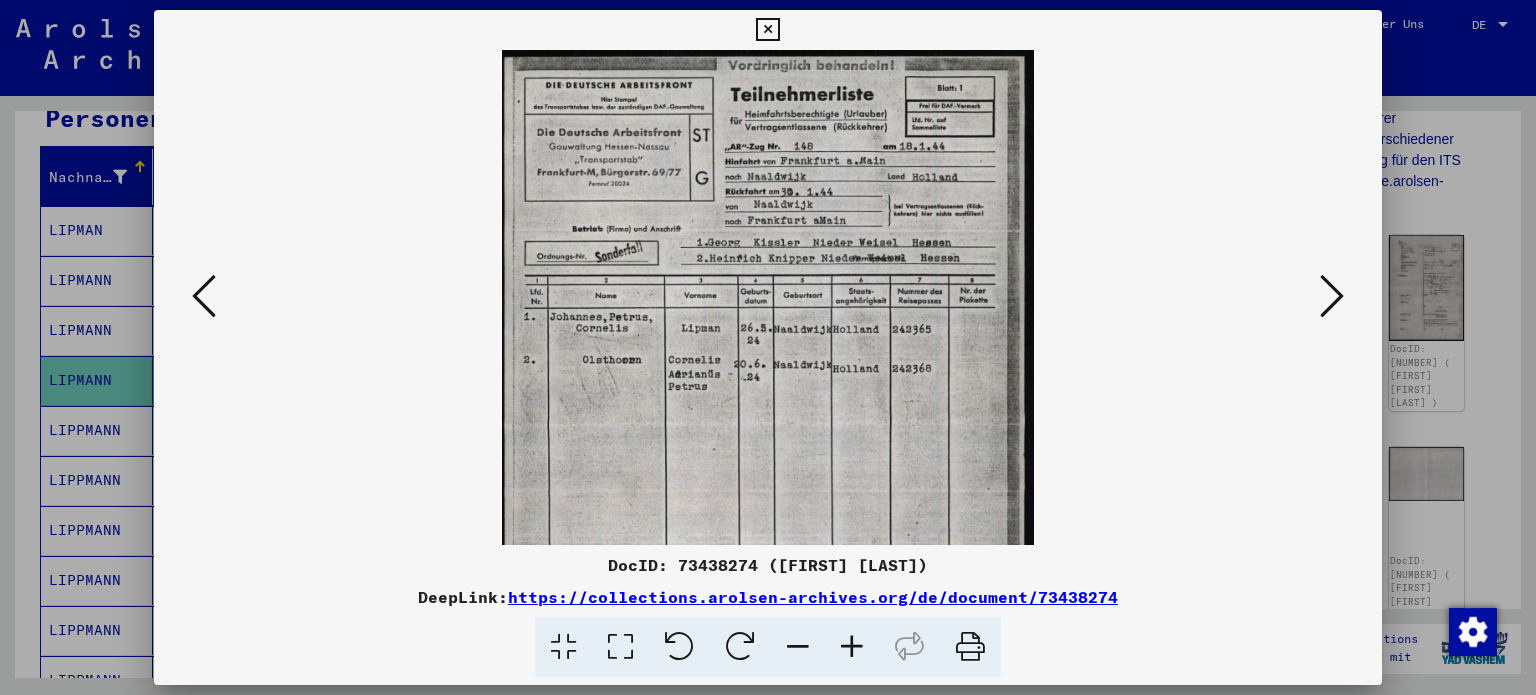 click at bounding box center [852, 647] 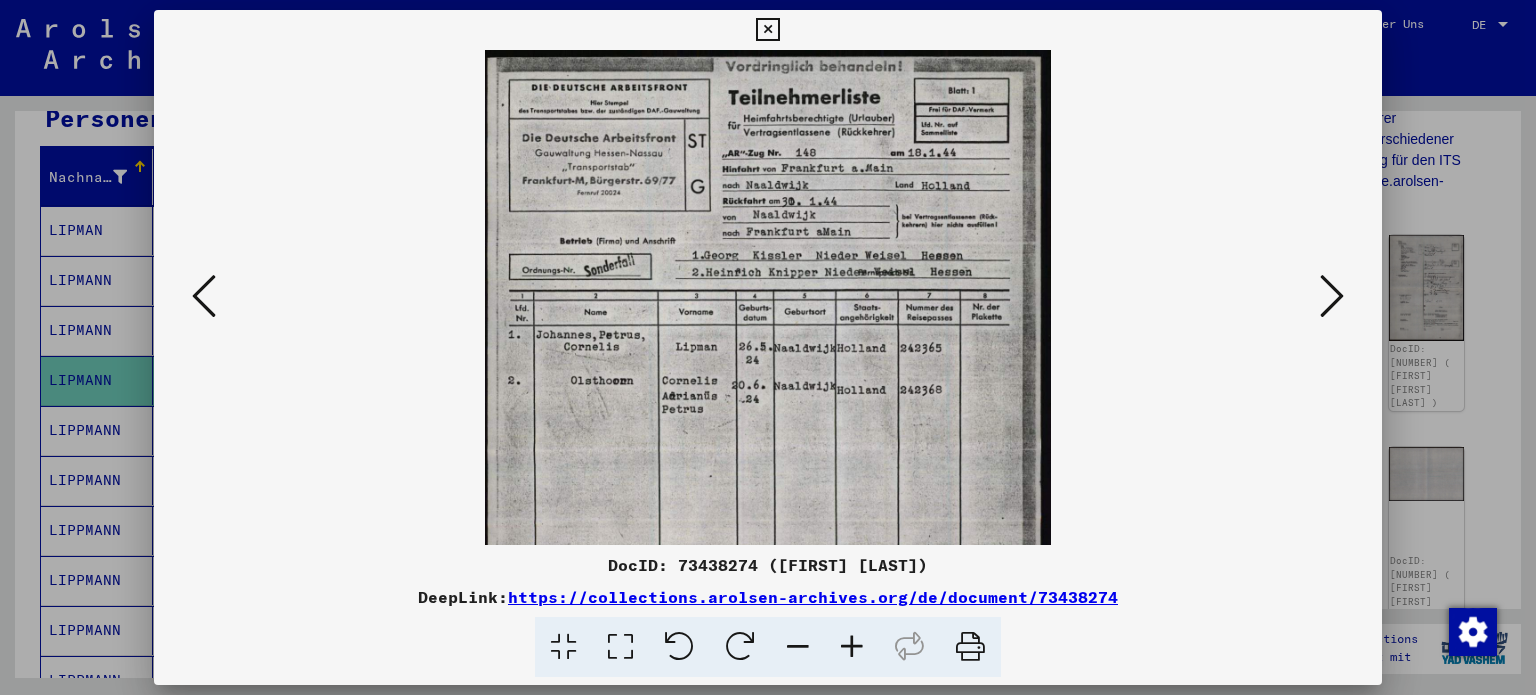 click at bounding box center [852, 647] 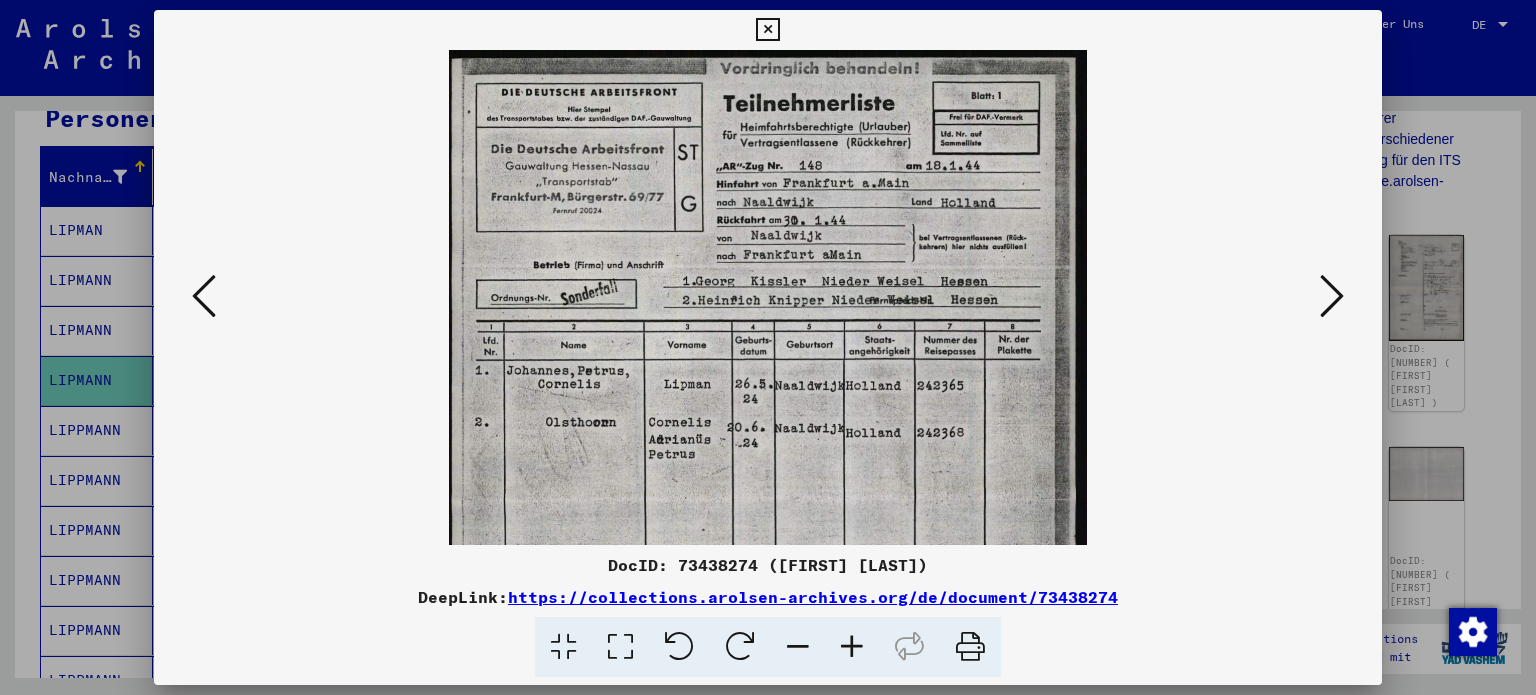 click at bounding box center (852, 647) 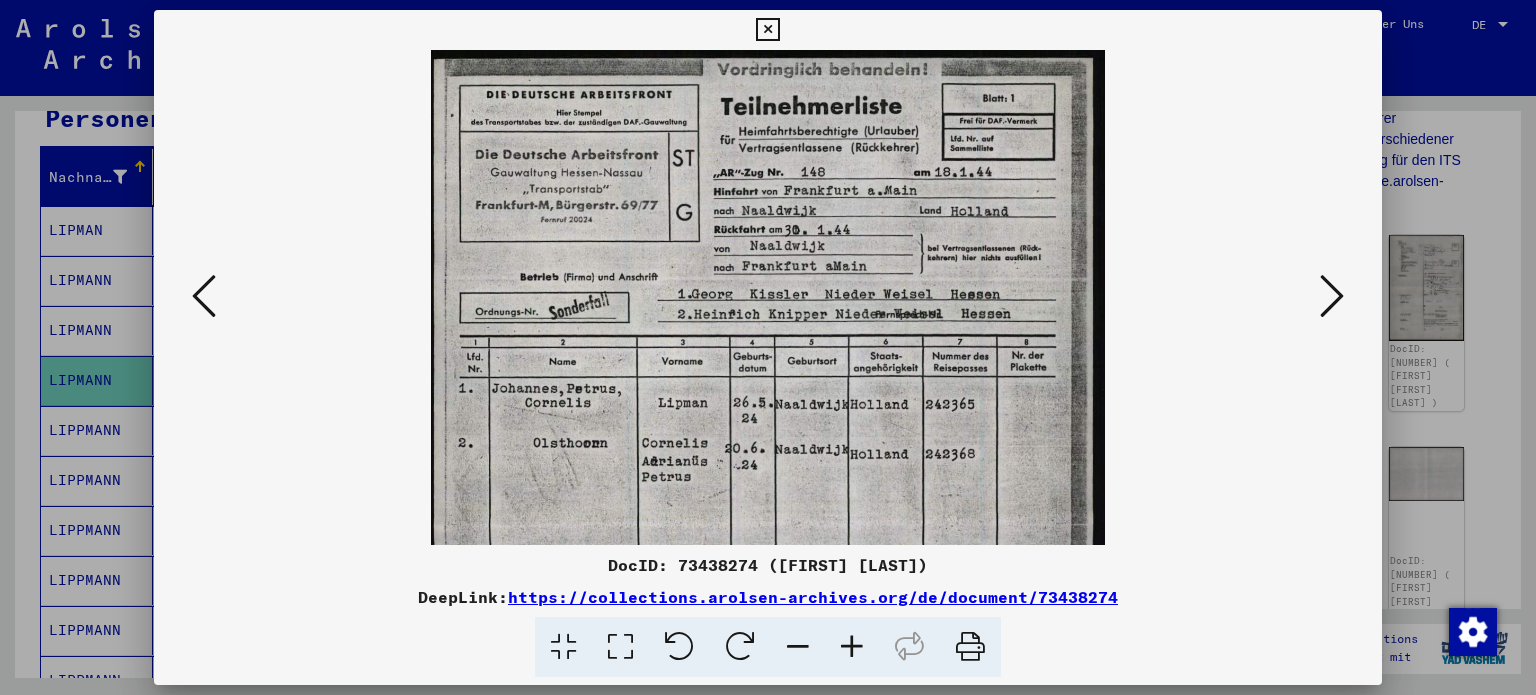 click at bounding box center [852, 647] 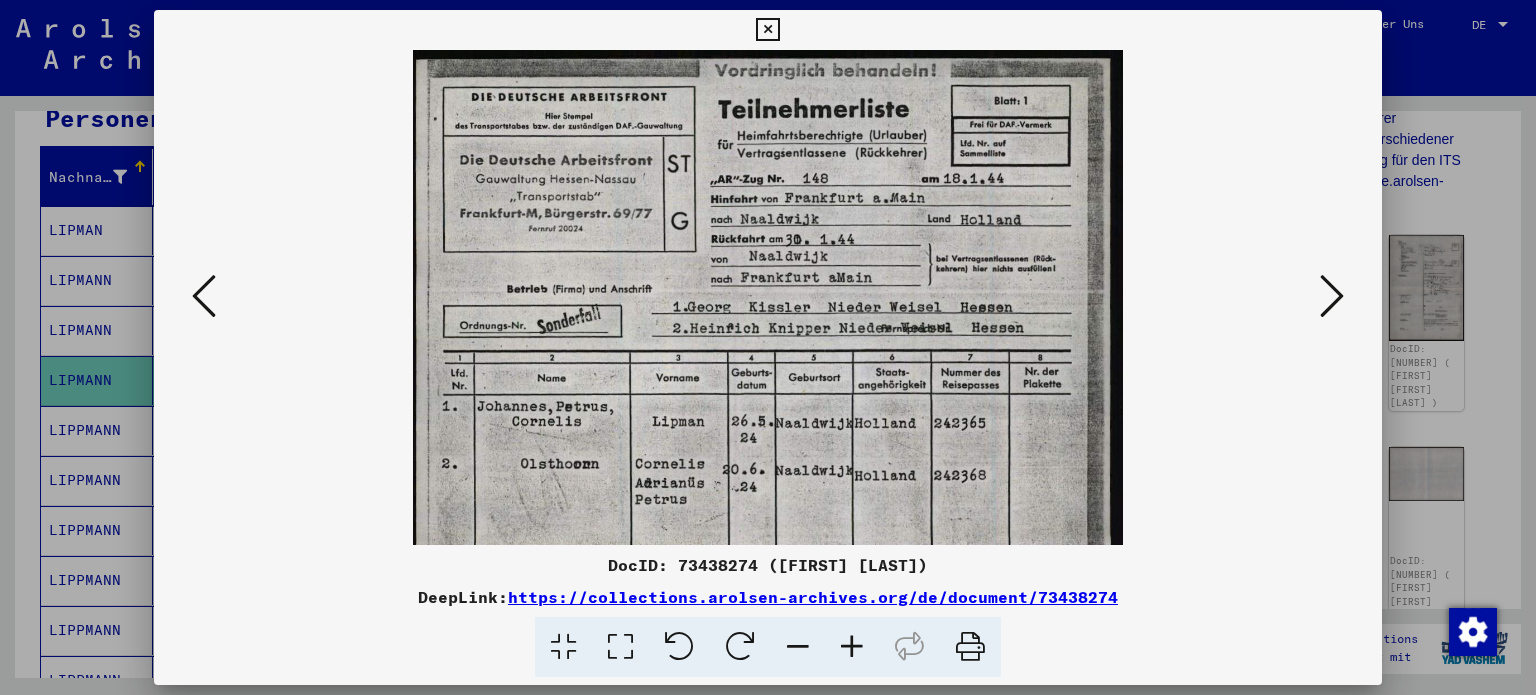click at bounding box center [852, 647] 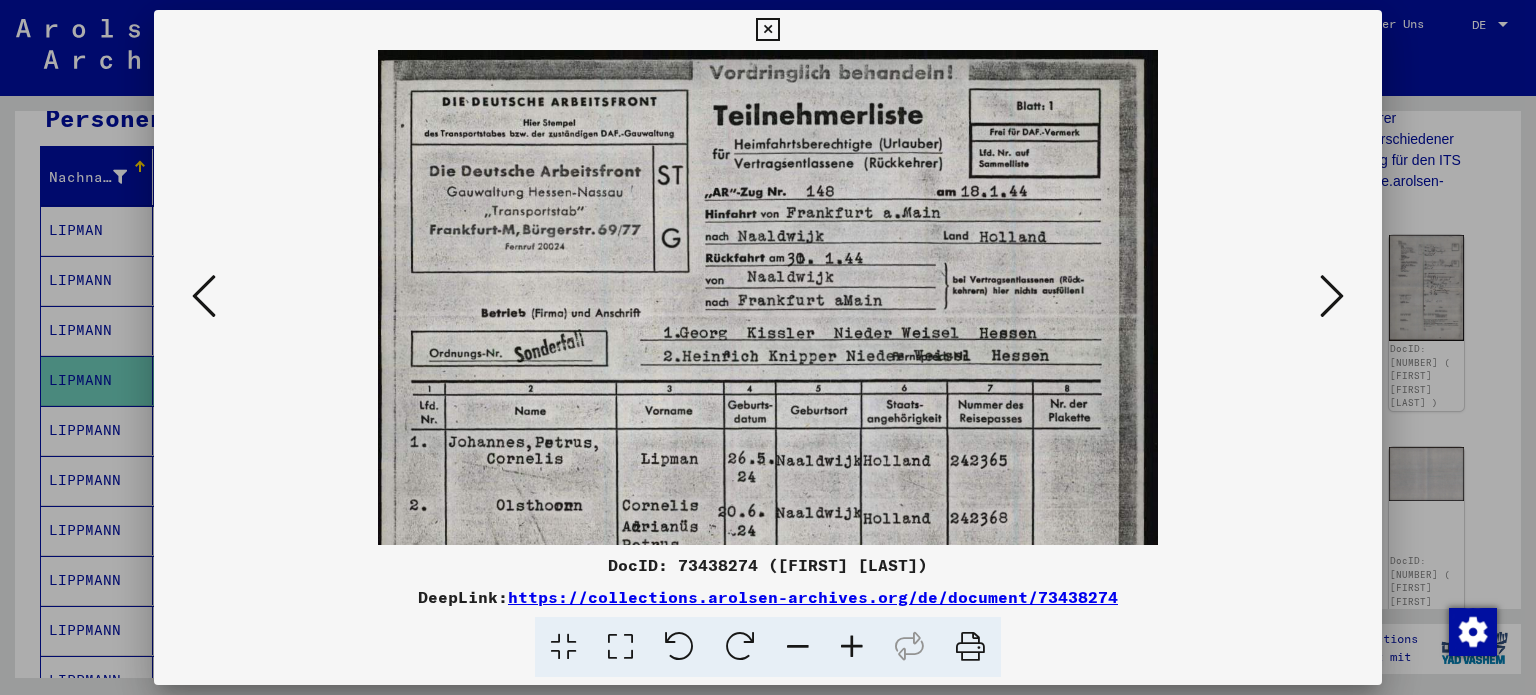 click at bounding box center (852, 647) 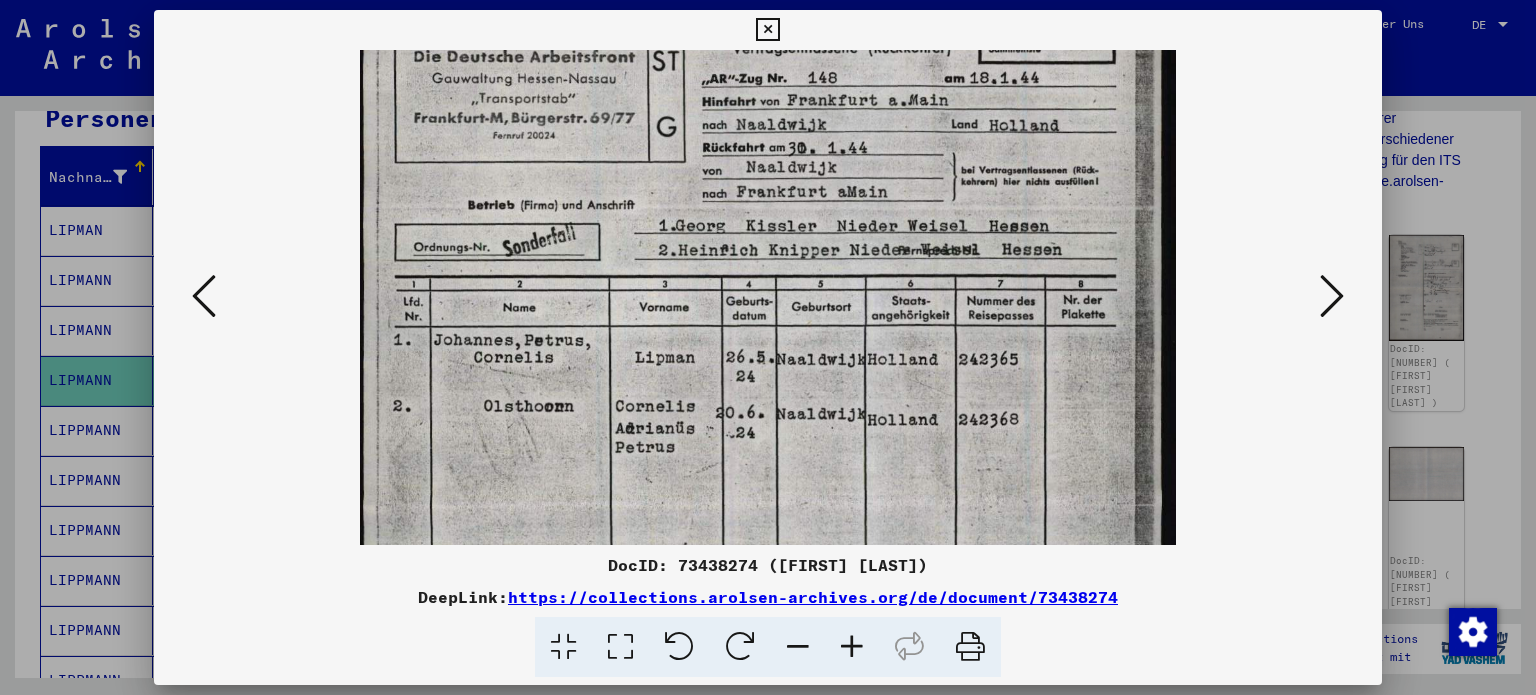 scroll, scrollTop: 127, scrollLeft: 0, axis: vertical 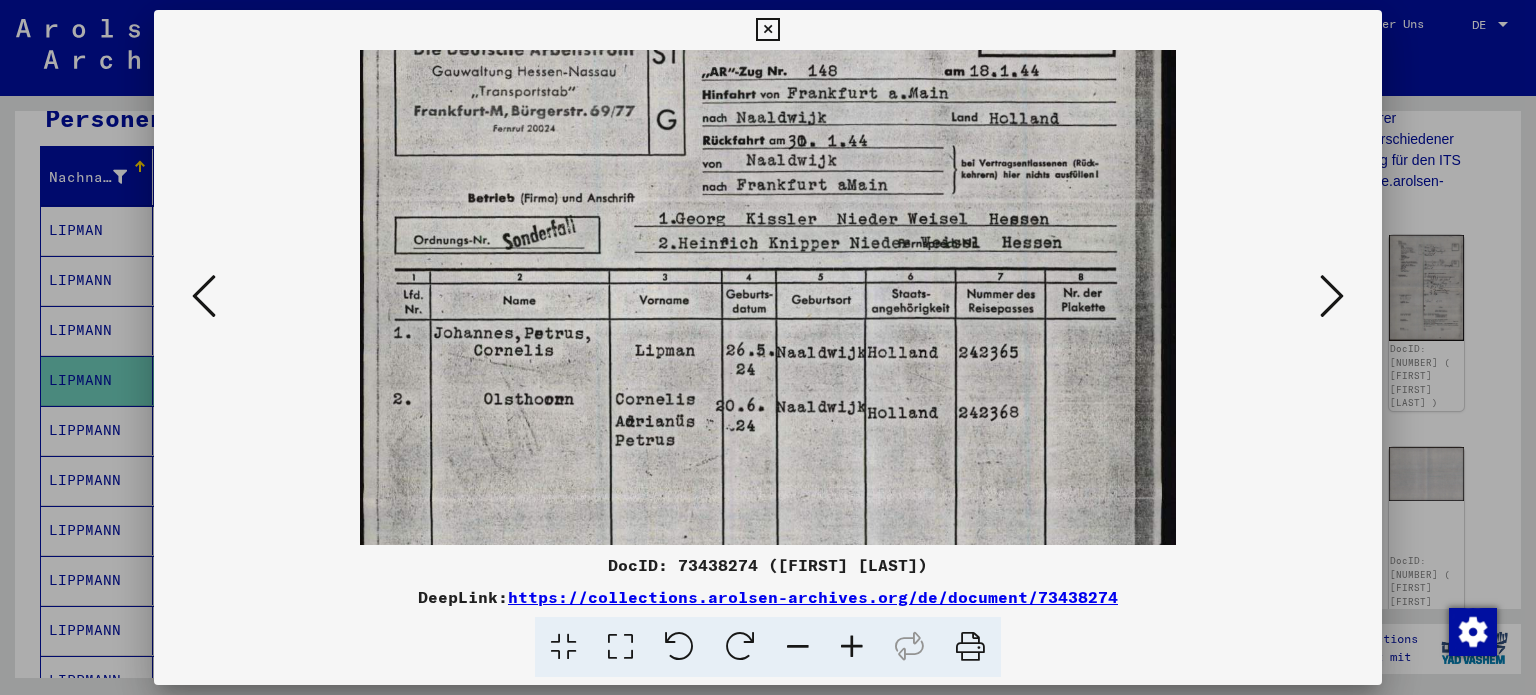 drag, startPoint x: 969, startPoint y: 497, endPoint x: 979, endPoint y: 373, distance: 124.40257 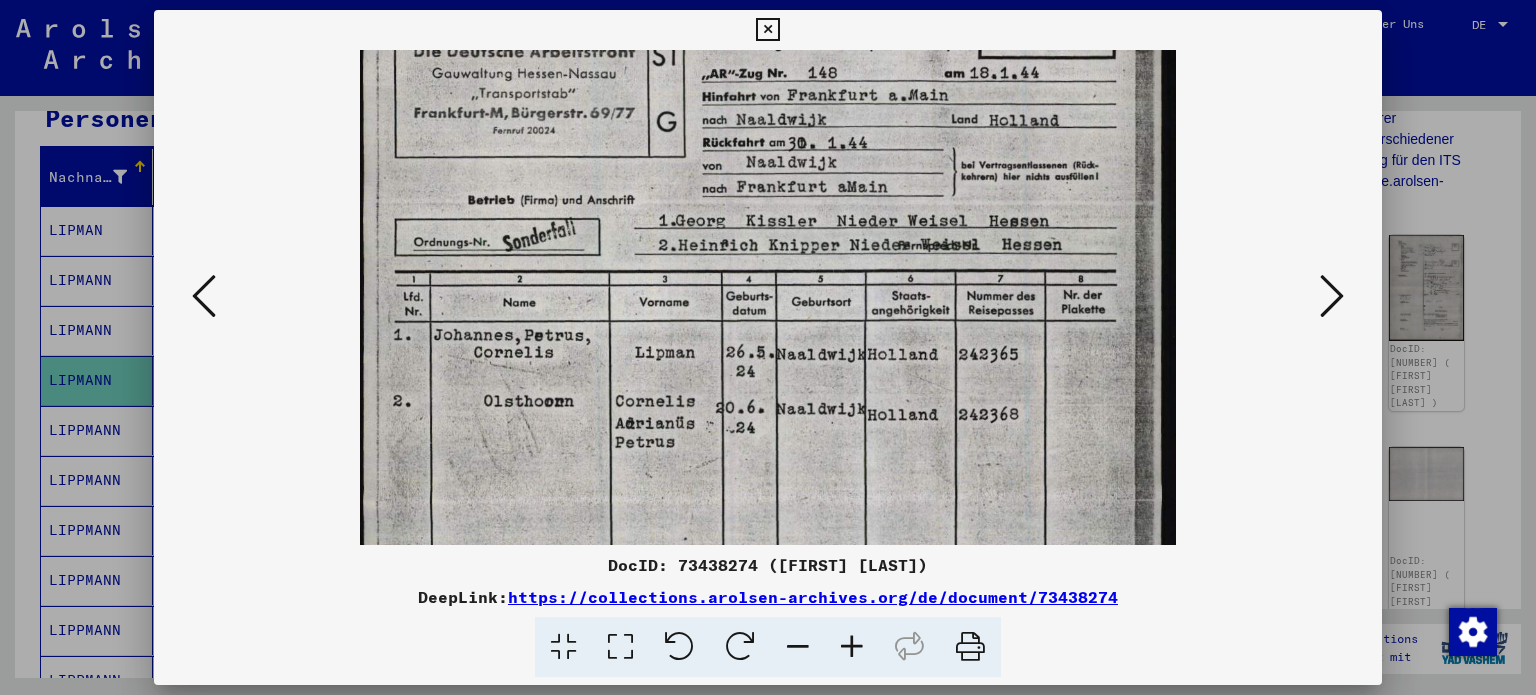 scroll, scrollTop: 124, scrollLeft: 0, axis: vertical 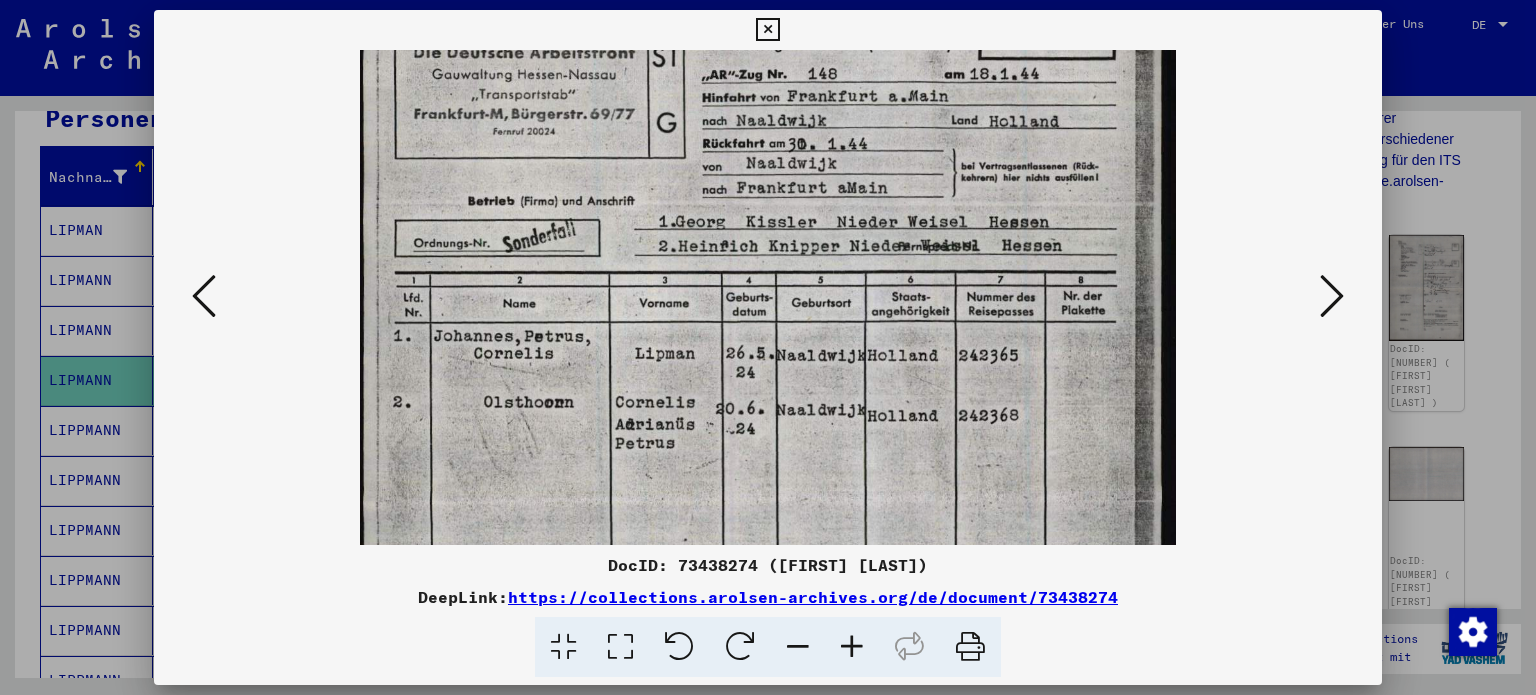 drag, startPoint x: 1222, startPoint y: 453, endPoint x: 1234, endPoint y: 506, distance: 54.34151 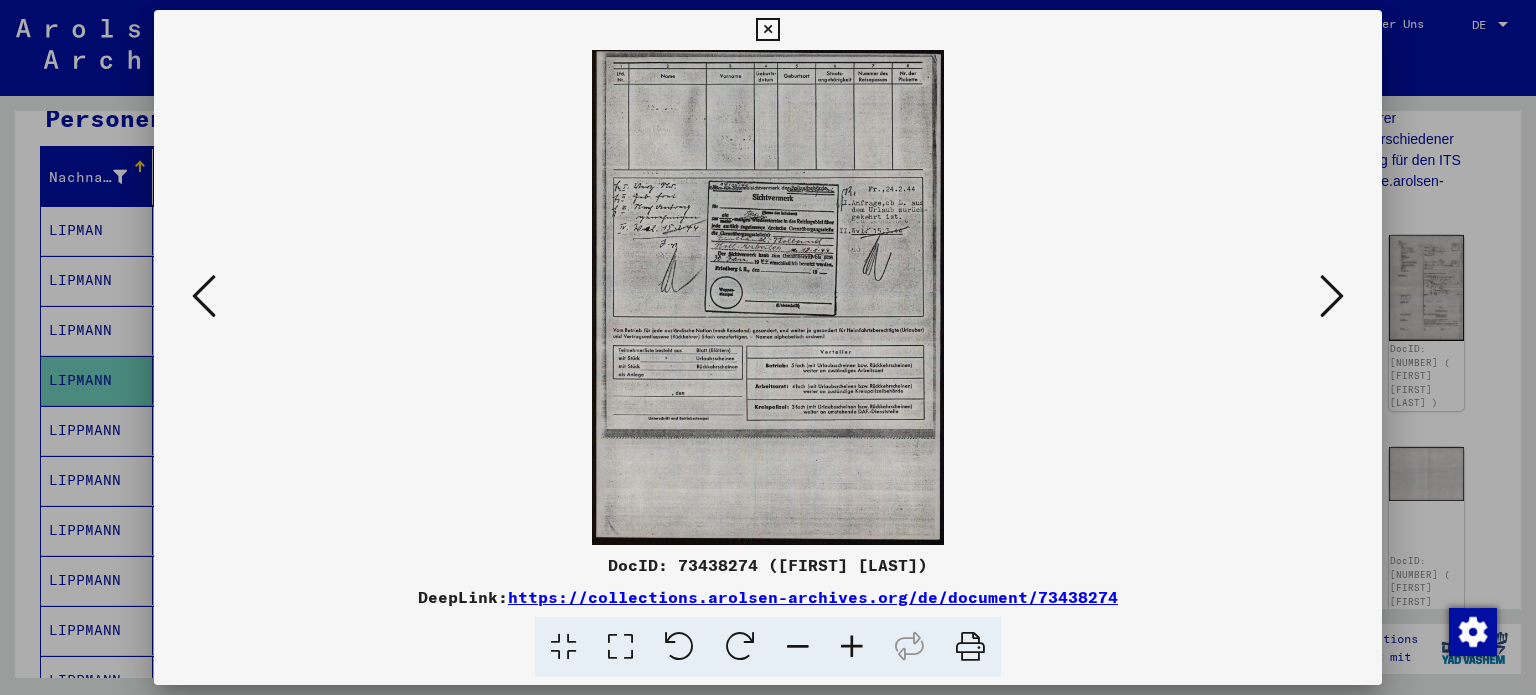 scroll, scrollTop: 0, scrollLeft: 0, axis: both 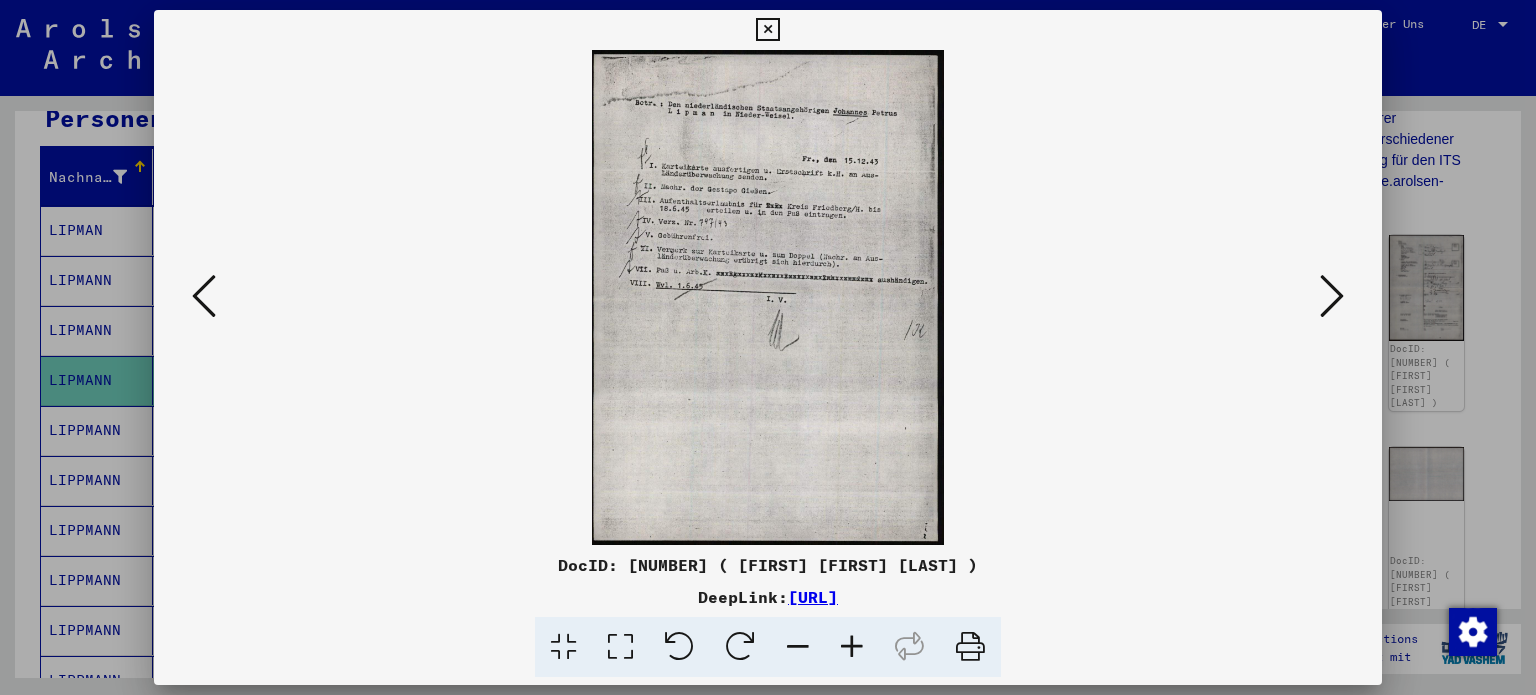 click at bounding box center [1332, 296] 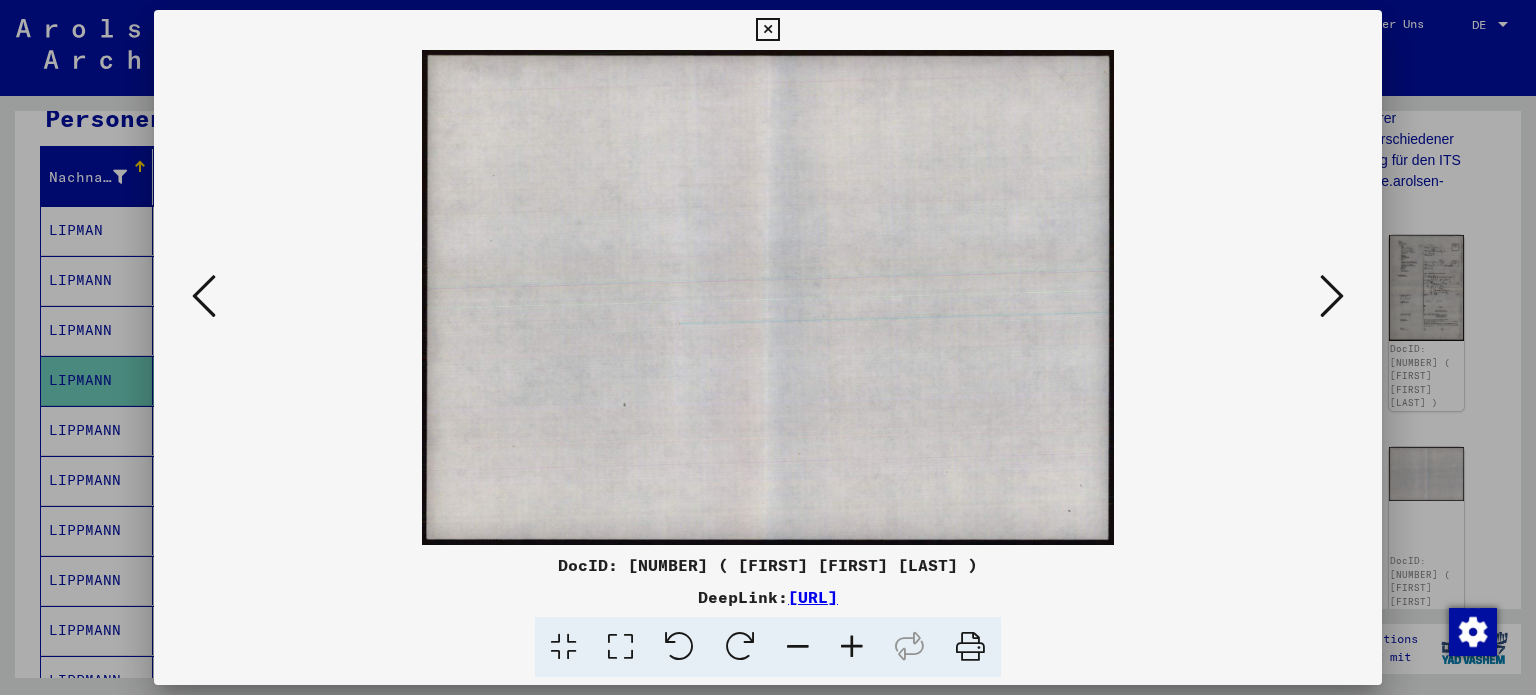 click at bounding box center (1332, 296) 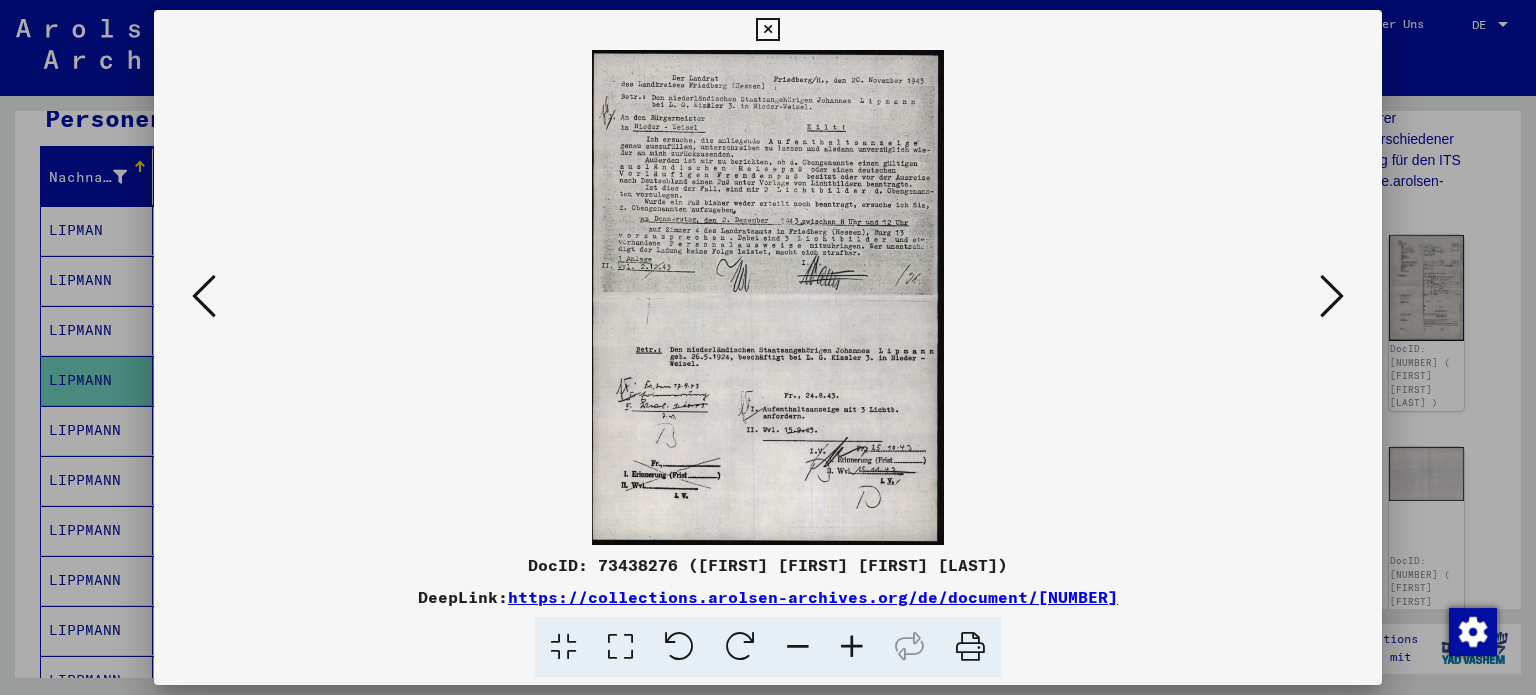 click at bounding box center [852, 647] 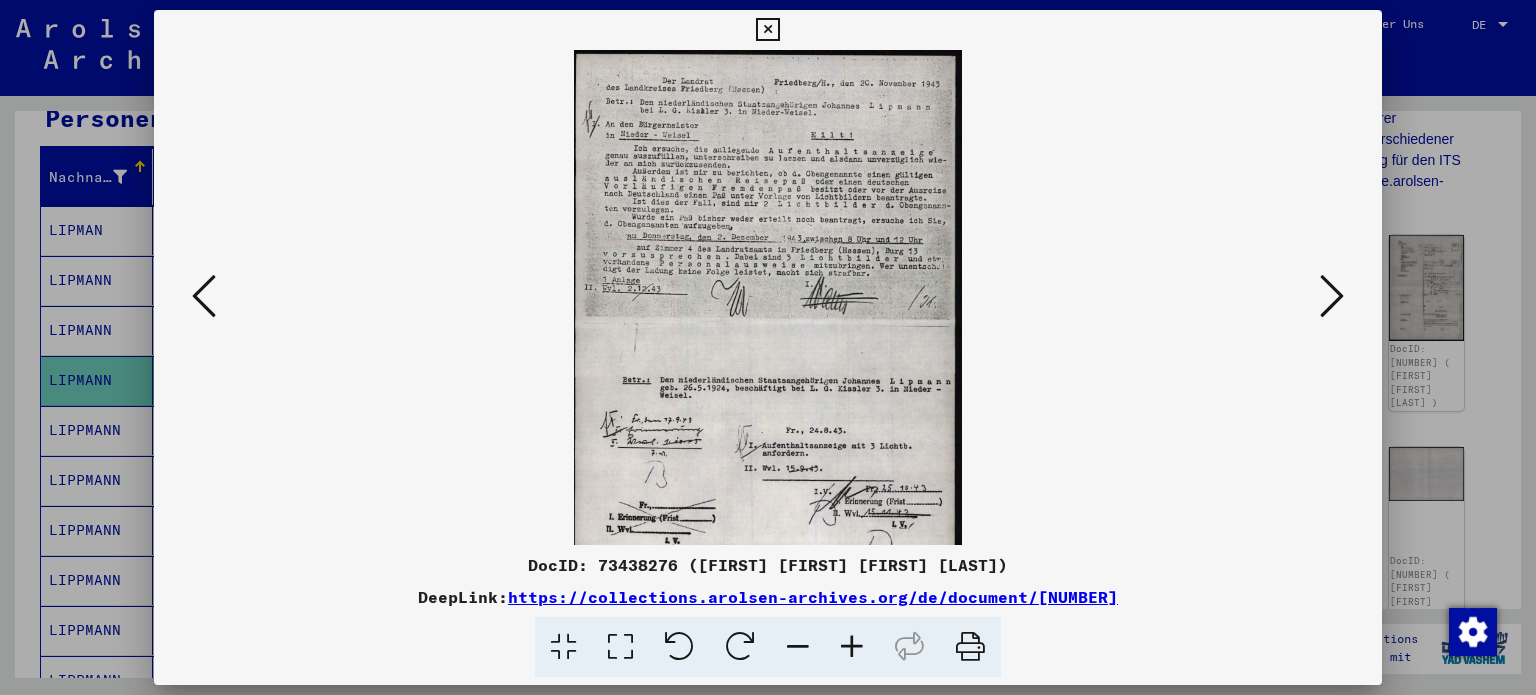 click at bounding box center [852, 647] 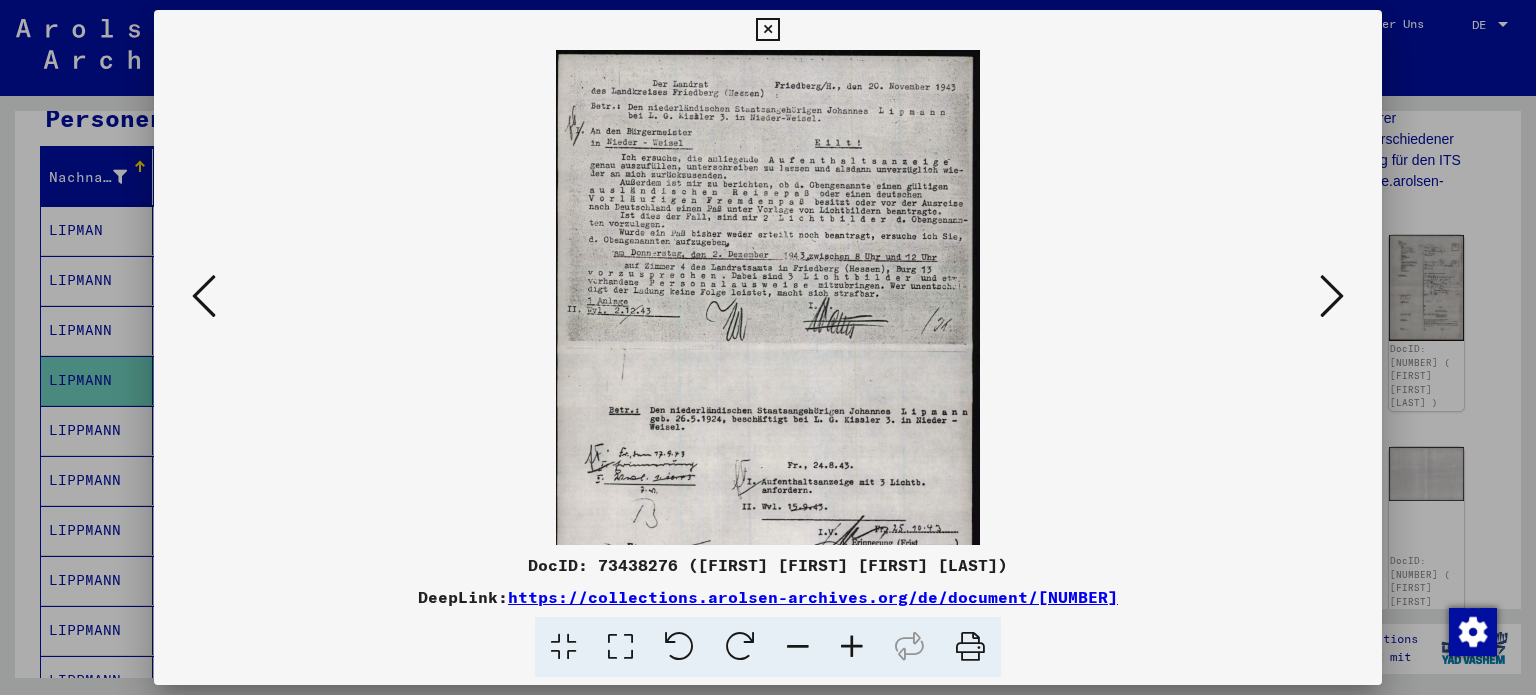 click at bounding box center (852, 647) 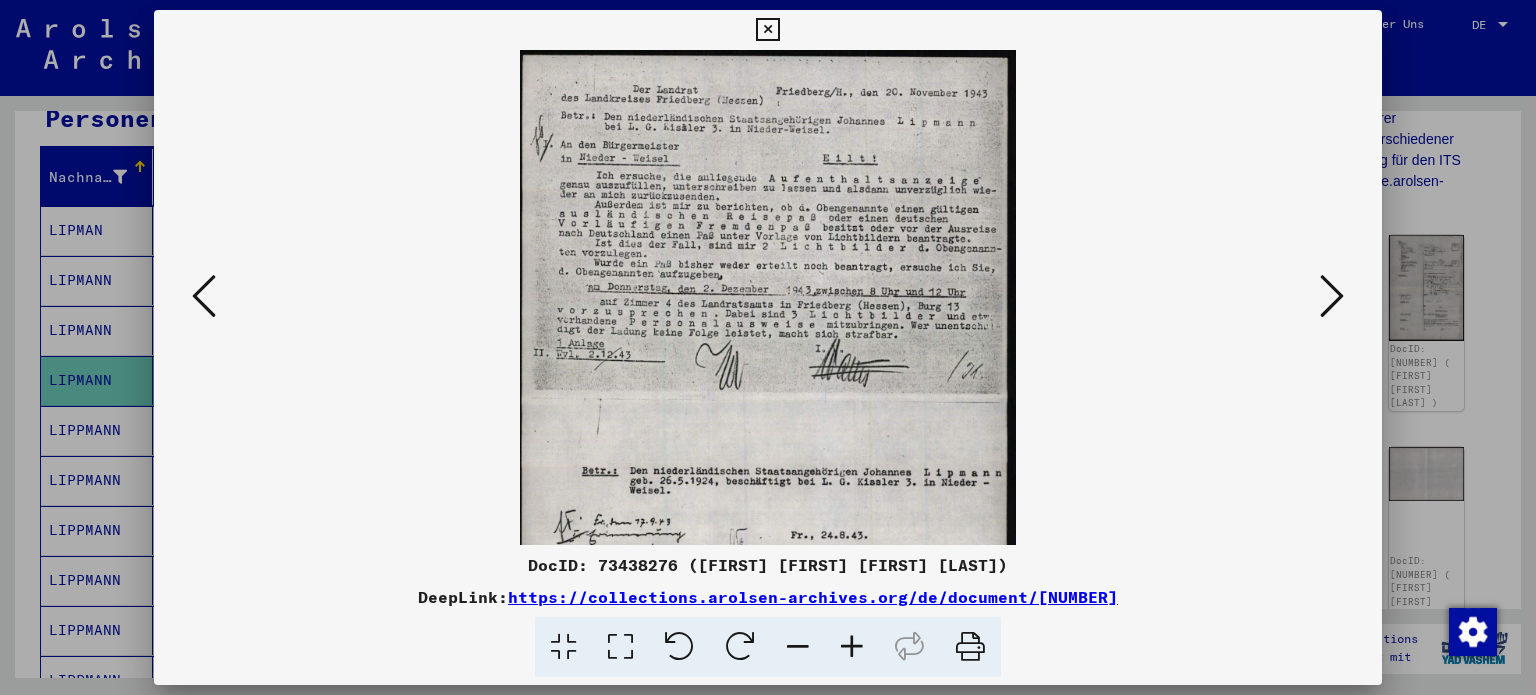 click at bounding box center (852, 647) 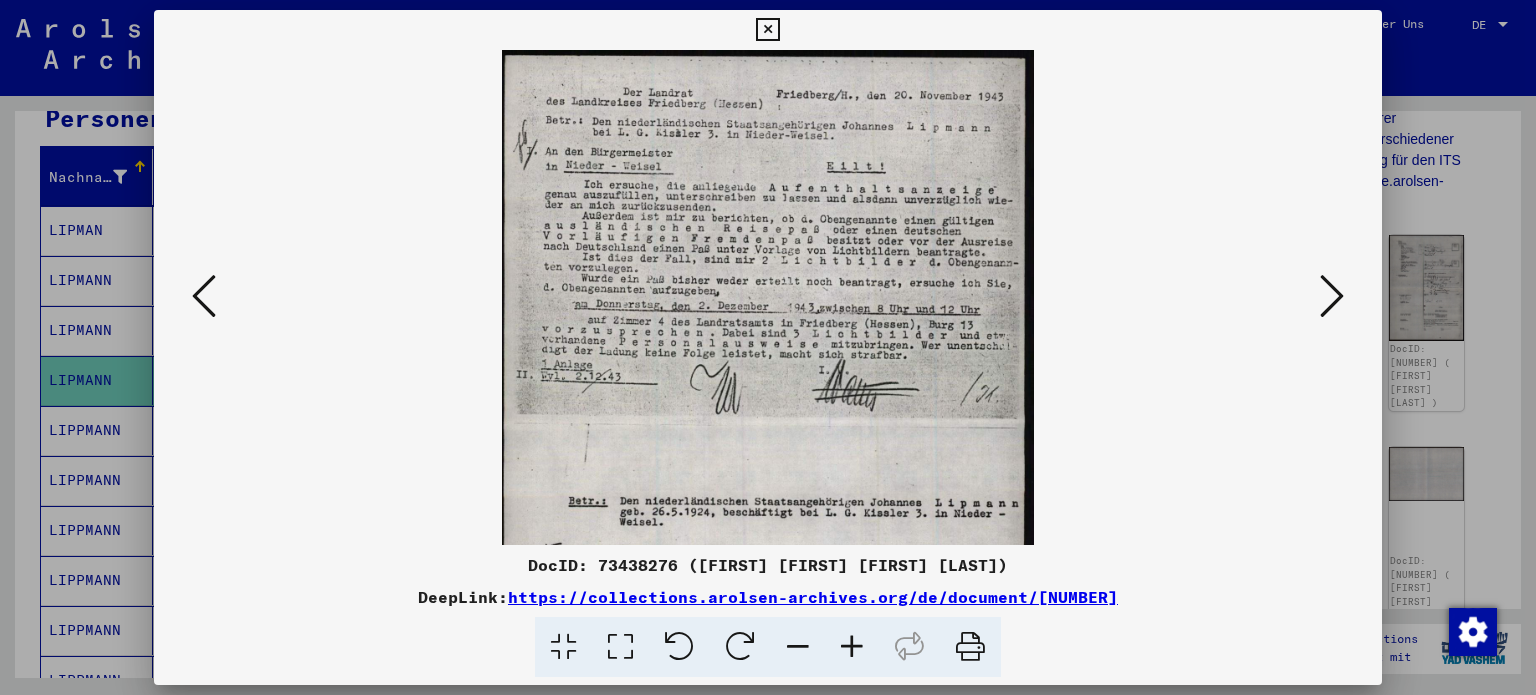 click at bounding box center [852, 647] 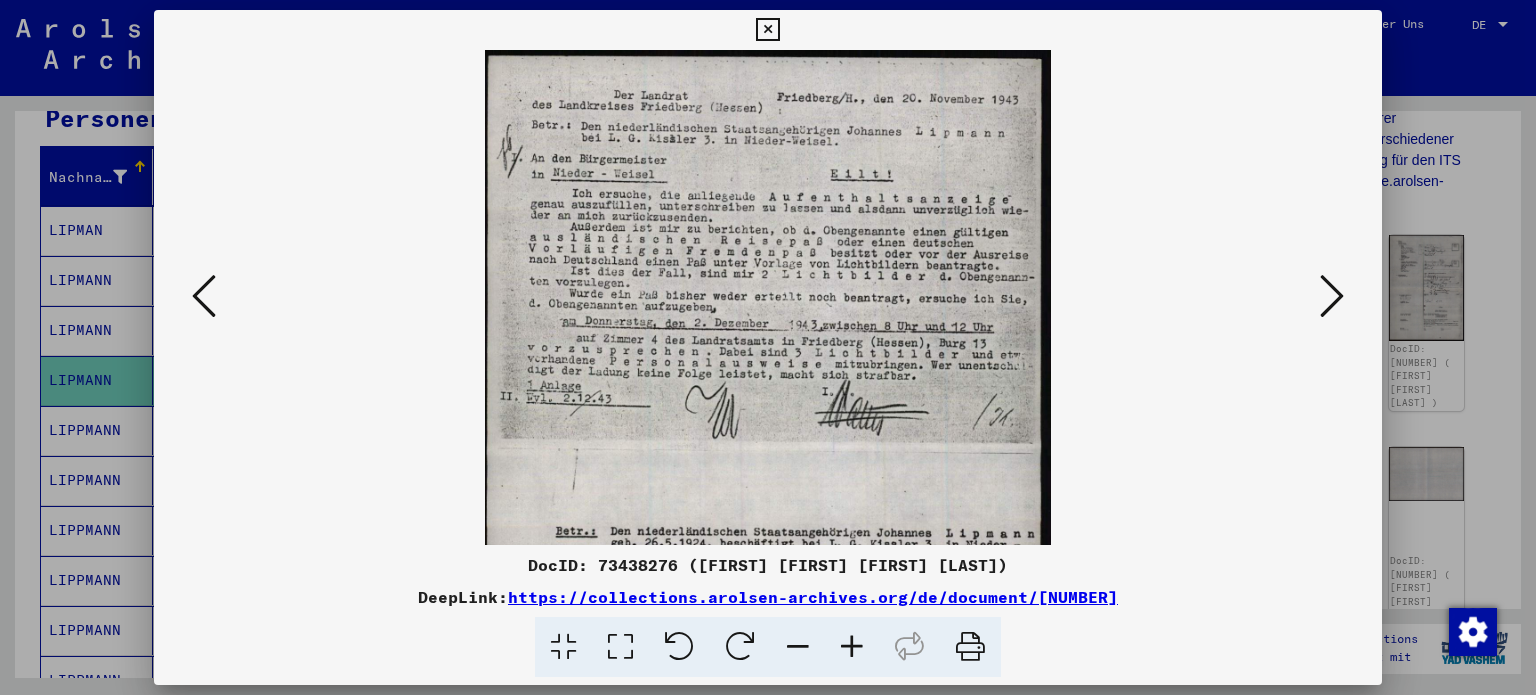 click at bounding box center (852, 647) 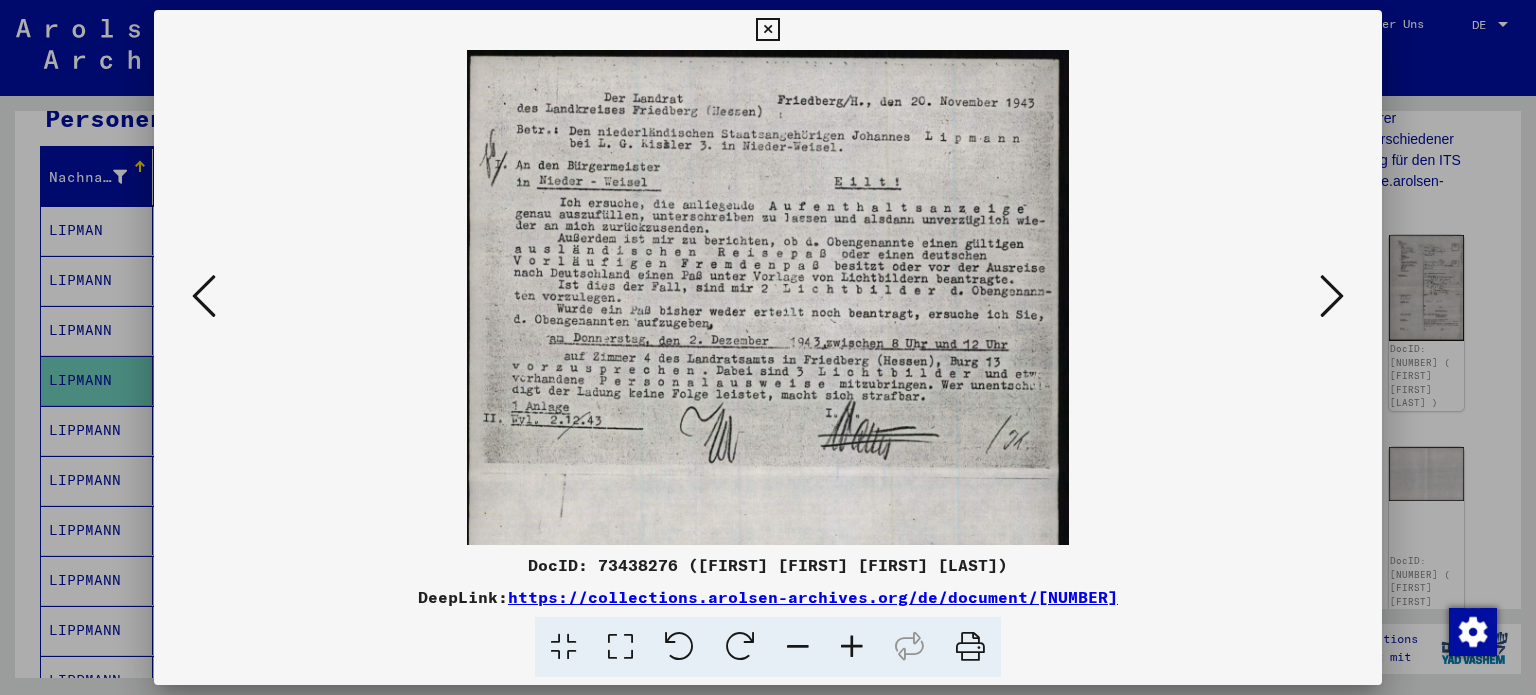 click at bounding box center (852, 647) 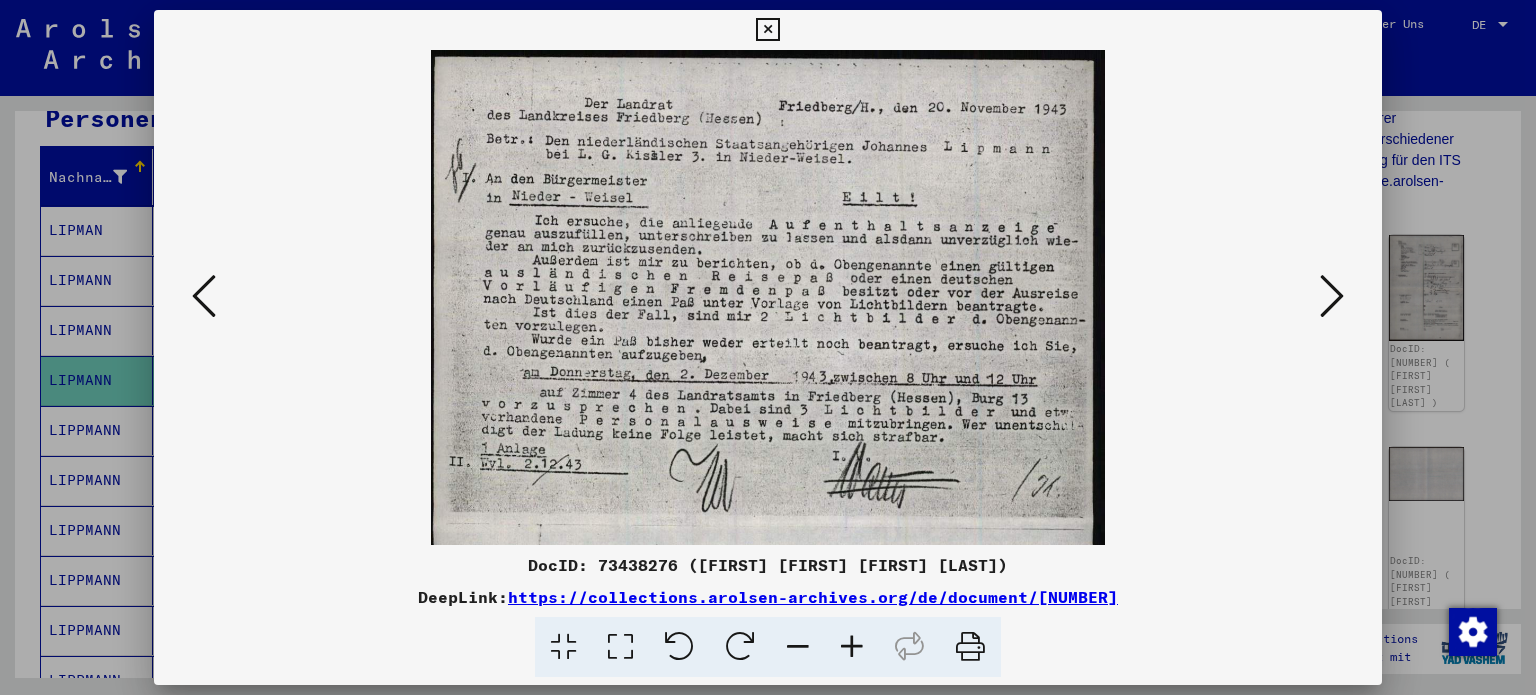 click at bounding box center [852, 647] 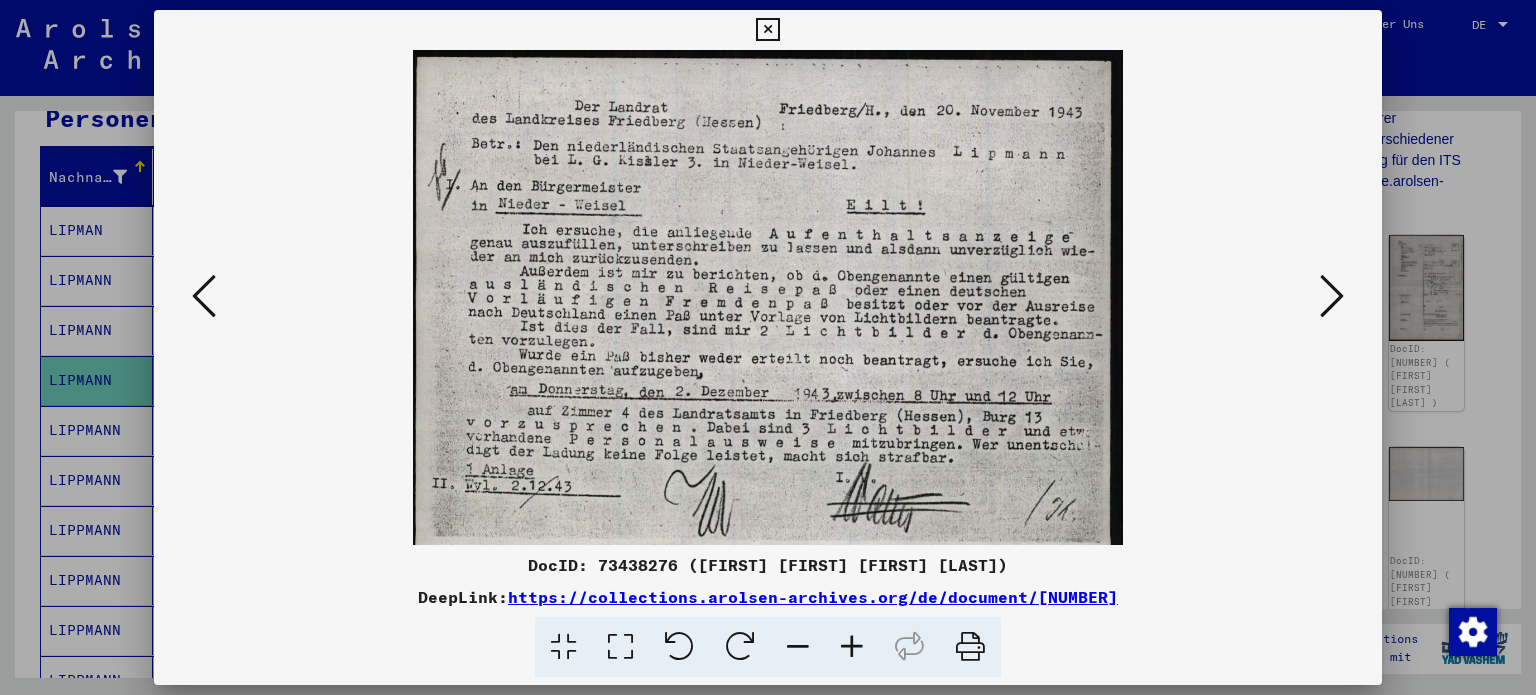 click at bounding box center [852, 647] 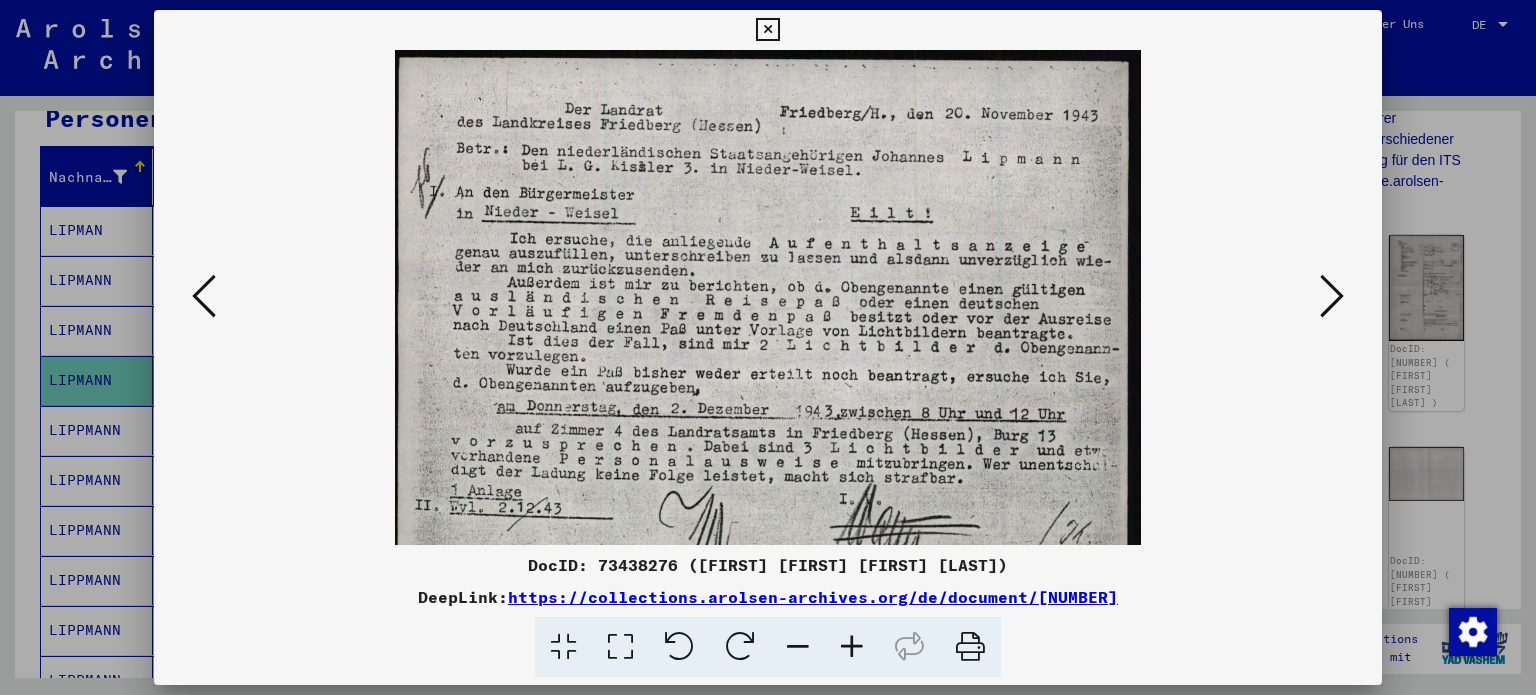 click at bounding box center (852, 647) 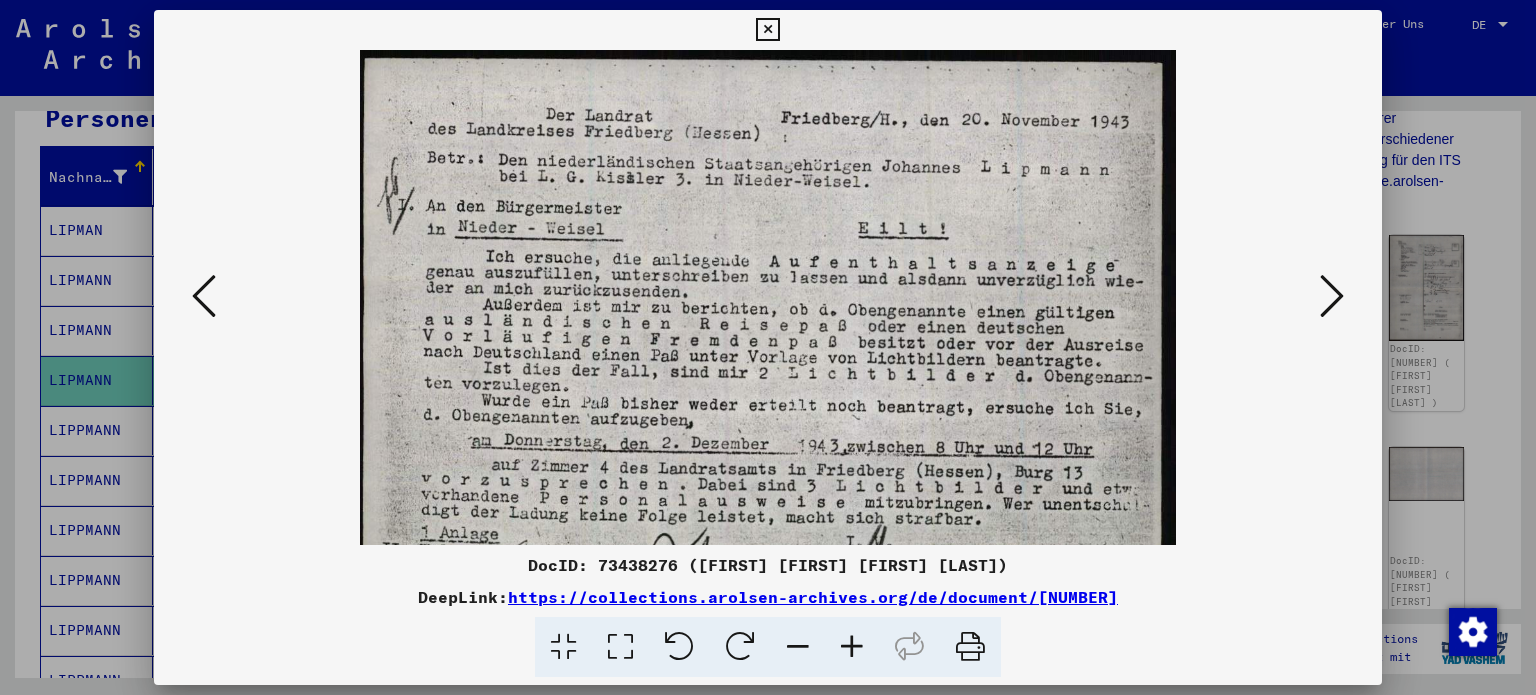 click at bounding box center (852, 647) 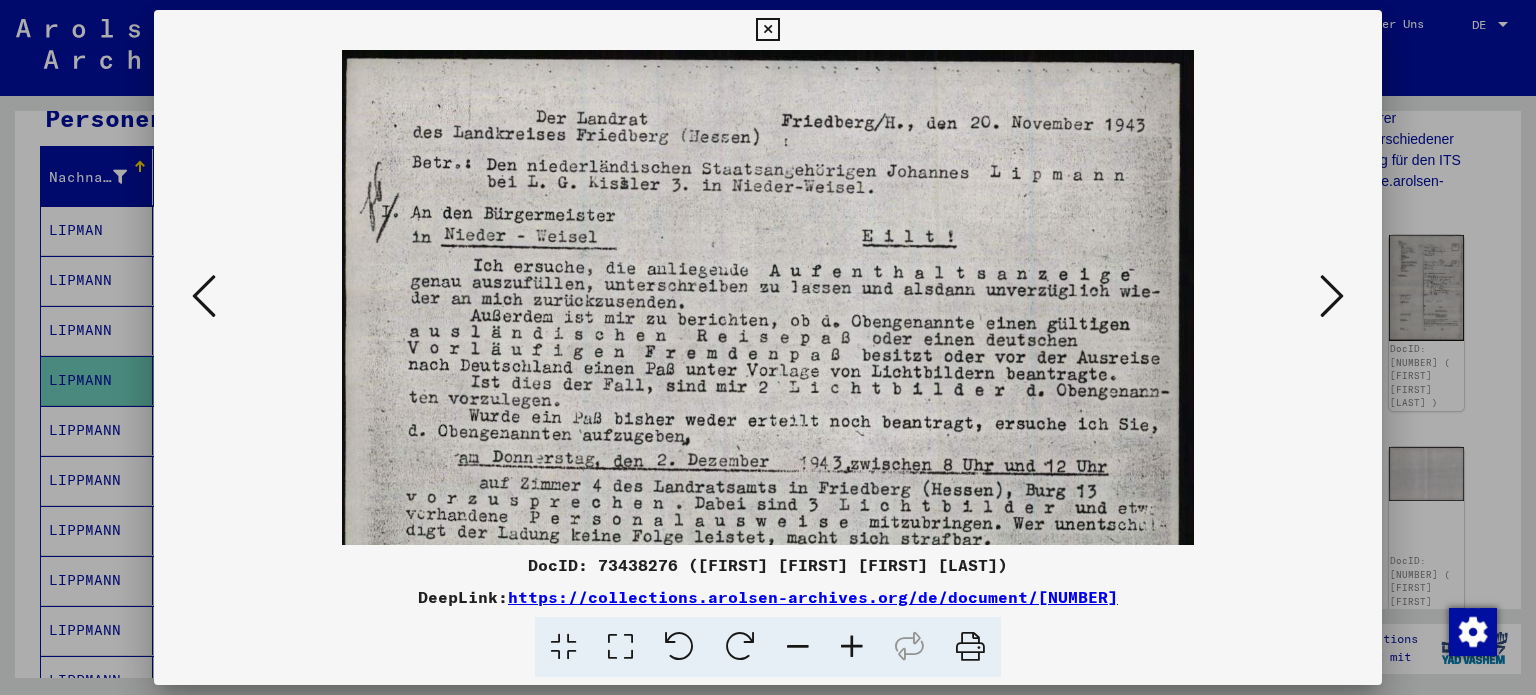 click at bounding box center [852, 647] 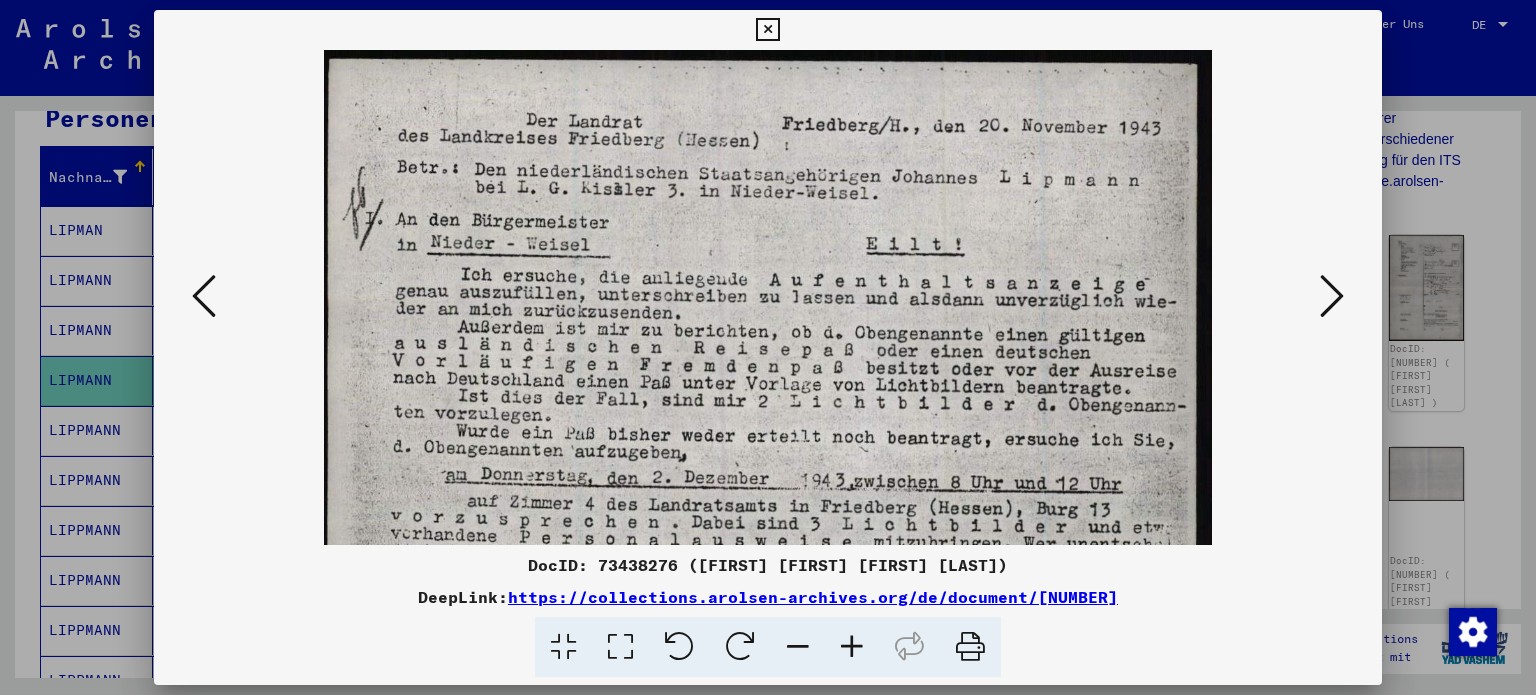 click at bounding box center [1332, 296] 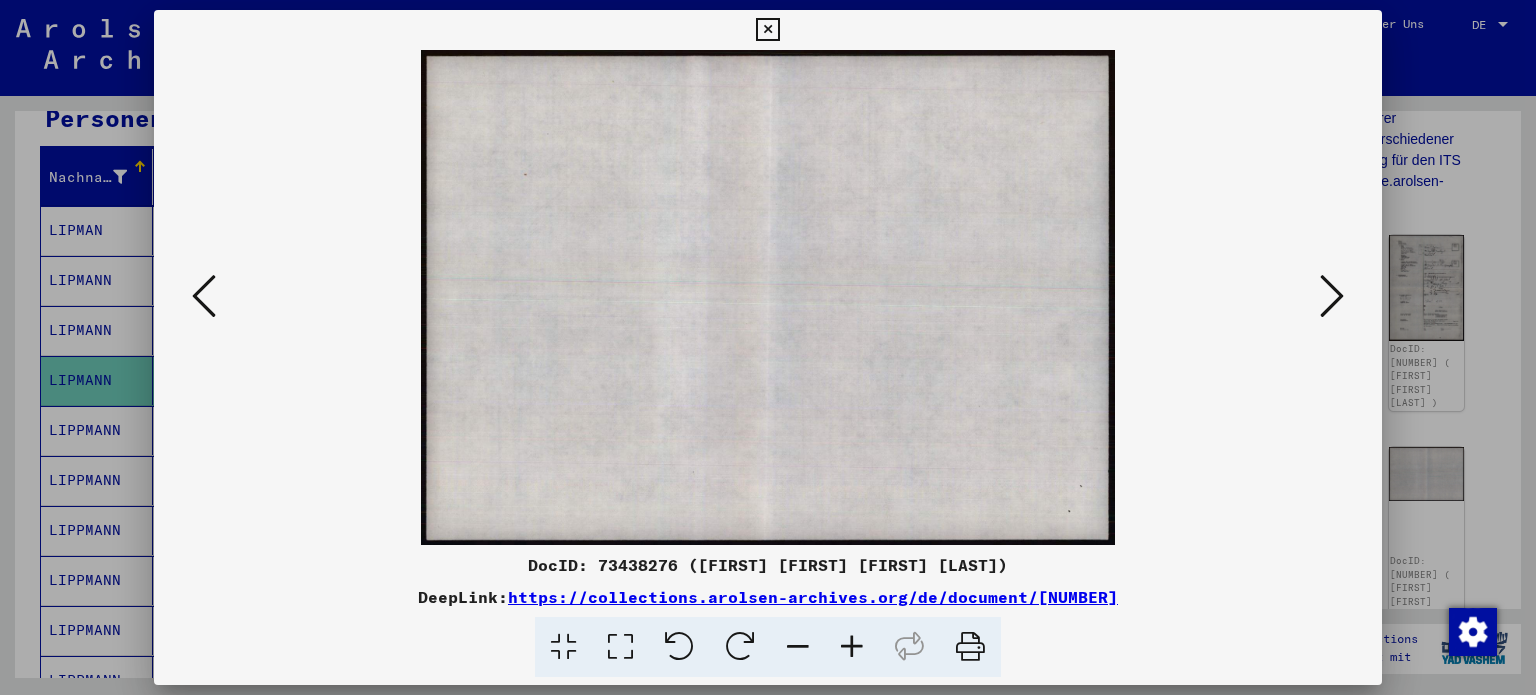click at bounding box center [1332, 296] 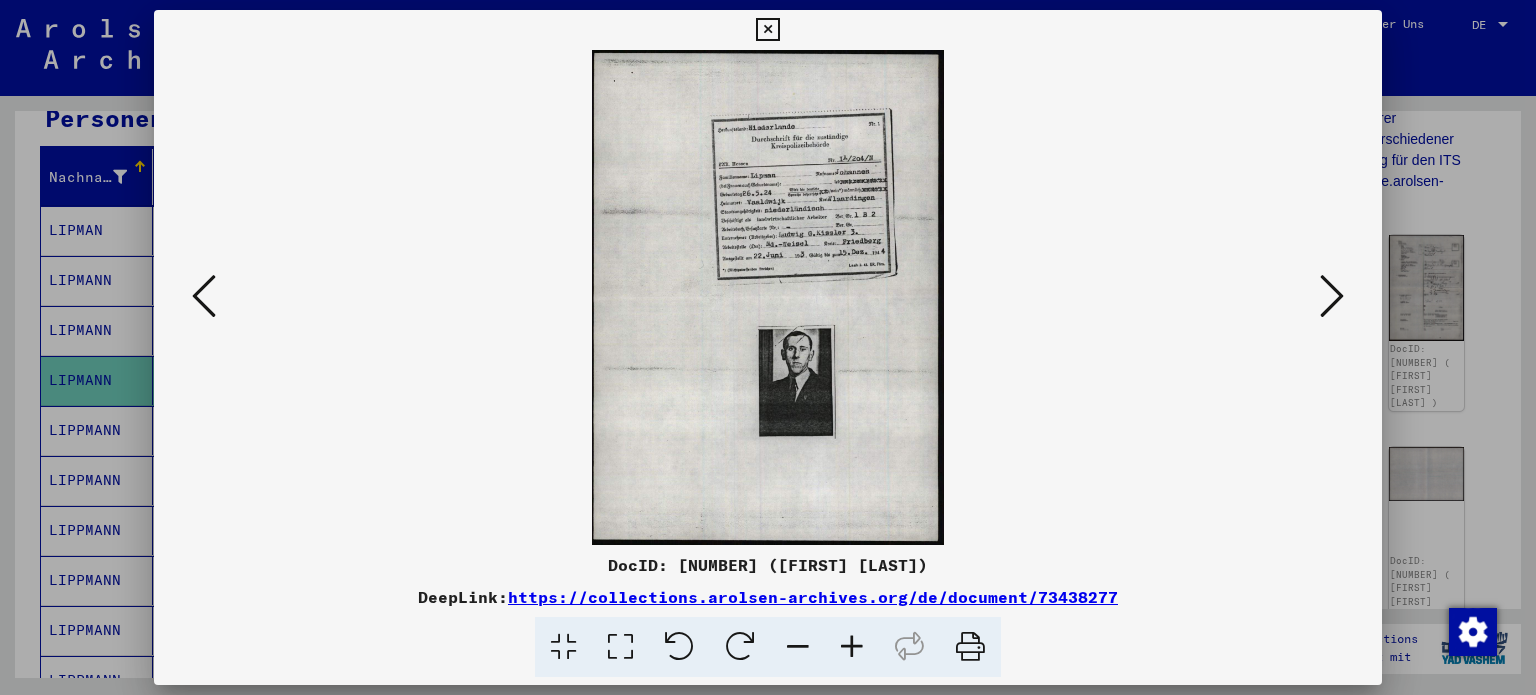 click at bounding box center (768, 297) 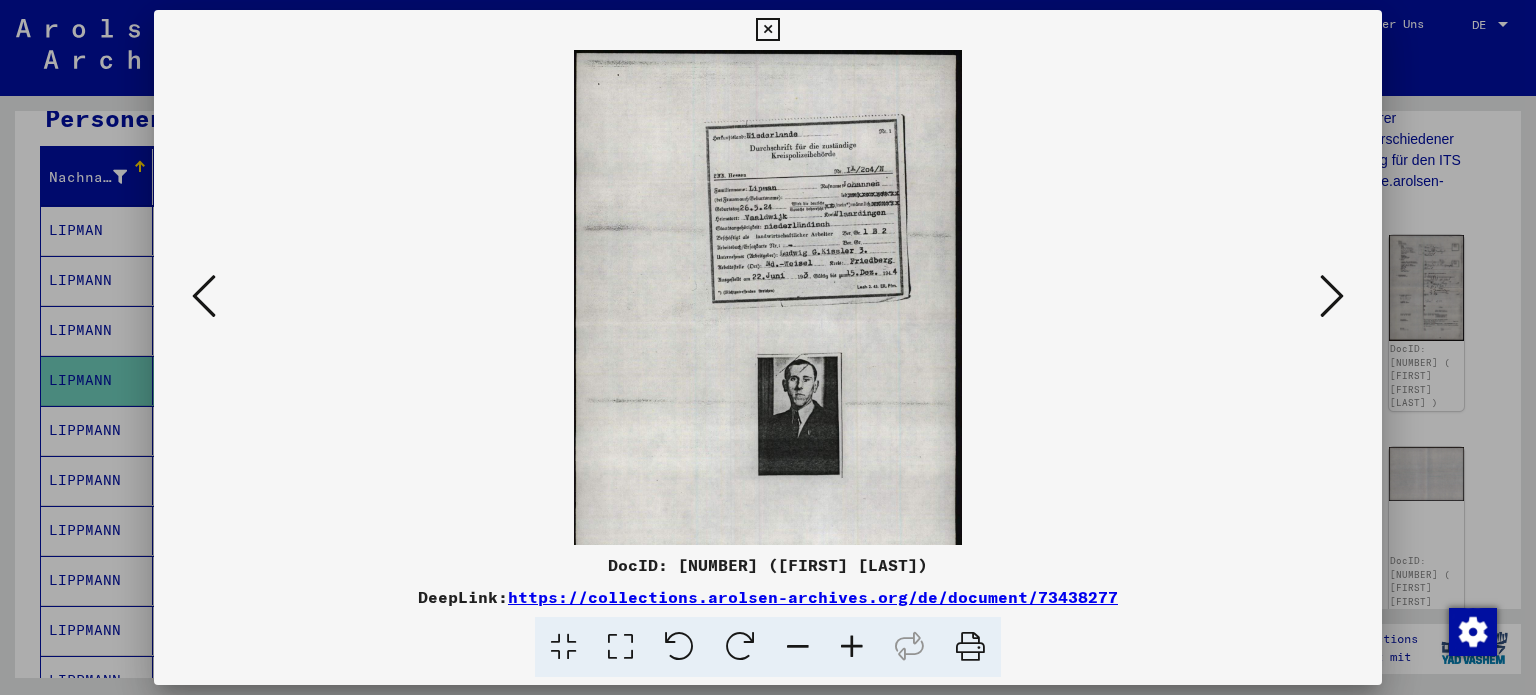 click at bounding box center (852, 647) 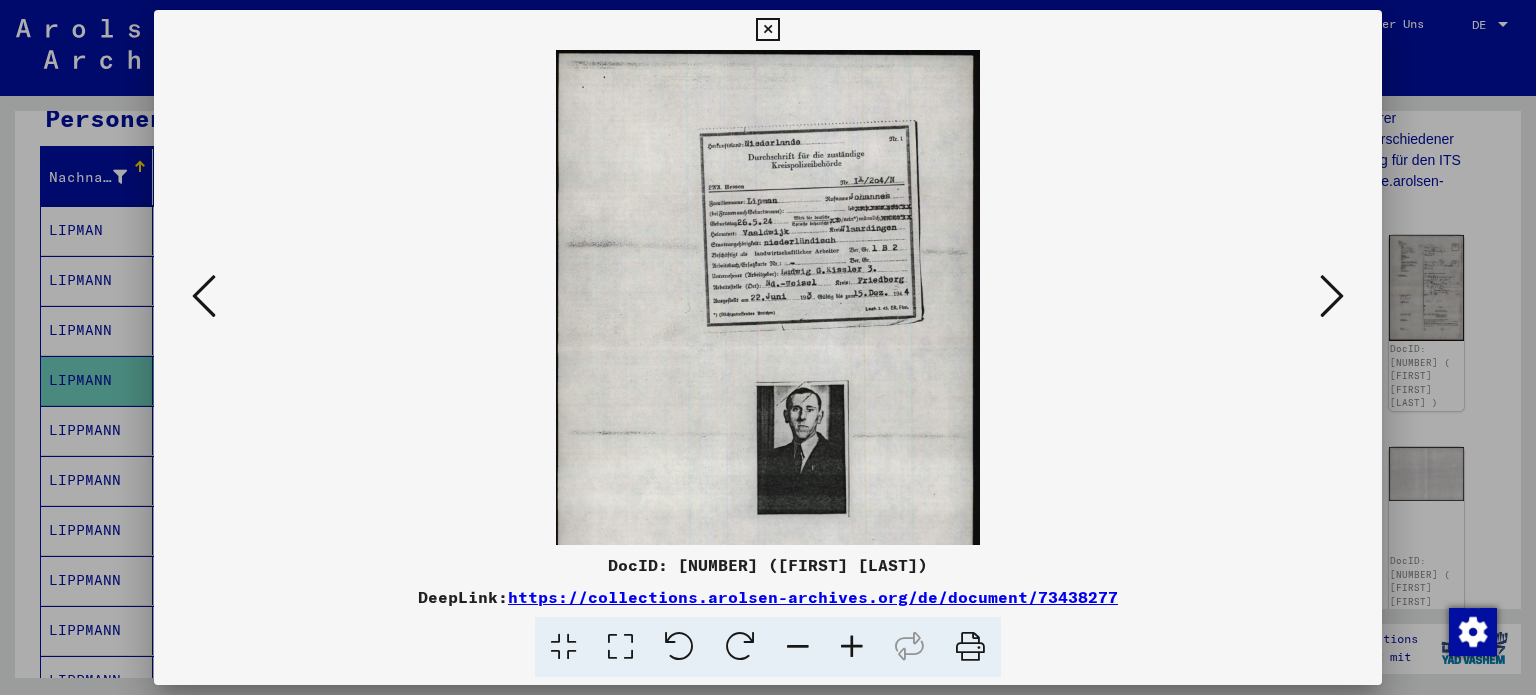 click at bounding box center [852, 647] 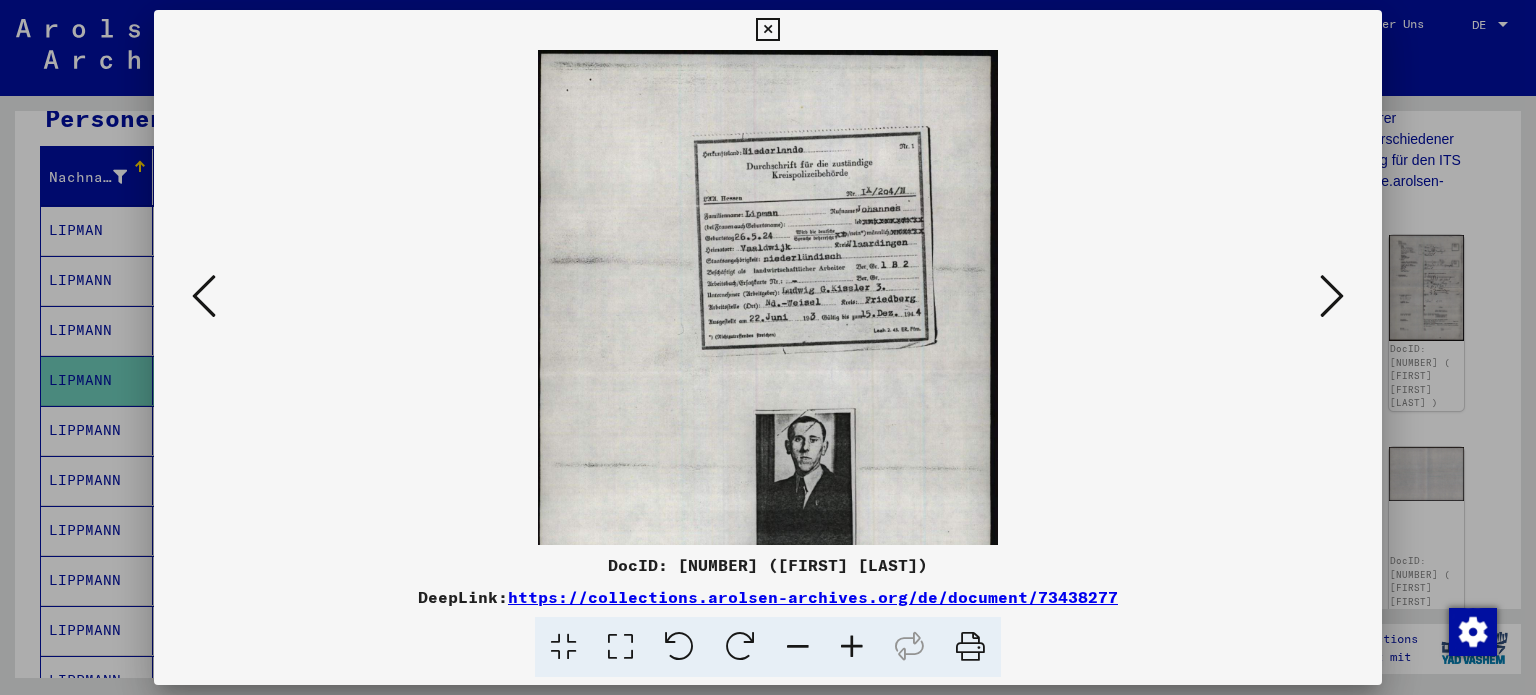 click at bounding box center (852, 647) 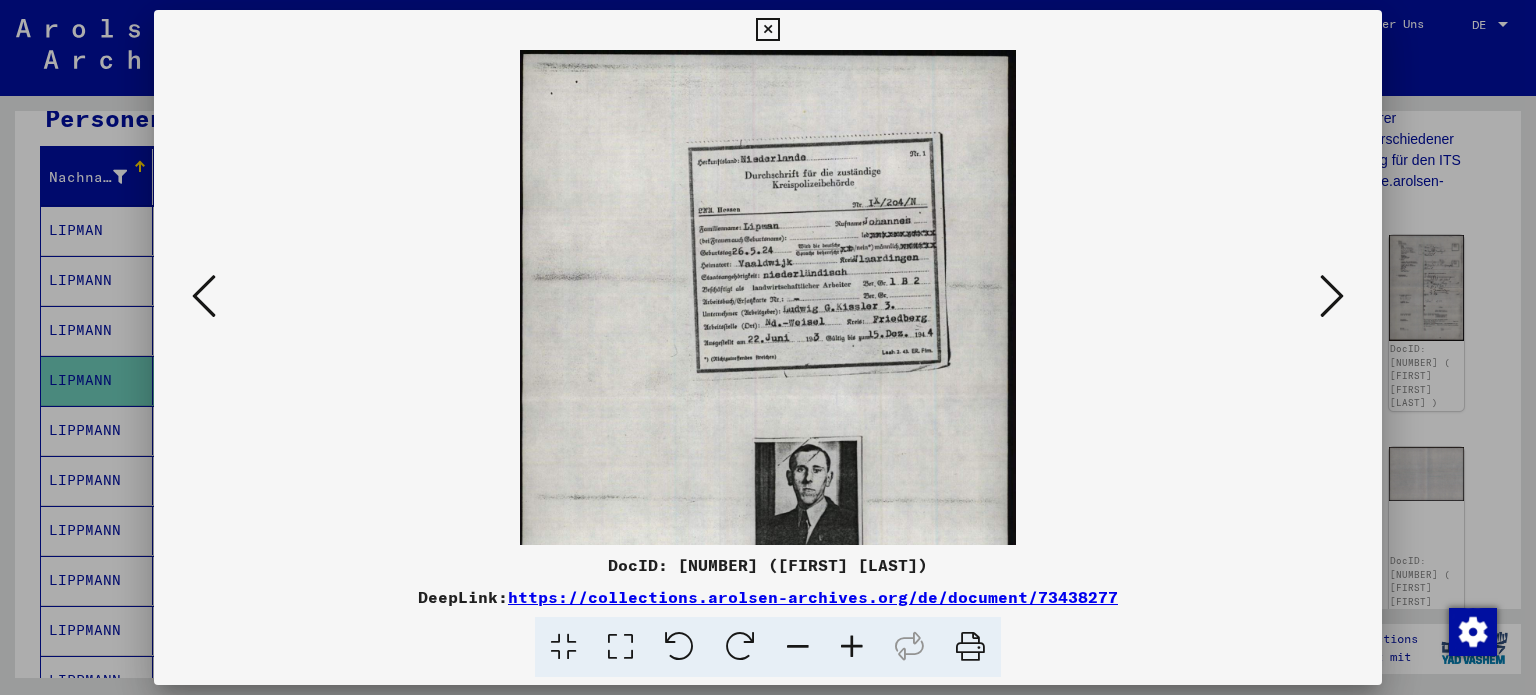 click at bounding box center (852, 647) 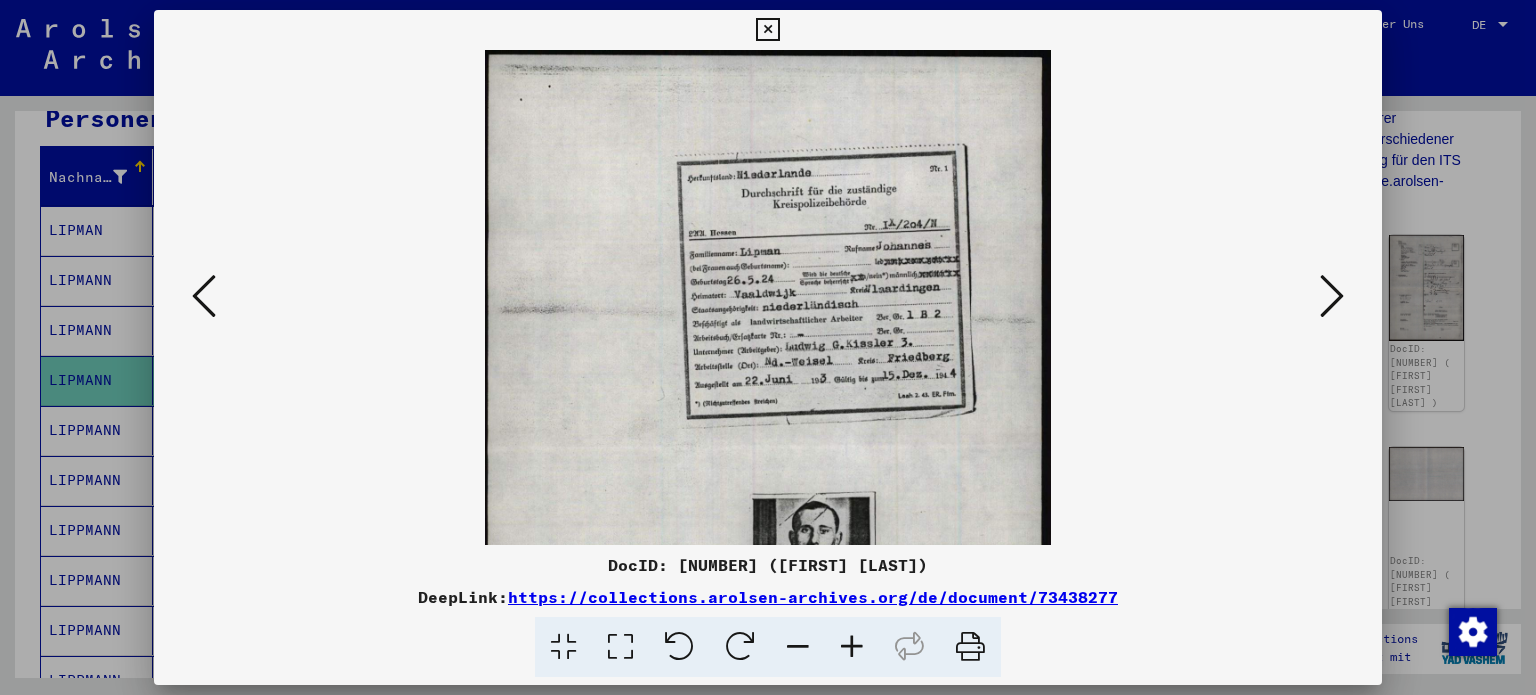 click at bounding box center [852, 647] 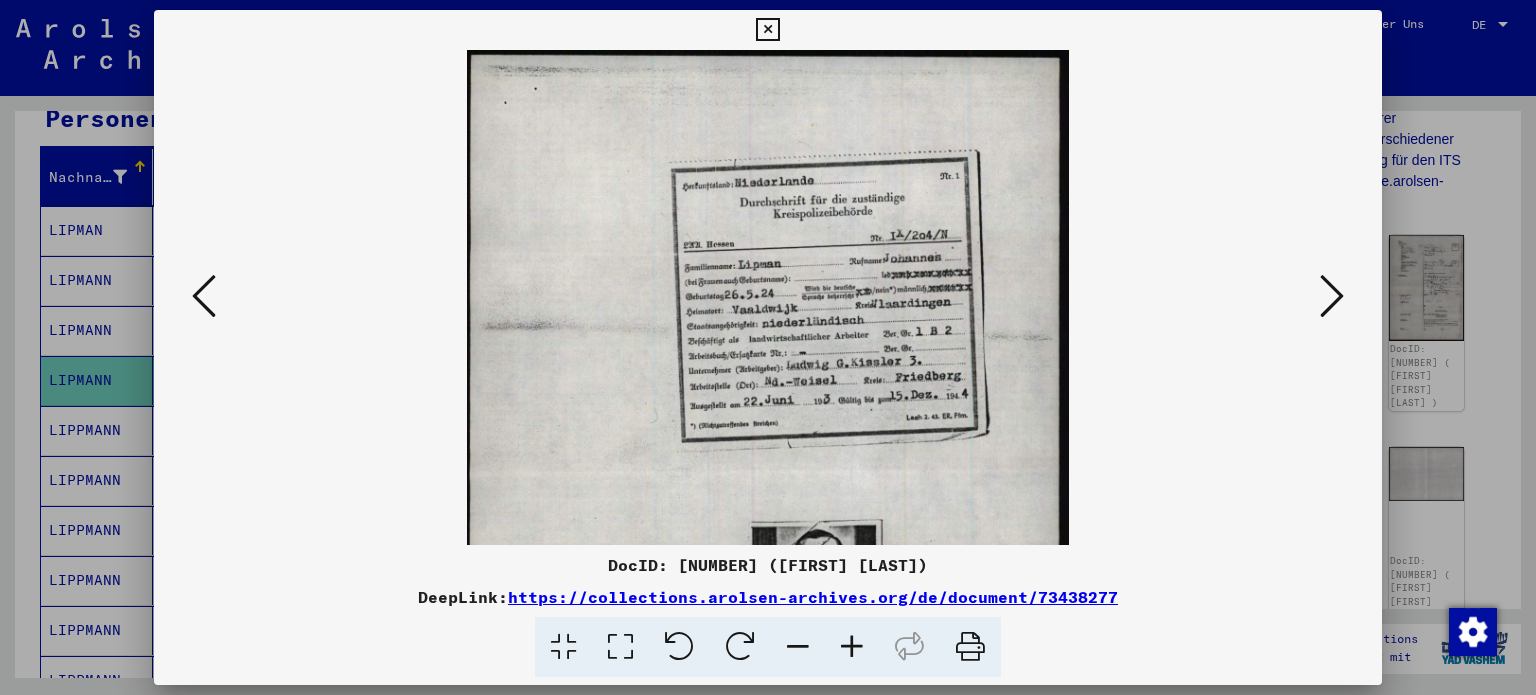 click at bounding box center (852, 647) 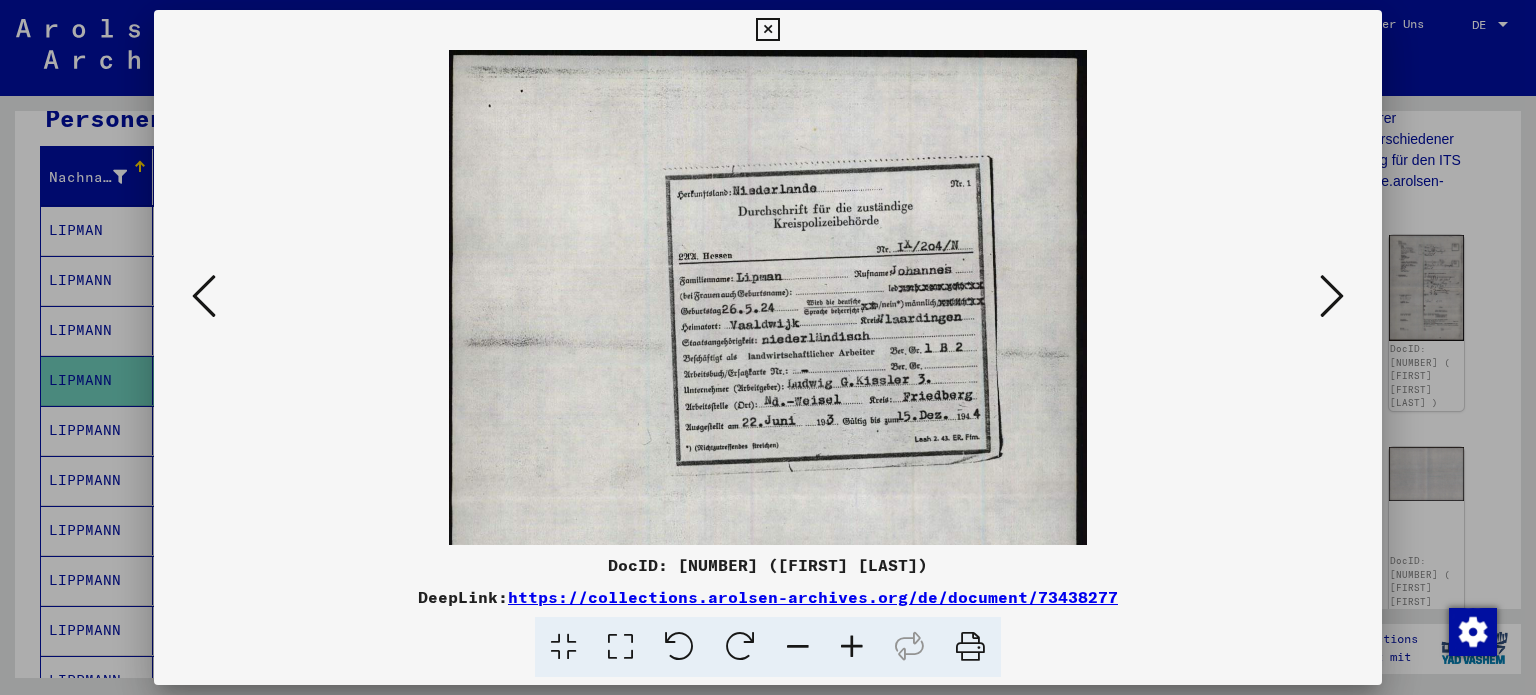 click at bounding box center [852, 647] 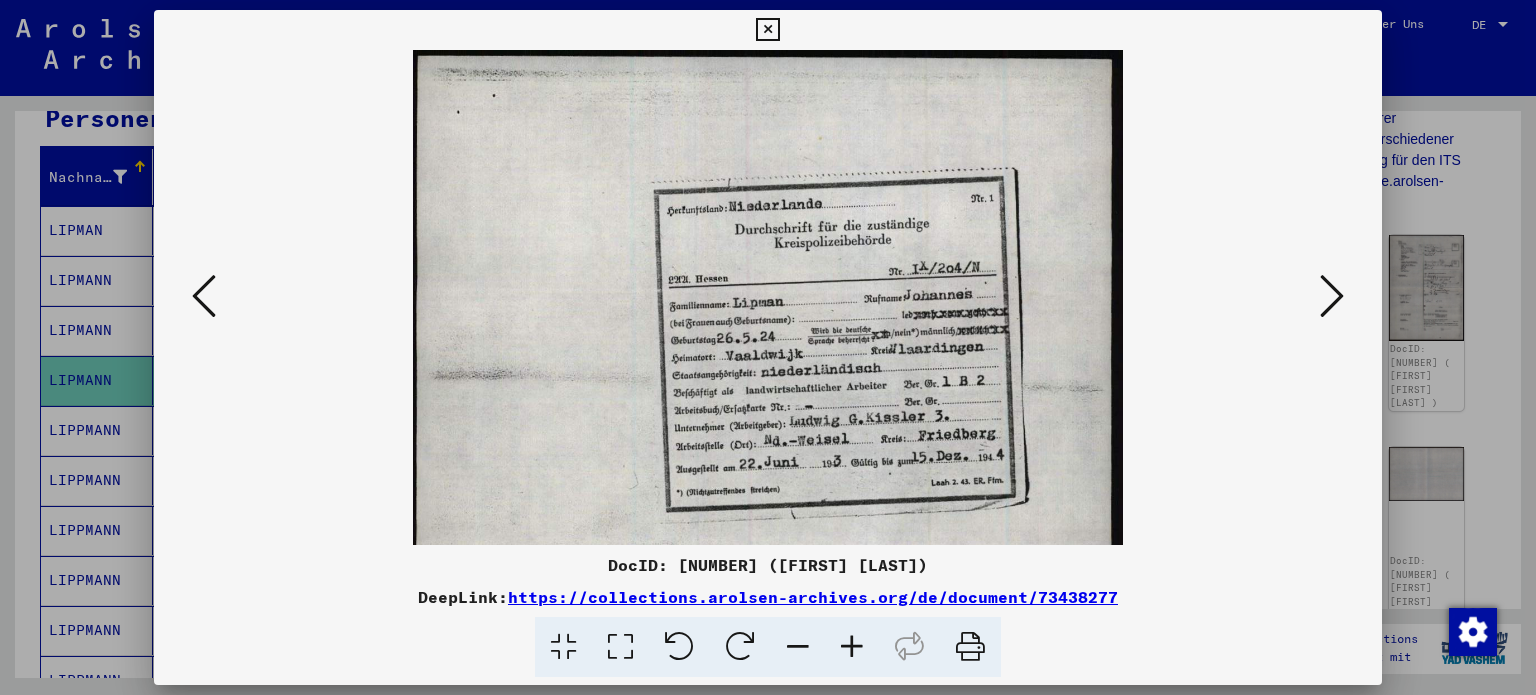 click at bounding box center (852, 647) 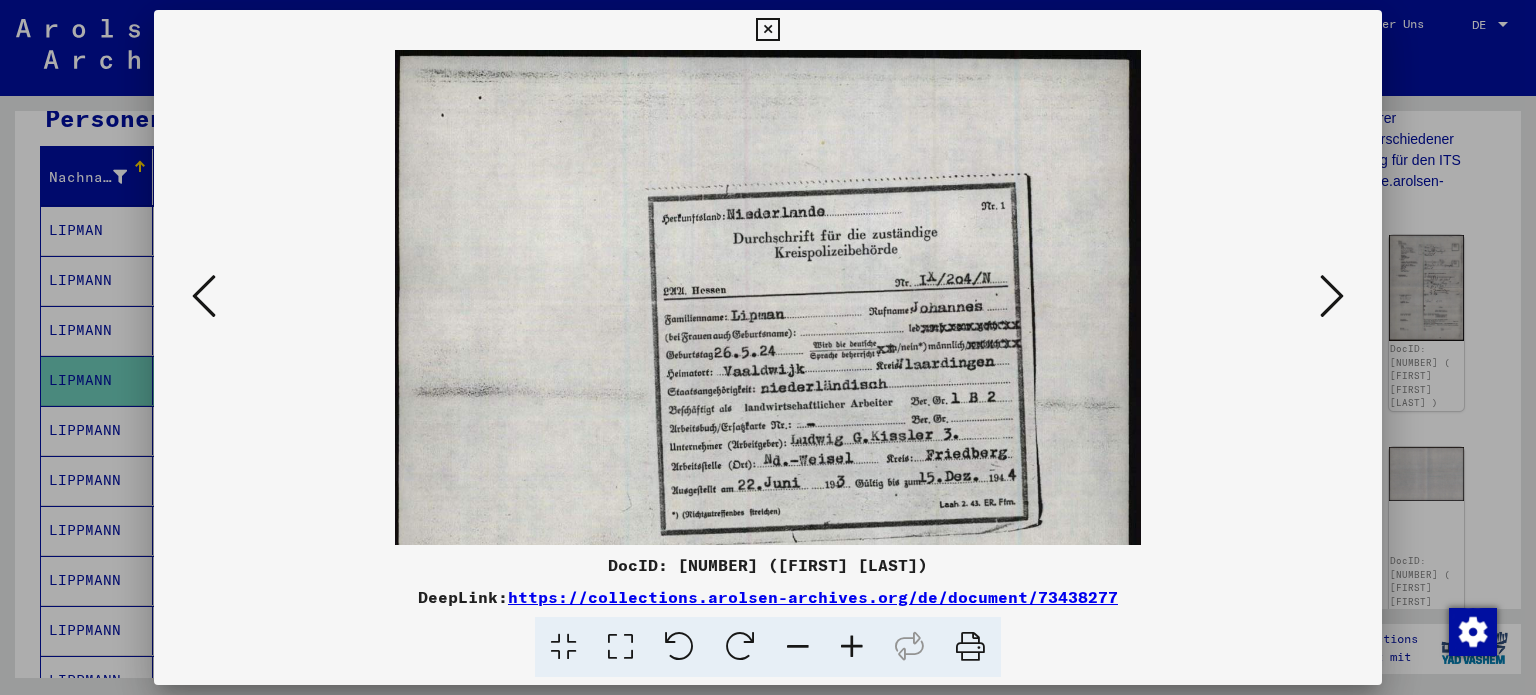 click at bounding box center (852, 647) 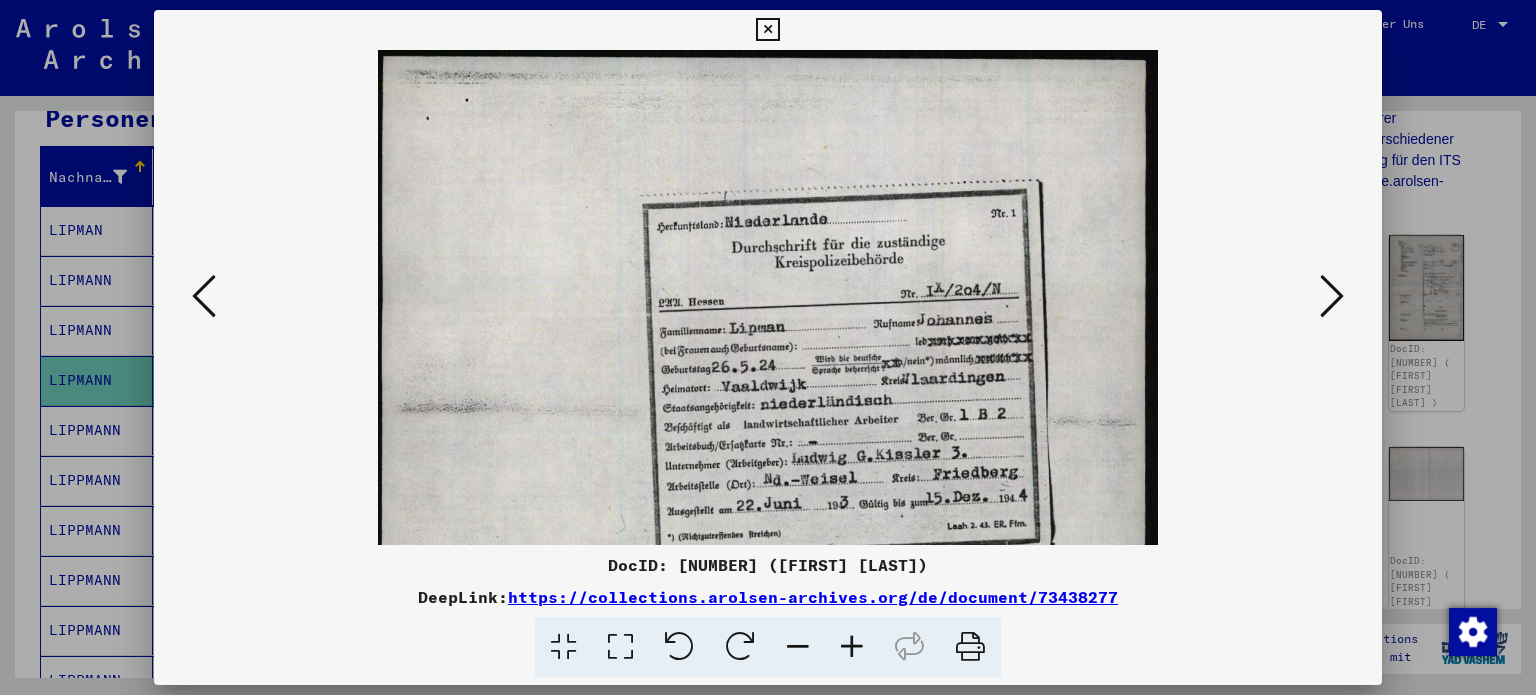 click at bounding box center (852, 647) 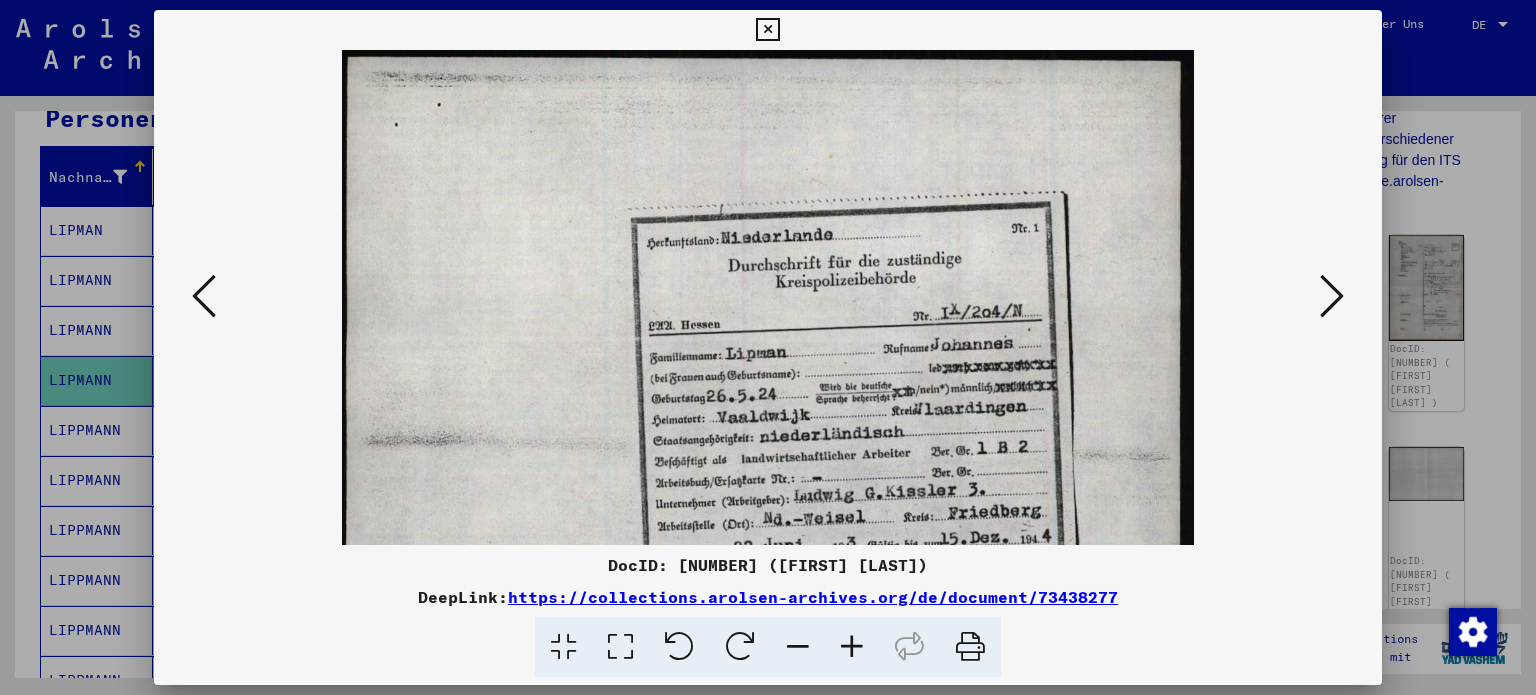 click at bounding box center (852, 647) 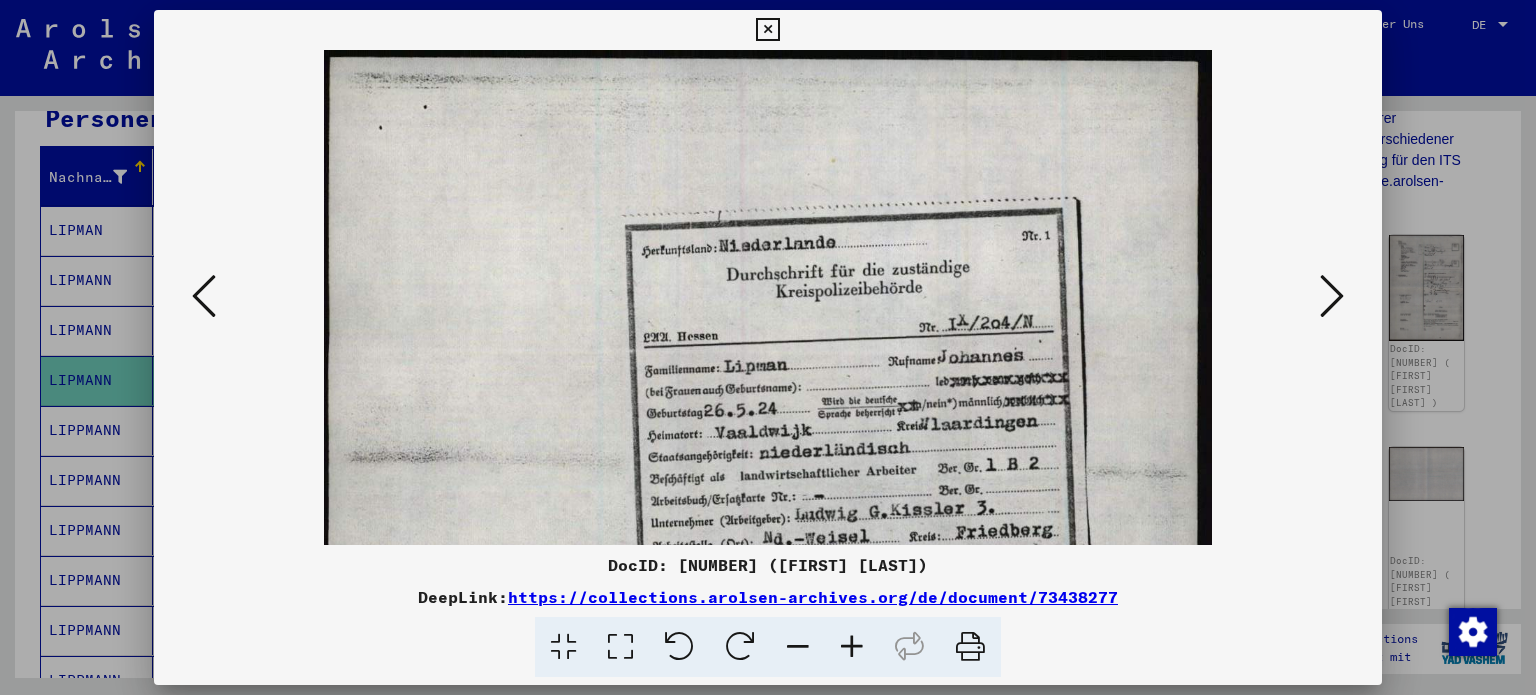 click at bounding box center (852, 647) 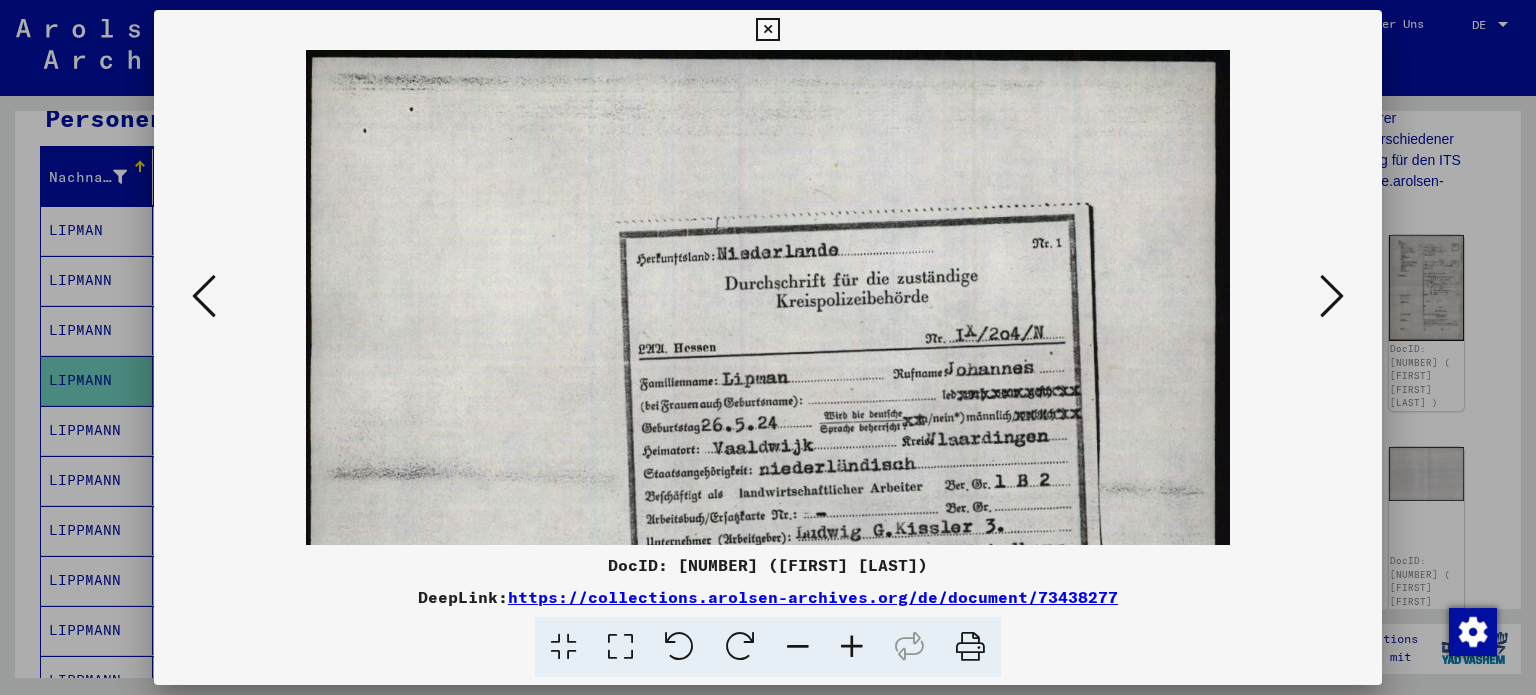 click at bounding box center (852, 647) 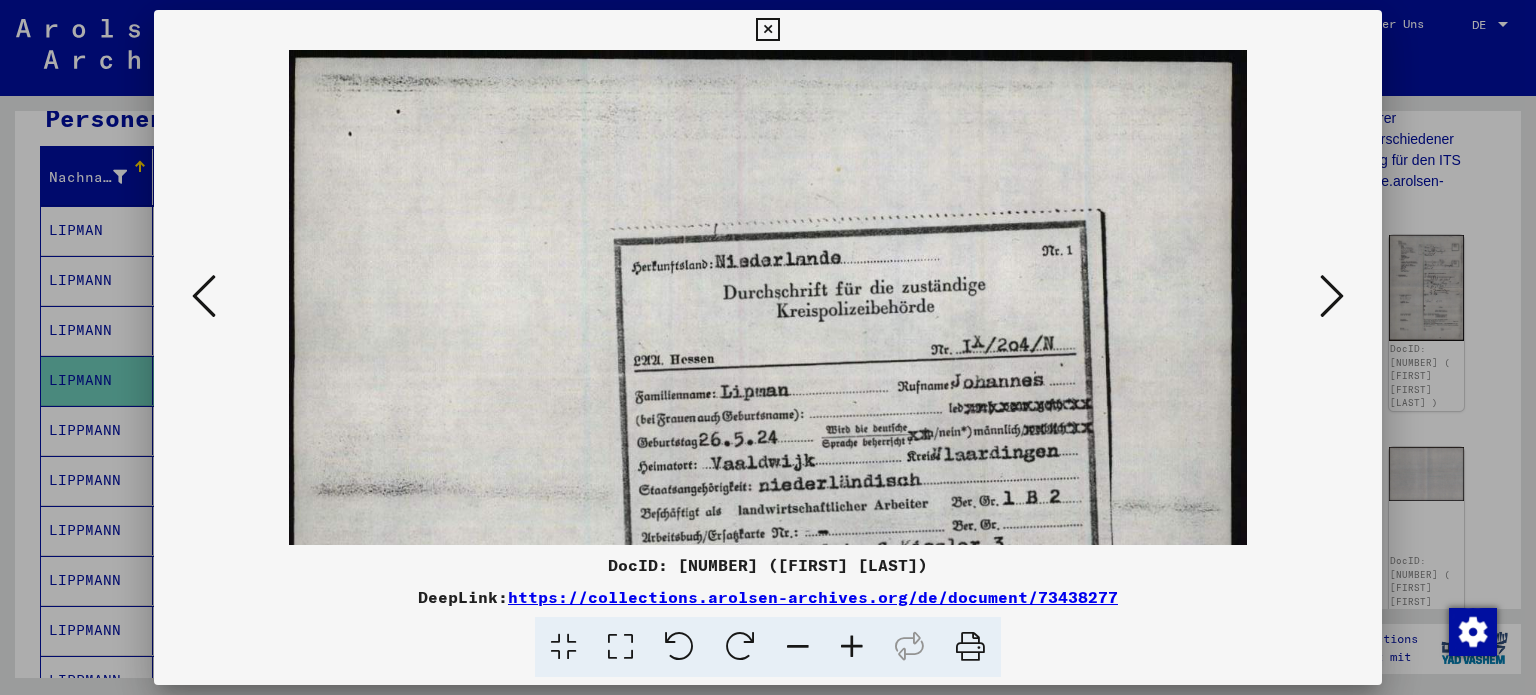 click at bounding box center (1332, 296) 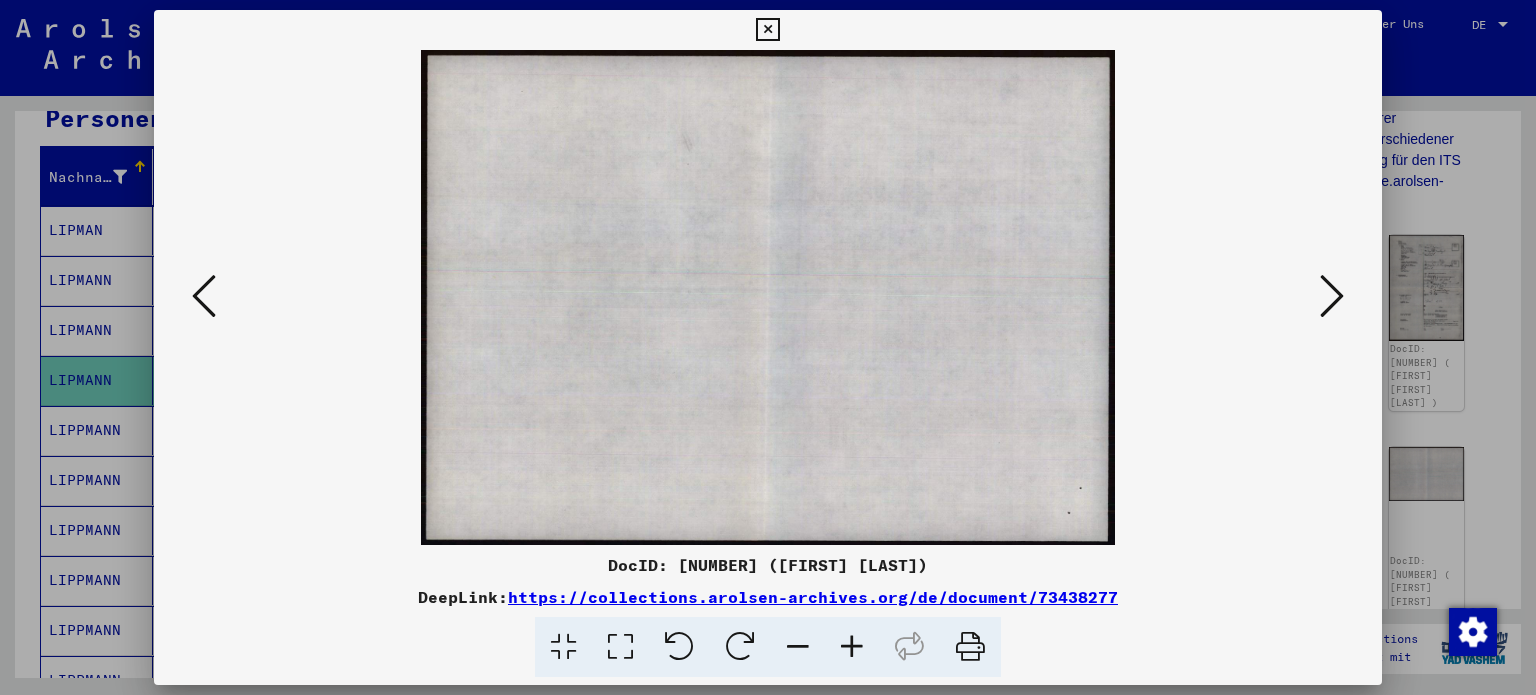 click at bounding box center (1332, 296) 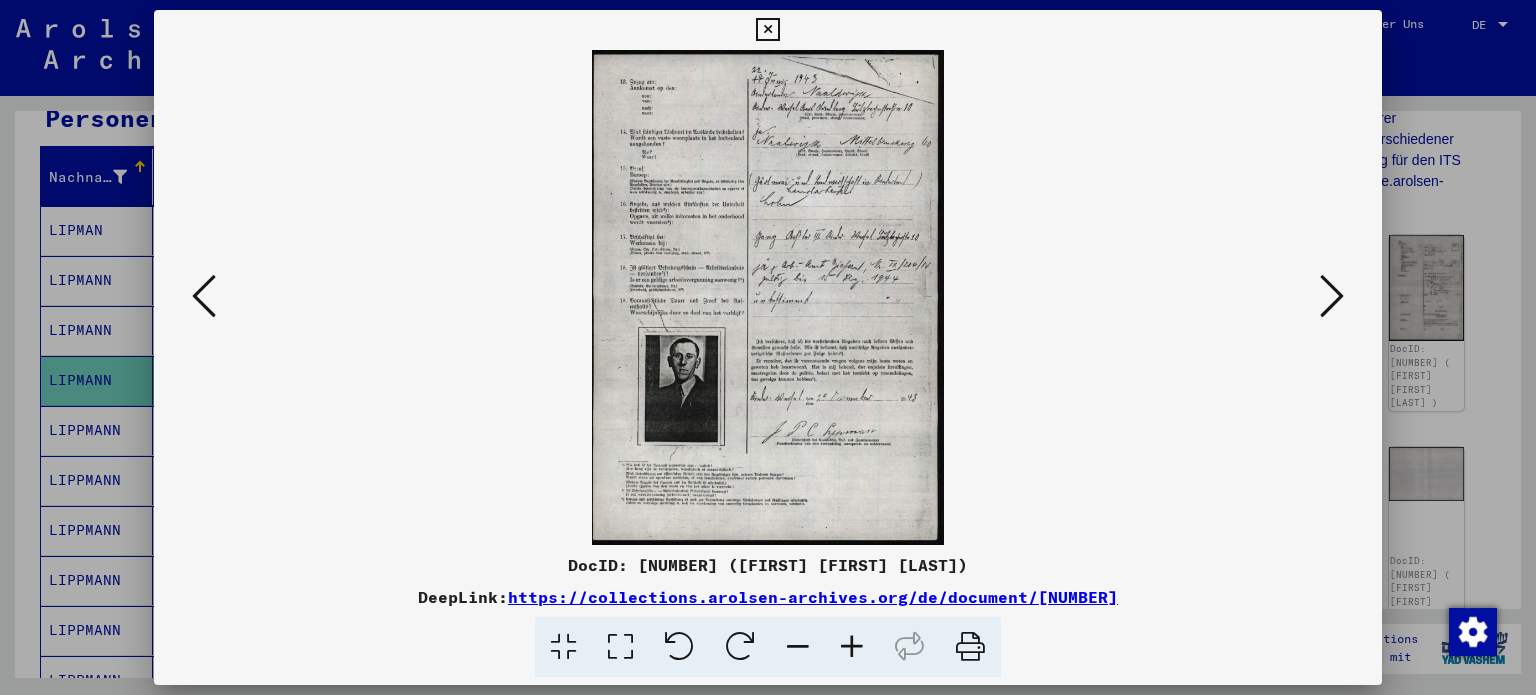 click at bounding box center (852, 647) 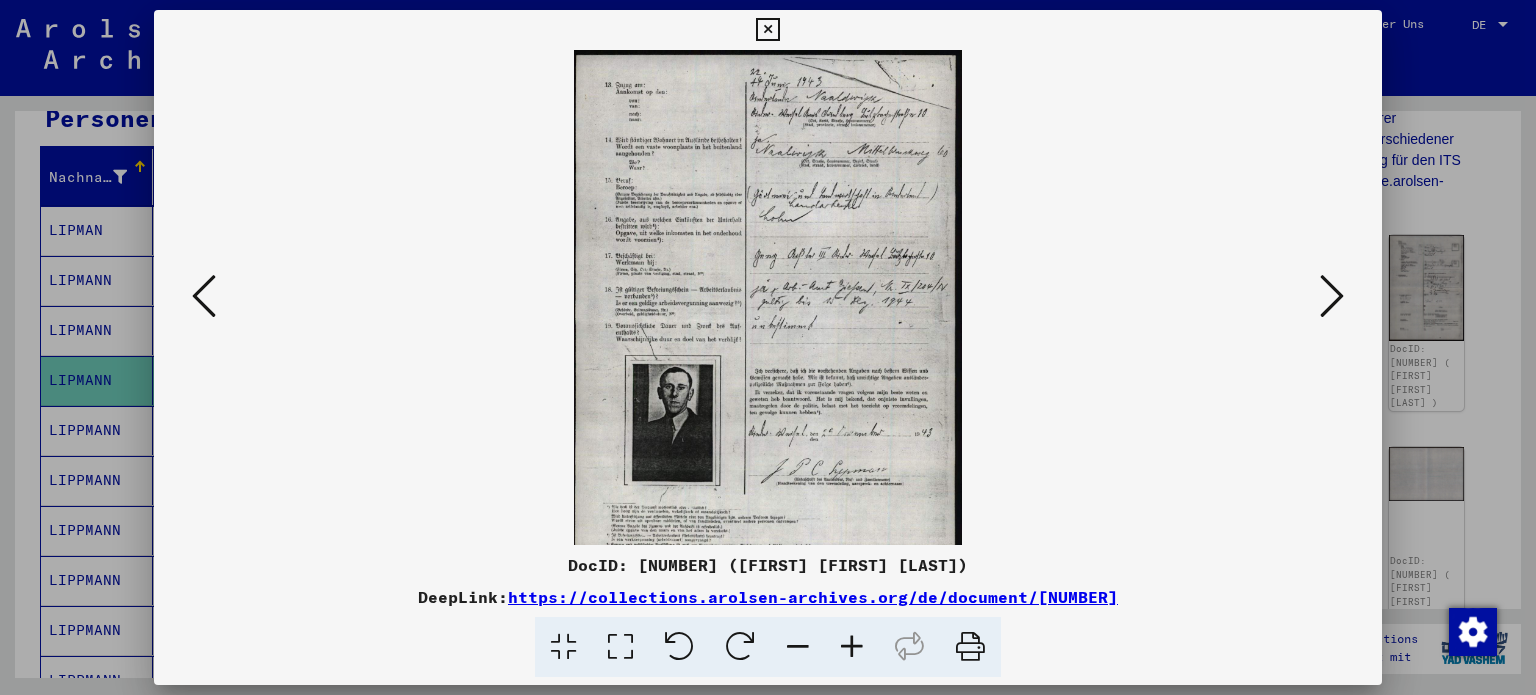 click at bounding box center (852, 647) 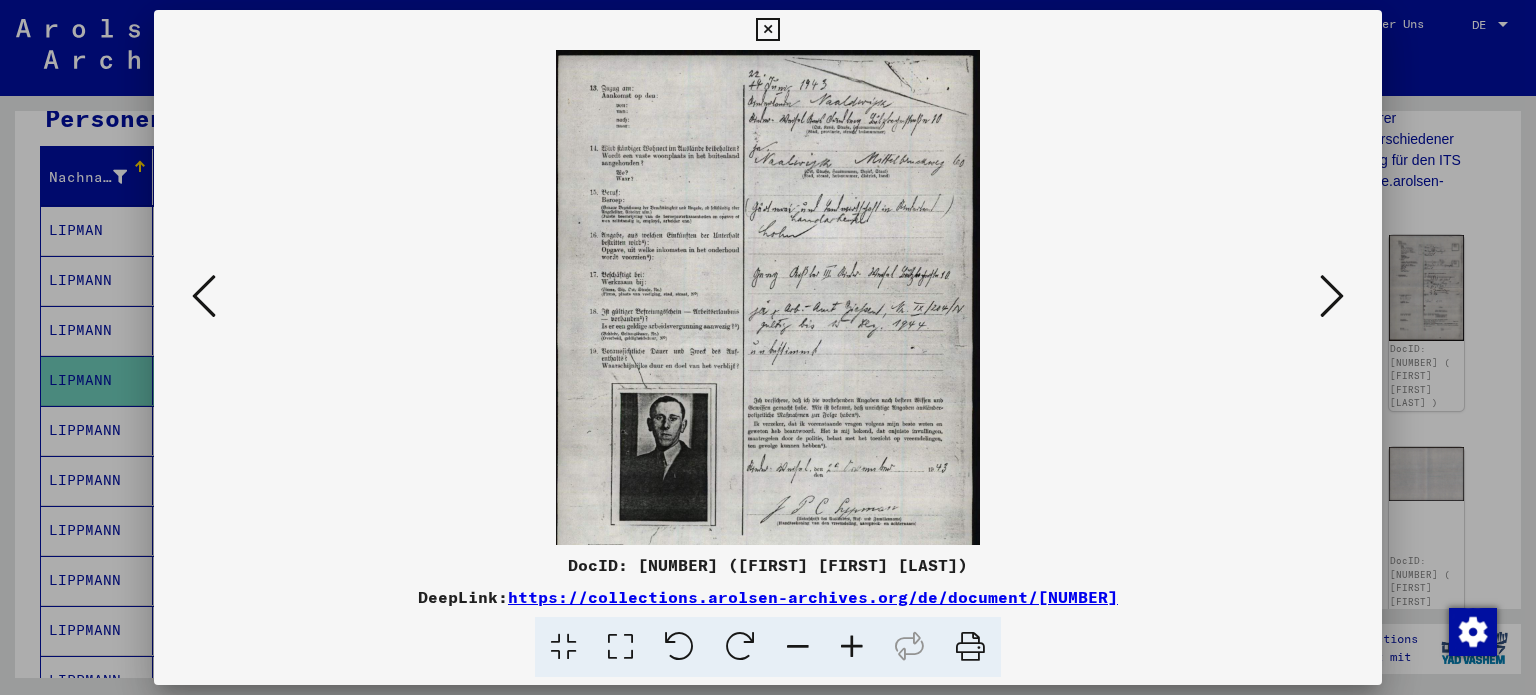 click at bounding box center (852, 647) 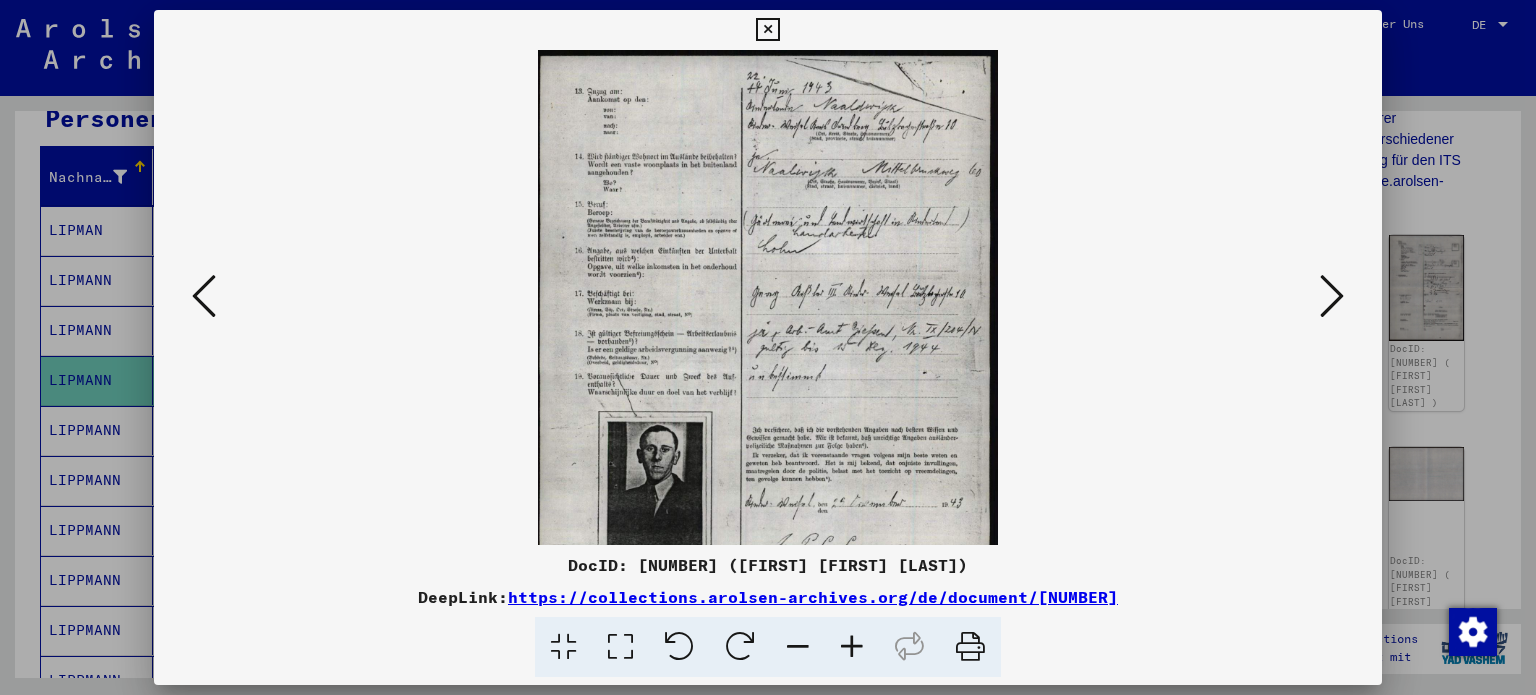 click at bounding box center [852, 647] 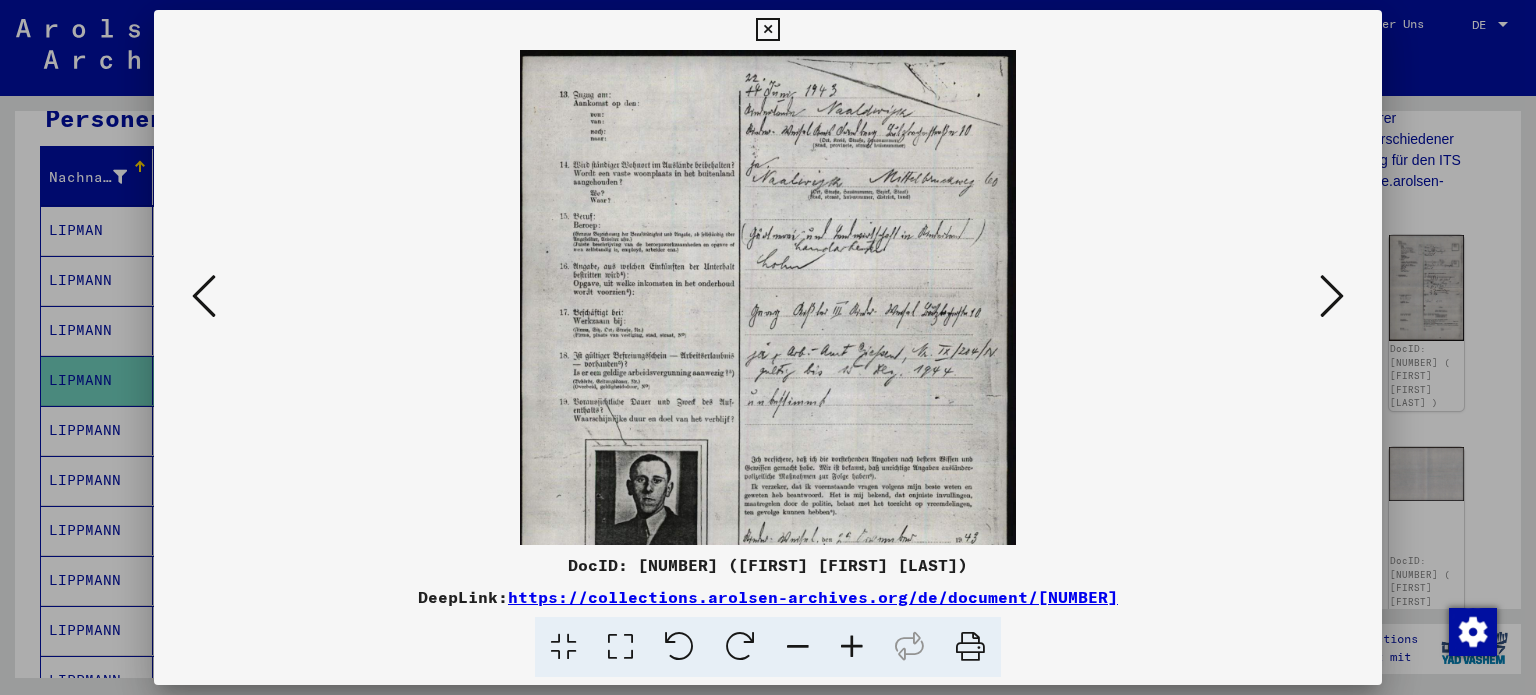 click at bounding box center (852, 647) 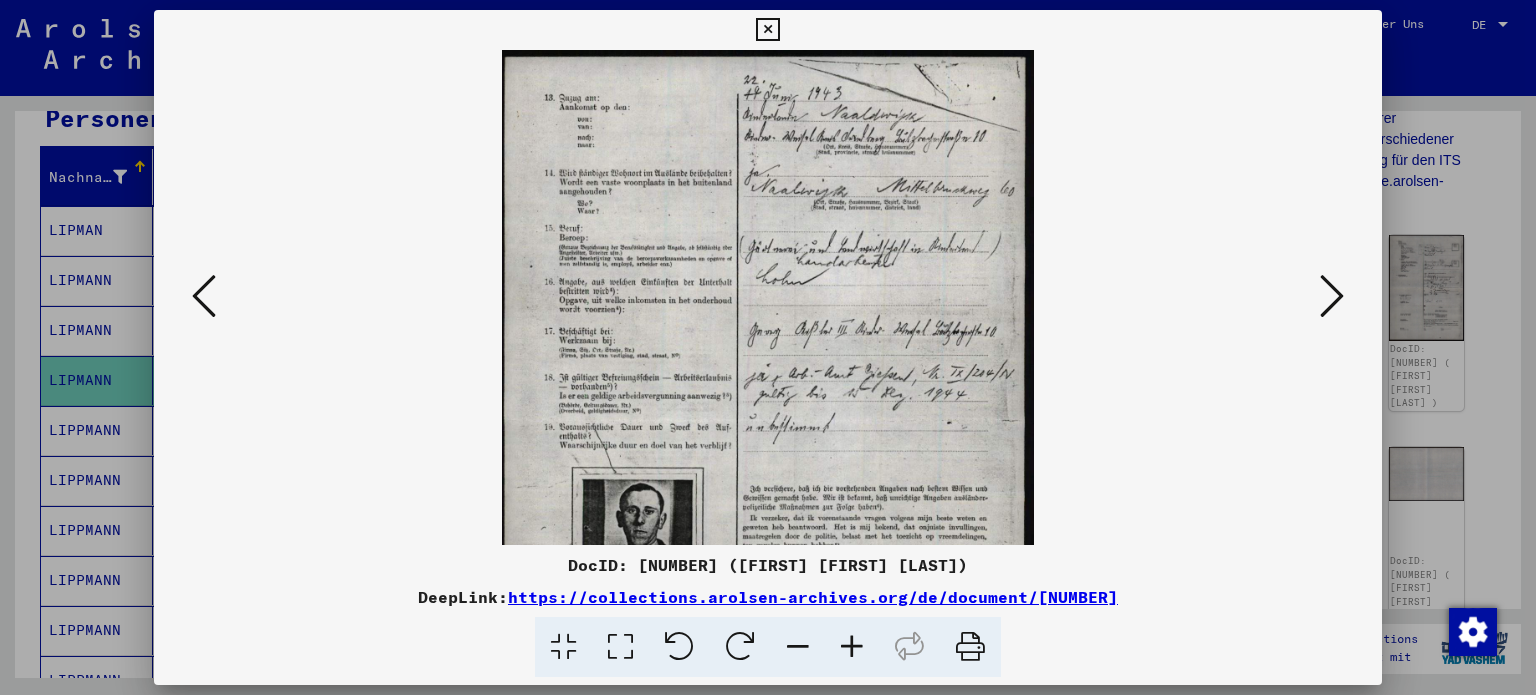 click at bounding box center [852, 647] 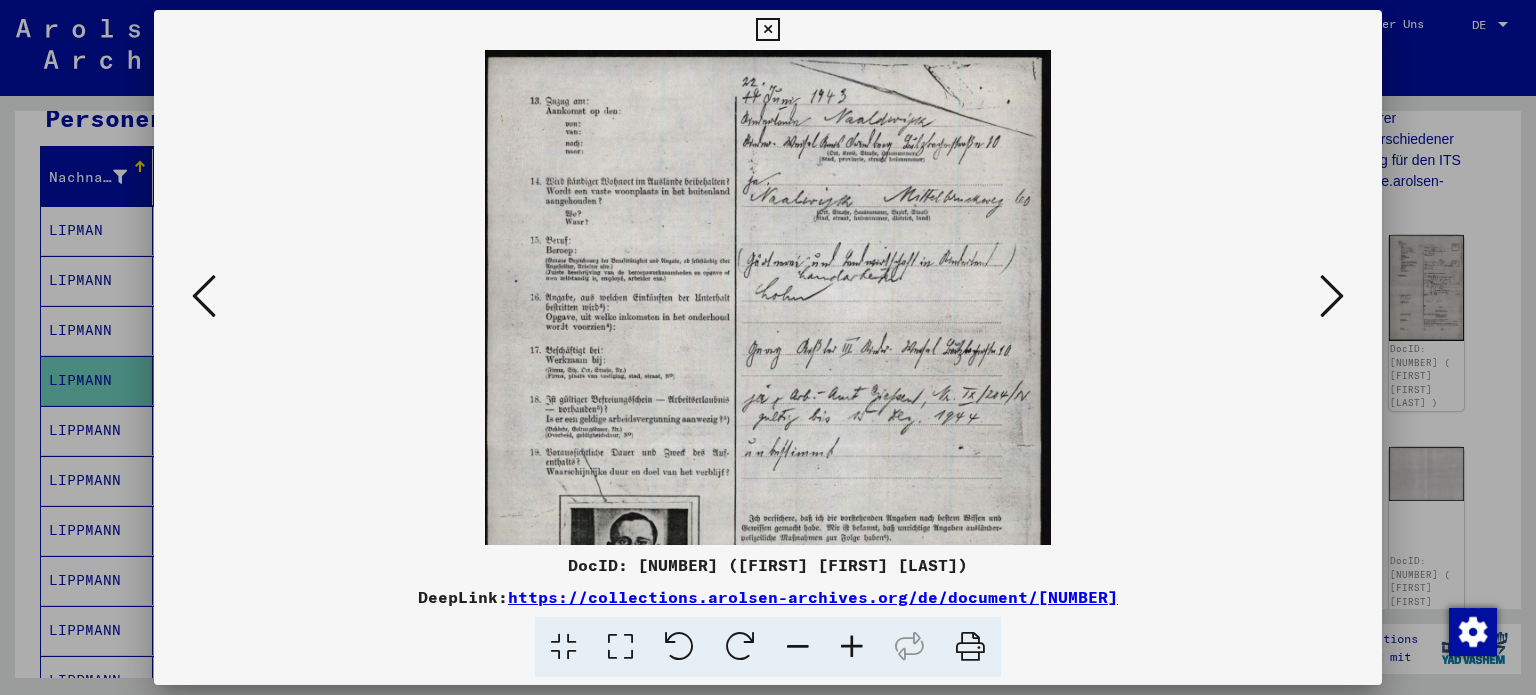 click at bounding box center (852, 647) 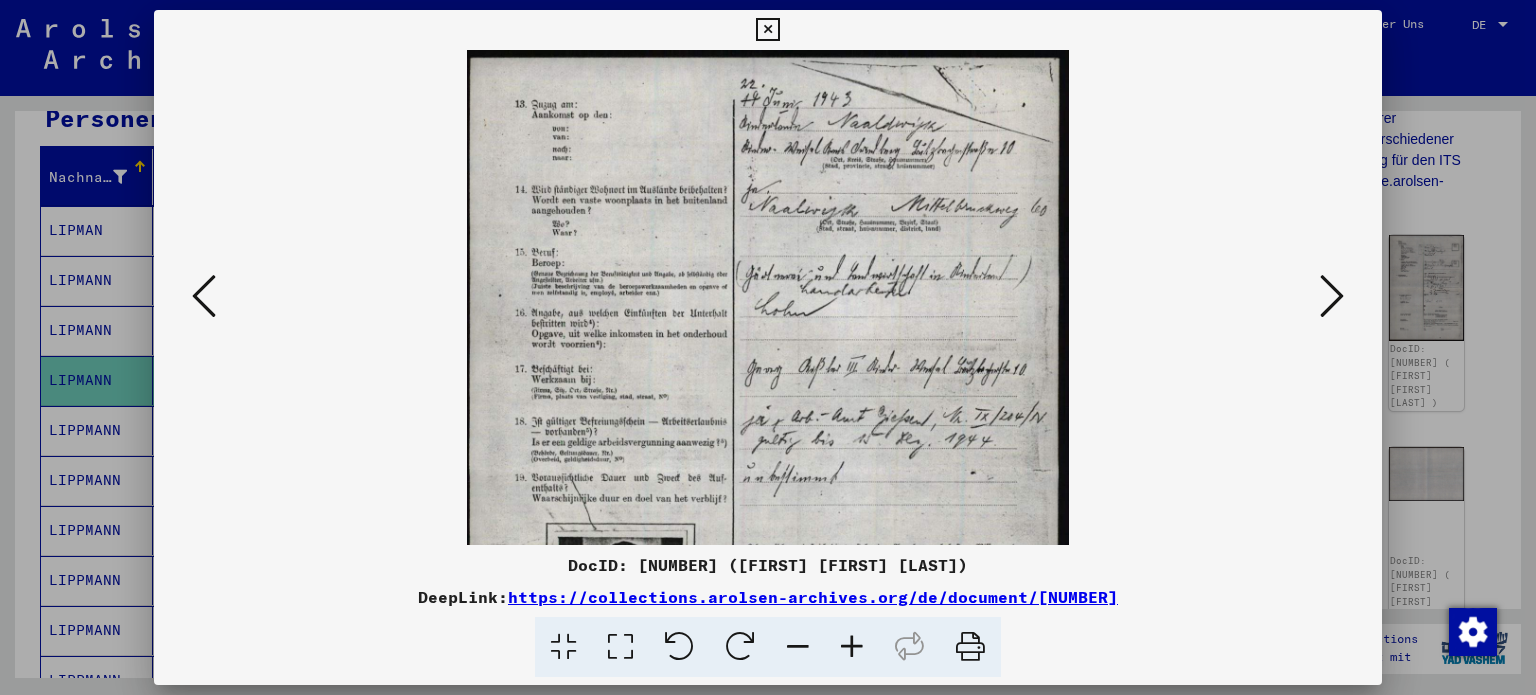 click at bounding box center [852, 647] 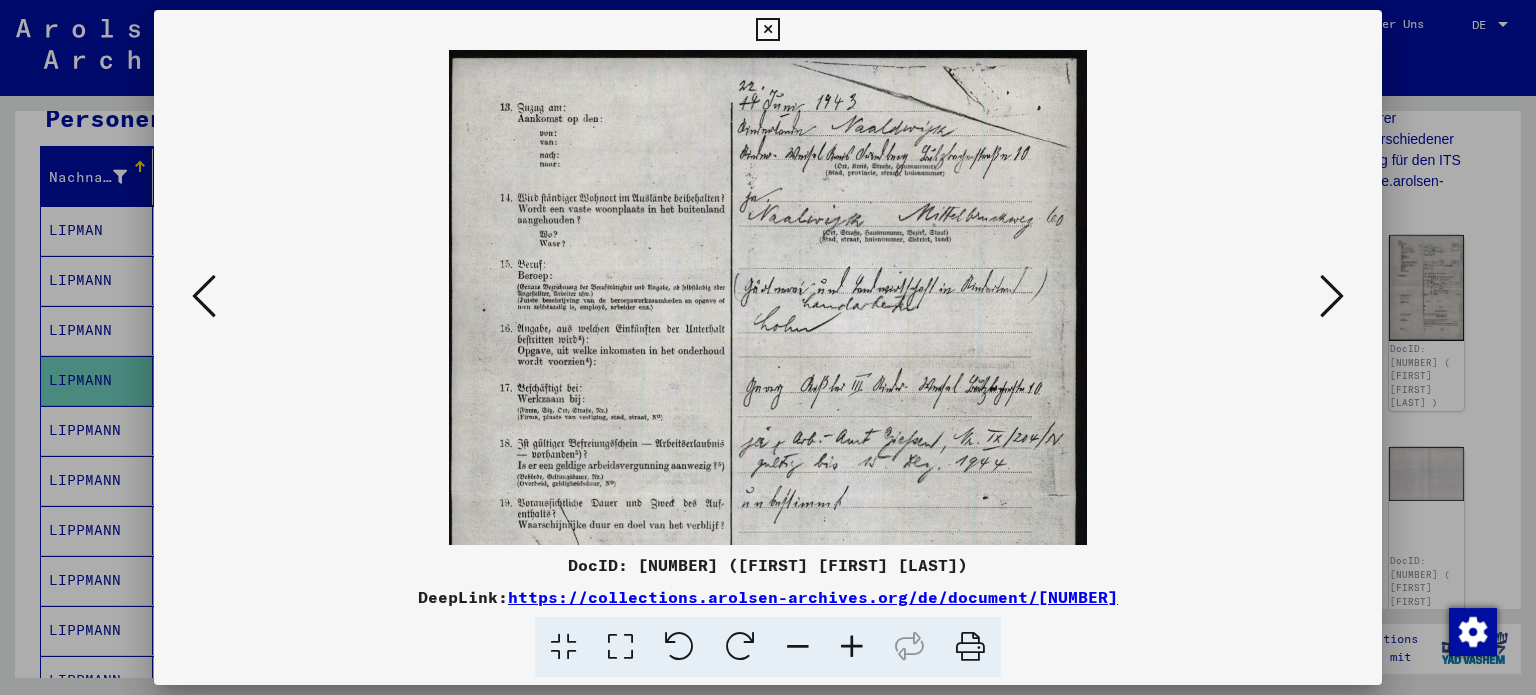 click at bounding box center (852, 647) 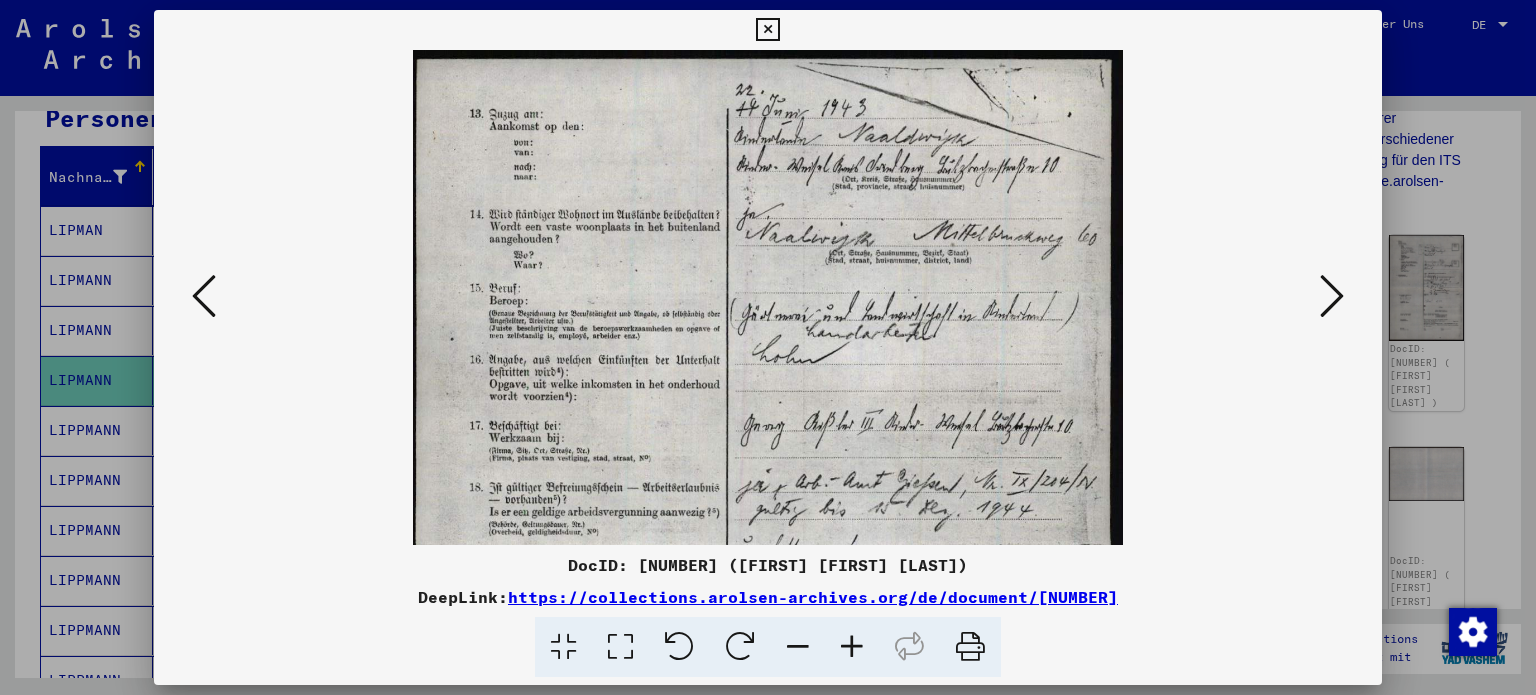 click at bounding box center [852, 647] 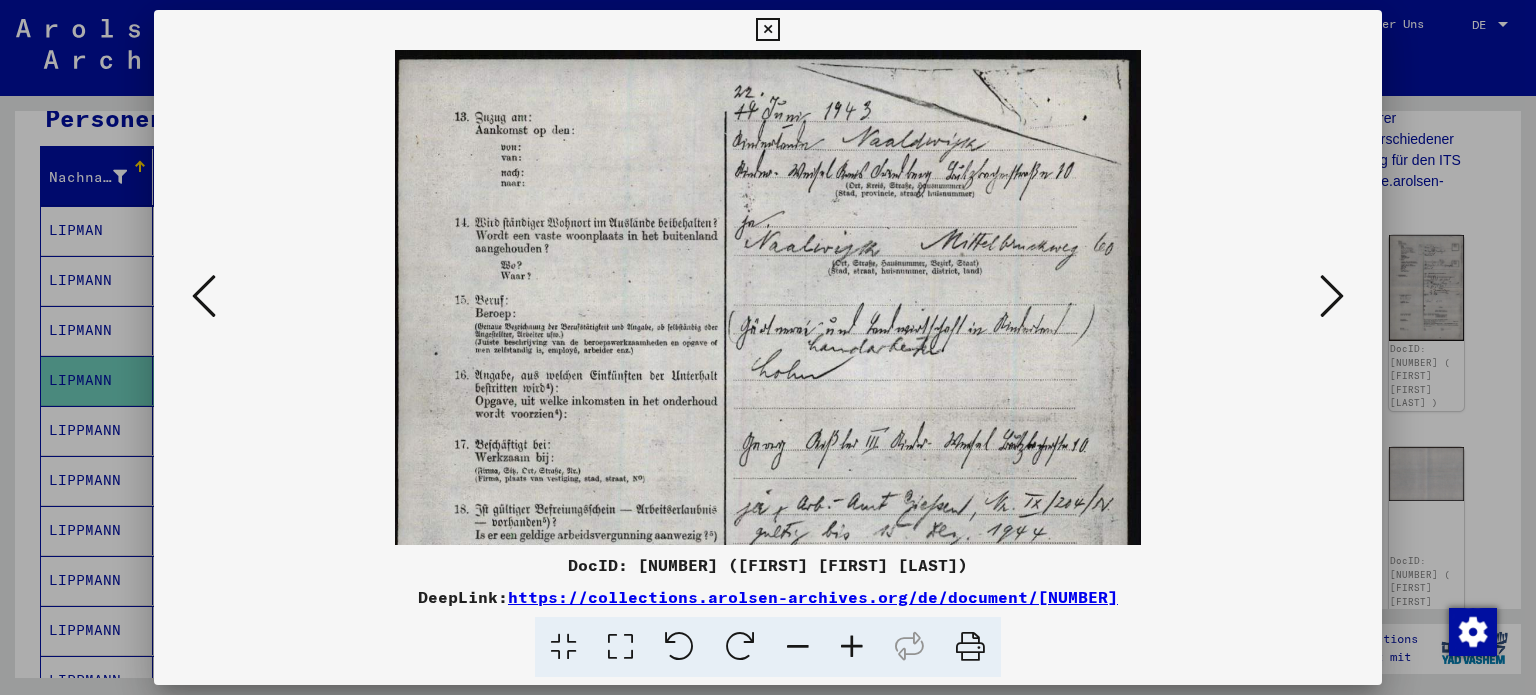 click at bounding box center [852, 647] 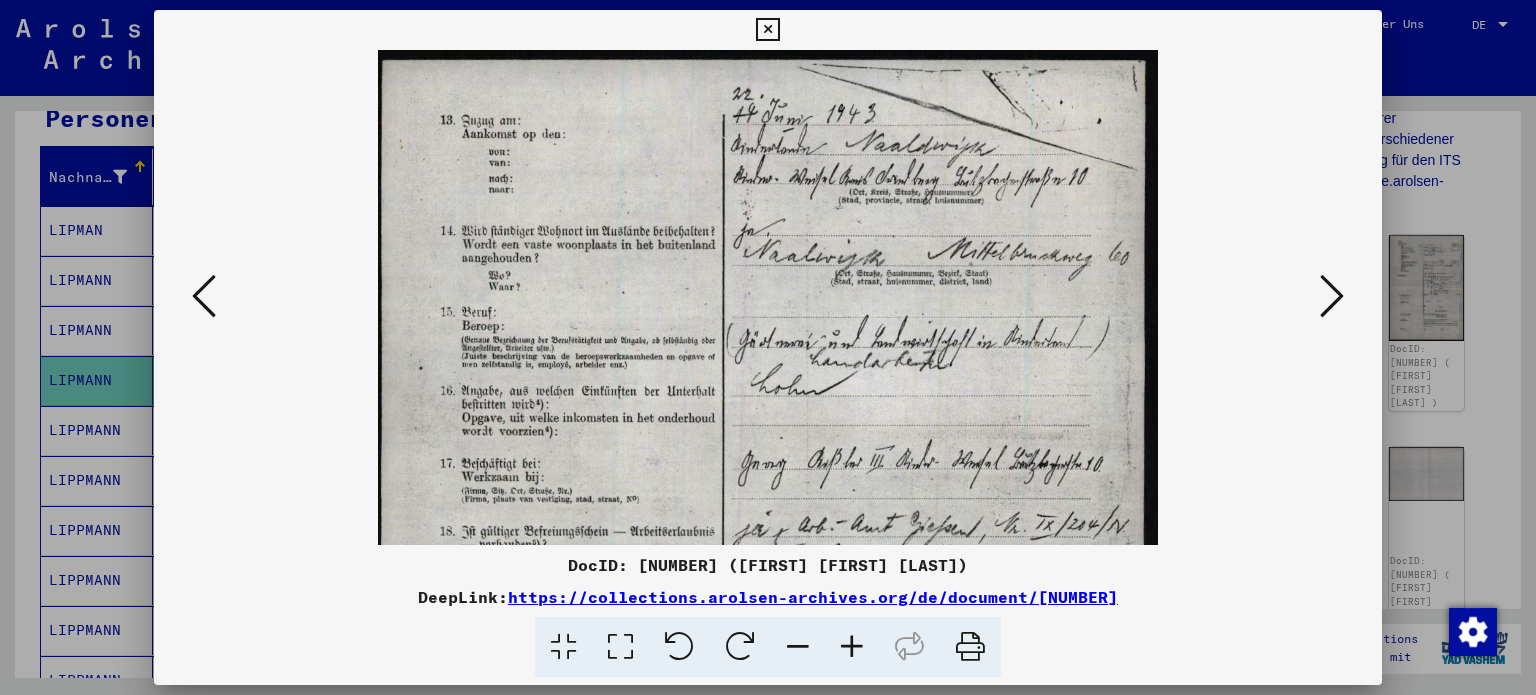 click at bounding box center [852, 647] 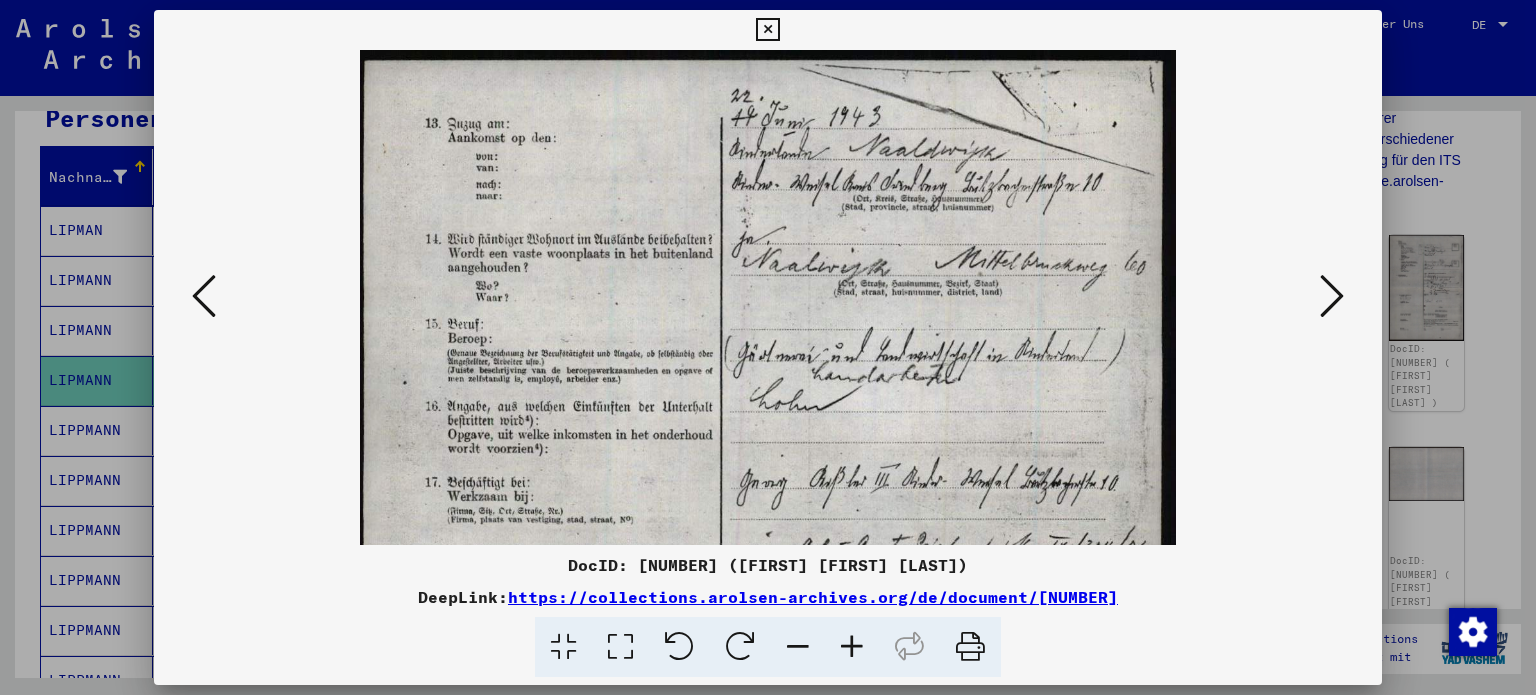 click at bounding box center [852, 647] 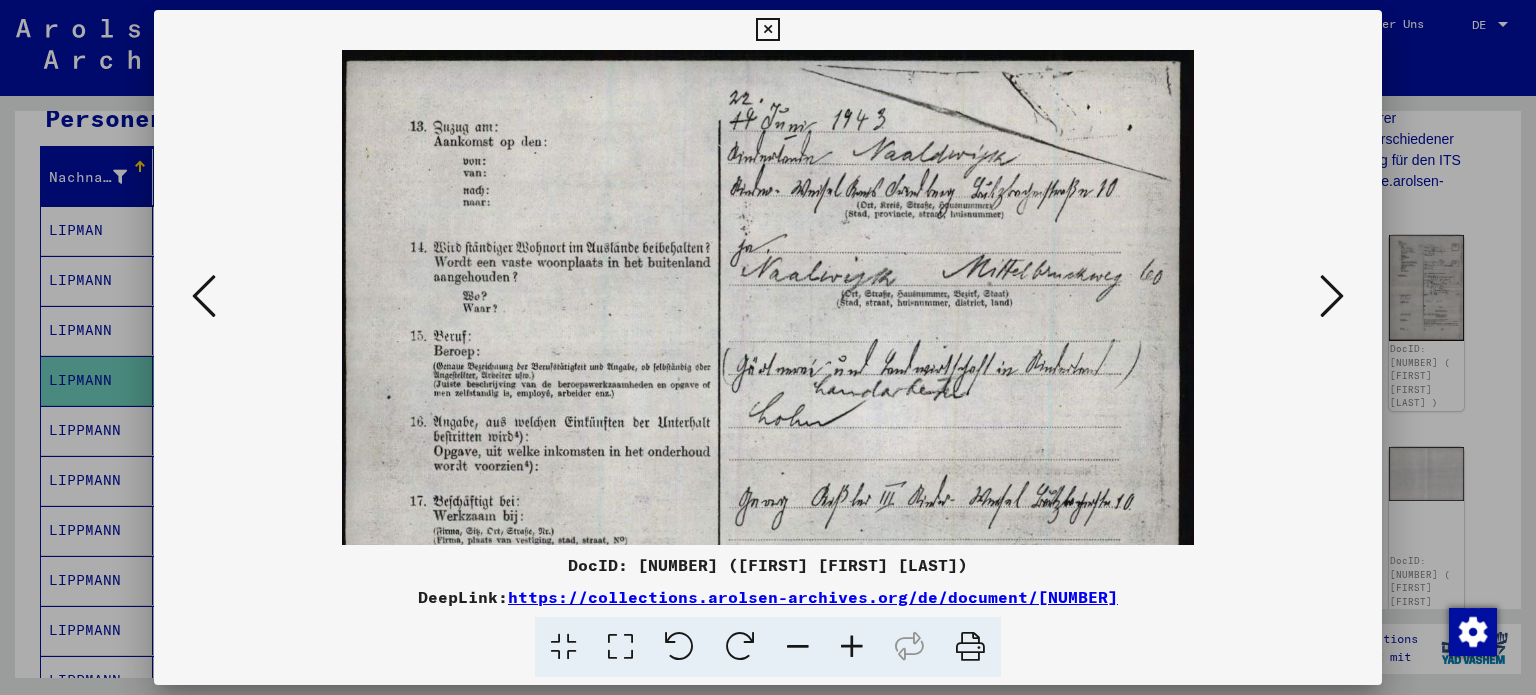 click at bounding box center [852, 647] 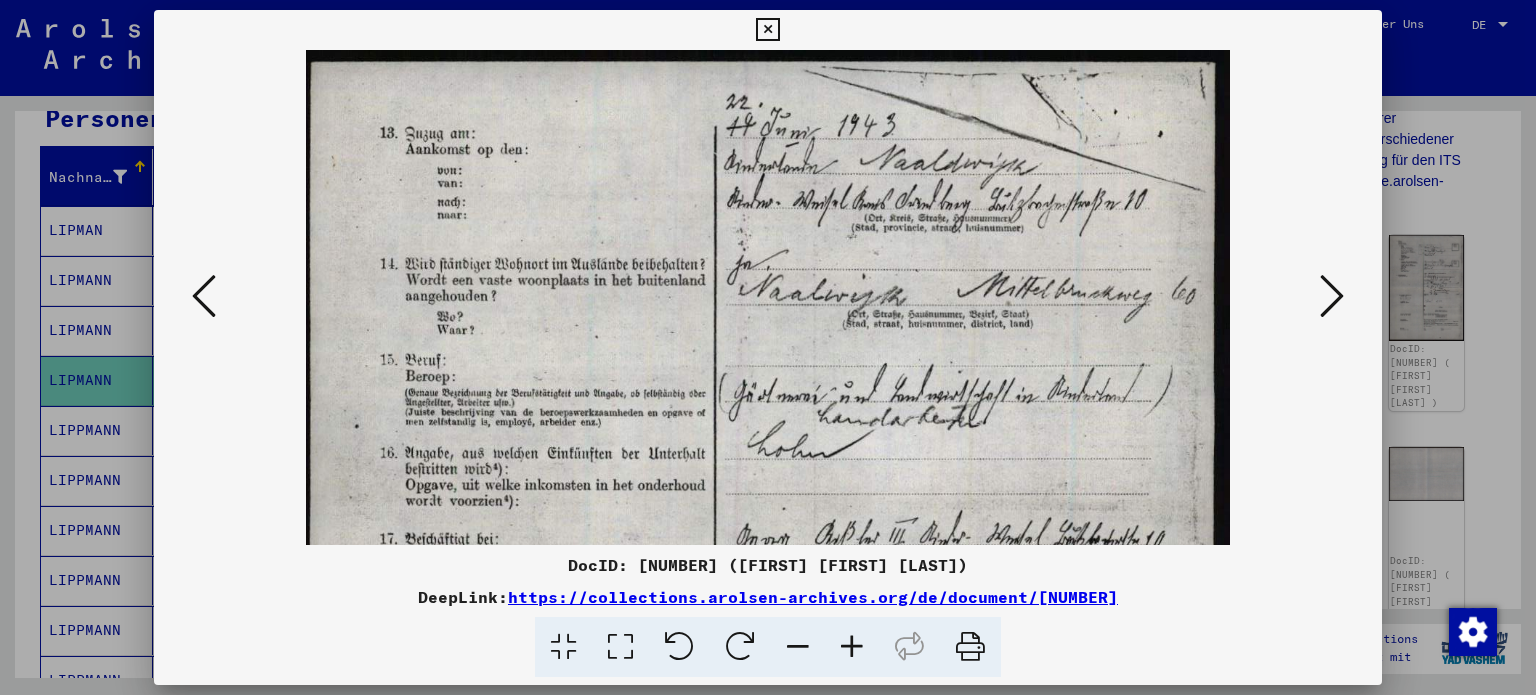 click at bounding box center [852, 647] 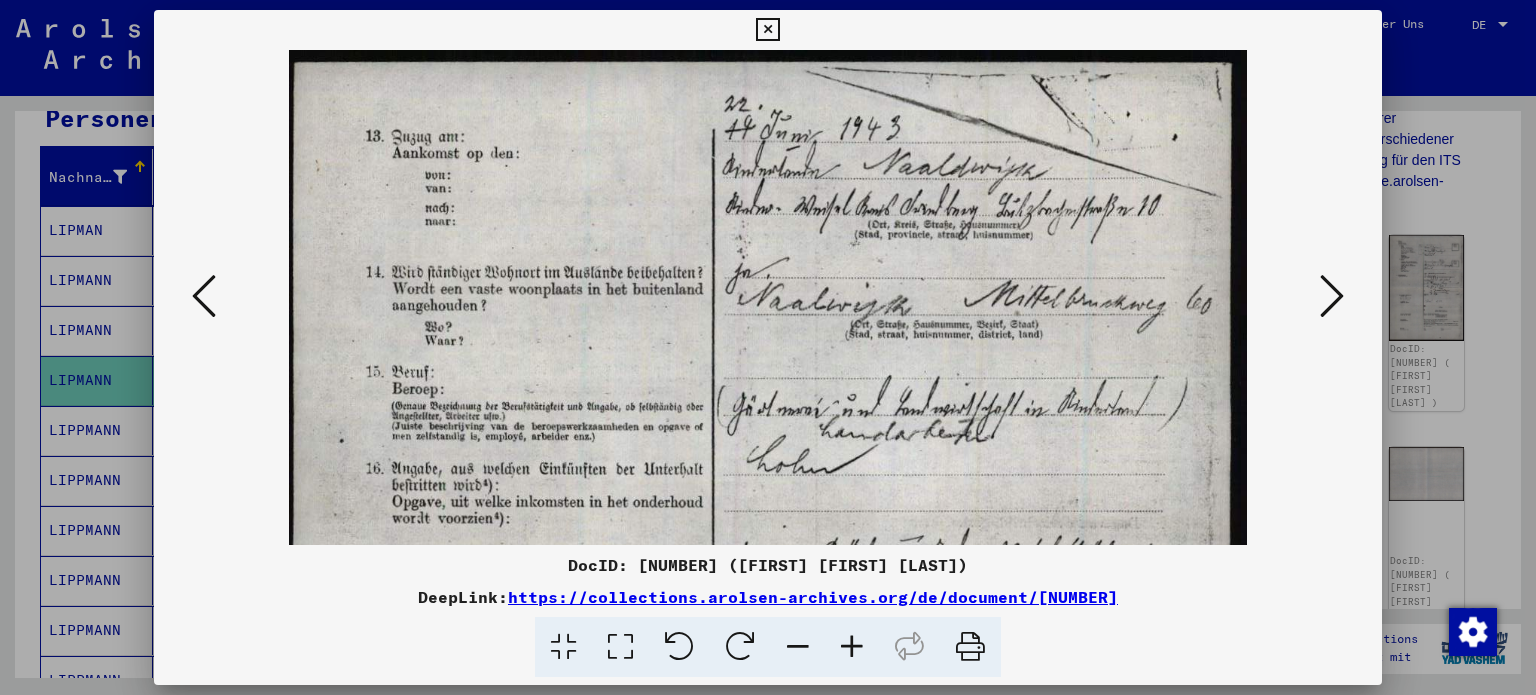 click at bounding box center (1332, 296) 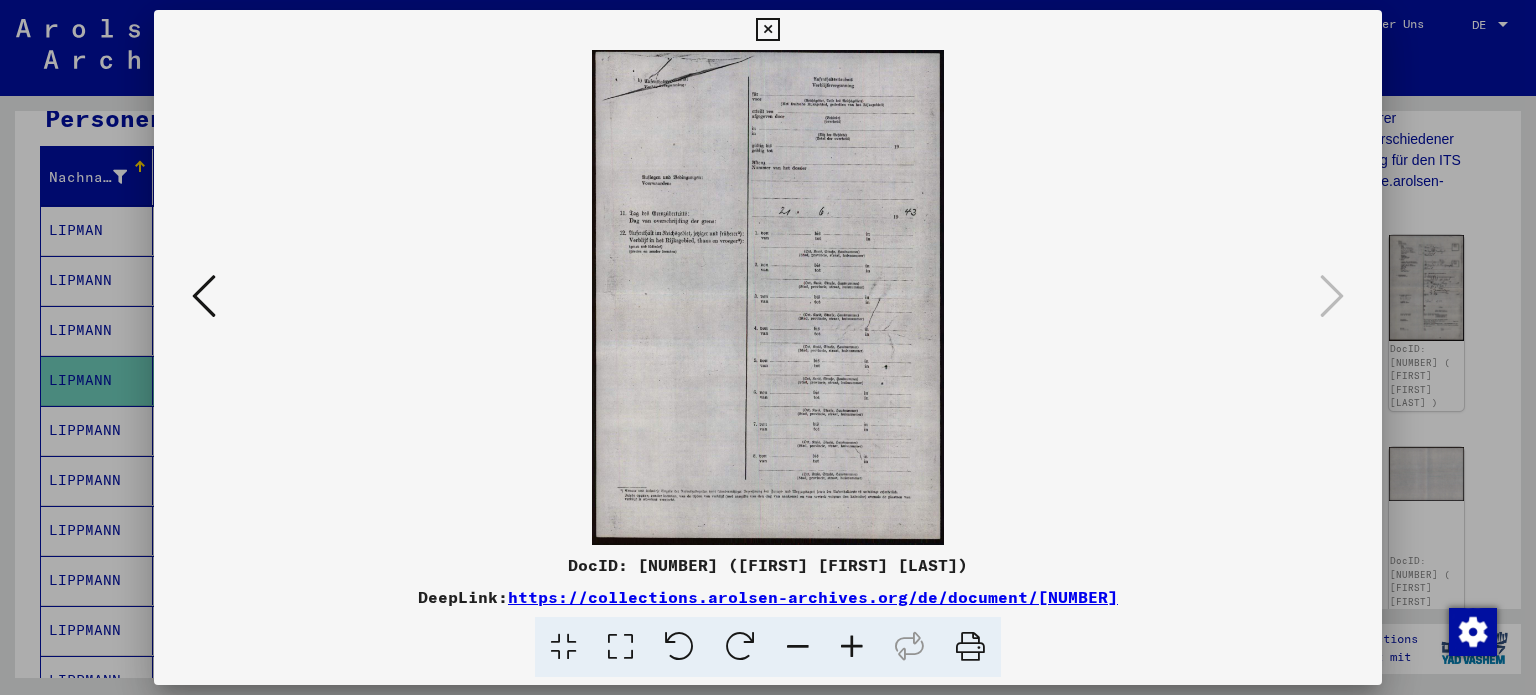 click at bounding box center [767, 30] 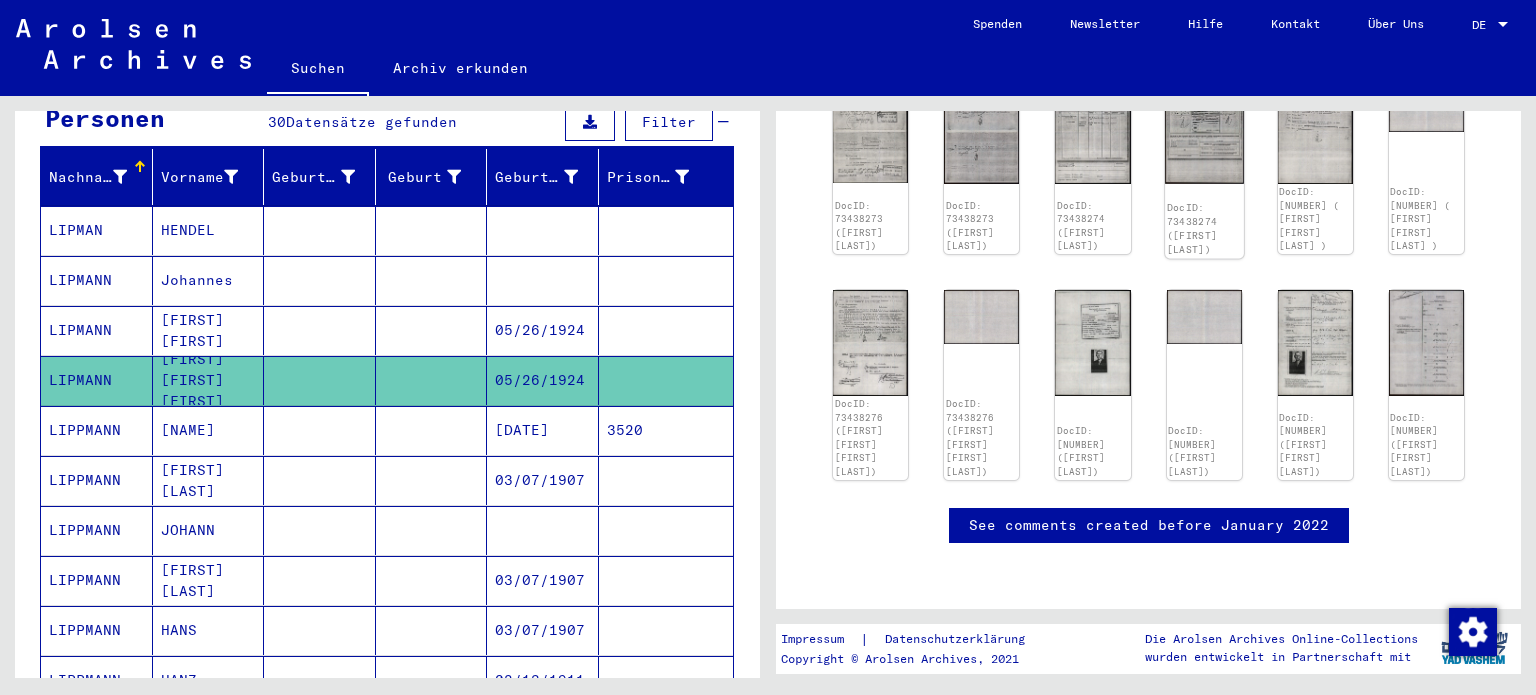 scroll, scrollTop: 914, scrollLeft: 0, axis: vertical 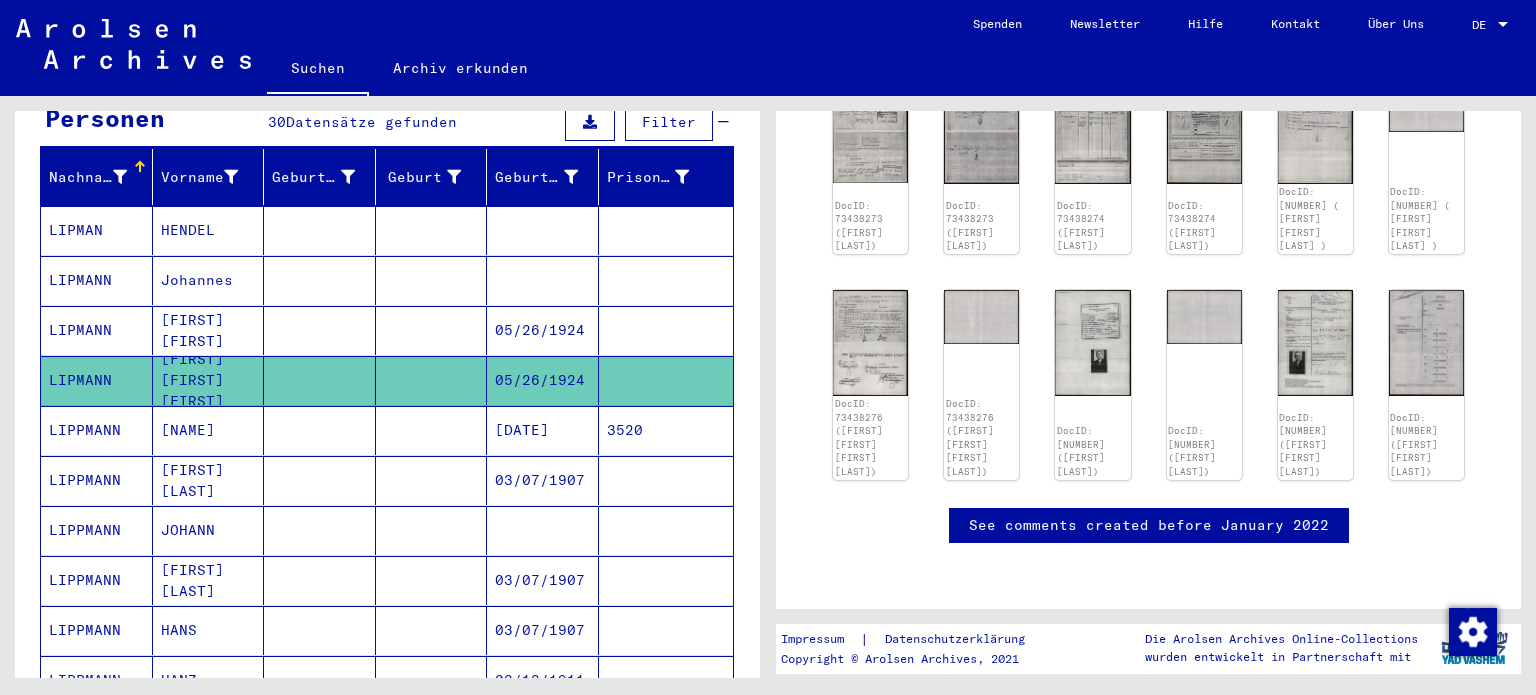 click on "05/26/1924" at bounding box center (543, 380) 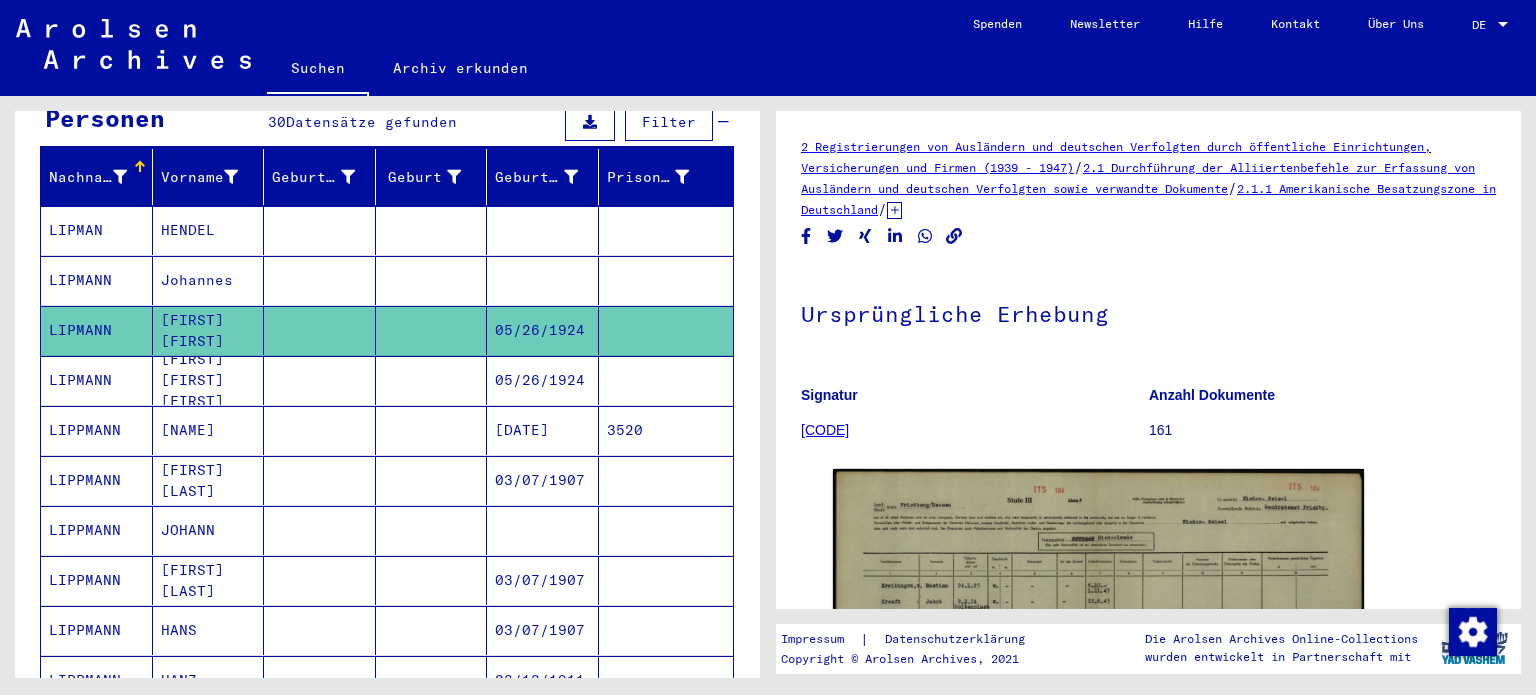 scroll, scrollTop: 0, scrollLeft: 0, axis: both 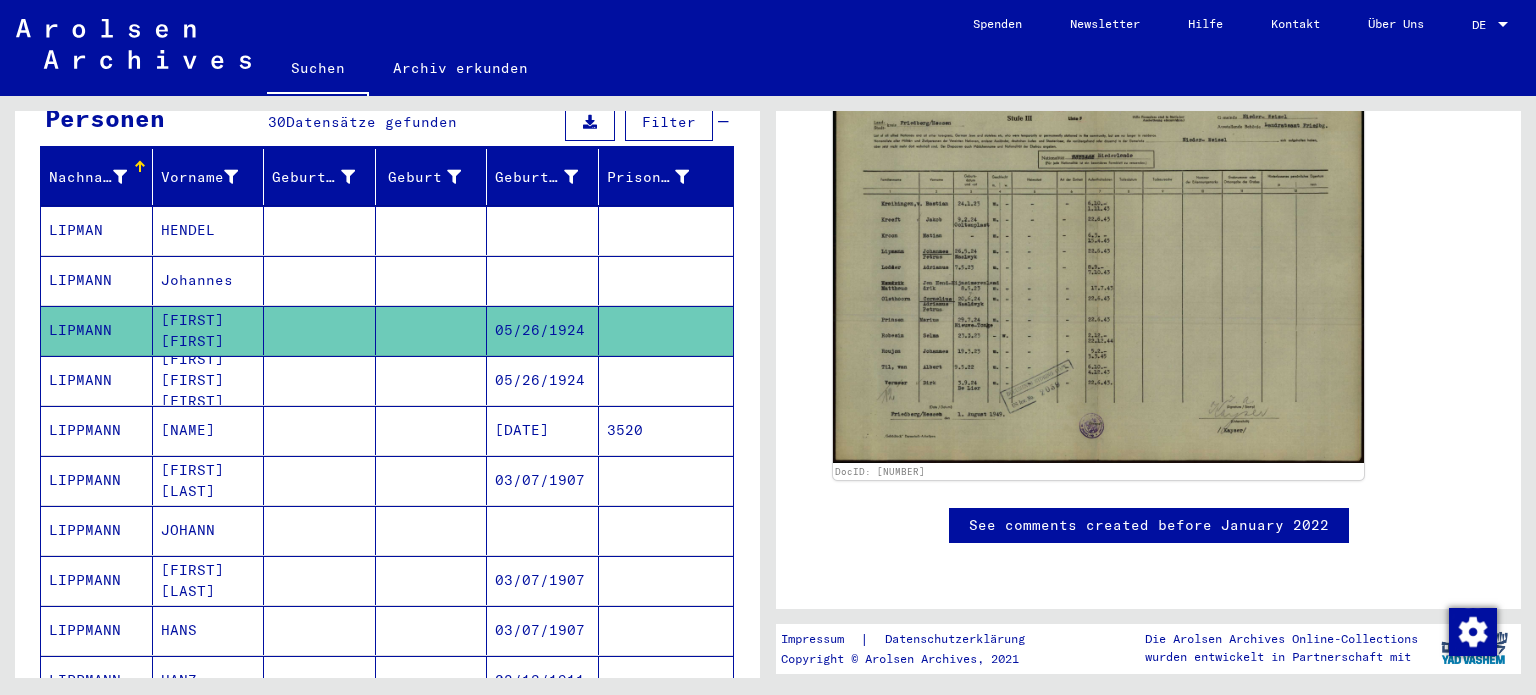 click on "[DATE]" at bounding box center (543, 480) 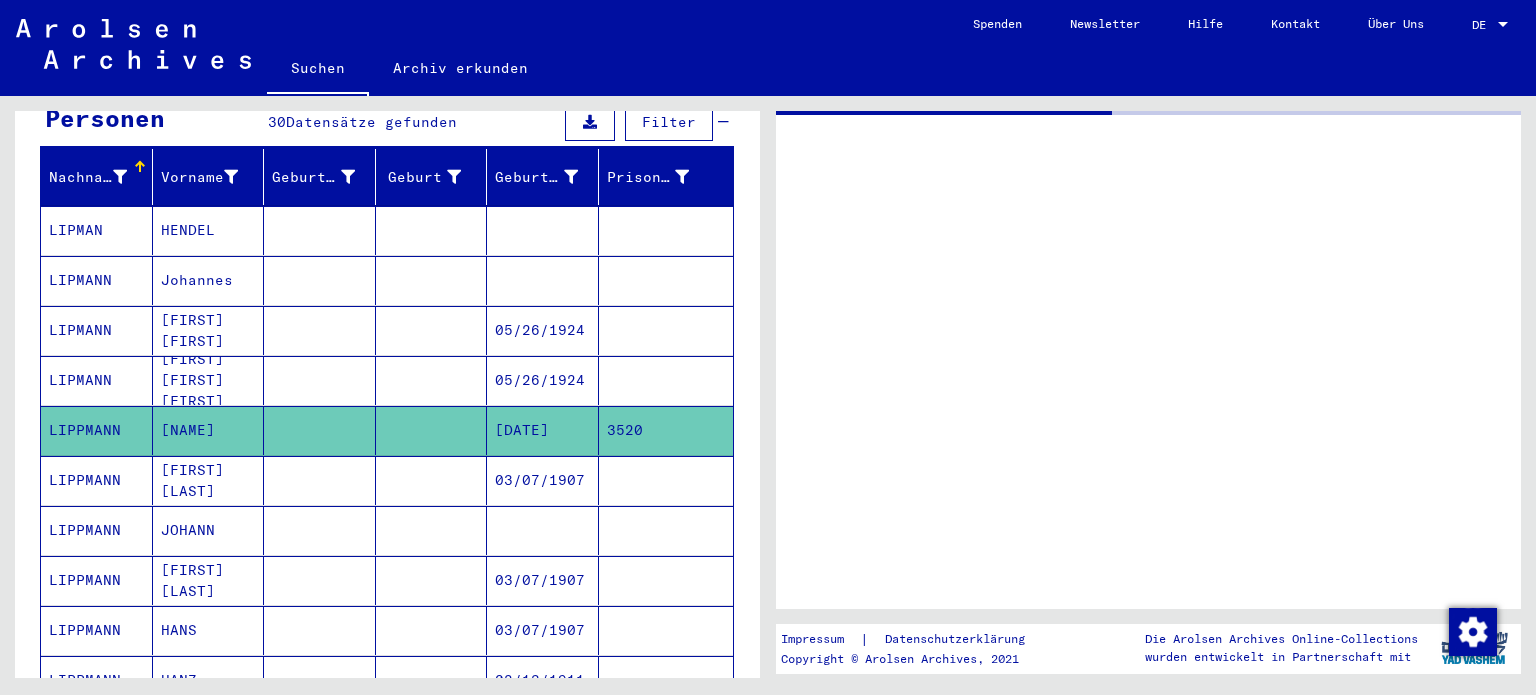 scroll, scrollTop: 0, scrollLeft: 0, axis: both 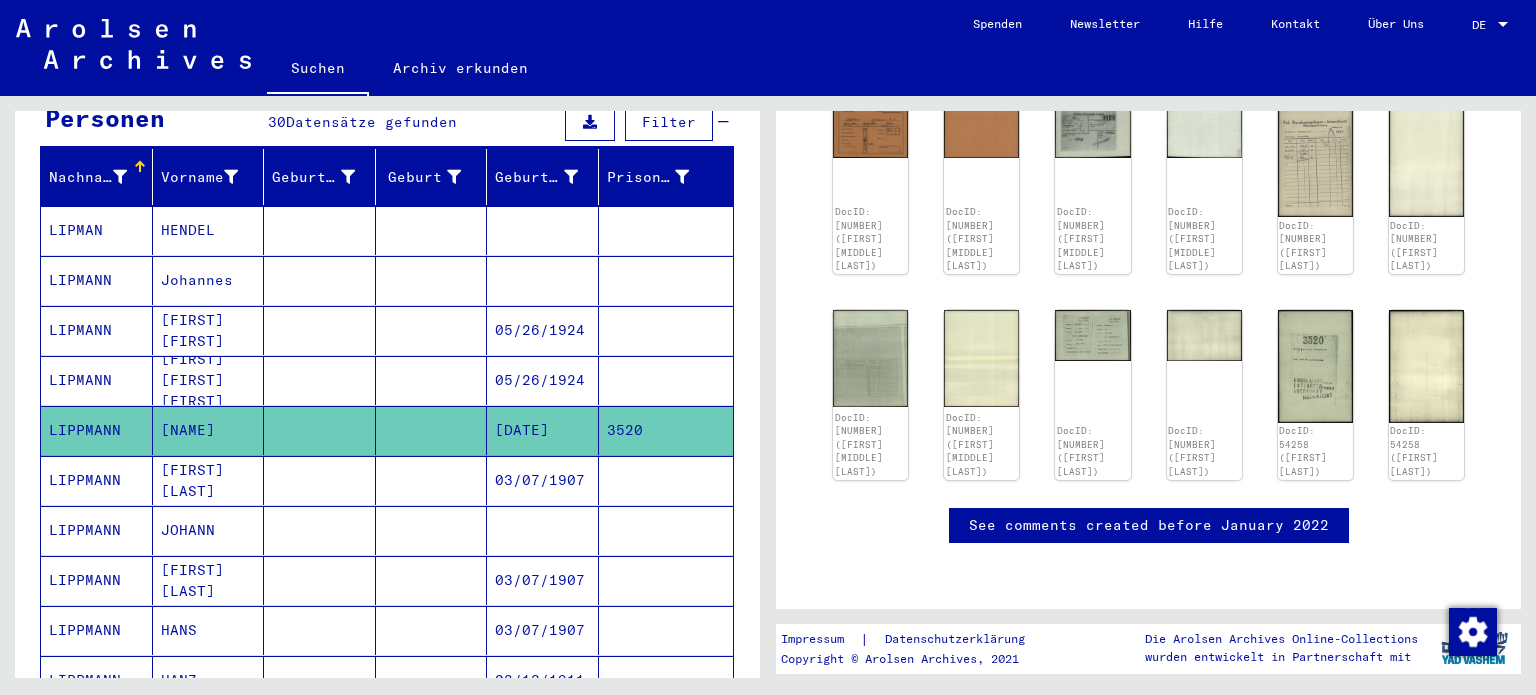 click on "JOHANN" at bounding box center (209, 580) 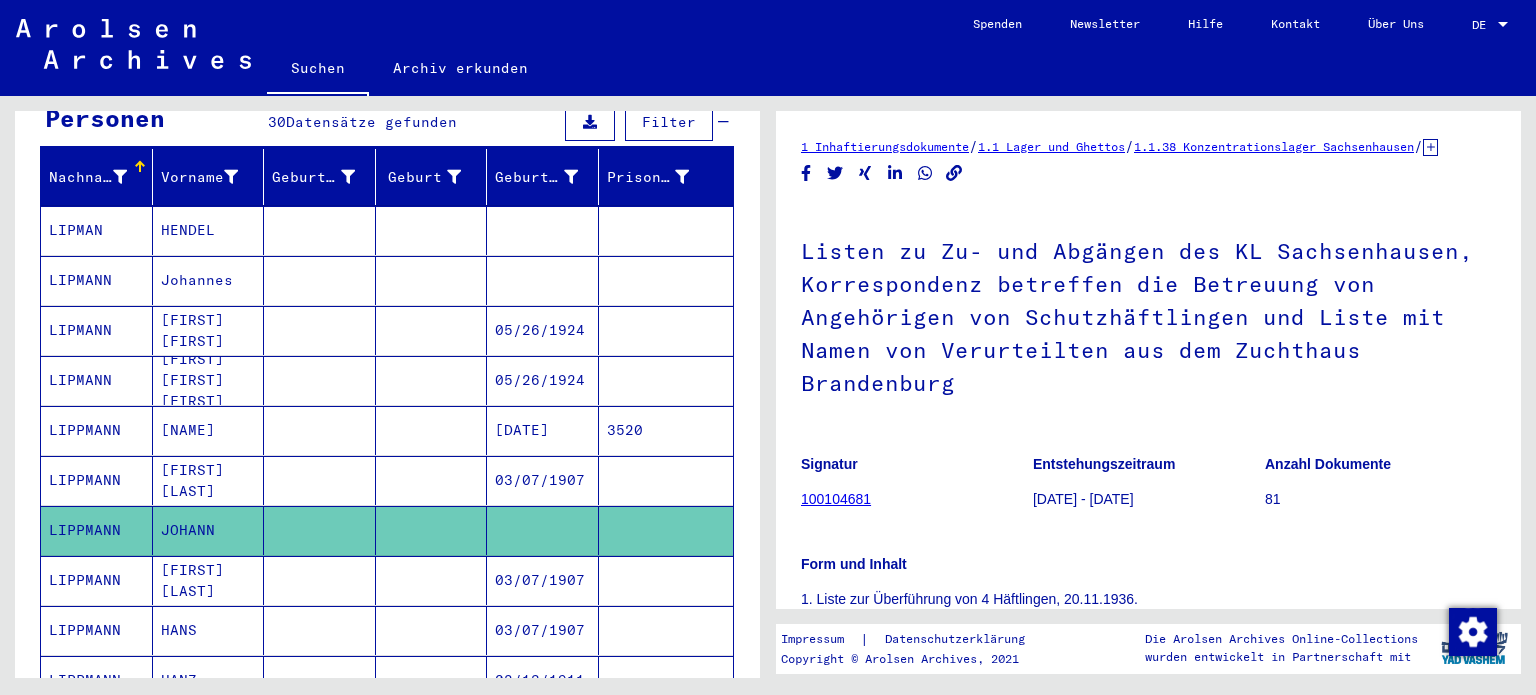 scroll, scrollTop: 0, scrollLeft: 0, axis: both 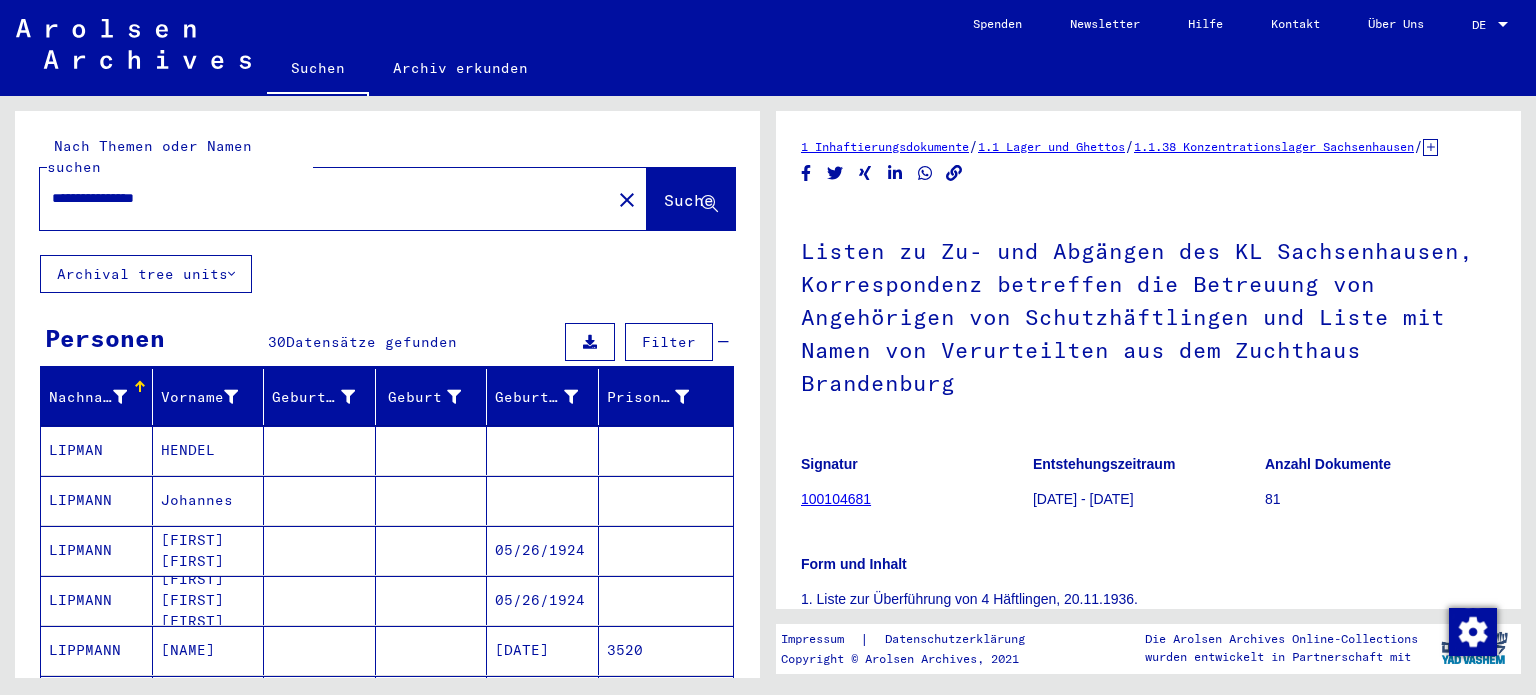 click on "**********" at bounding box center (325, 198) 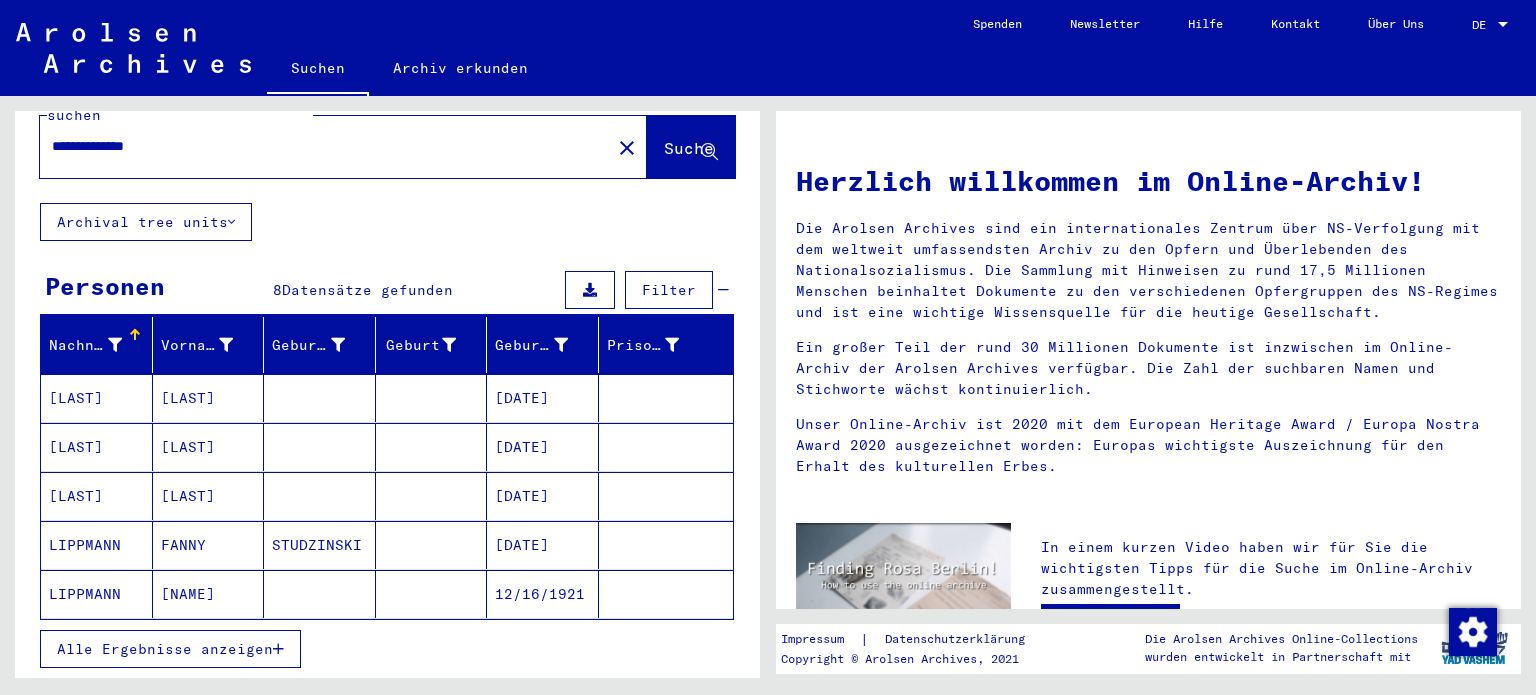 scroll, scrollTop: 56, scrollLeft: 0, axis: vertical 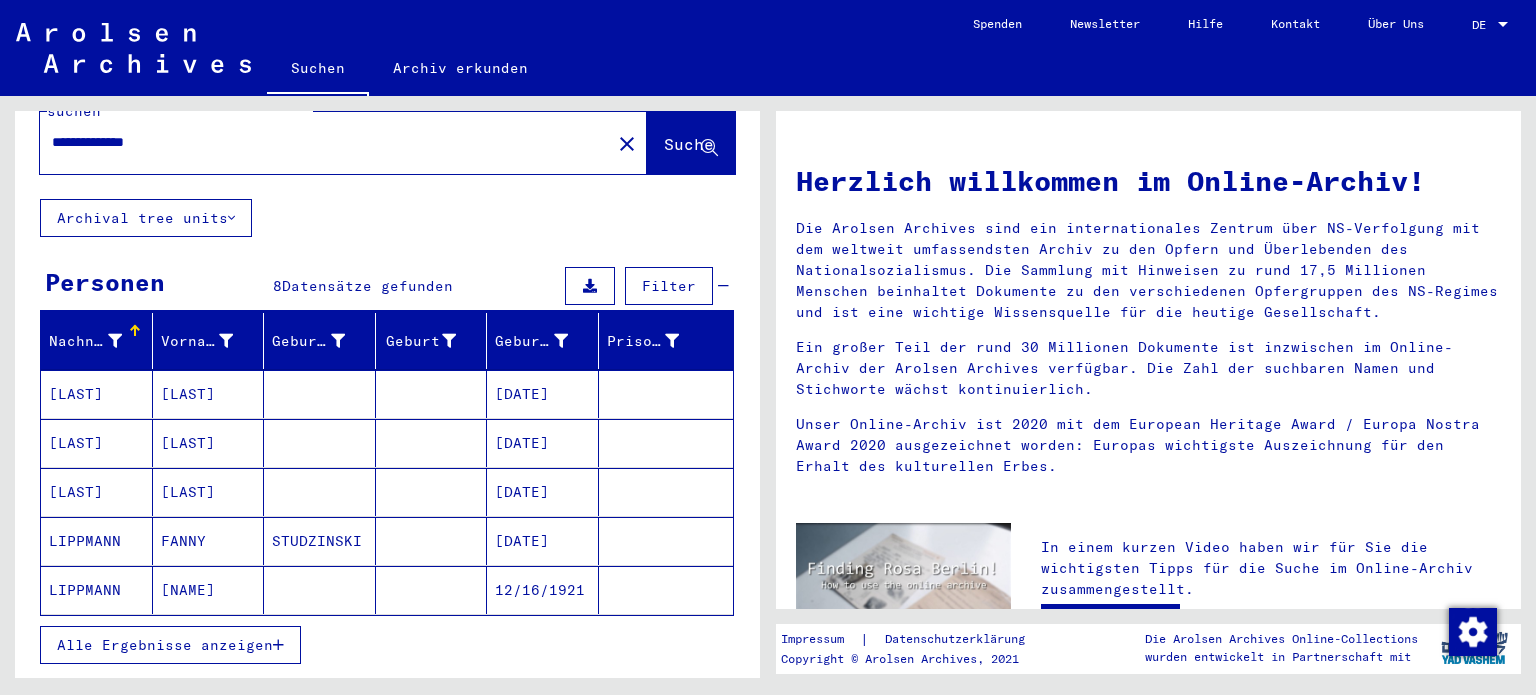 click on "Alle Ergebnisse anzeigen" at bounding box center [165, 645] 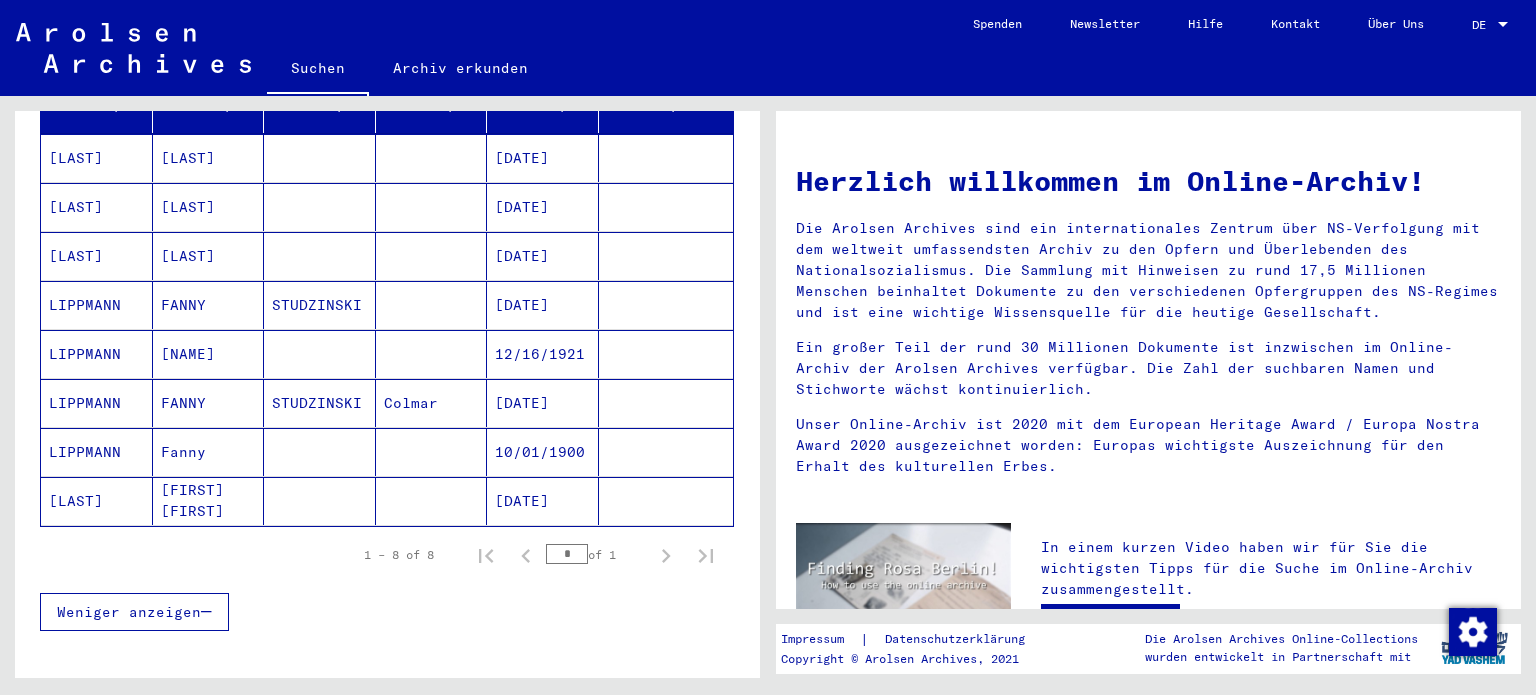 scroll, scrollTop: 294, scrollLeft: 0, axis: vertical 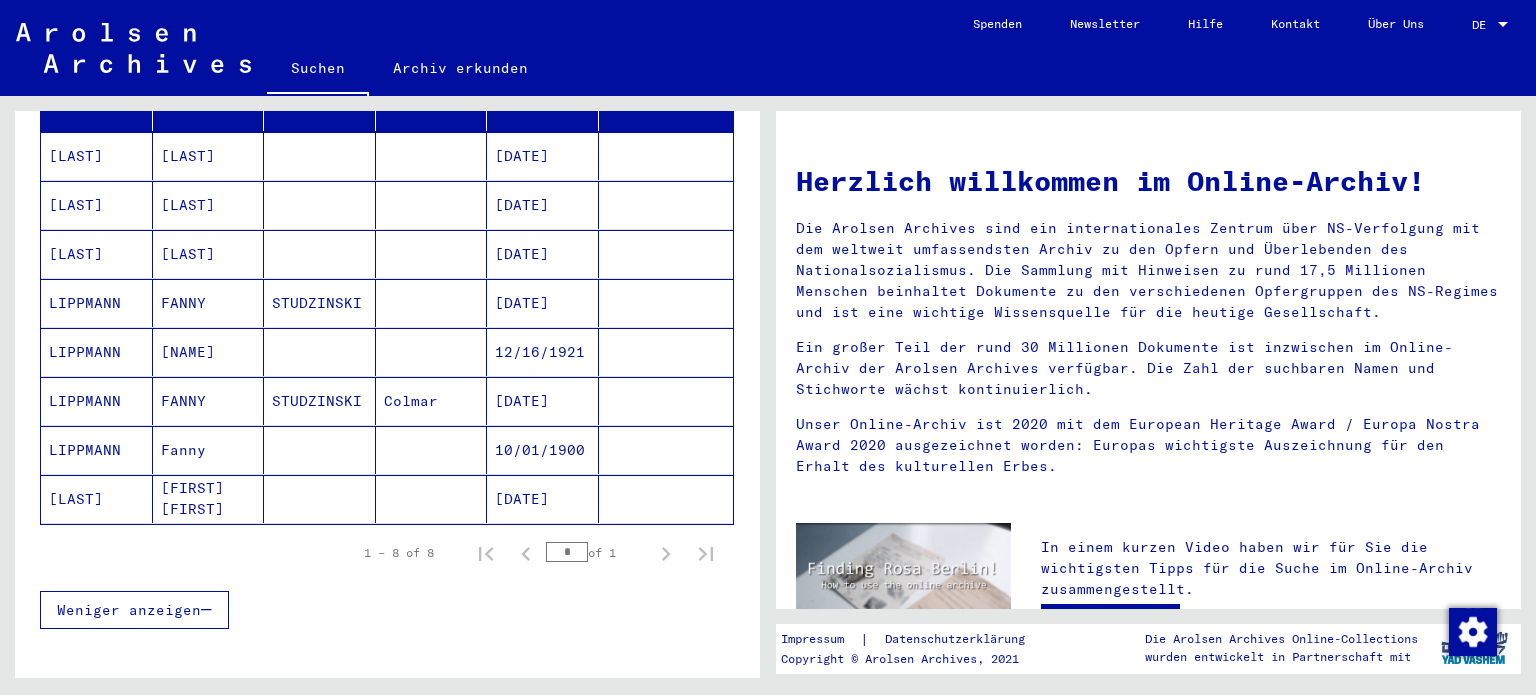 click on "Fanny" at bounding box center [209, 499] 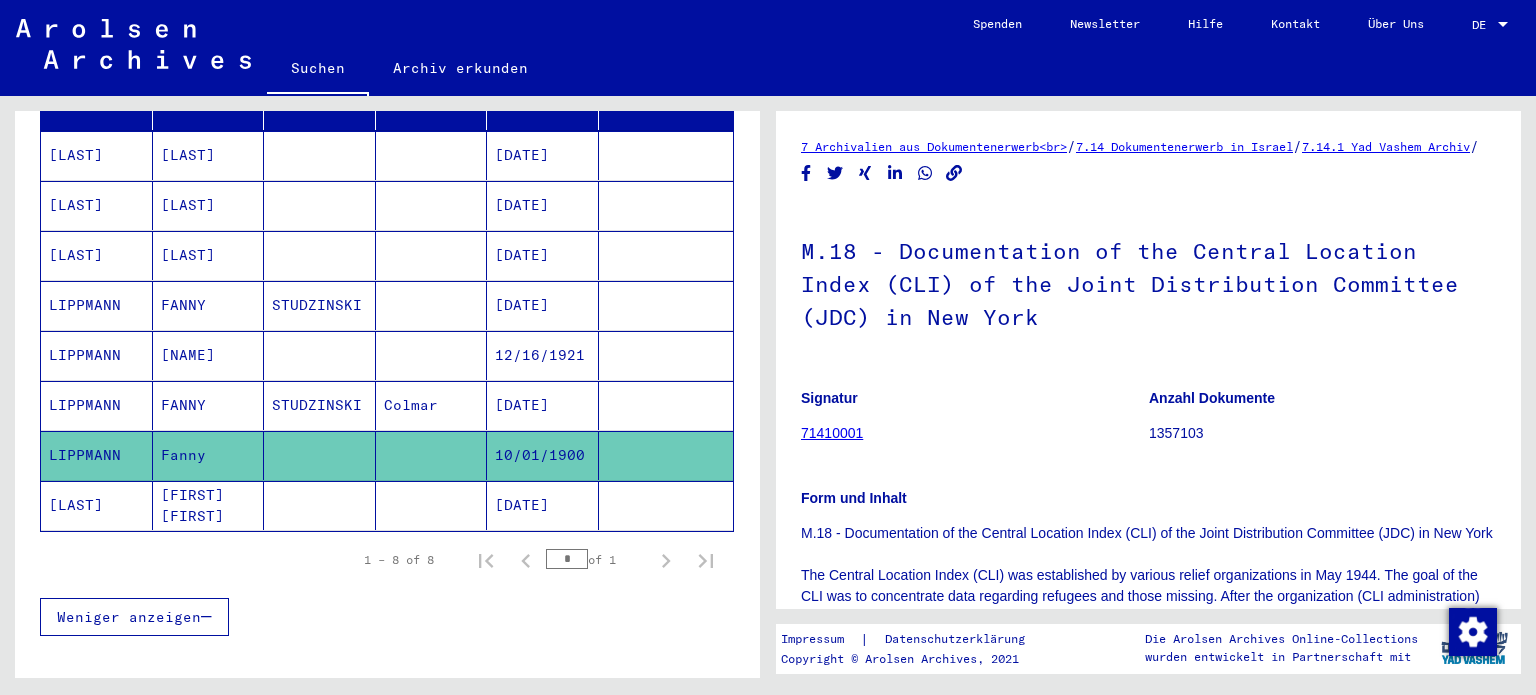 scroll, scrollTop: 0, scrollLeft: 0, axis: both 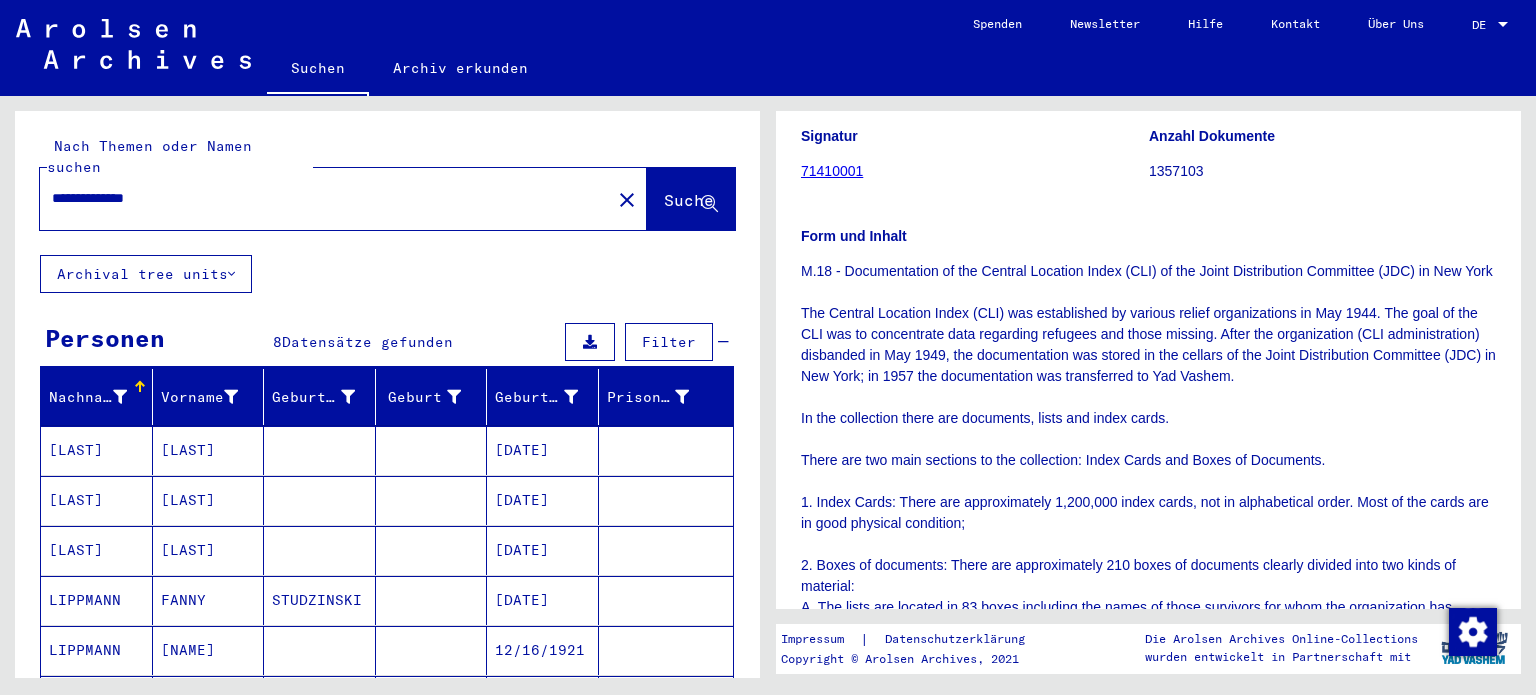 click on "**********" at bounding box center [325, 198] 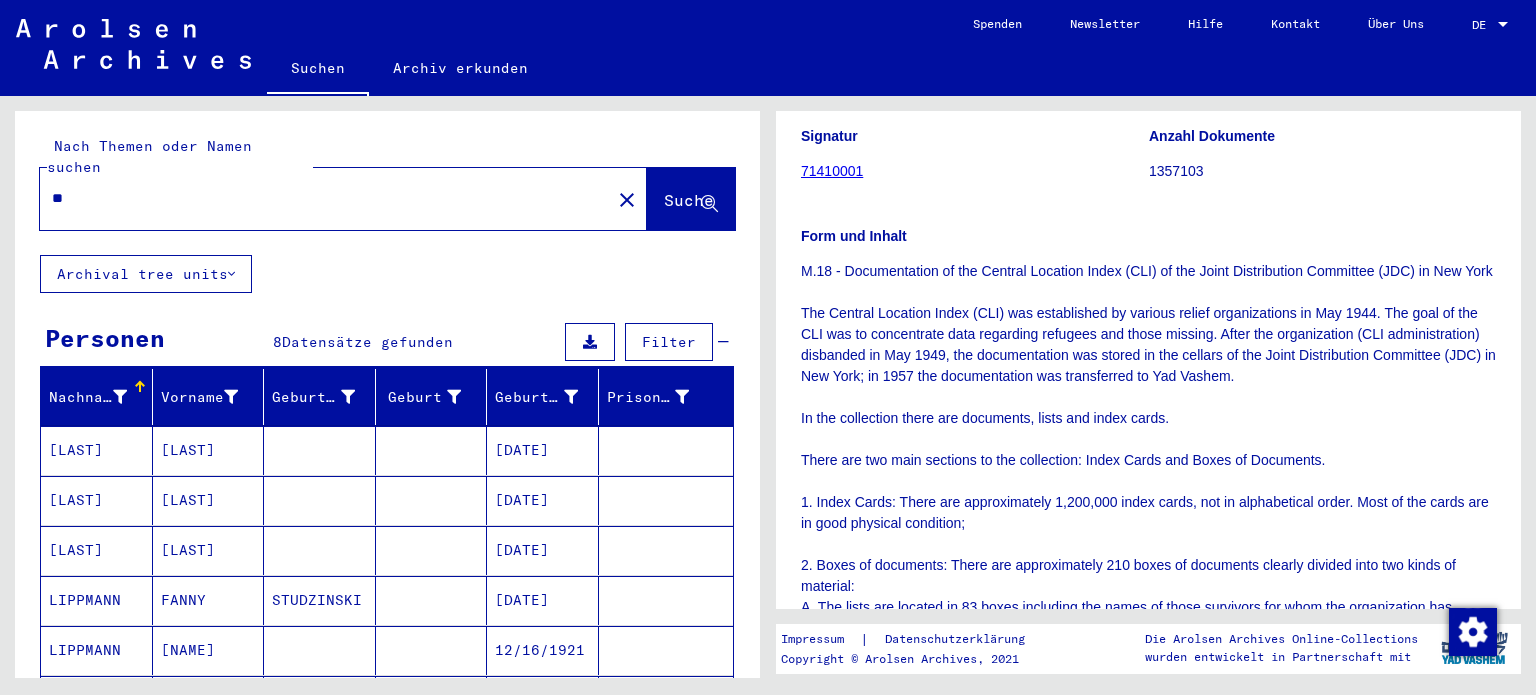type on "*" 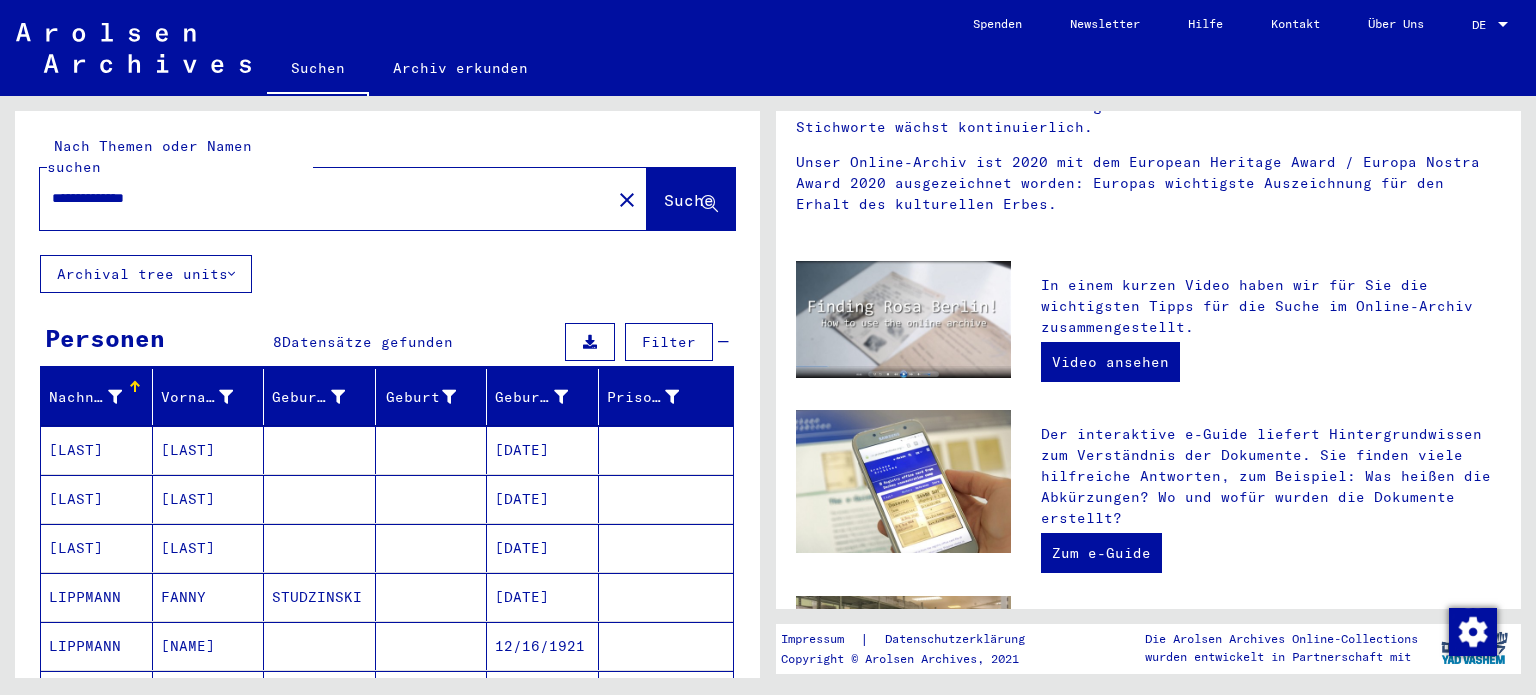 scroll, scrollTop: 0, scrollLeft: 0, axis: both 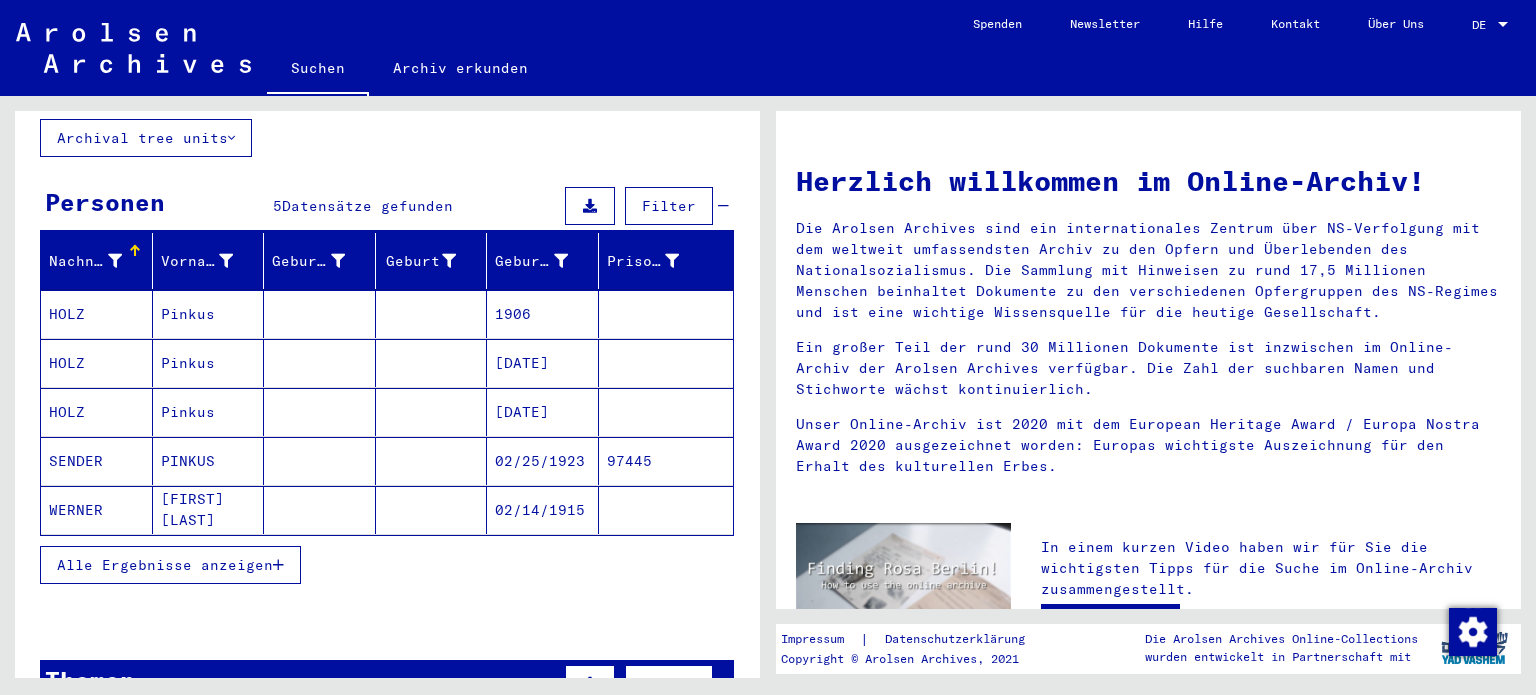 click on "Alle Ergebnisse anzeigen" at bounding box center (165, 565) 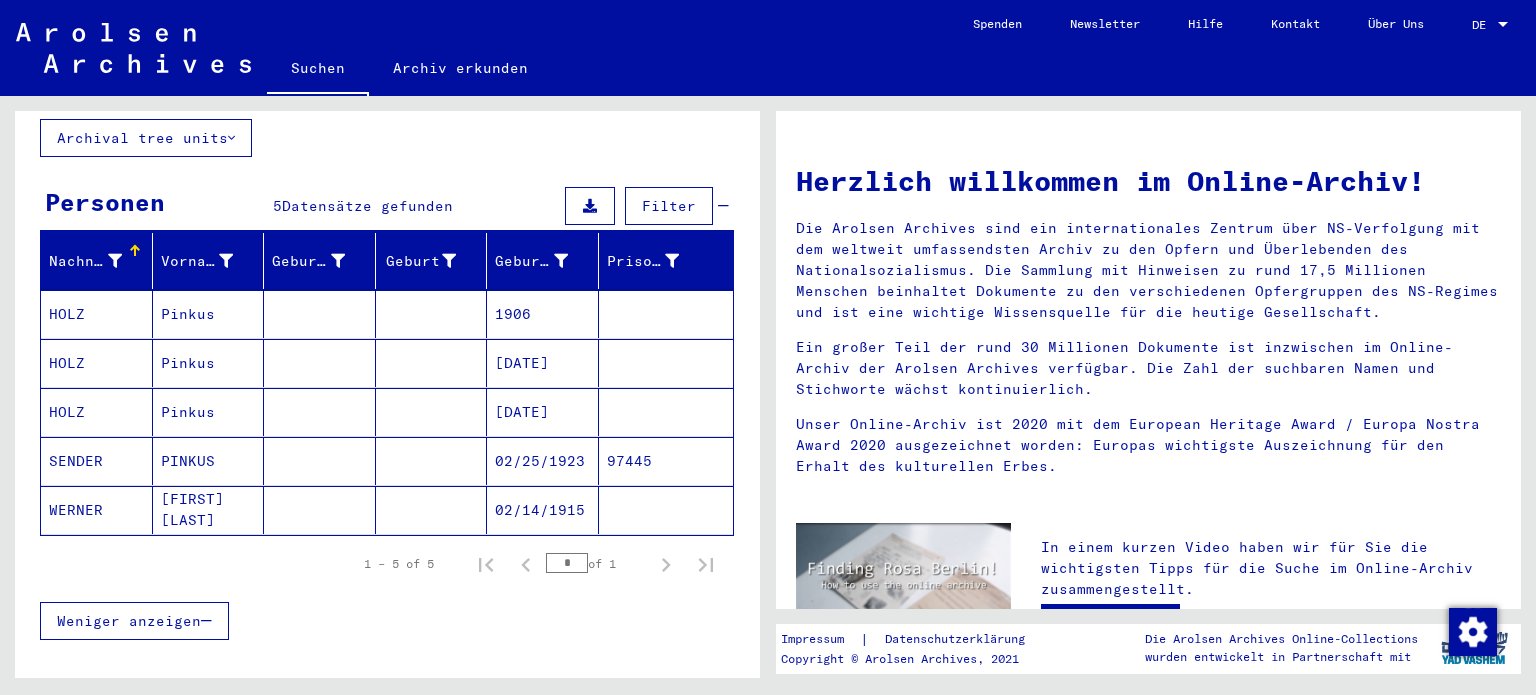 click on "[FIRST] [LAST]" 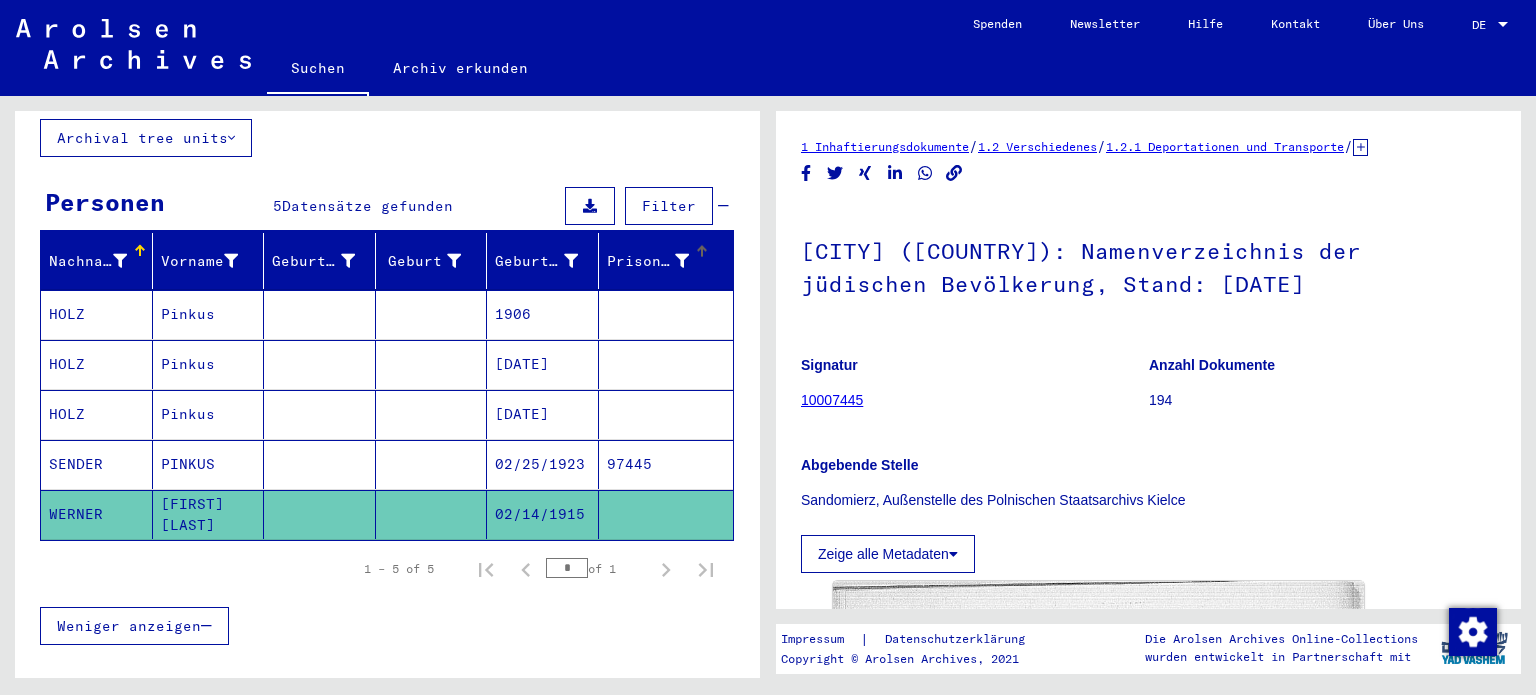scroll, scrollTop: 0, scrollLeft: 0, axis: both 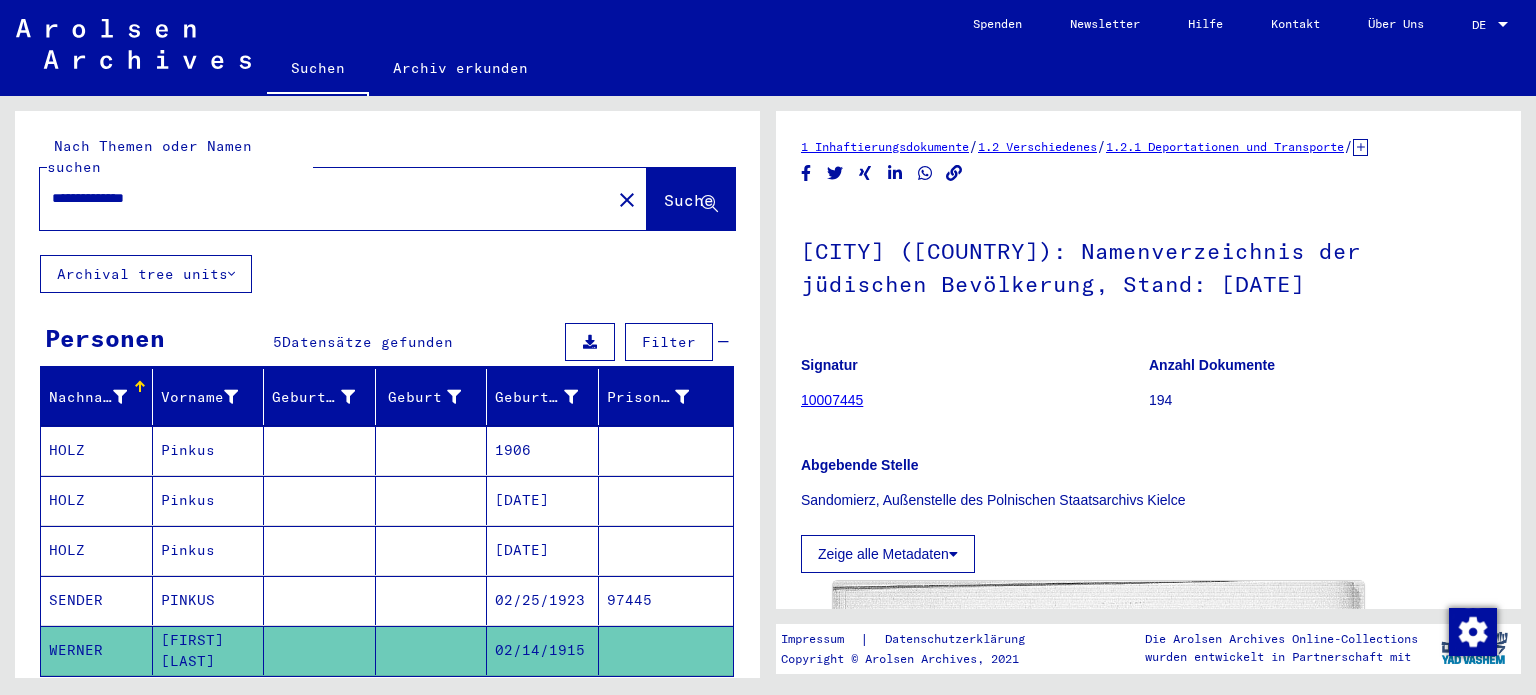 click on "**********" at bounding box center (325, 198) 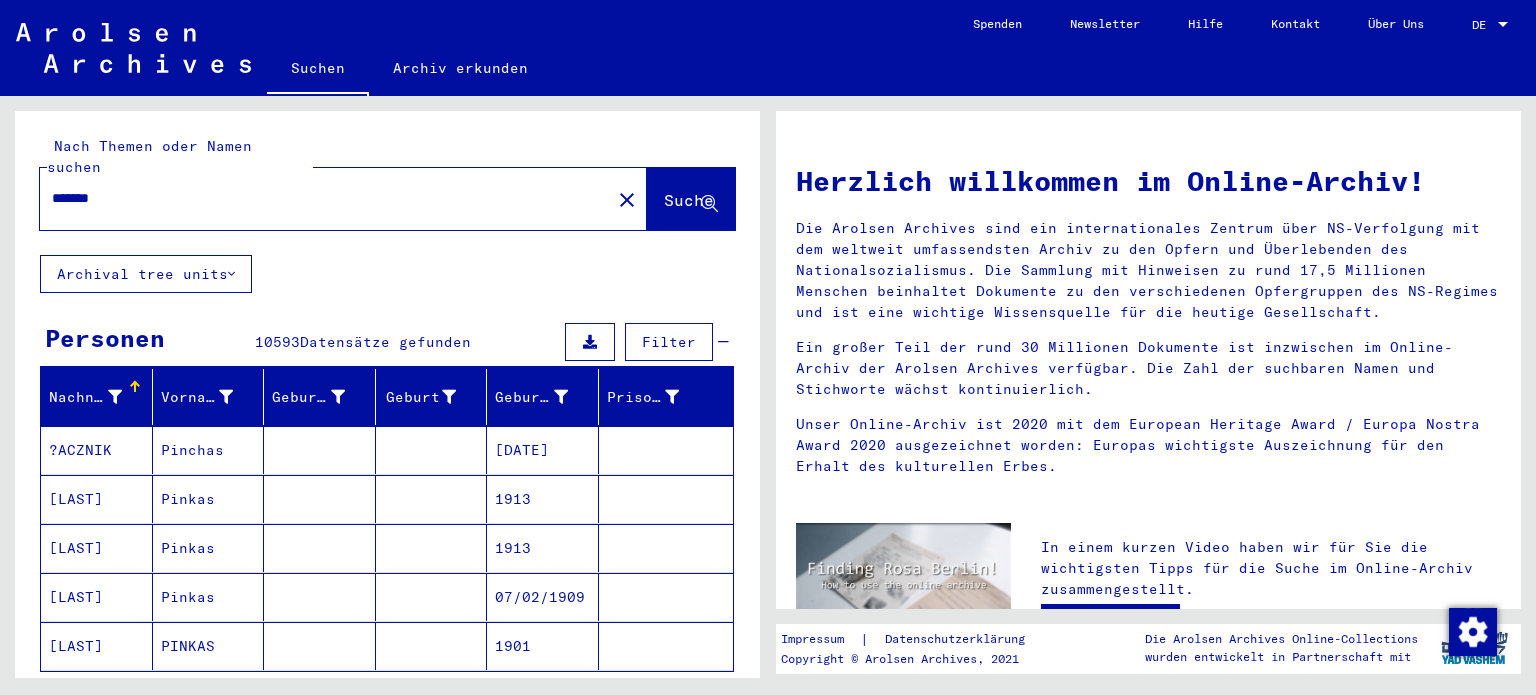 click at bounding box center (432, 548) 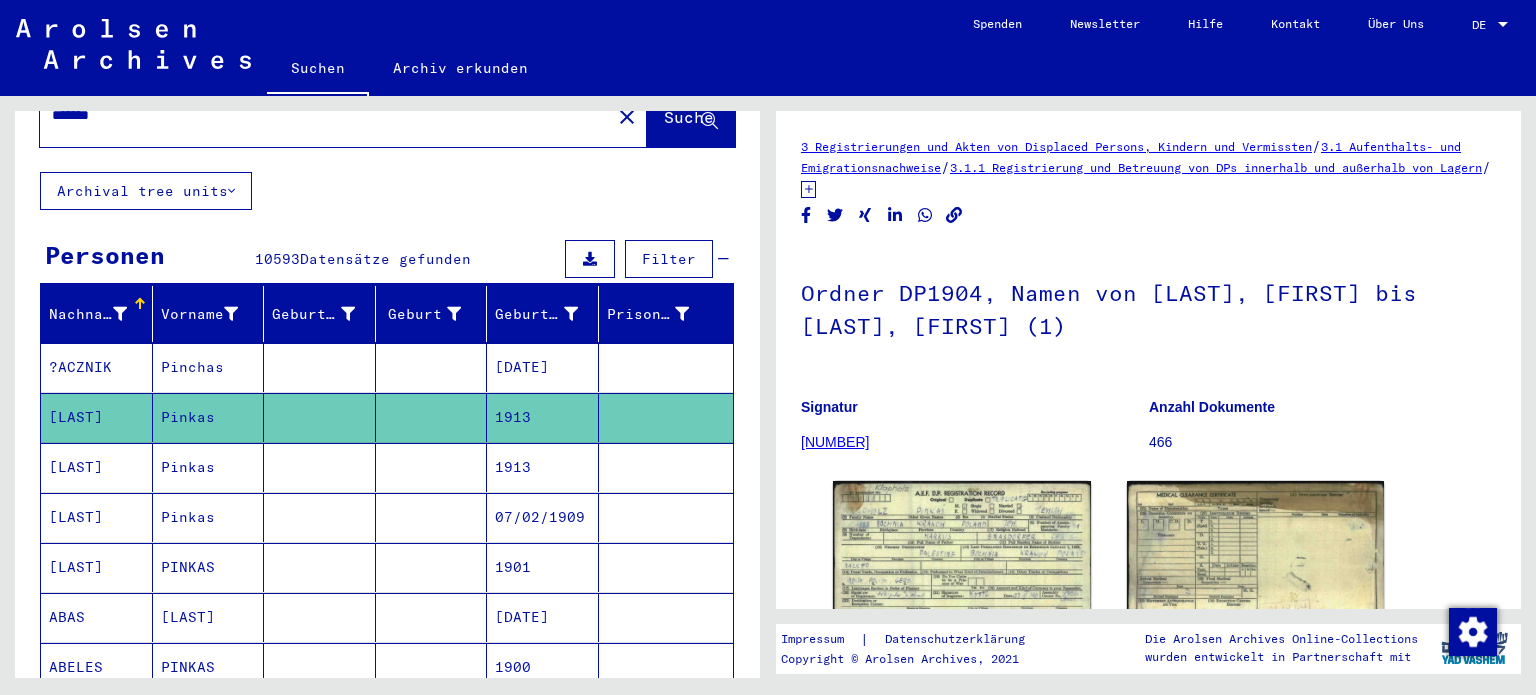 scroll, scrollTop: 84, scrollLeft: 0, axis: vertical 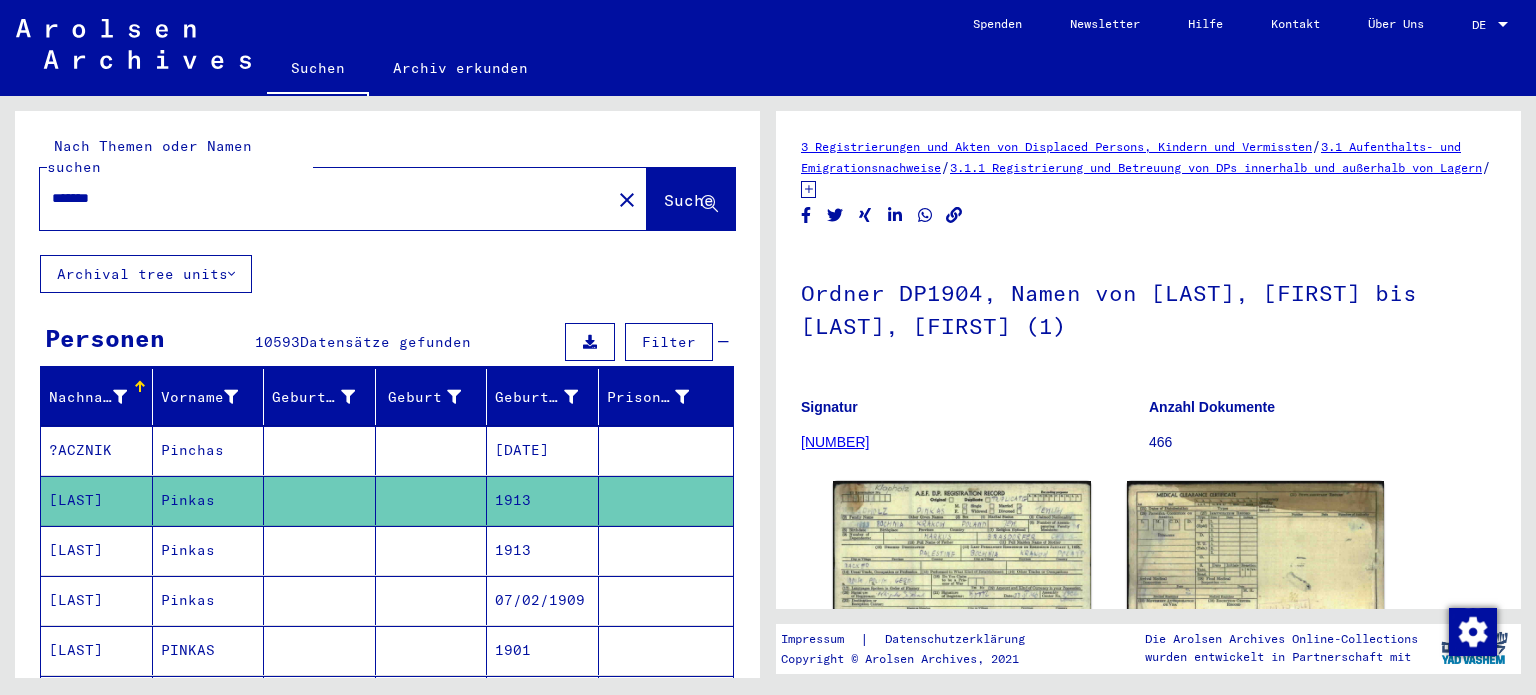 click on "******" at bounding box center [325, 198] 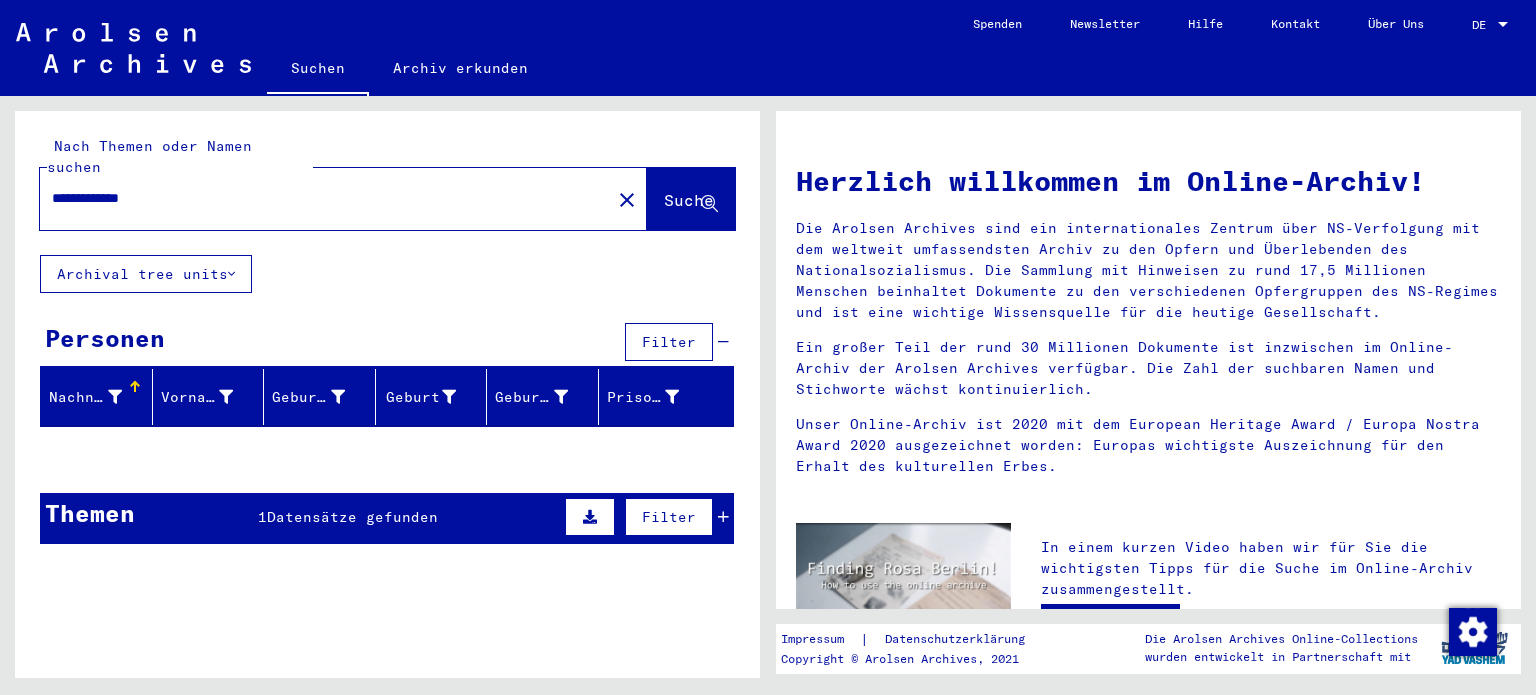 click on "Themen 1  Datensätze gefunden  Filter" at bounding box center (387, 518) 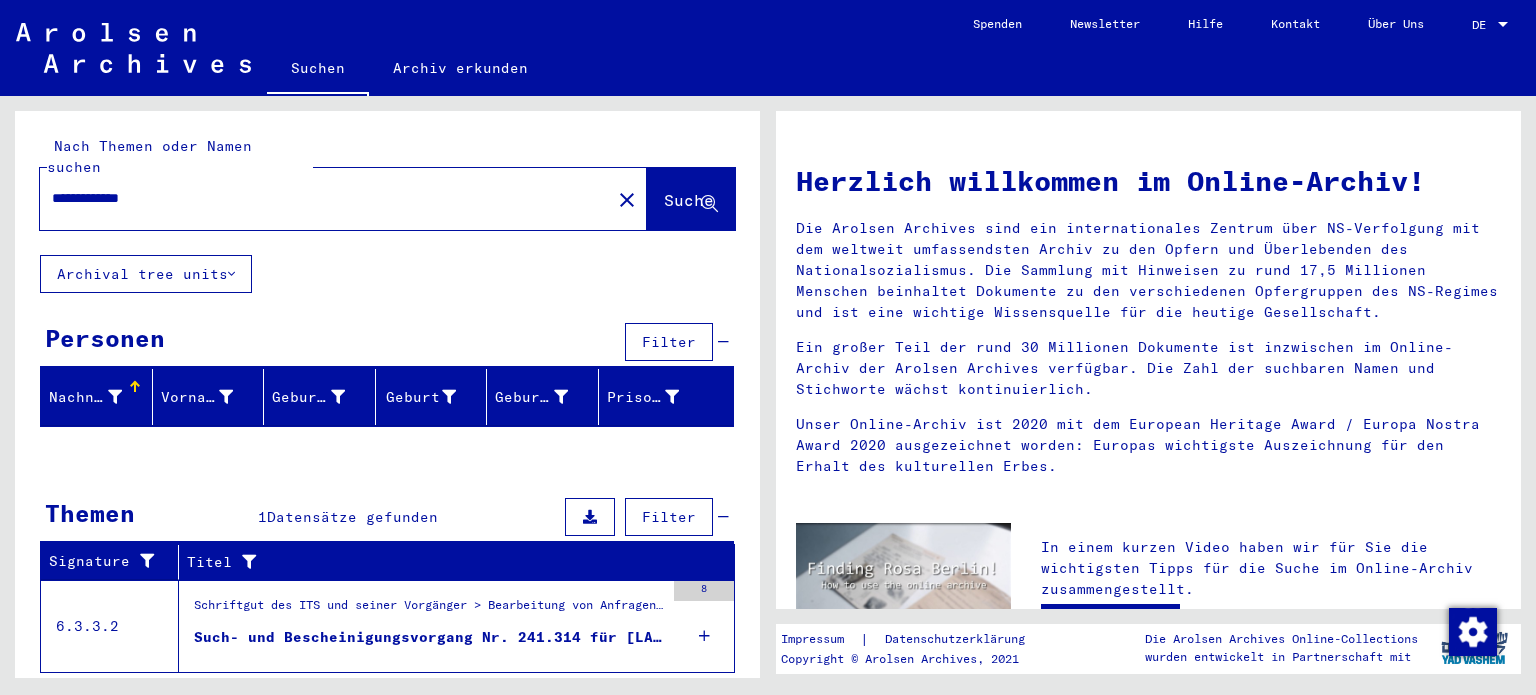 scroll, scrollTop: 28, scrollLeft: 0, axis: vertical 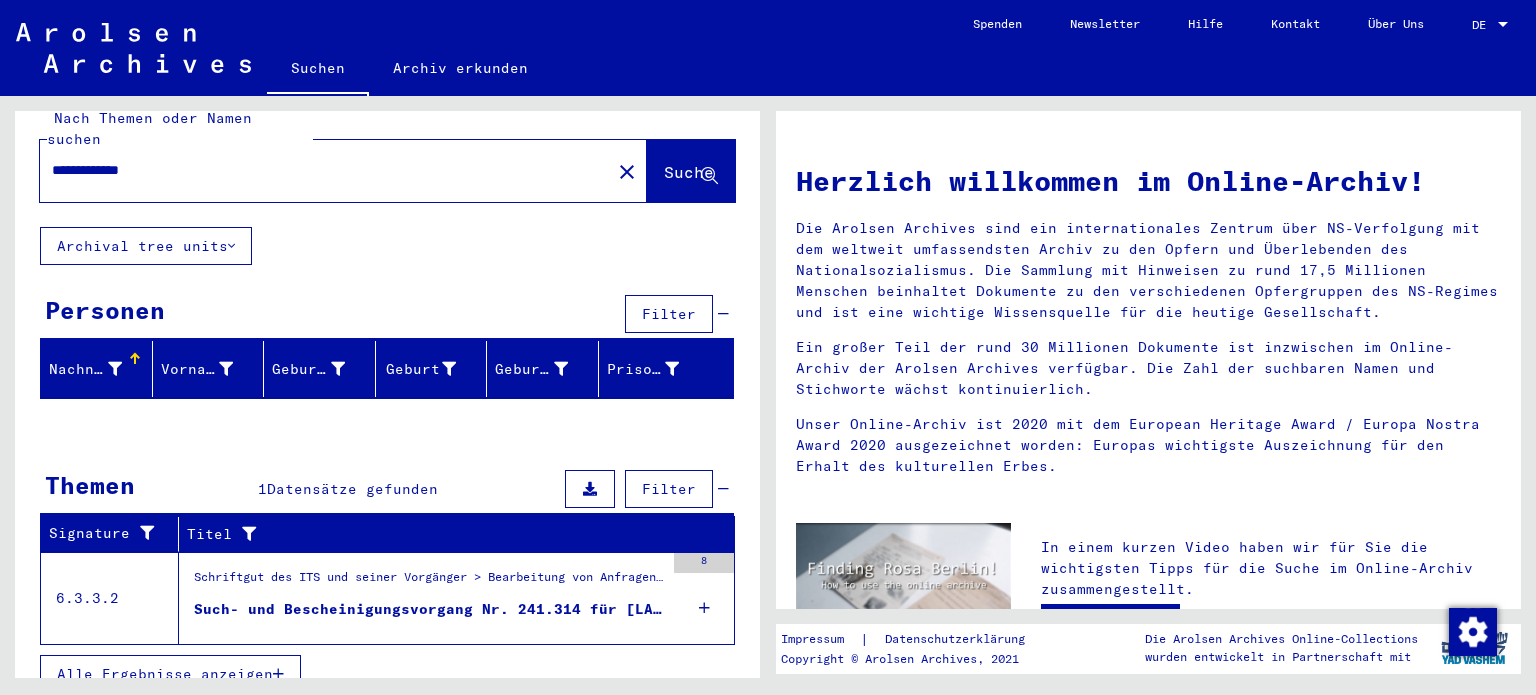 click on "Such- und Bescheinigungsvorgang Nr. 241.314 für [LAST], [LAST] geboren [DATE]" at bounding box center [429, 609] 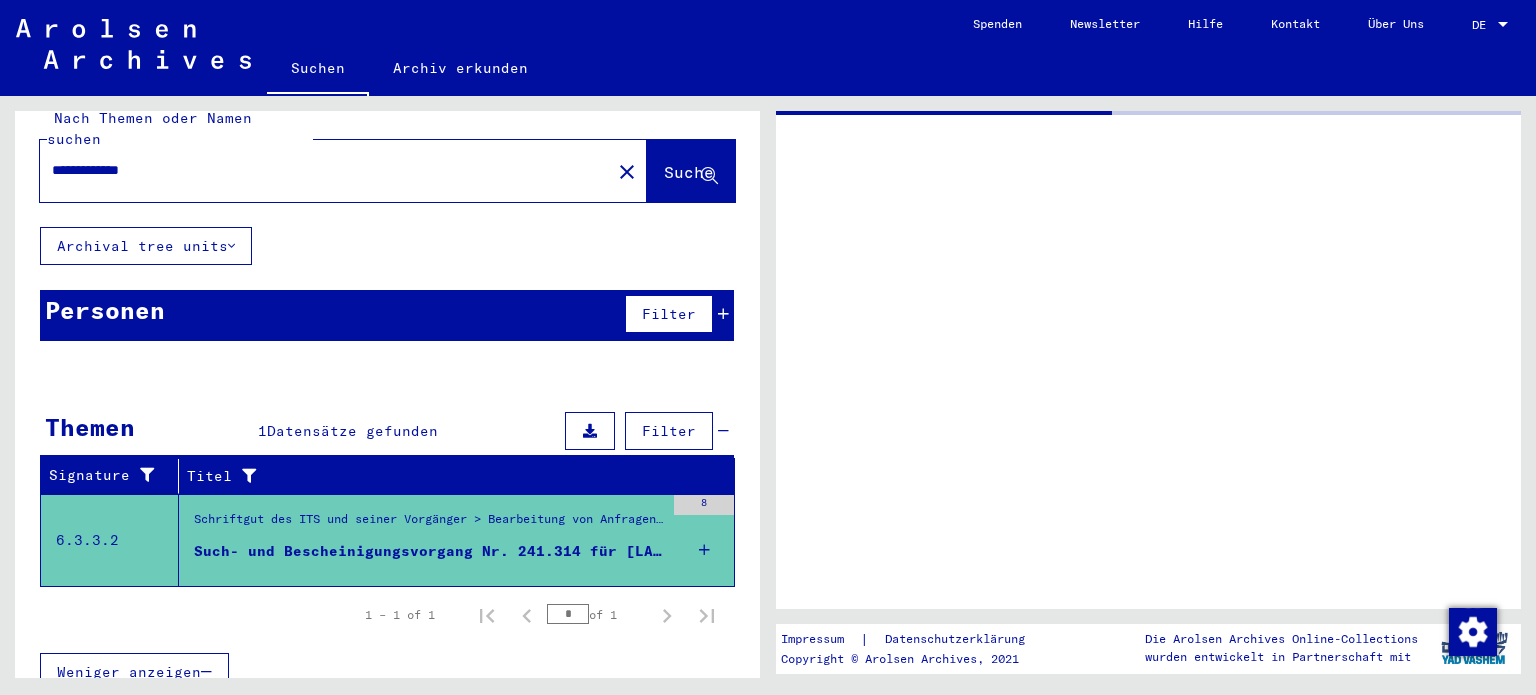 scroll, scrollTop: 26, scrollLeft: 0, axis: vertical 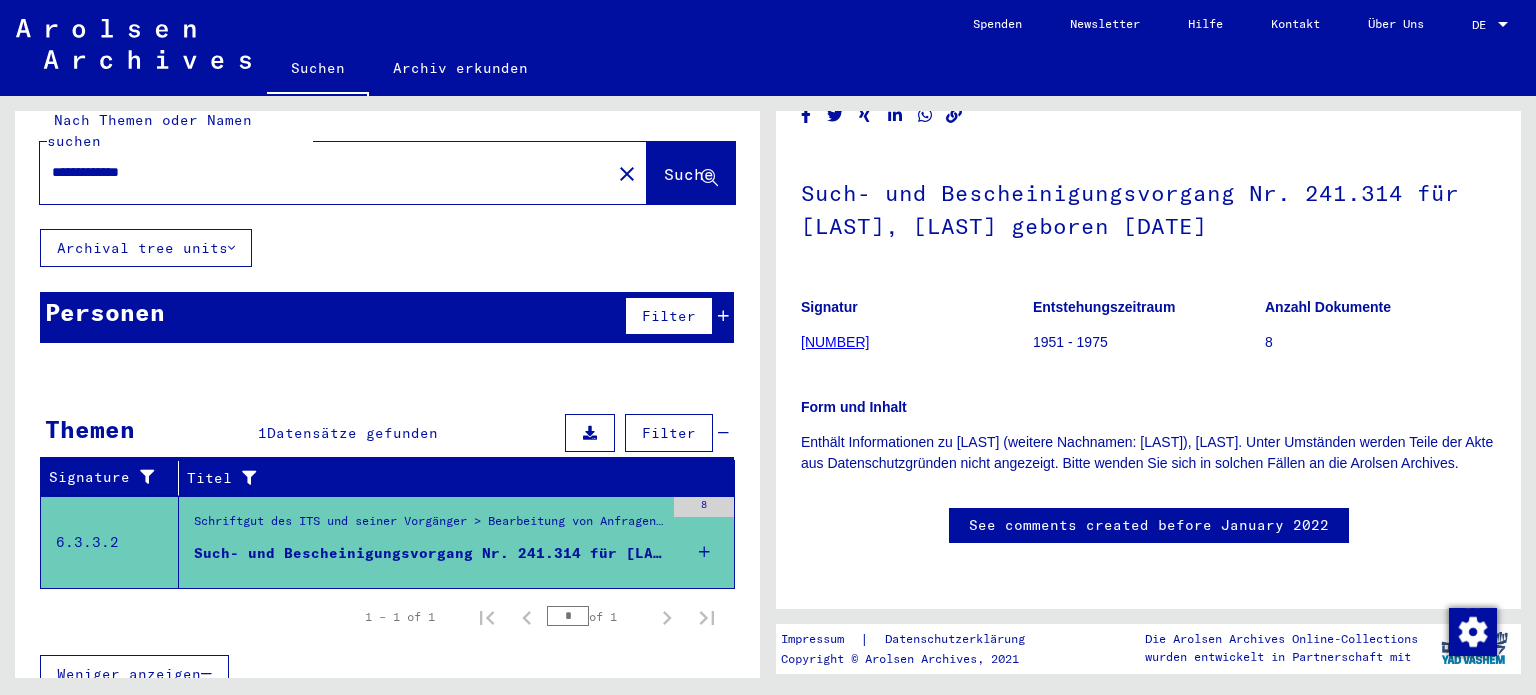 drag, startPoint x: 798, startPoint y: 433, endPoint x: 908, endPoint y: 479, distance: 119.230865 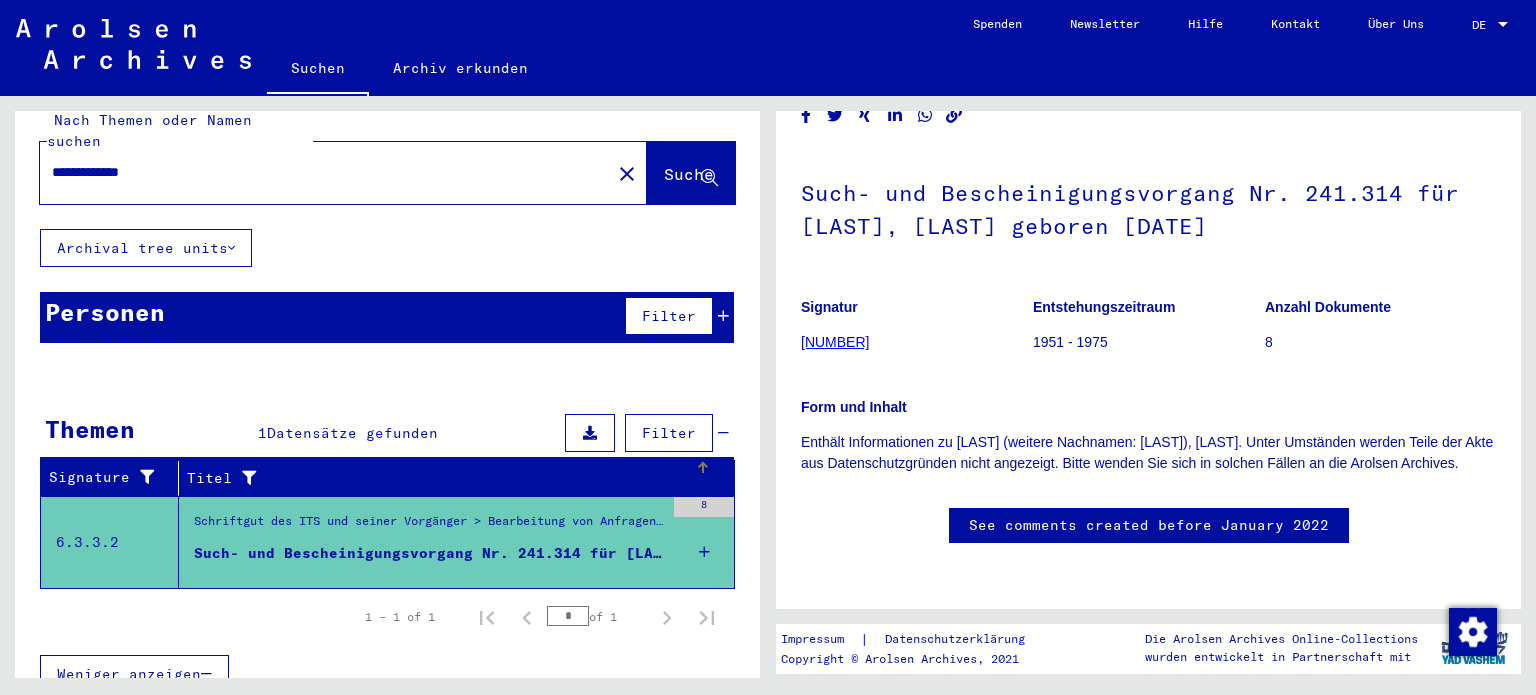 scroll, scrollTop: 0, scrollLeft: 0, axis: both 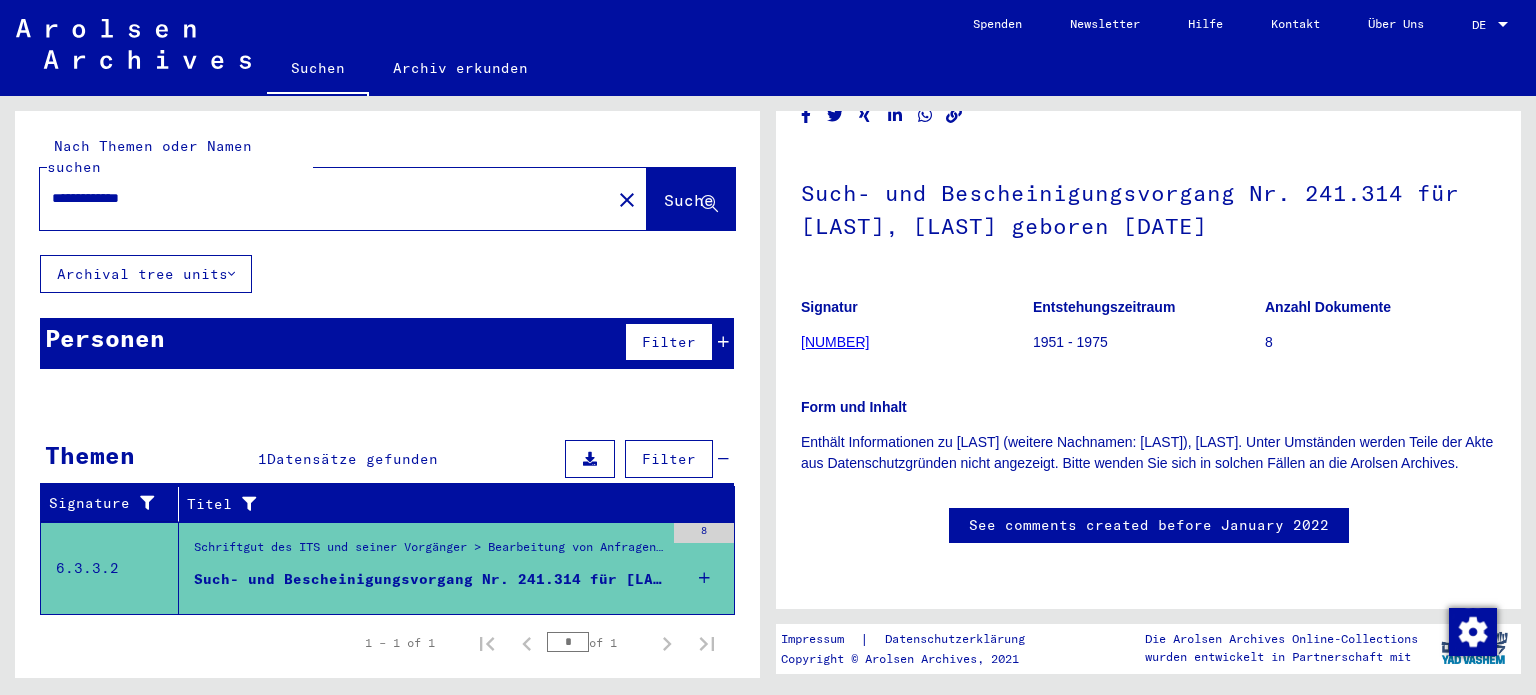click on "Geburt‏" at bounding box center [432, 397] 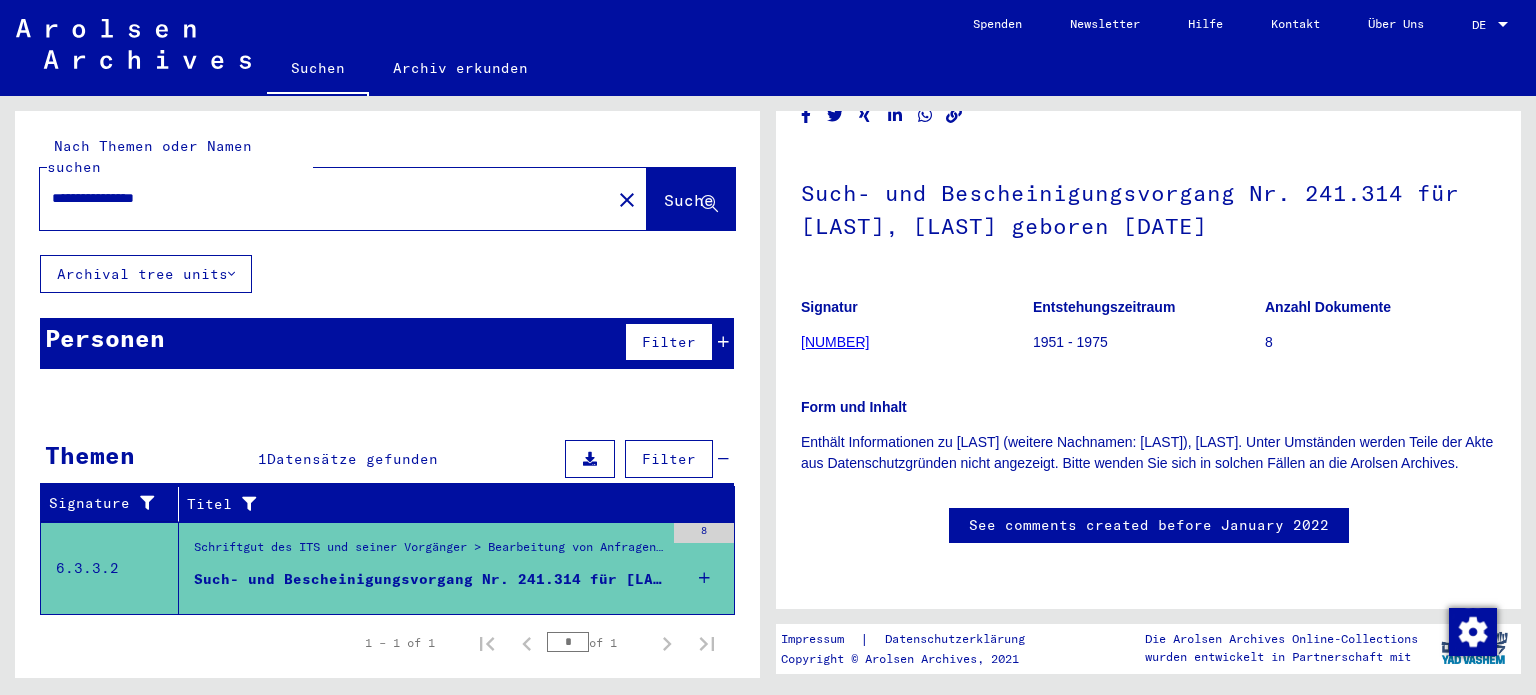scroll, scrollTop: 0, scrollLeft: 0, axis: both 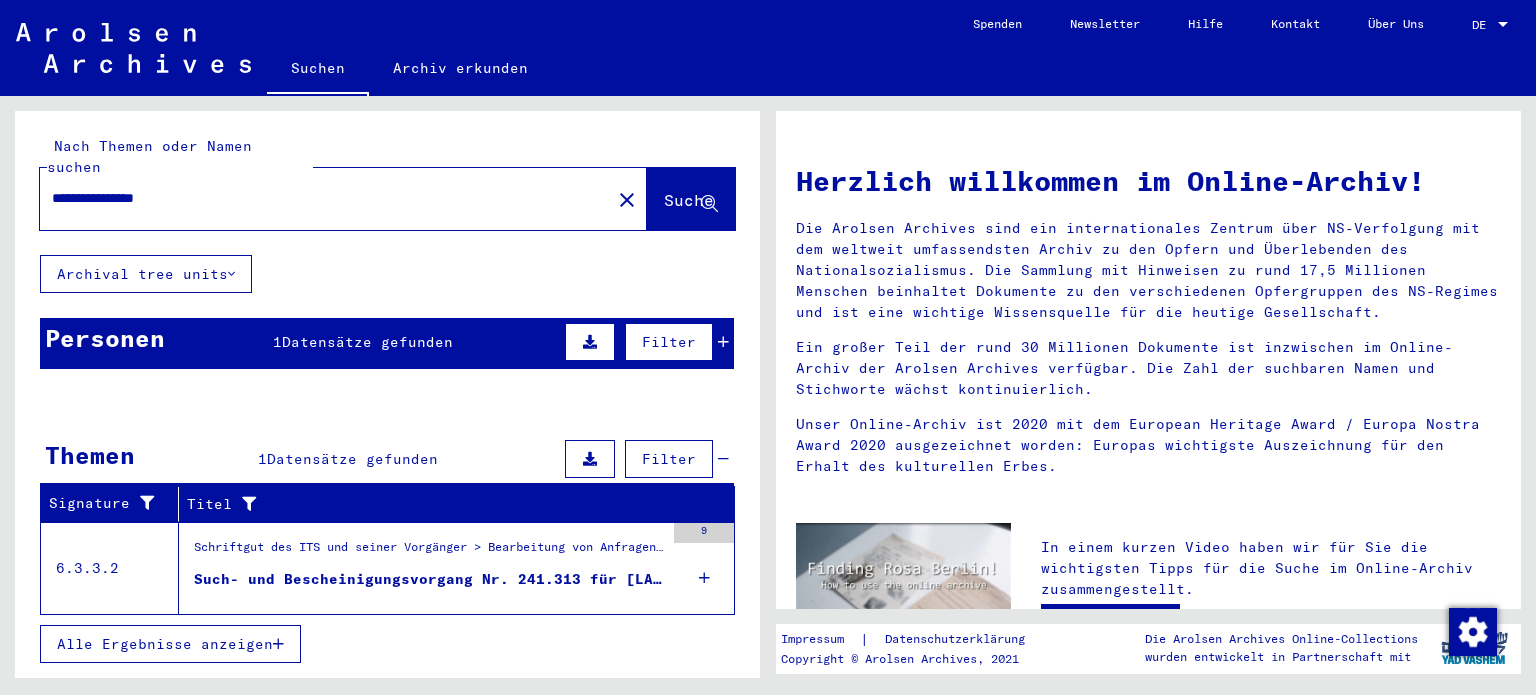click on "Such- und Bescheinigungsvorgang Nr. 241.313 für [LAST], [FIRST] geboren [DATE]" at bounding box center (429, 579) 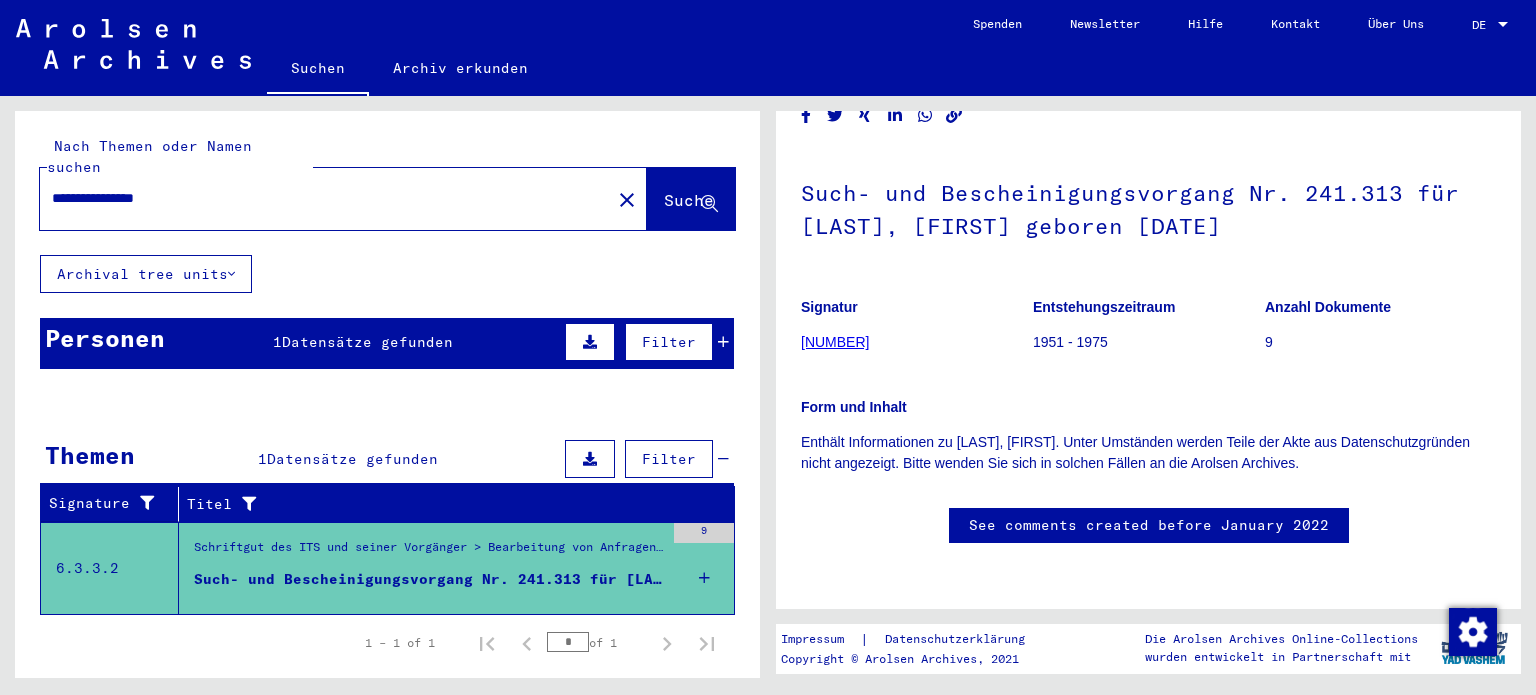 scroll, scrollTop: 95, scrollLeft: 0, axis: vertical 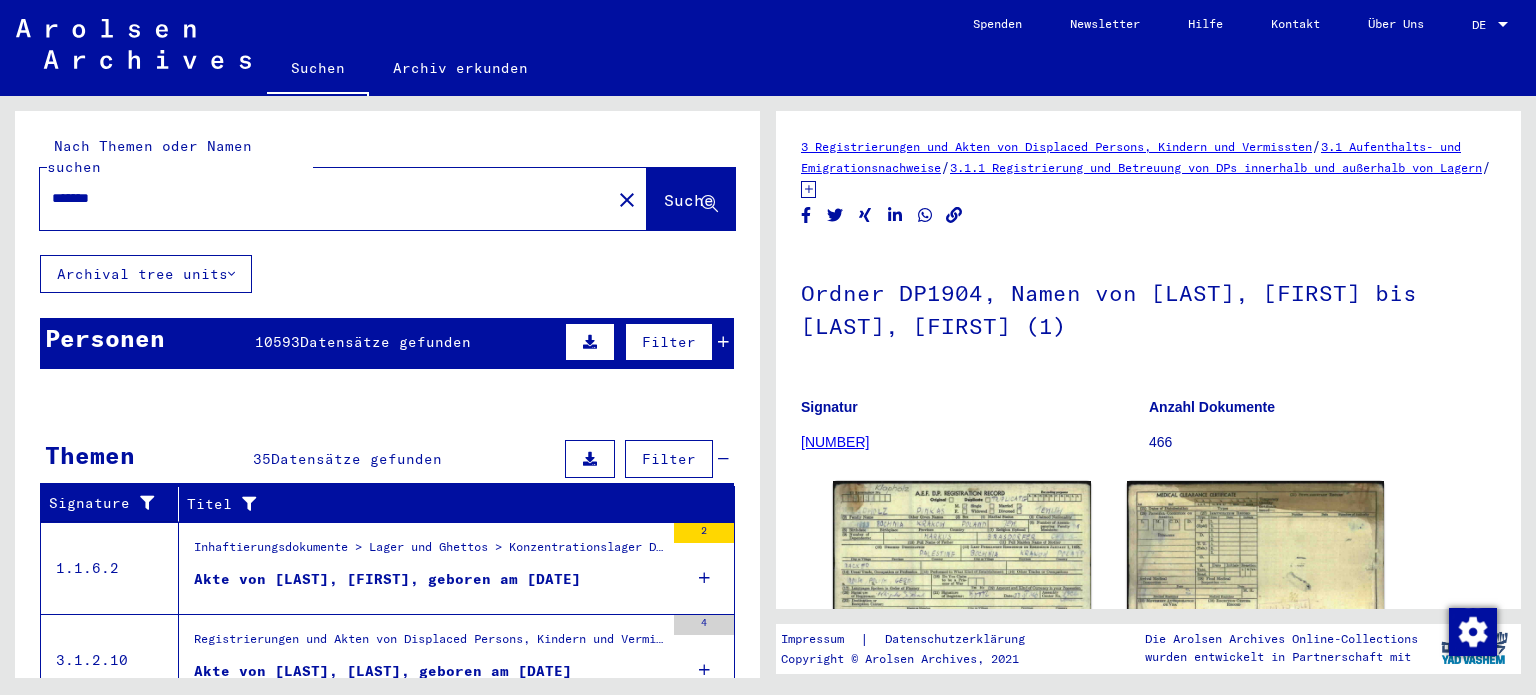 click on "******" 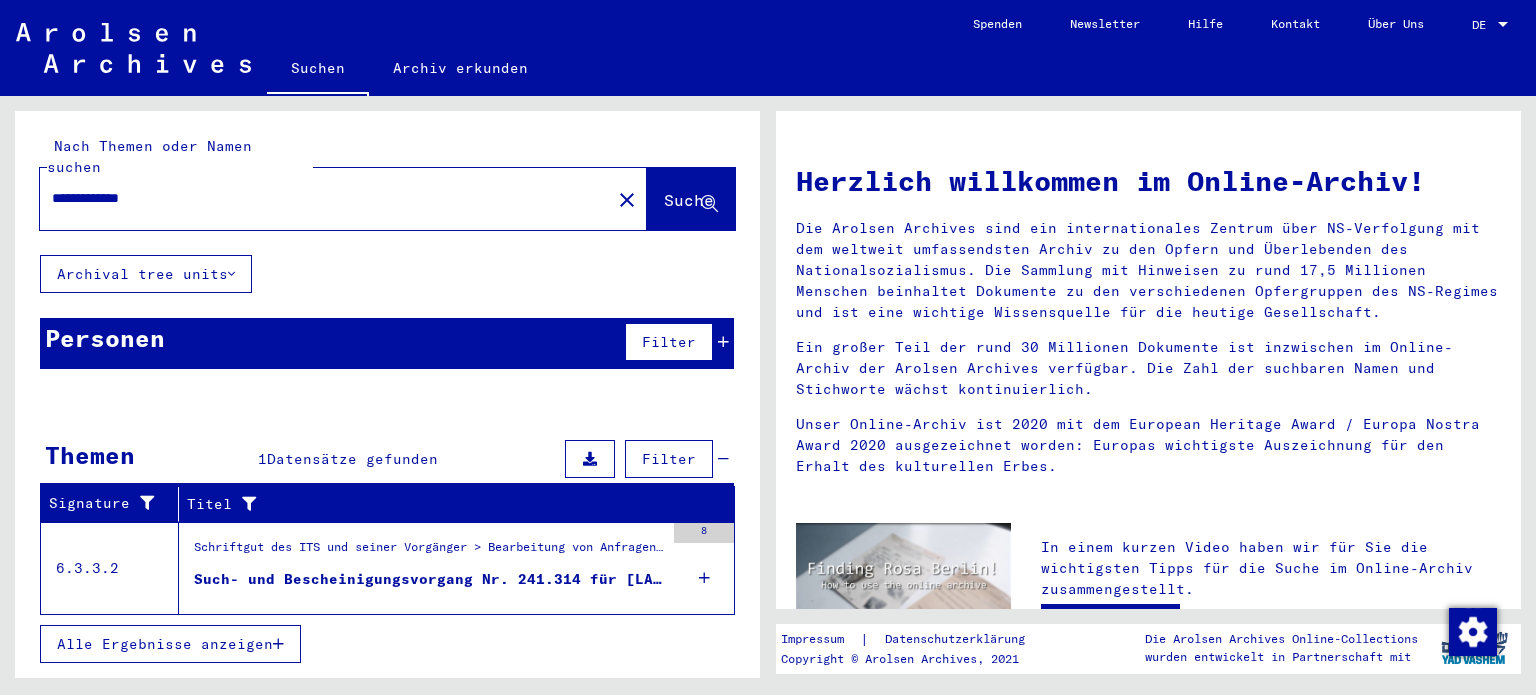 click on "Schriftgut des ITS und seiner Vorgänger > Bearbeitung von Anfragen > Fallbezogene Akten des ITS ab 1947 > T/D-Fallablage > Such- und Bescheinigungsvorgänge mit den (T/D-) Nummern von 1 bis 249.999 > Such- und Bescheinigungsvorgänge mit den (T/D-) Nummern von 241.000 bis 241.499 Such- und Bescheinigungsvorgang Nr. 241.314 für [LAST], [LAST] geboren [DATE]" at bounding box center [429, 568] 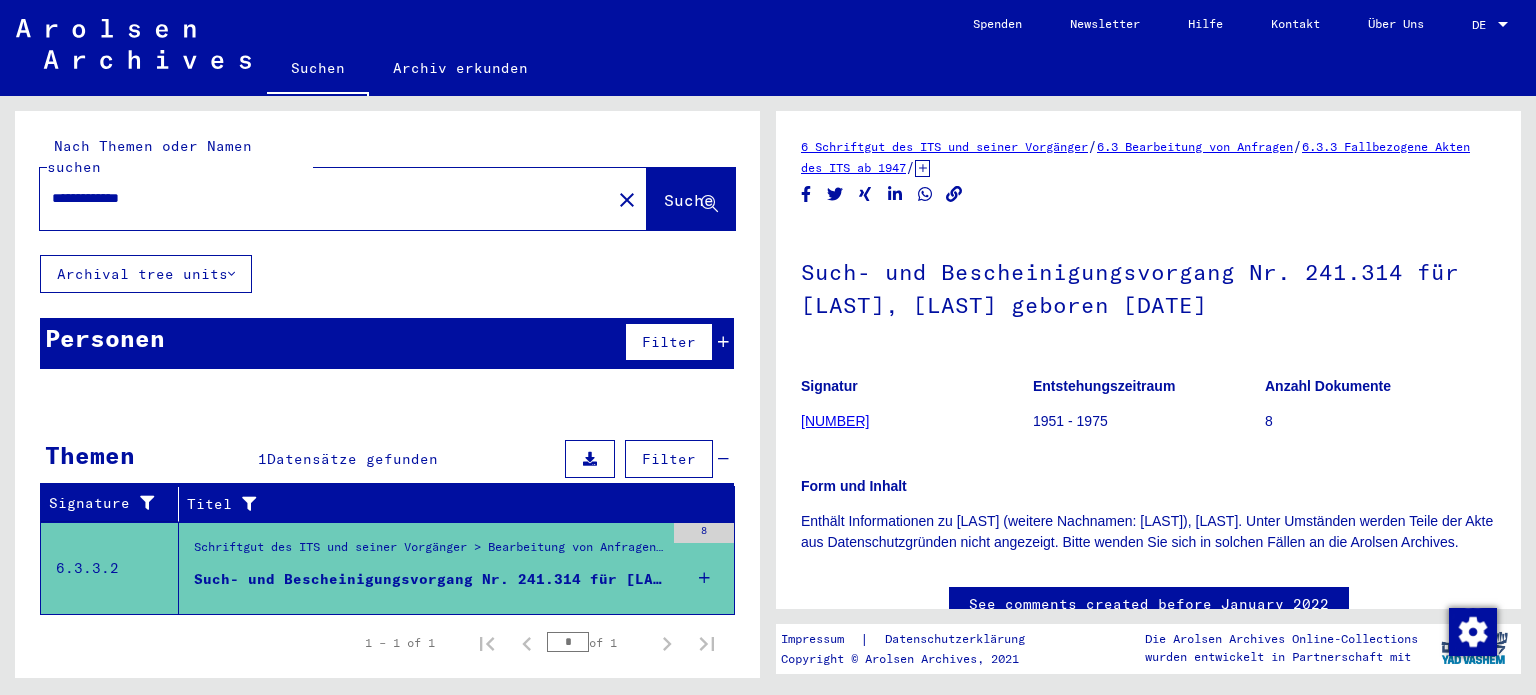 scroll, scrollTop: 0, scrollLeft: 0, axis: both 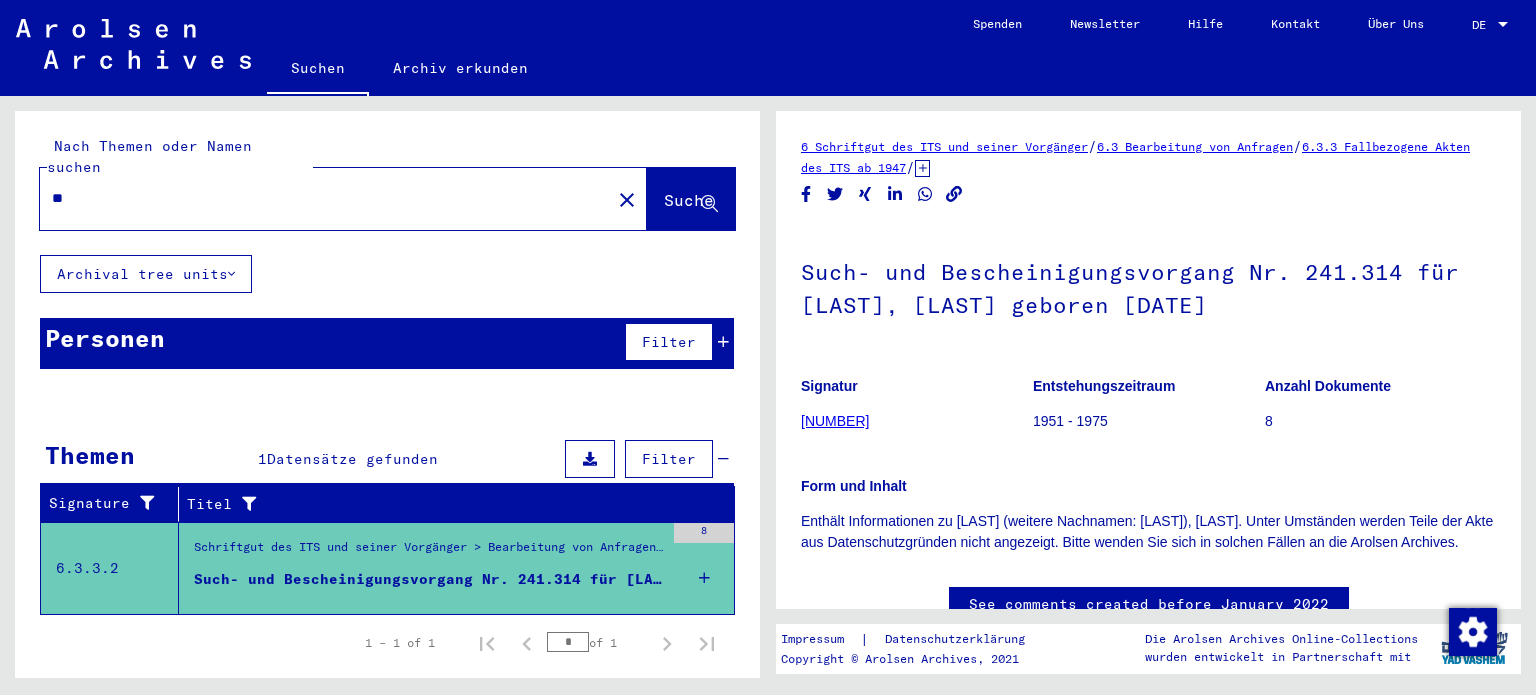 type on "*" 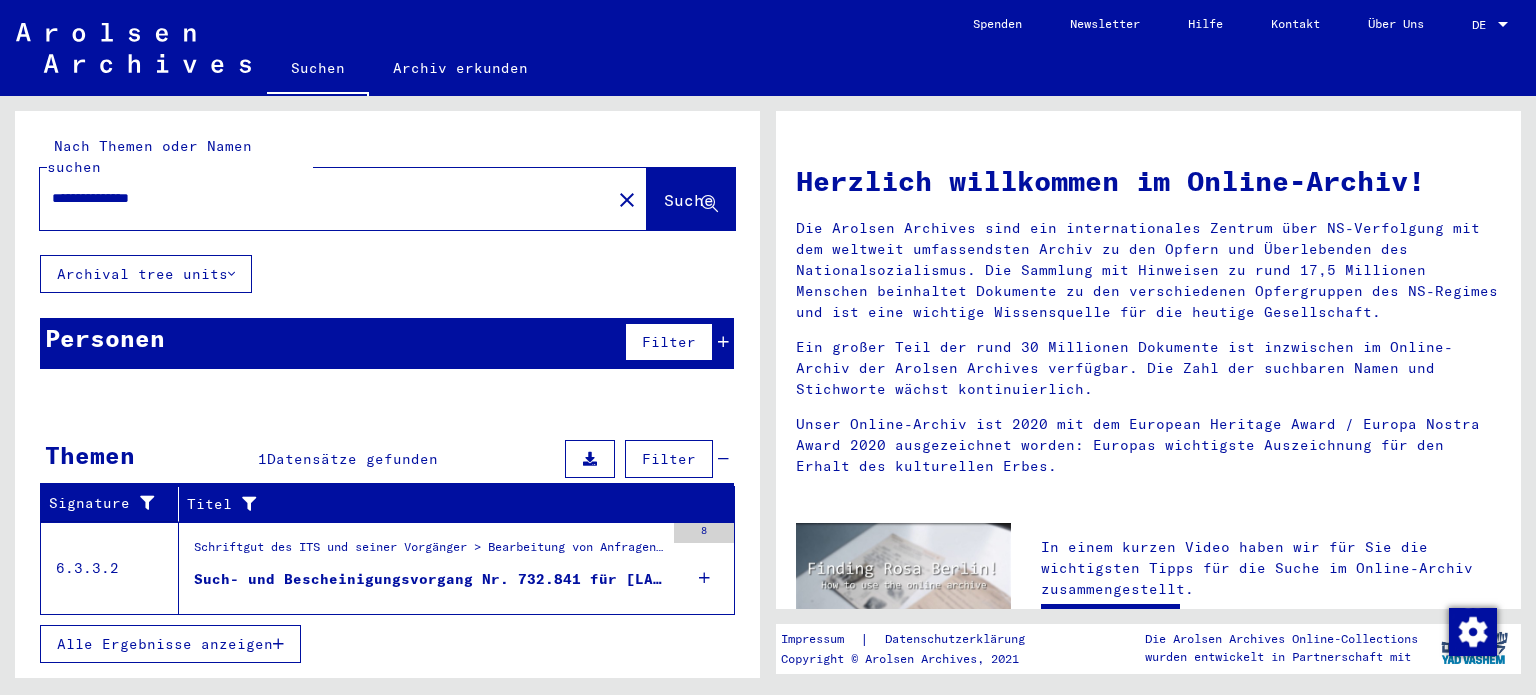 click on "Schriftgut des ITS und seiner Vorgänger > Bearbeitung von Anfragen > Fallbezogene Akten des ITS ab 1947 > T/D-Fallablage > Such- und Bescheinigungsvorgänge mit den (T/D-) Nummern von 500.000 bis 749.999 > Such- und Bescheinigungsvorgänge mit den (T/D-) Nummern von 732.500 bis 732.999" at bounding box center [429, 552] 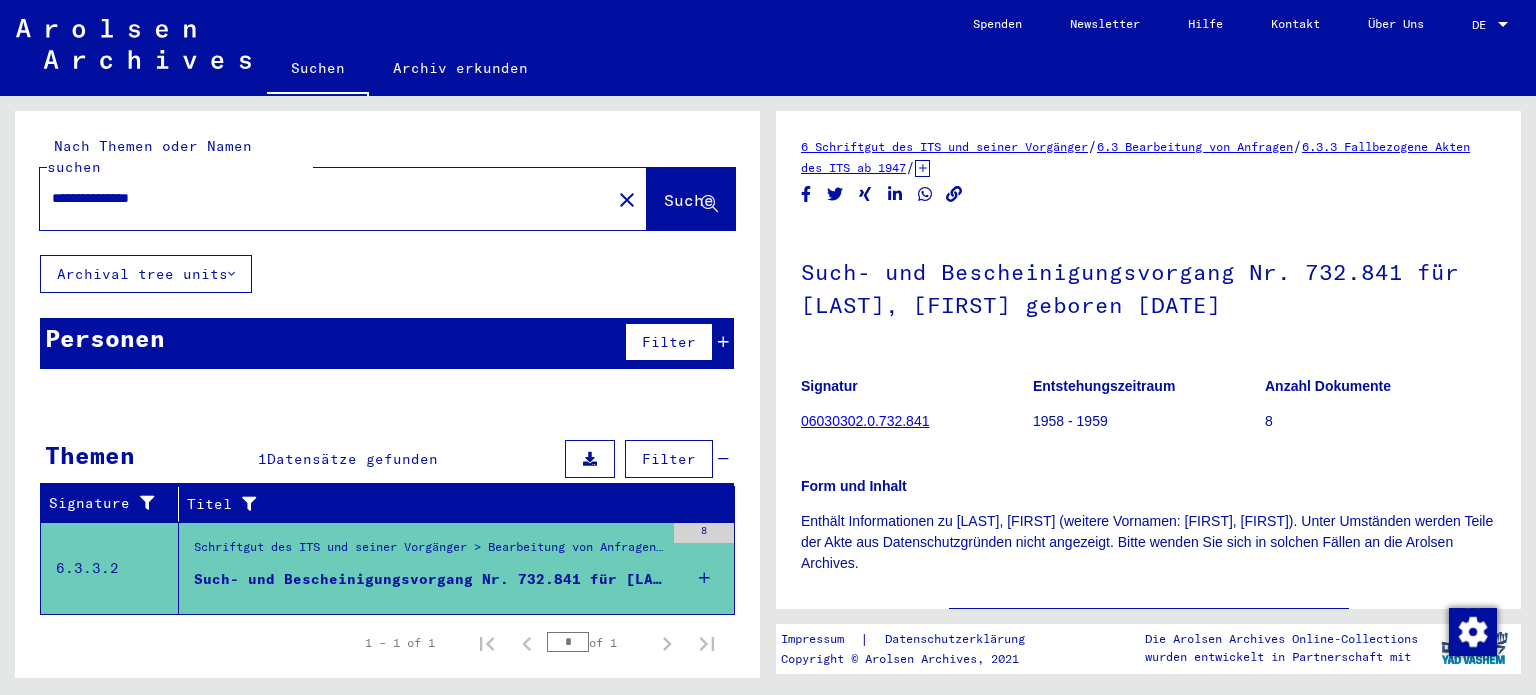scroll, scrollTop: 0, scrollLeft: 0, axis: both 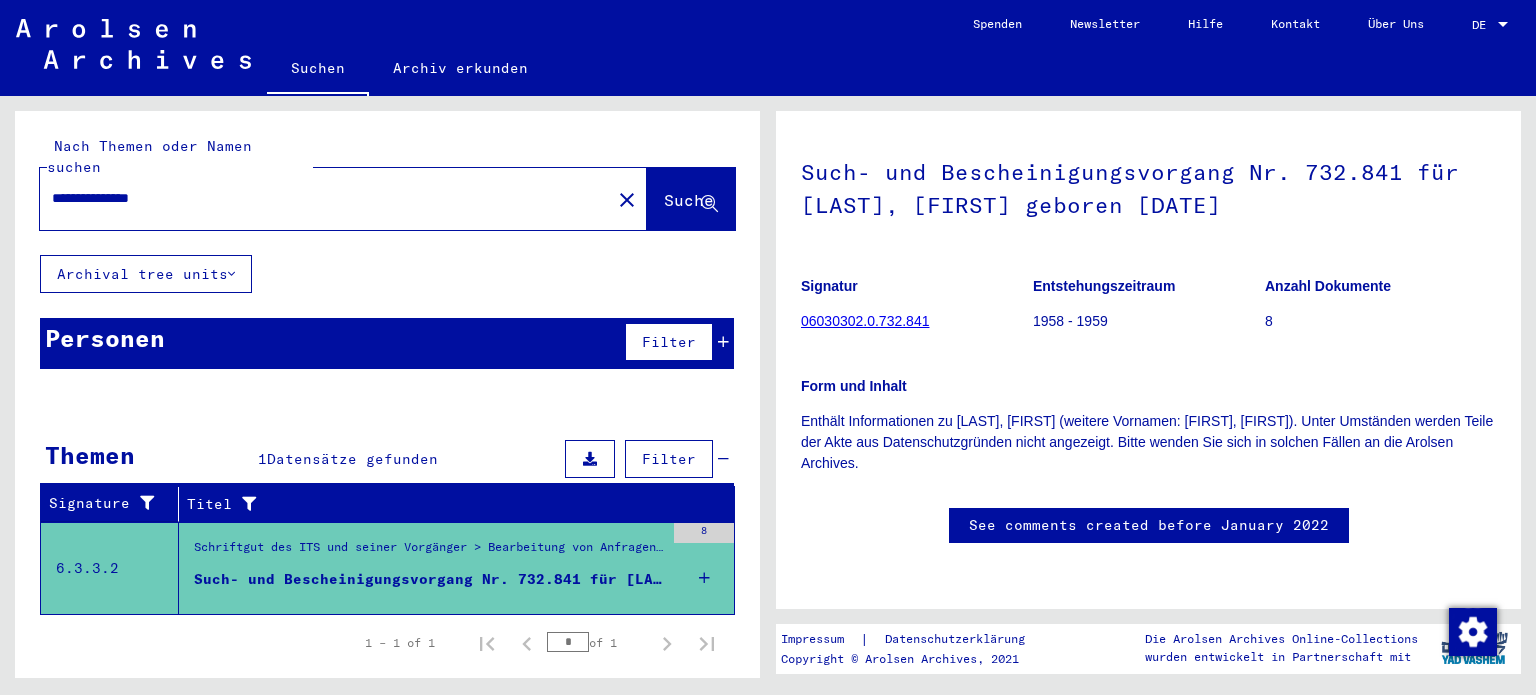 click on "**********" at bounding box center [325, 198] 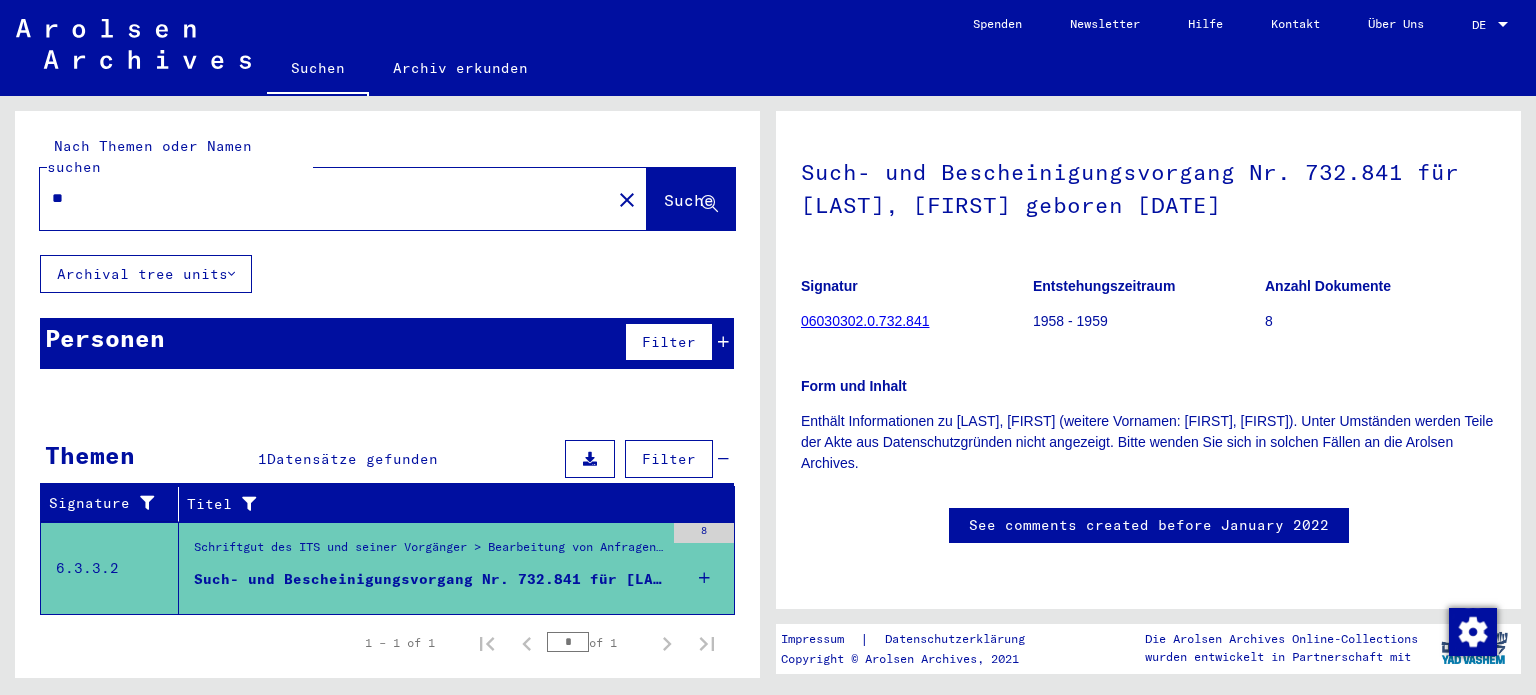 type on "*" 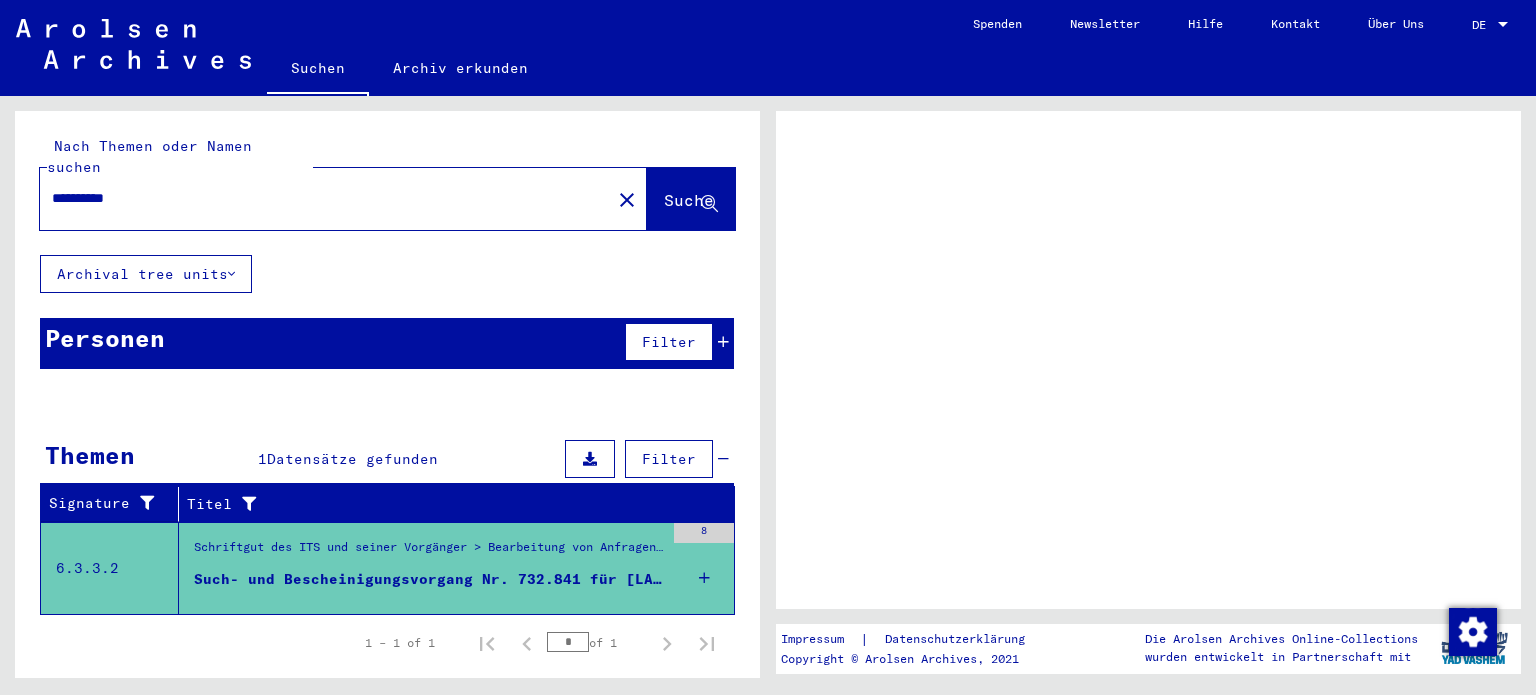 scroll, scrollTop: 0, scrollLeft: 0, axis: both 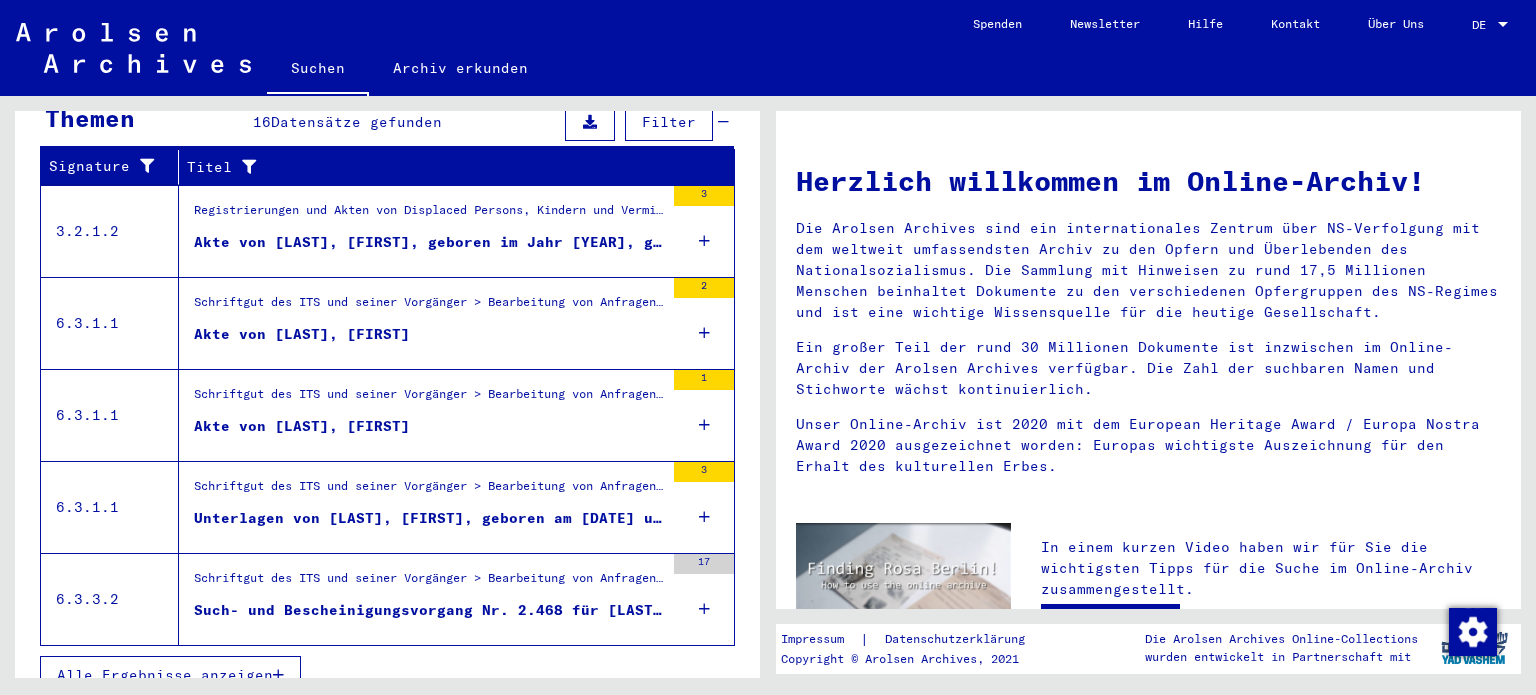 click on "Akte von [LAST], [FIRST]" at bounding box center [429, 339] 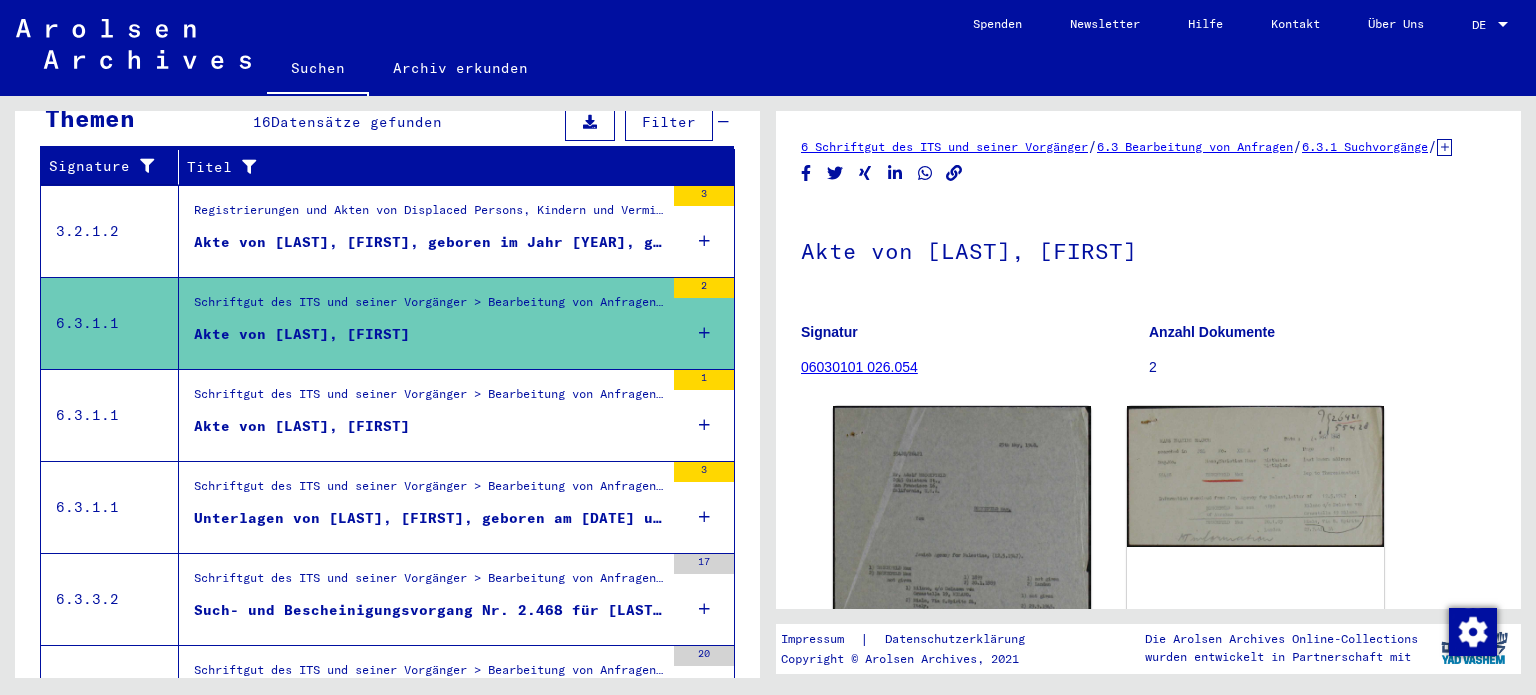 scroll, scrollTop: 0, scrollLeft: 0, axis: both 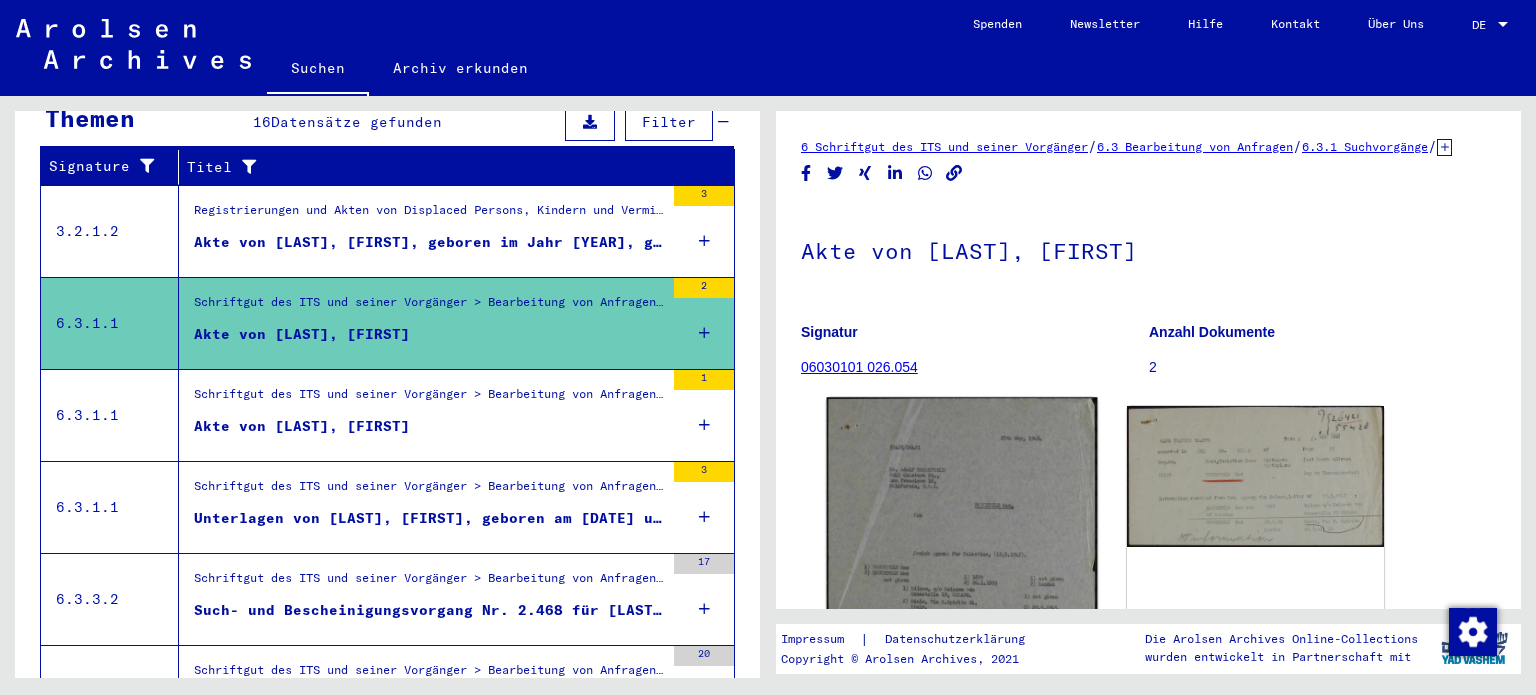 click 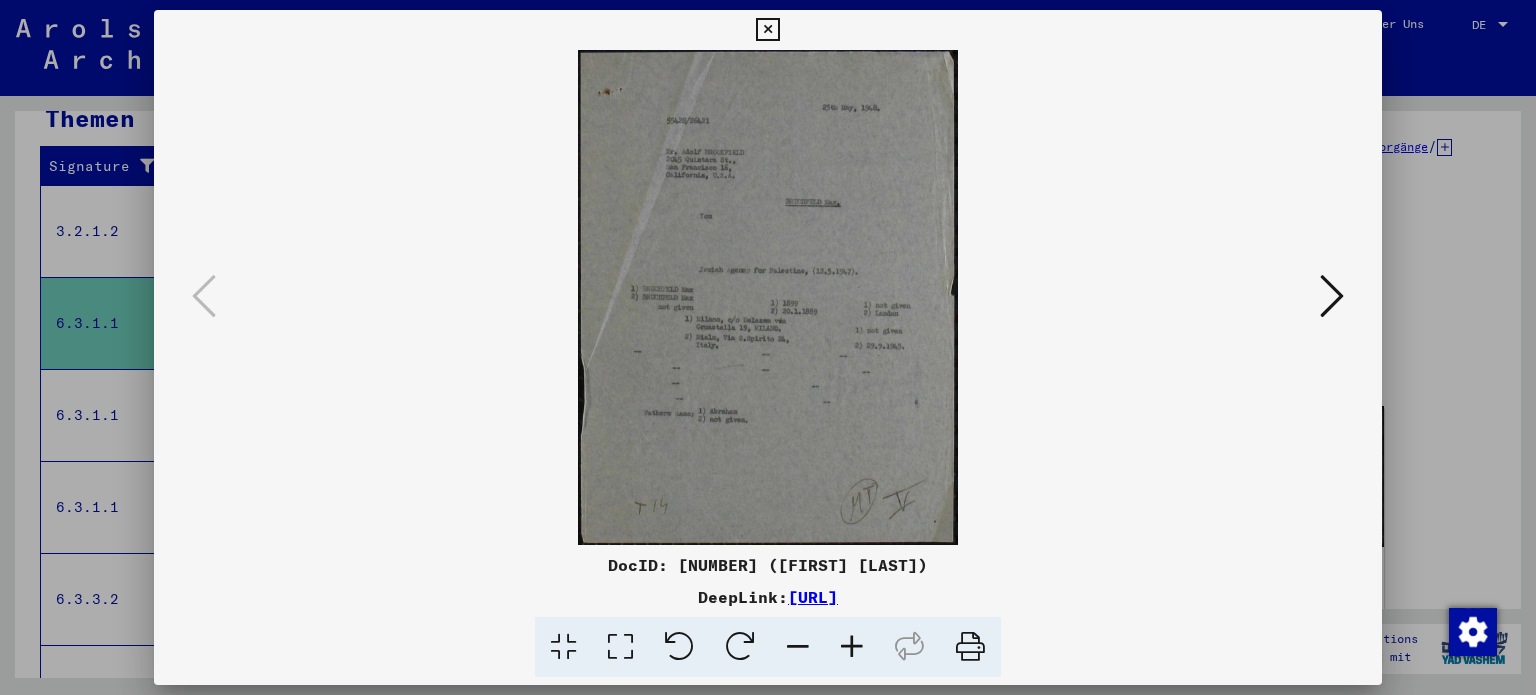 click at bounding box center (768, 297) 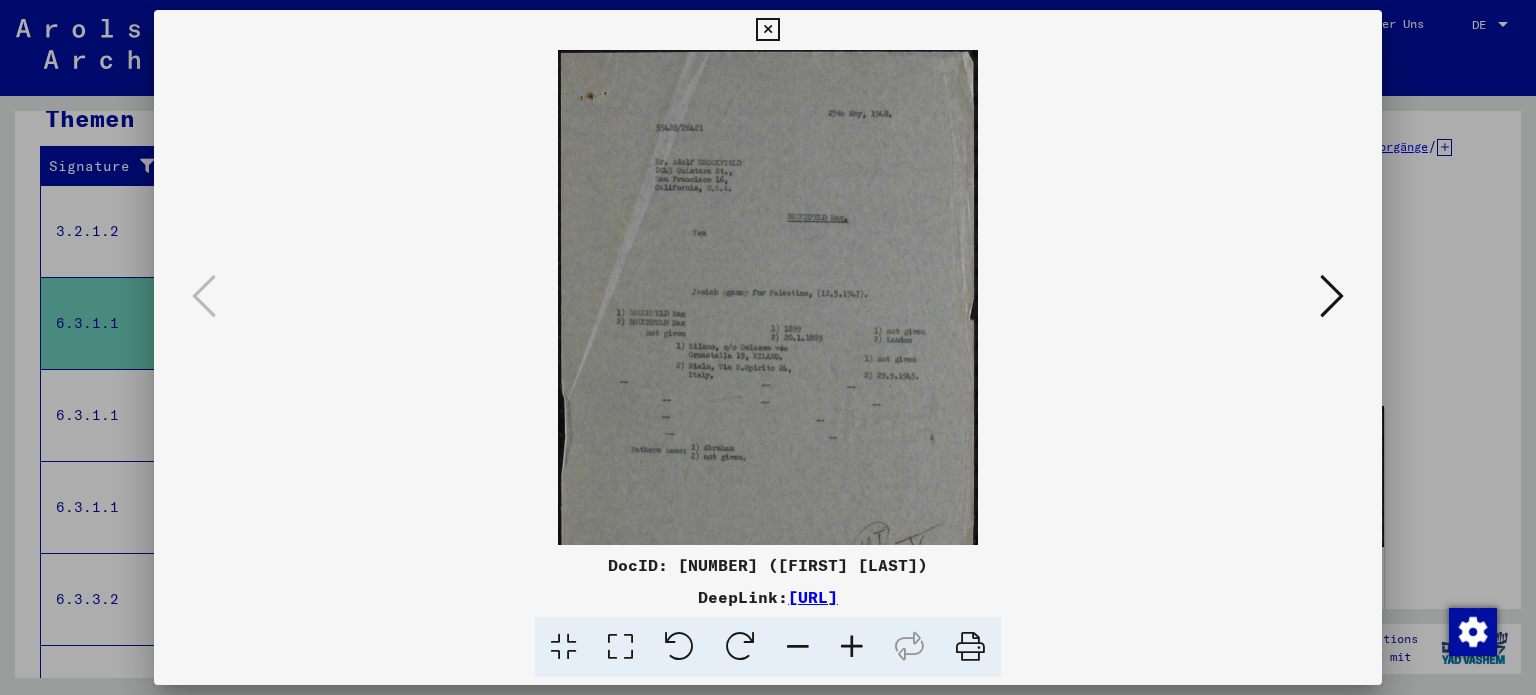 click at bounding box center (852, 647) 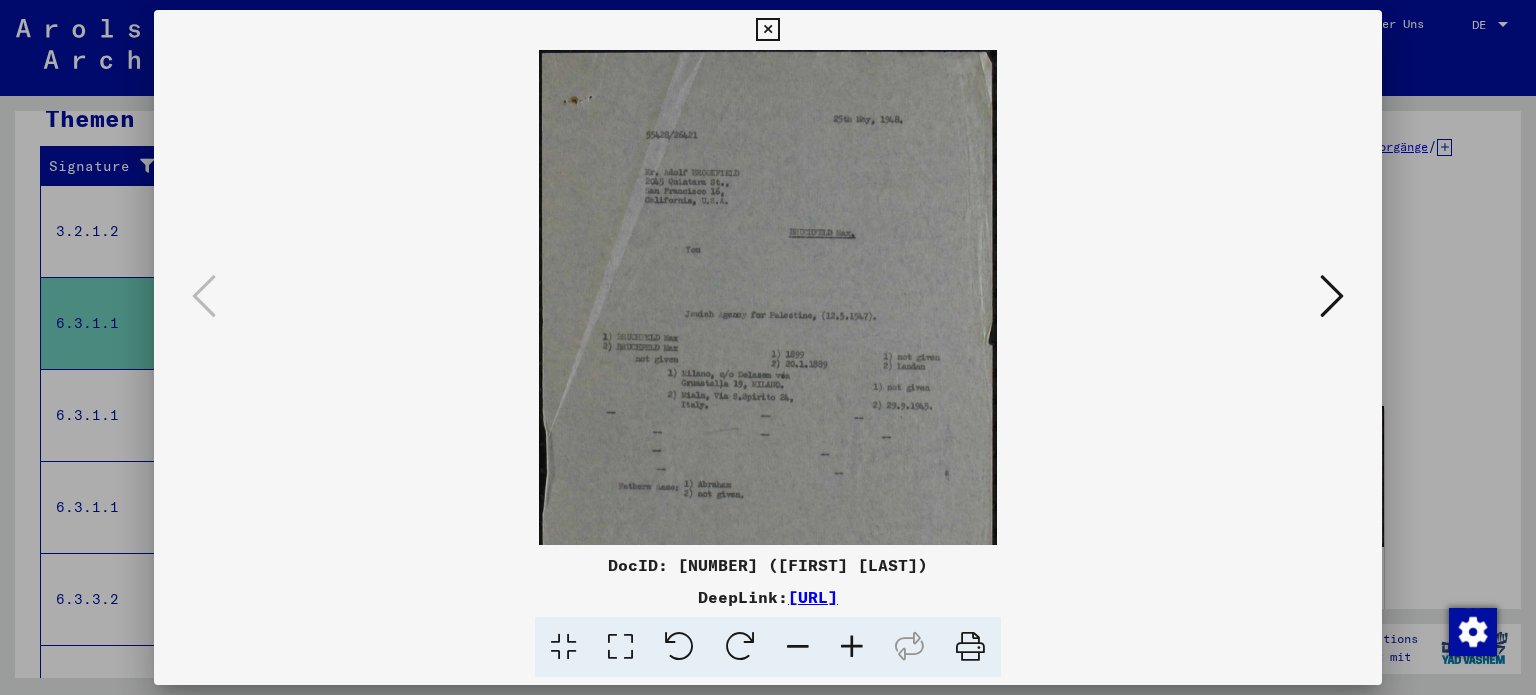 click at bounding box center (852, 647) 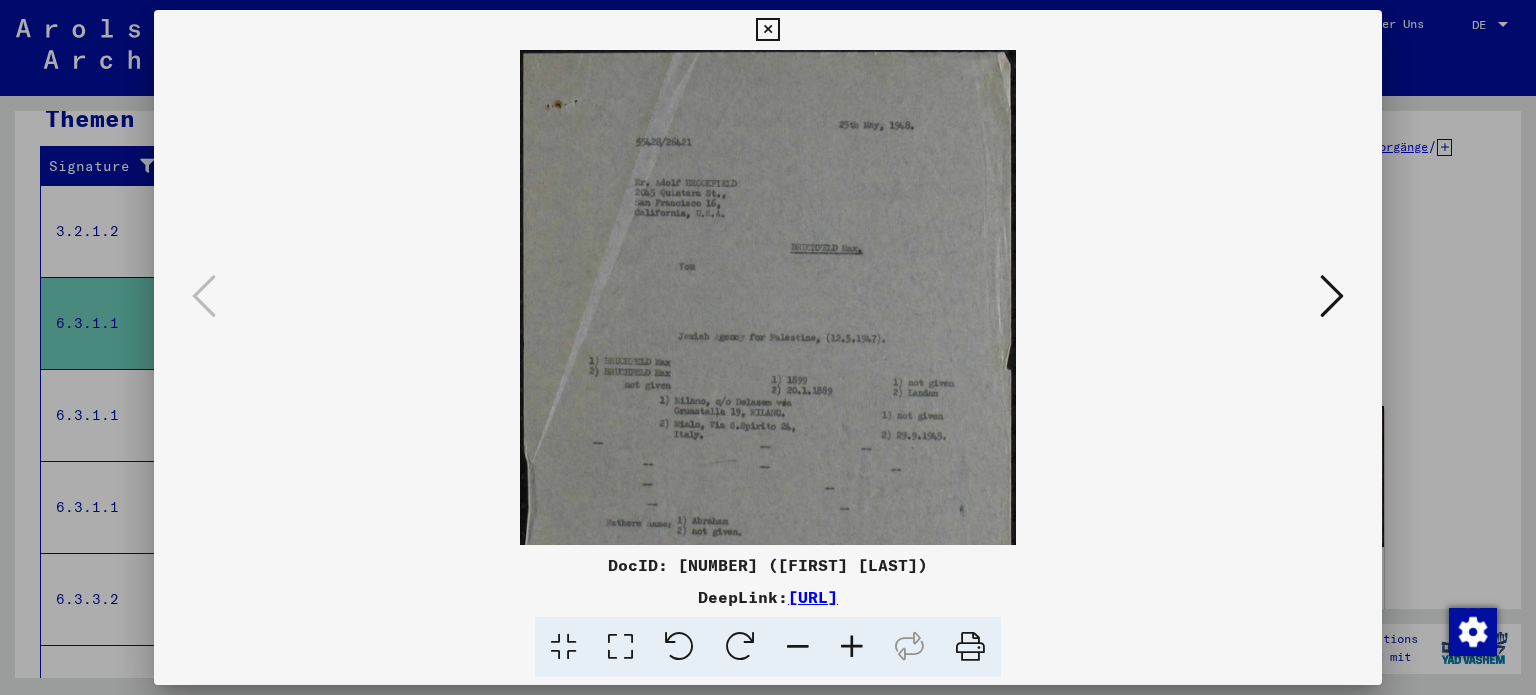 click at bounding box center [852, 647] 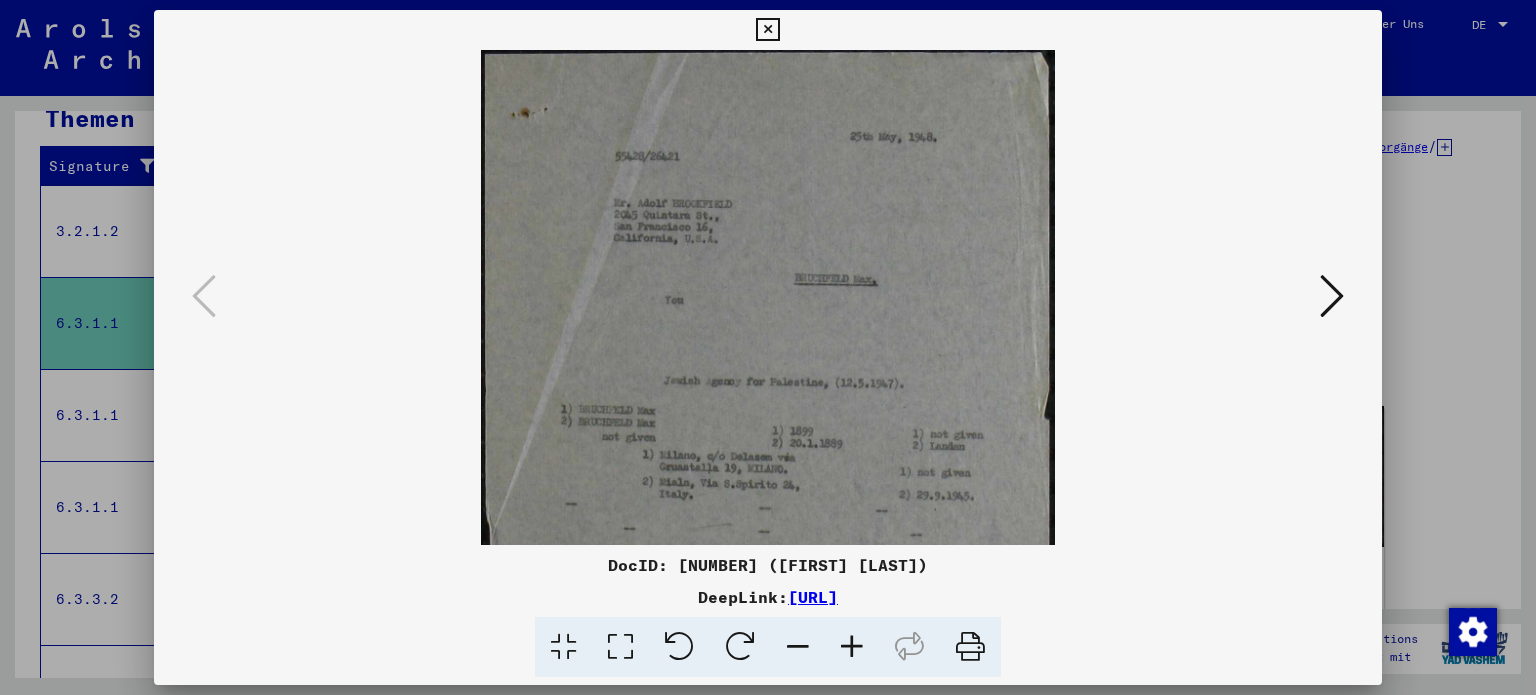 click at bounding box center [852, 647] 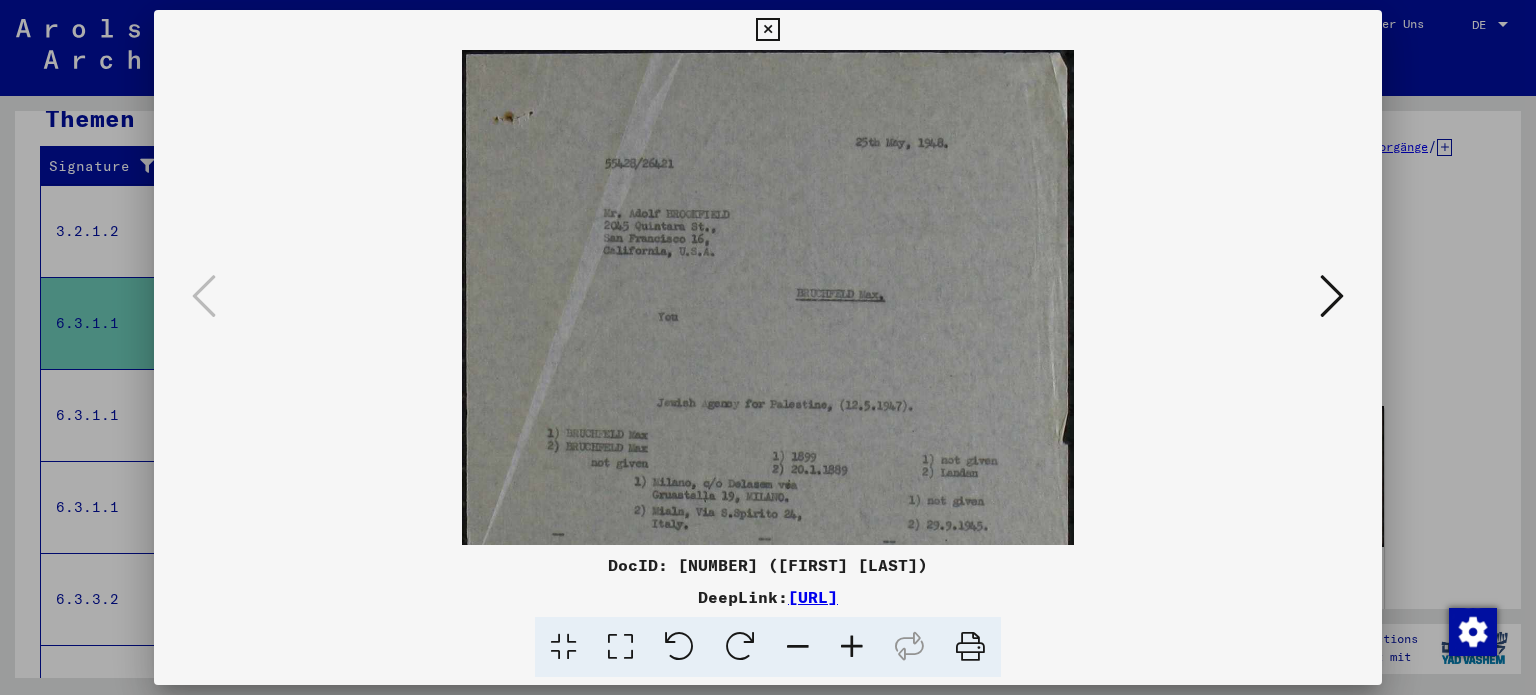 click at bounding box center [852, 647] 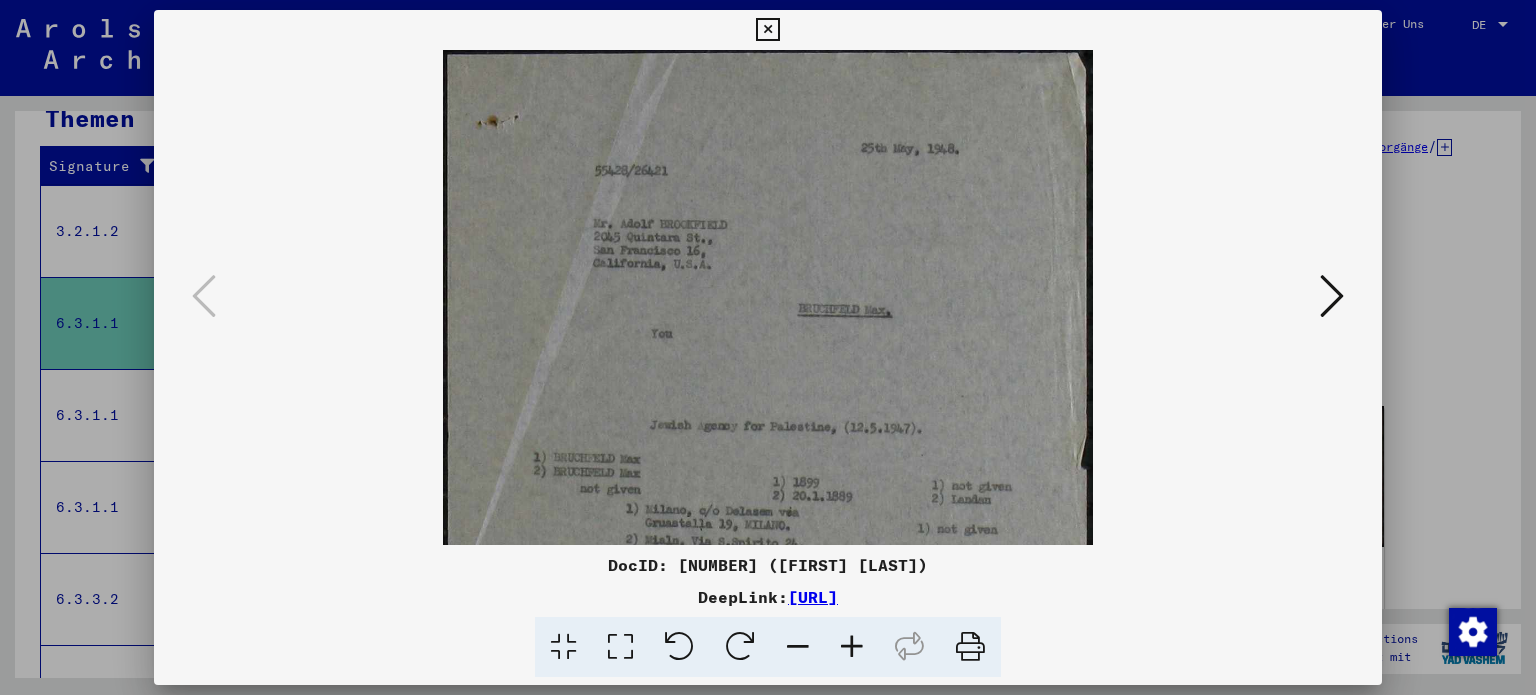 click at bounding box center [852, 647] 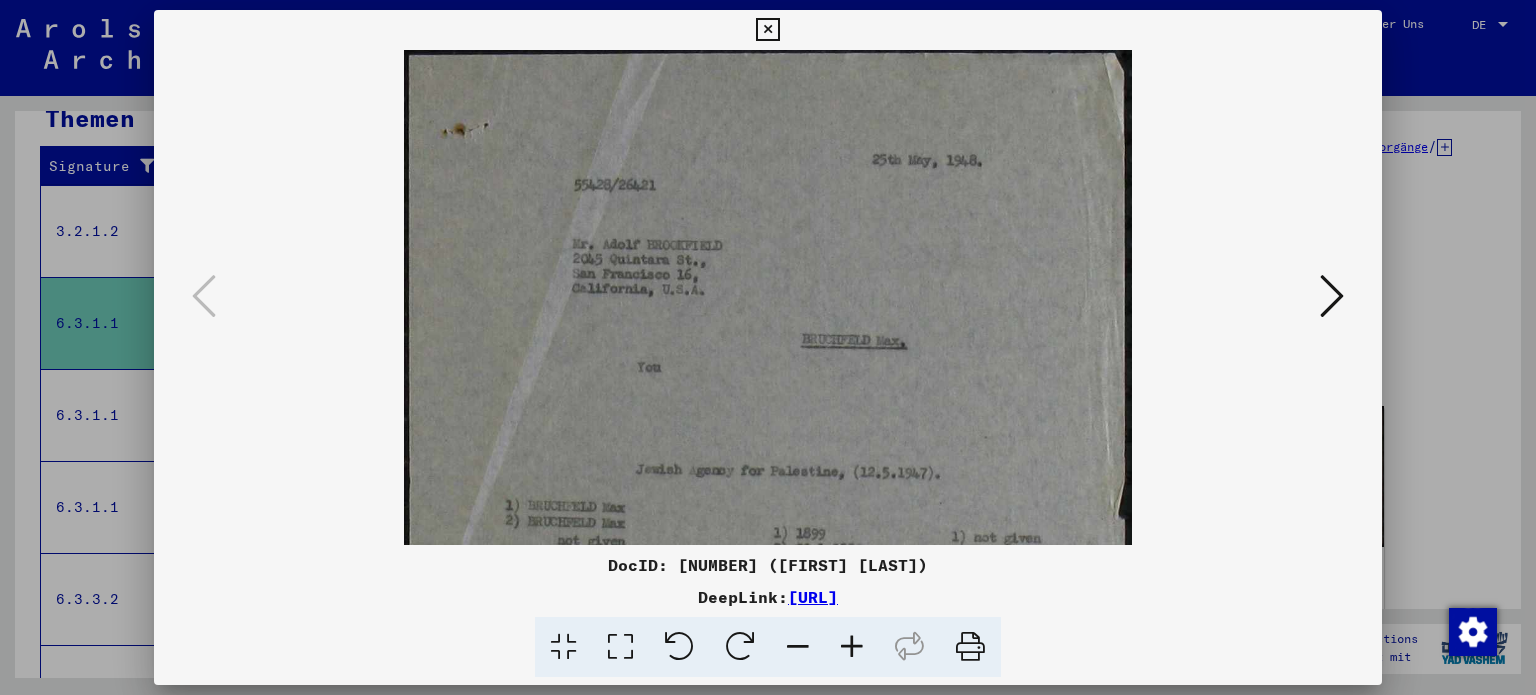 click at bounding box center (852, 647) 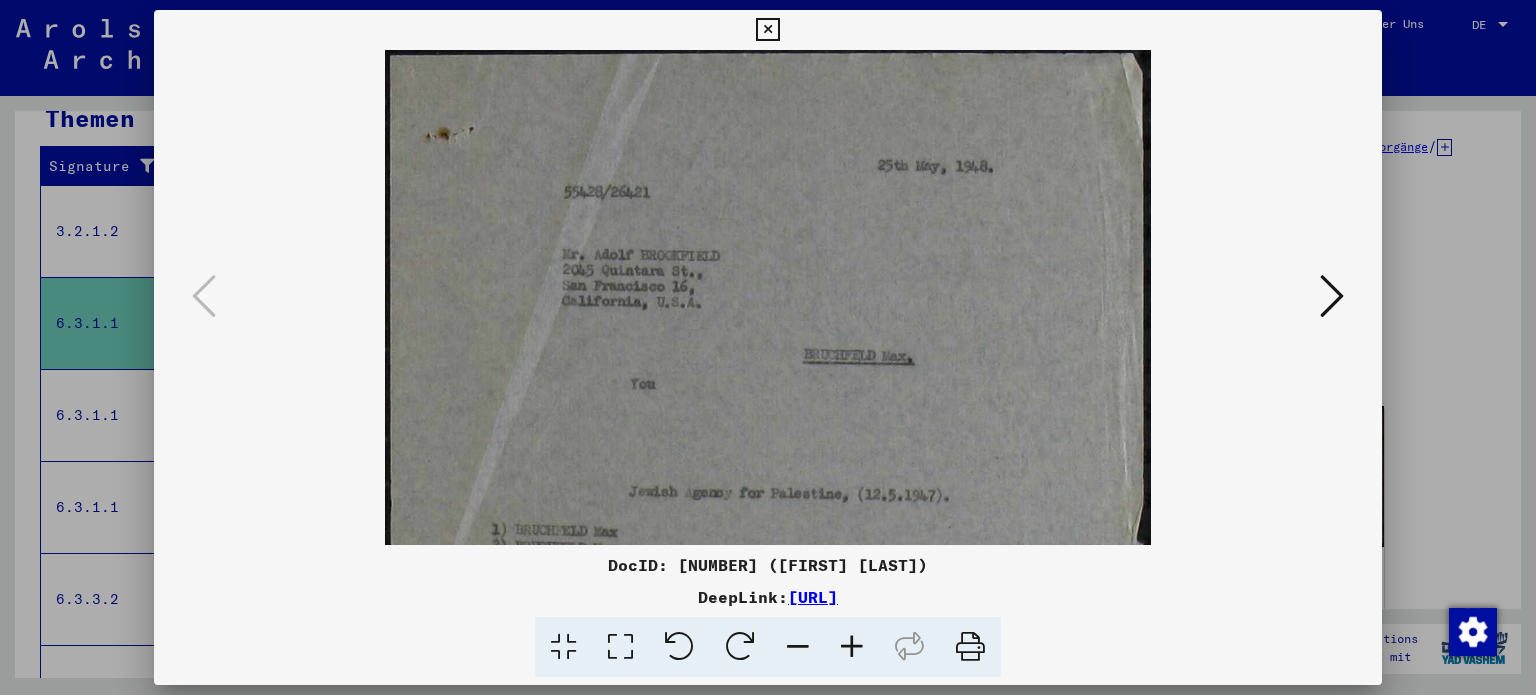 click at bounding box center [852, 647] 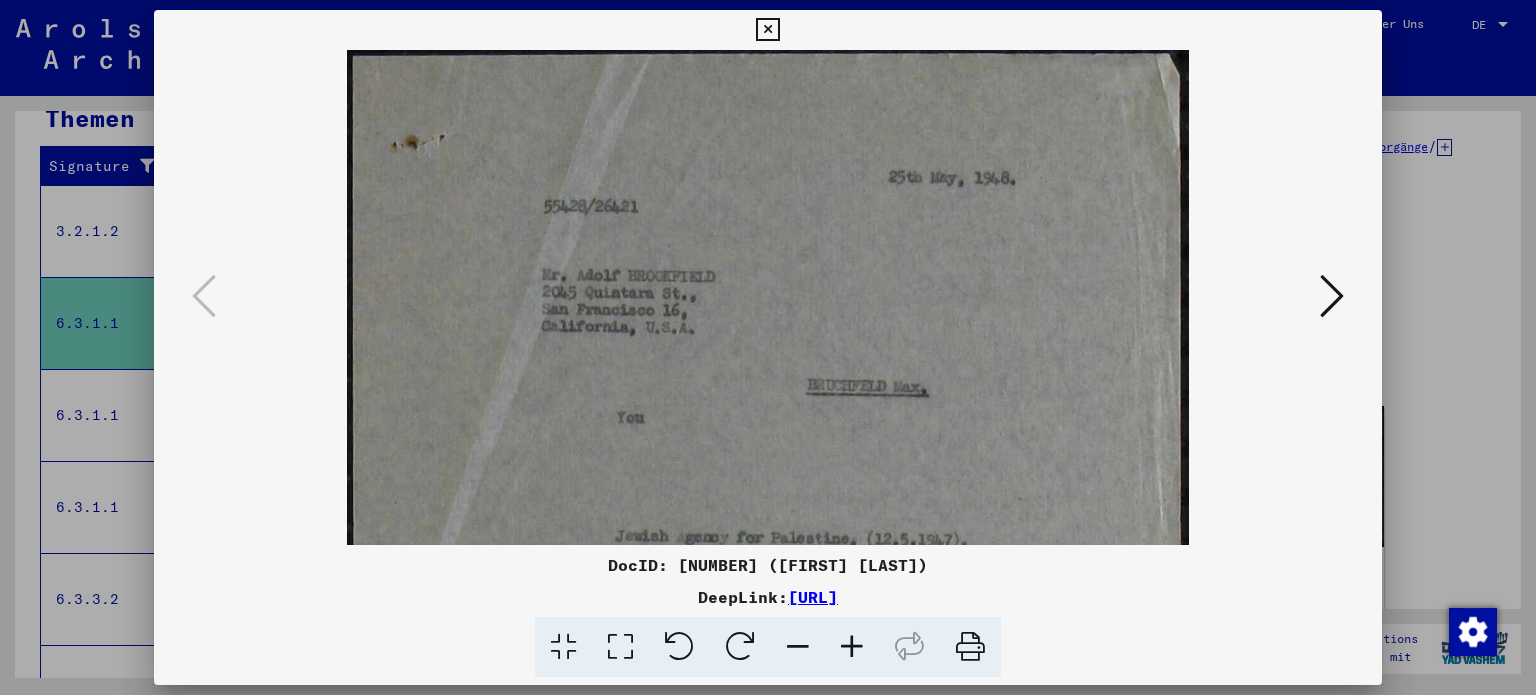 click at bounding box center (852, 647) 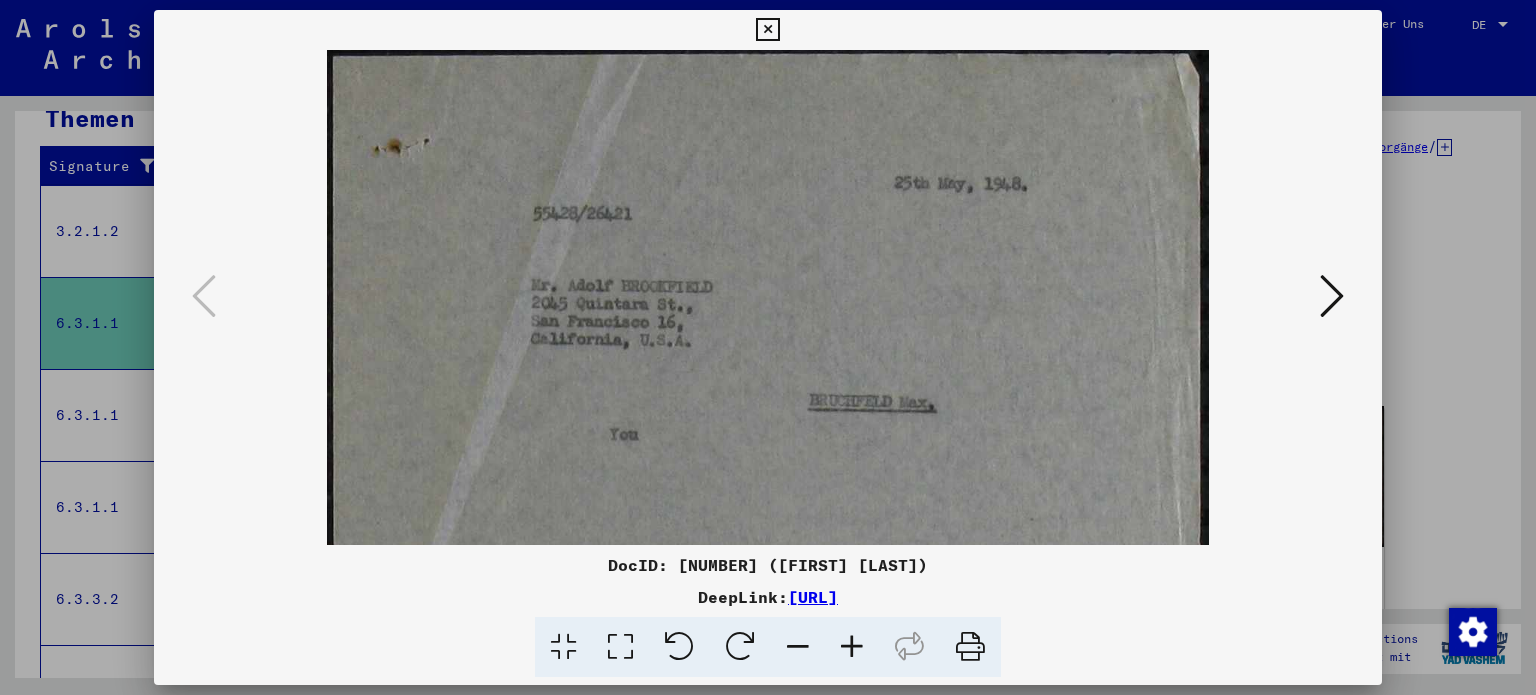 click at bounding box center [852, 647] 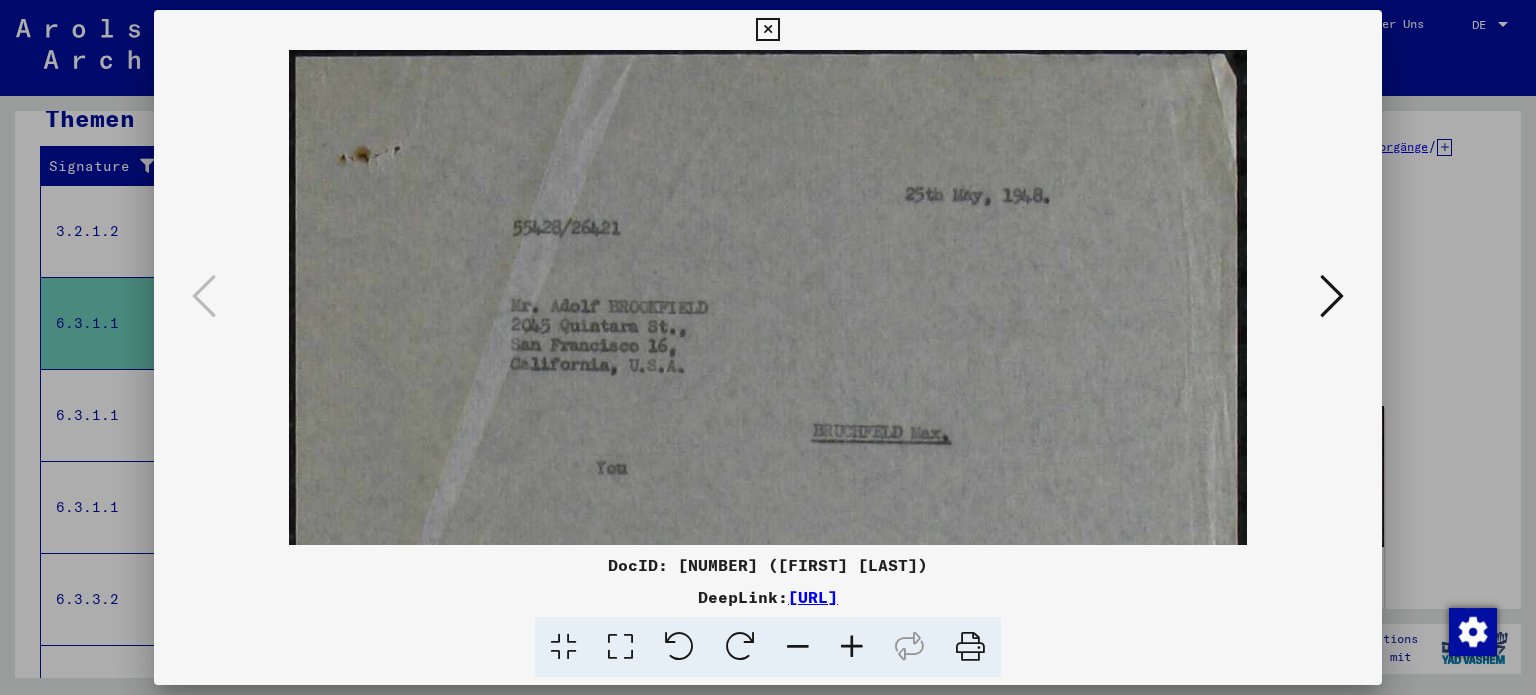 click at bounding box center [852, 647] 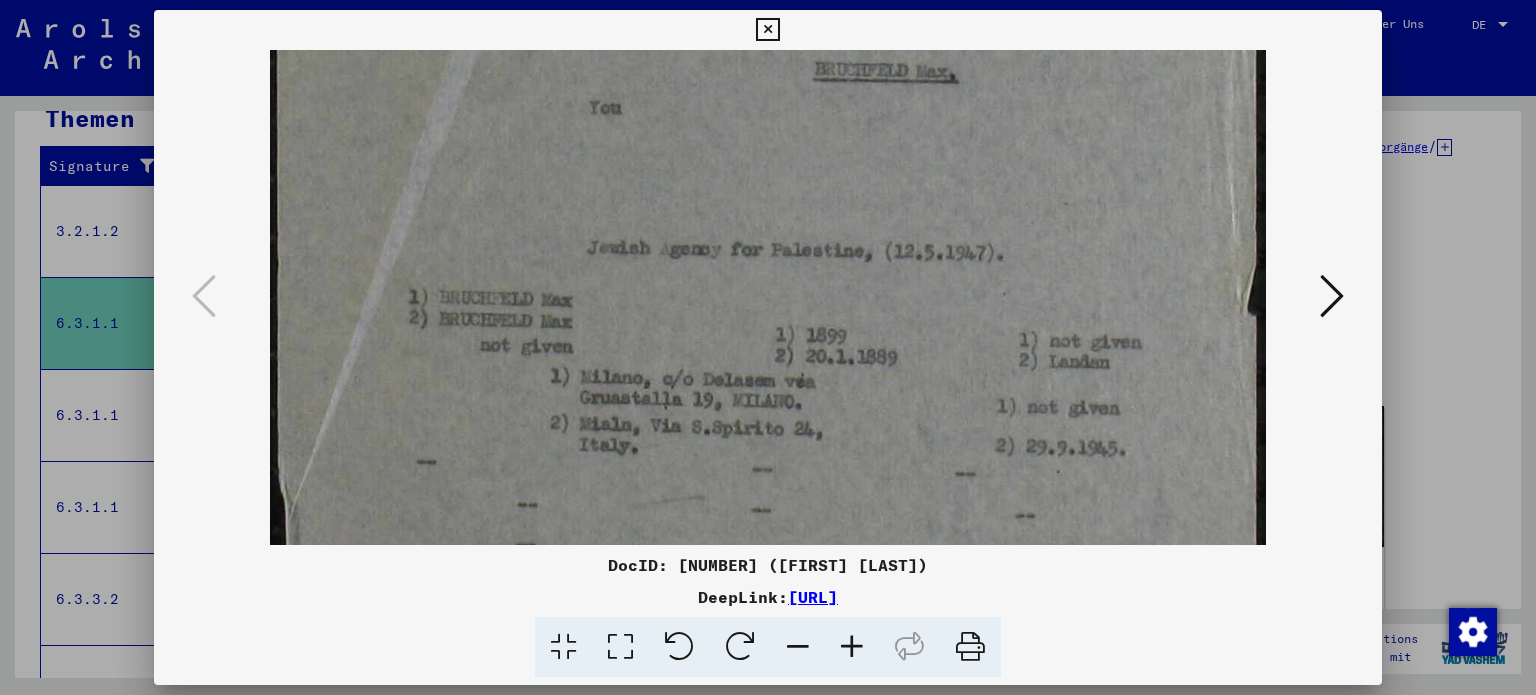 scroll, scrollTop: 384, scrollLeft: 0, axis: vertical 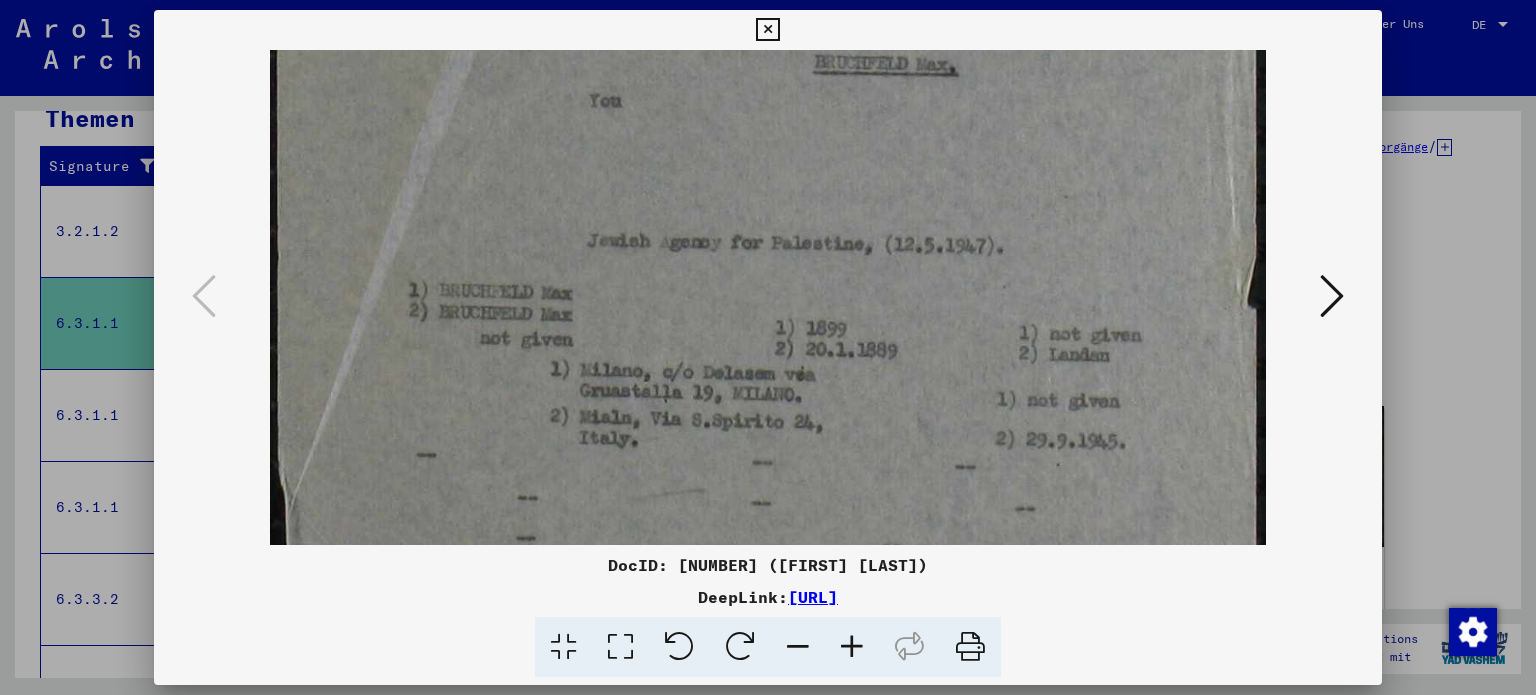drag, startPoint x: 868, startPoint y: 471, endPoint x: 824, endPoint y: 88, distance: 385.51913 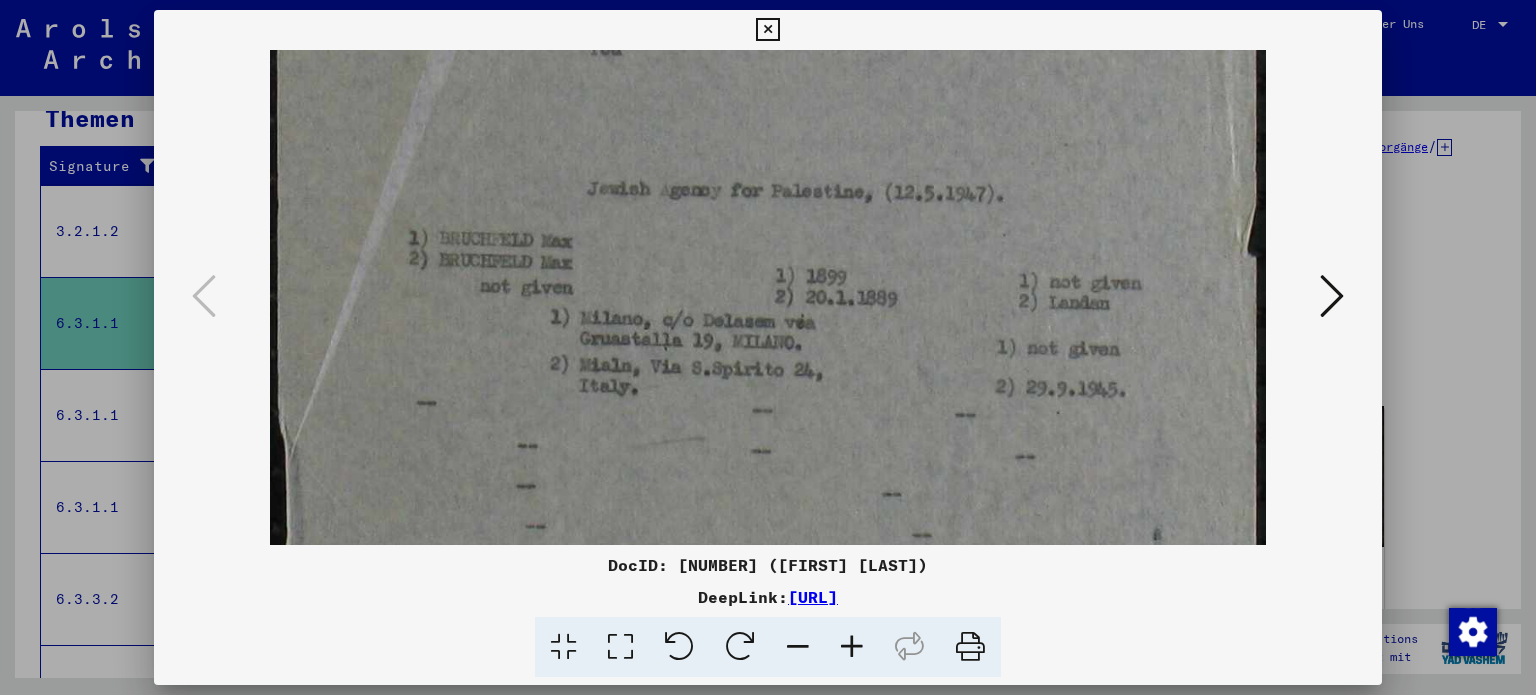 scroll, scrollTop: 443, scrollLeft: 0, axis: vertical 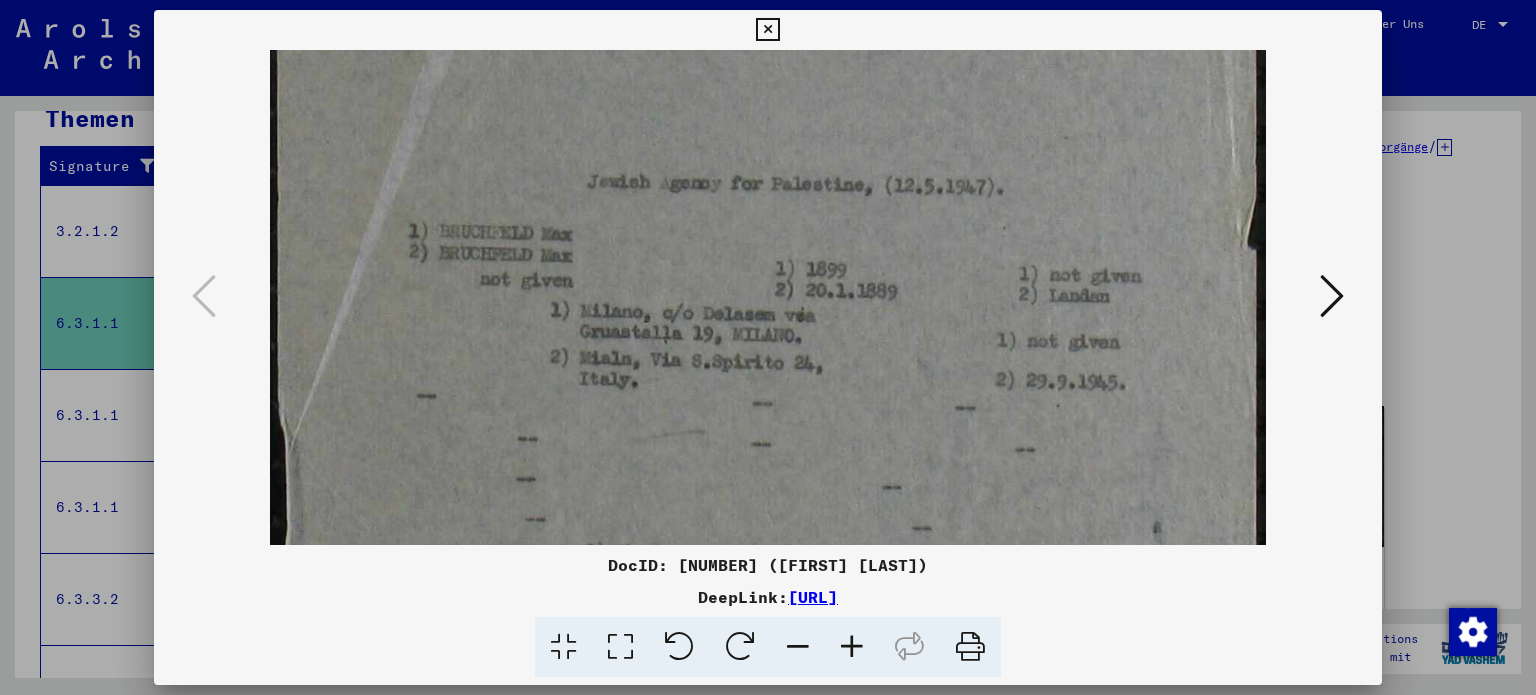 drag, startPoint x: 815, startPoint y: 275, endPoint x: 818, endPoint y: 218, distance: 57.07889 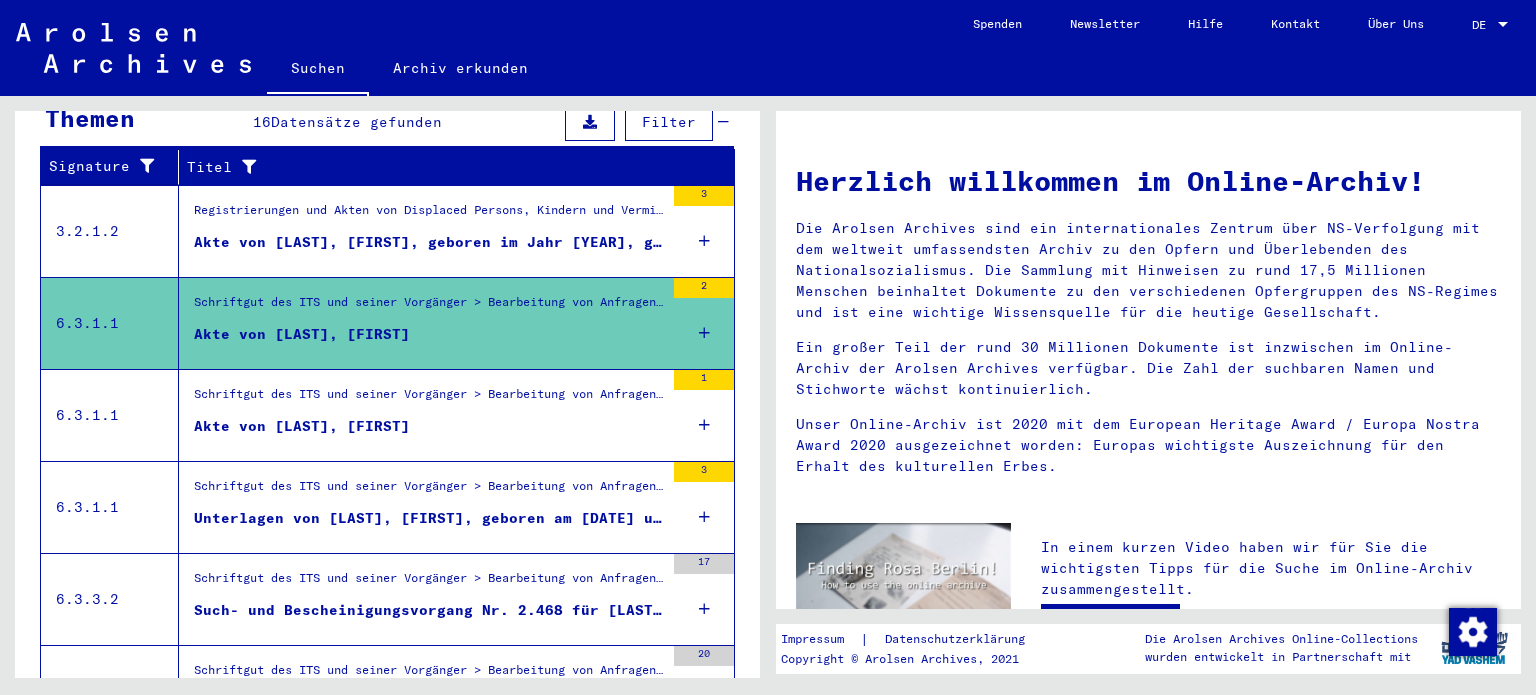 click on "Akte von [LAST], [FIRST]" at bounding box center [302, 426] 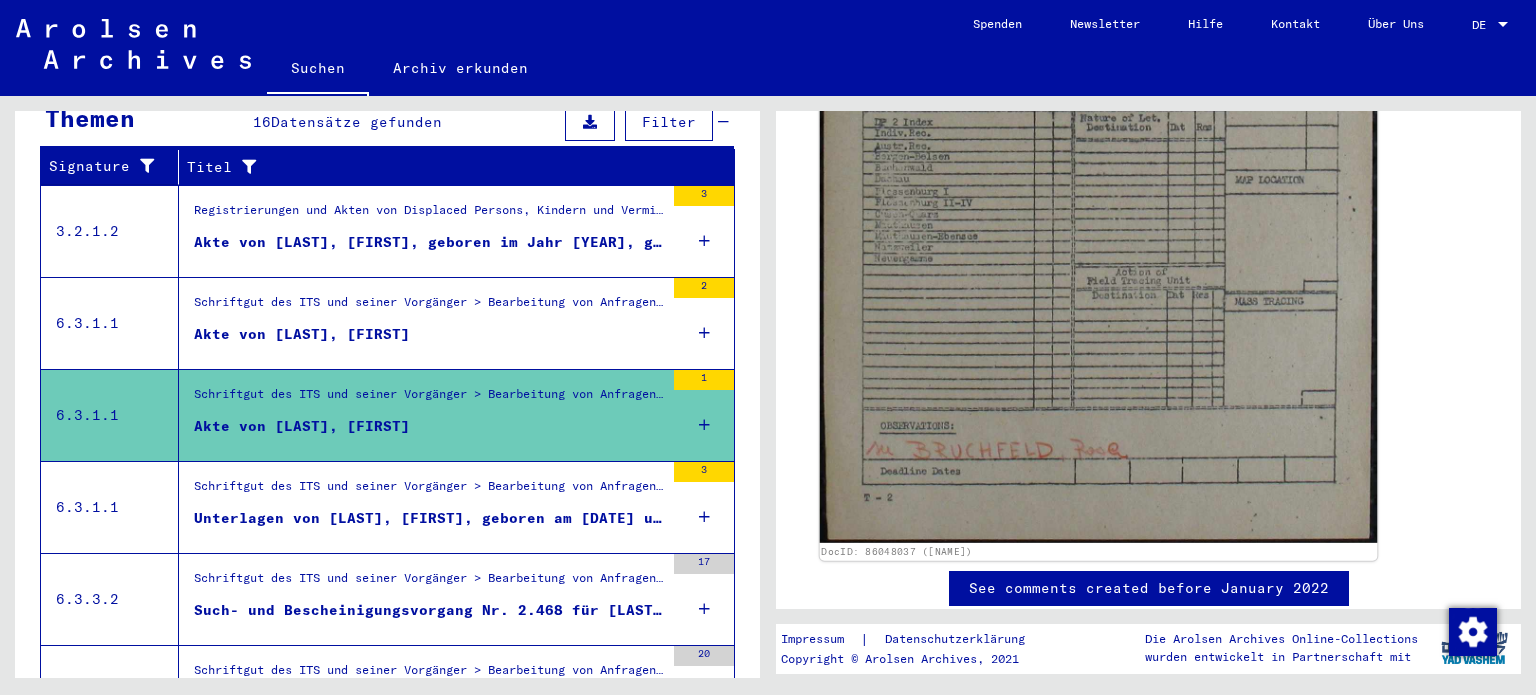 scroll, scrollTop: 571, scrollLeft: 0, axis: vertical 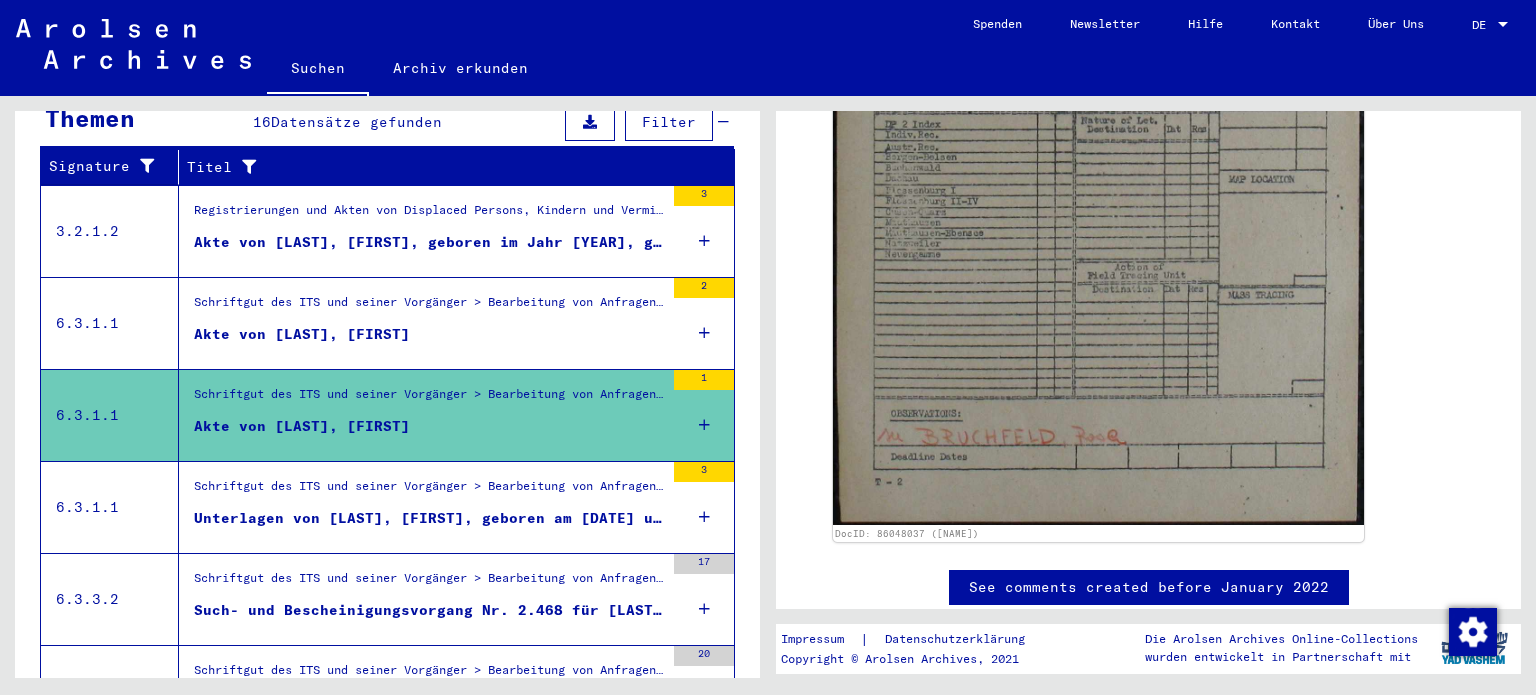 click on "Unterlagen von [LAST], [FIRST], geboren am [DATE] und von weiteren Personen" at bounding box center [429, 518] 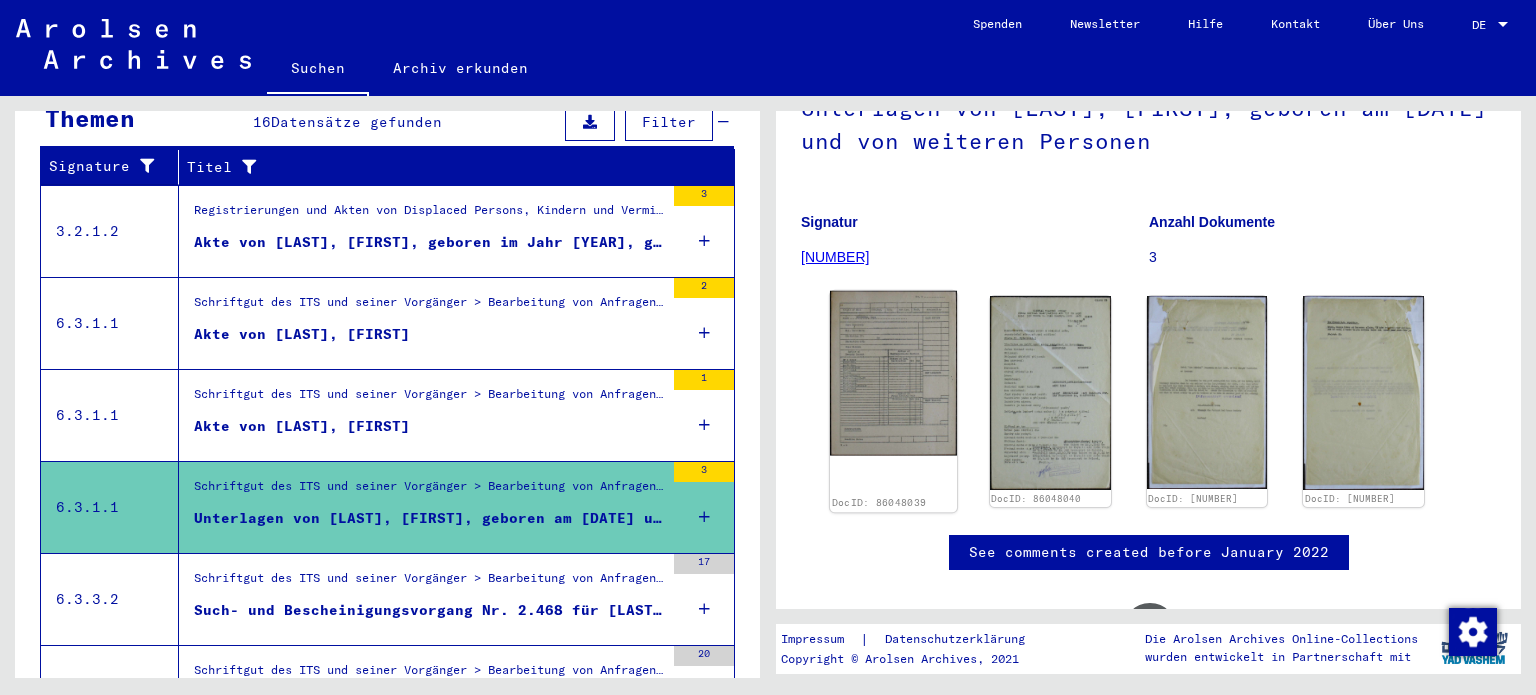 scroll, scrollTop: 144, scrollLeft: 0, axis: vertical 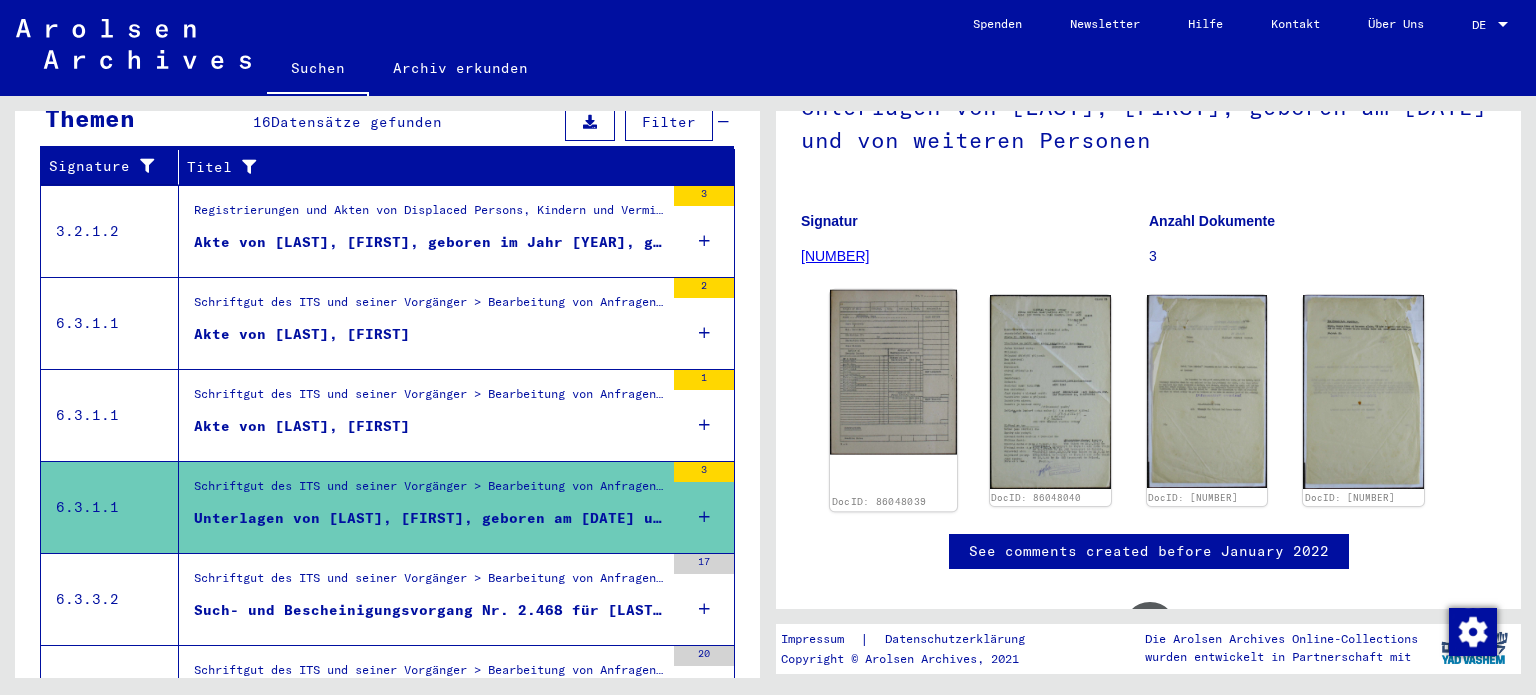 click 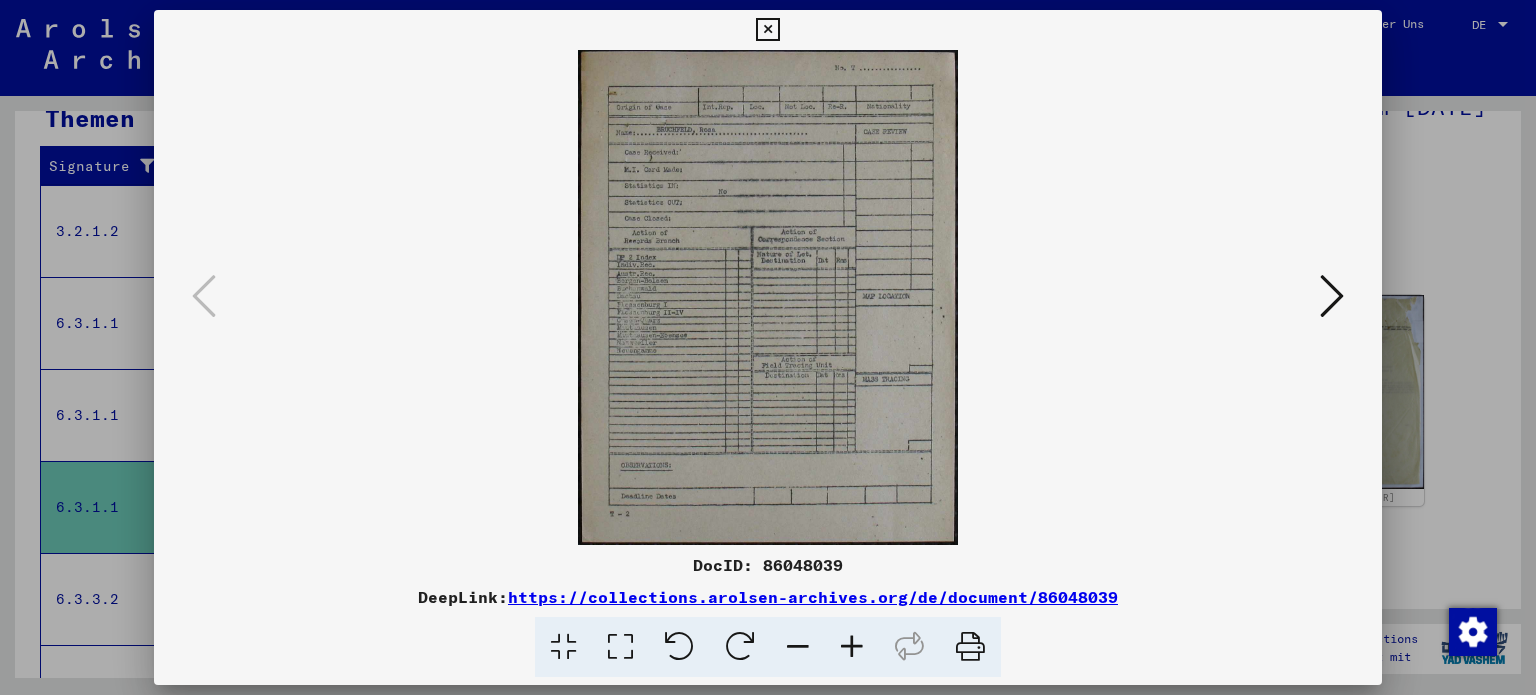 click at bounding box center [1332, 296] 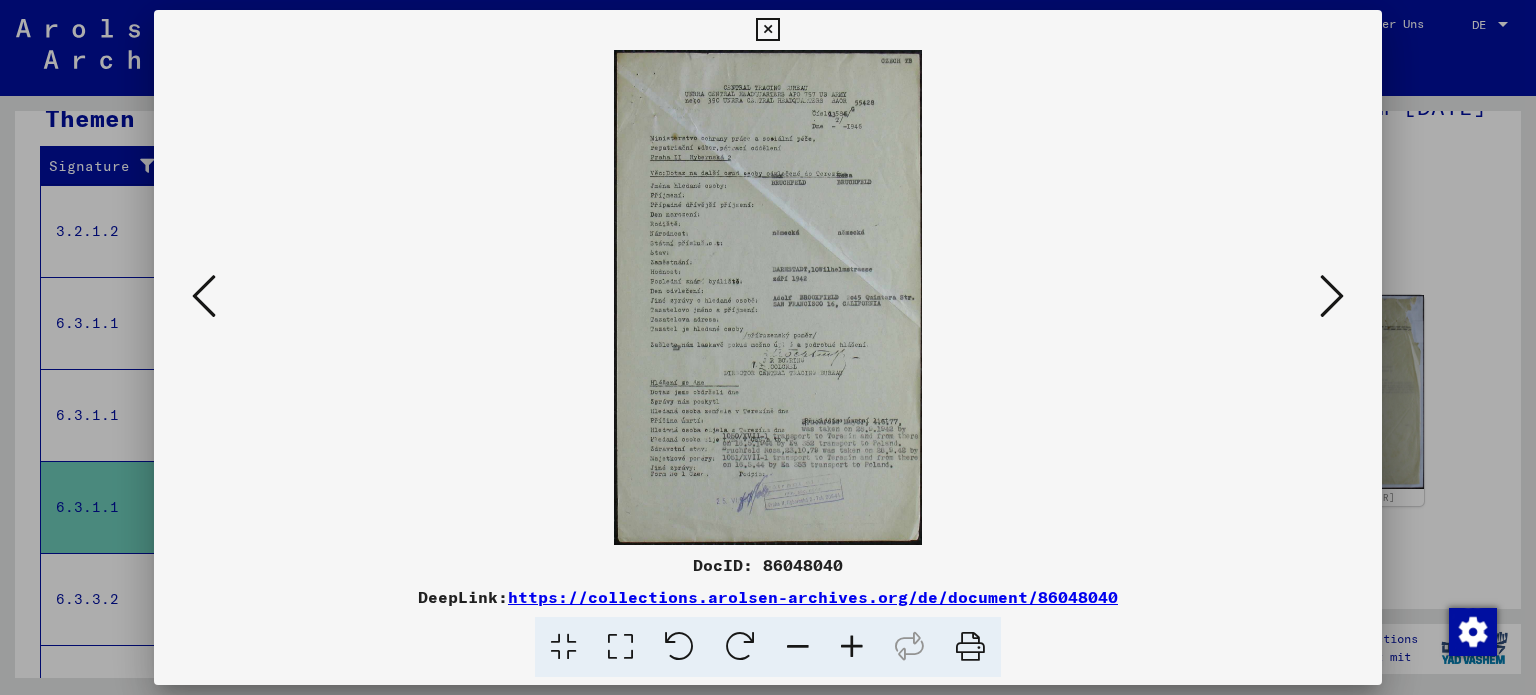 click at bounding box center [1332, 296] 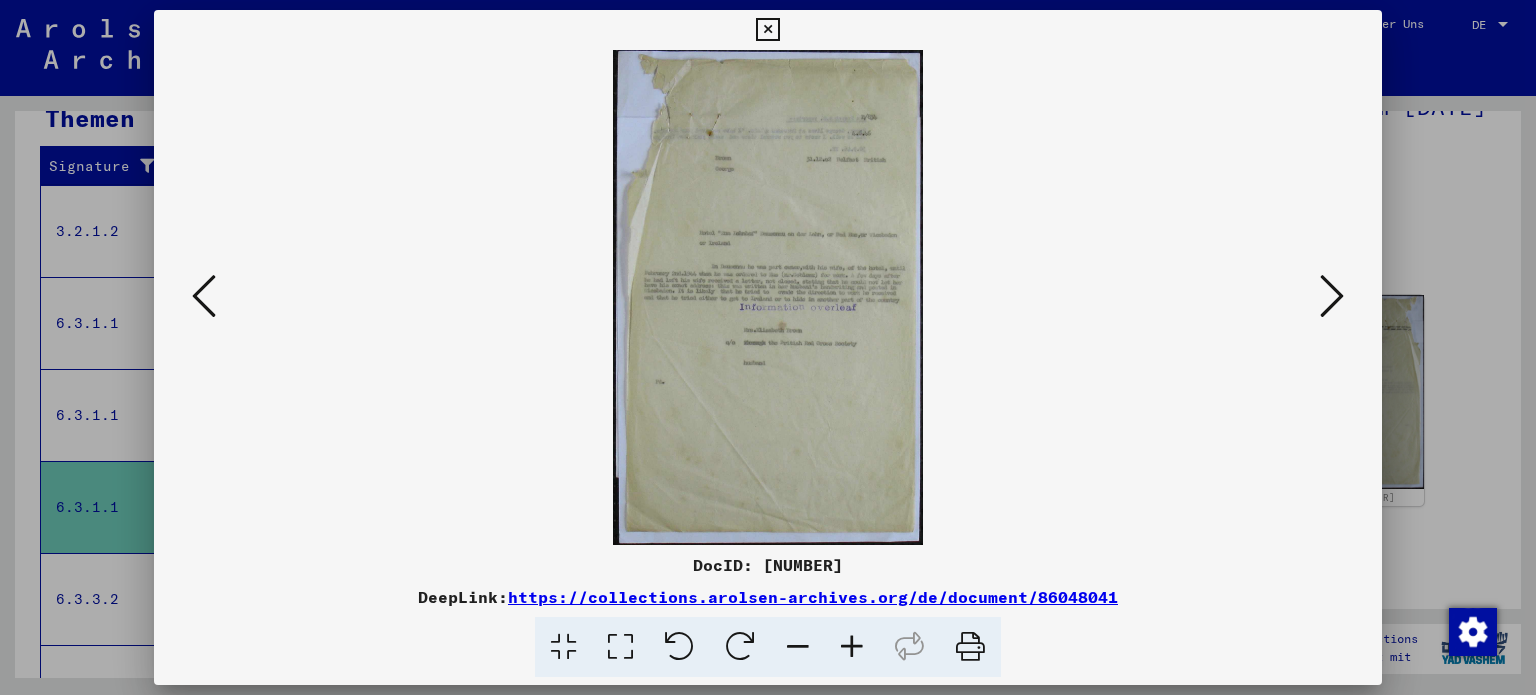 click at bounding box center (768, 297) 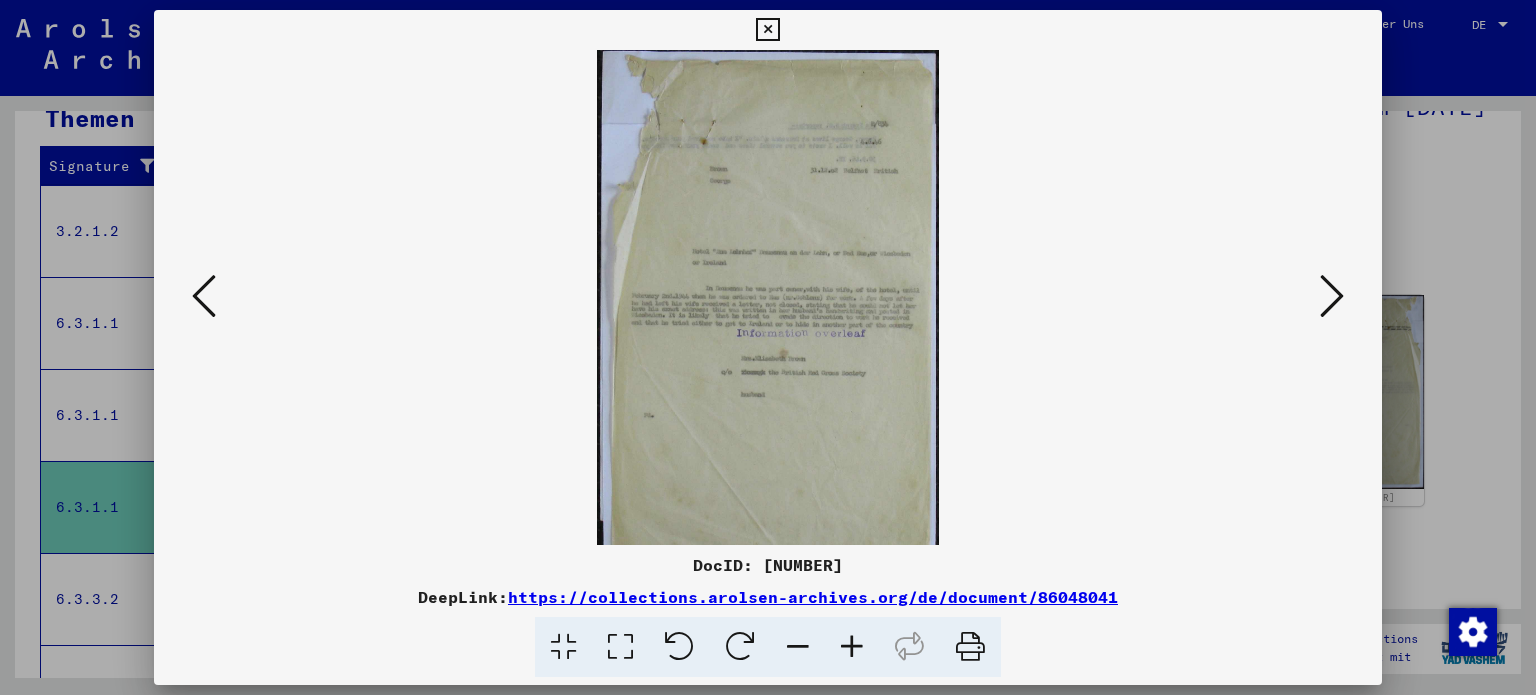 click at bounding box center [852, 647] 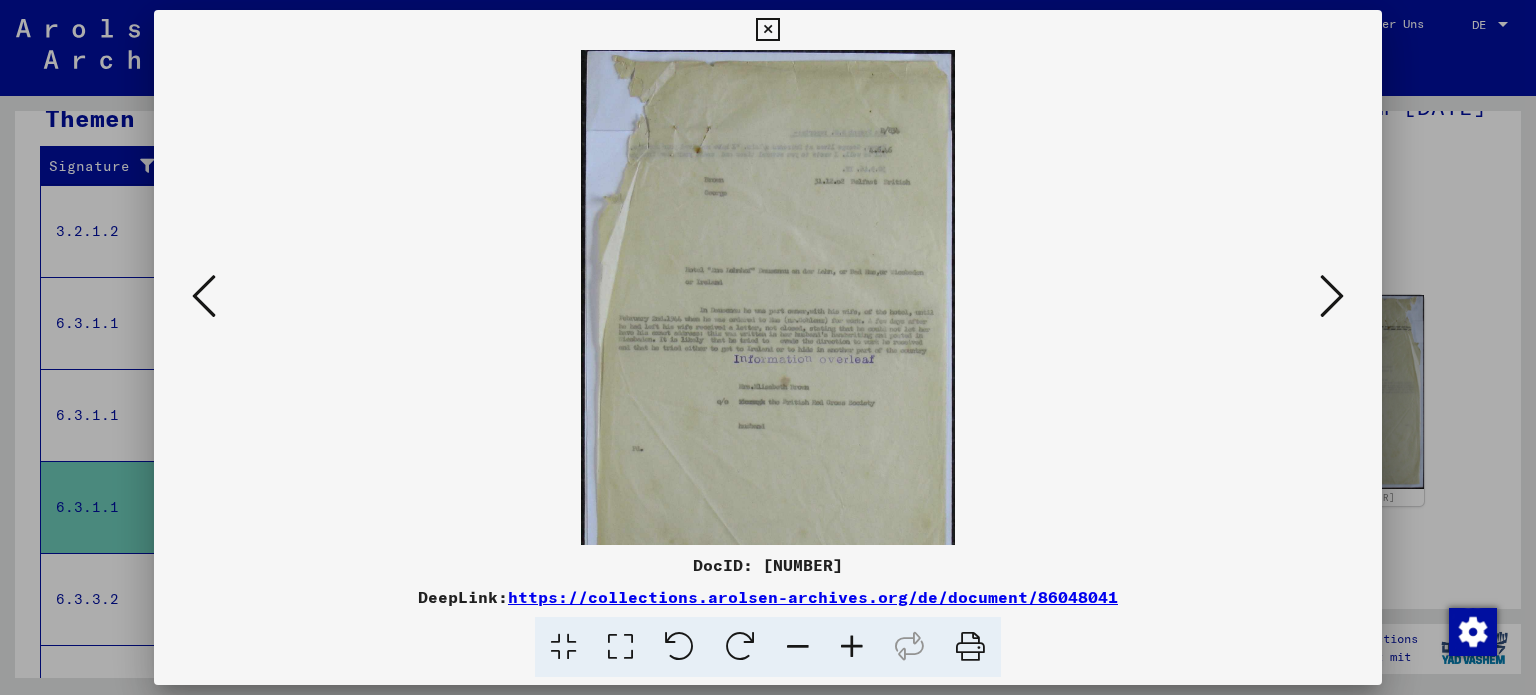 click at bounding box center (852, 647) 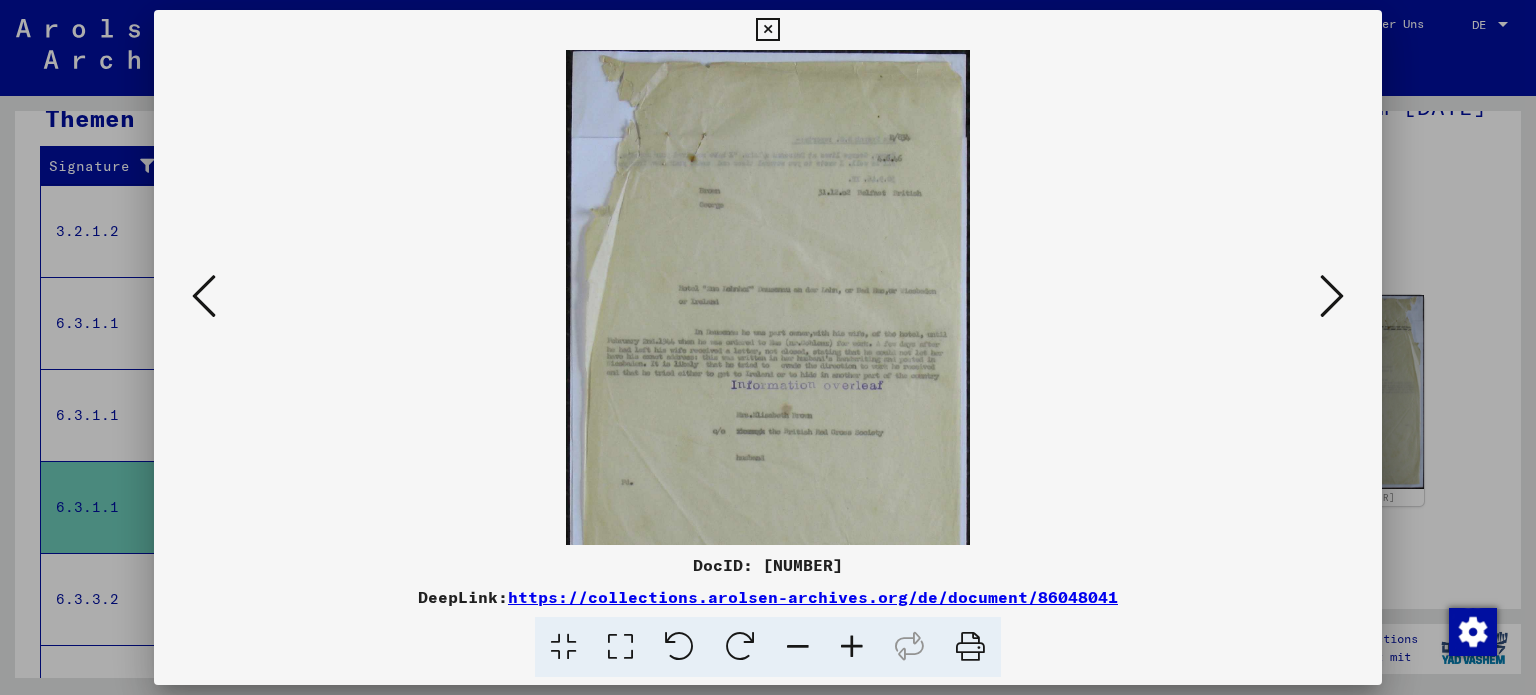 click at bounding box center (852, 647) 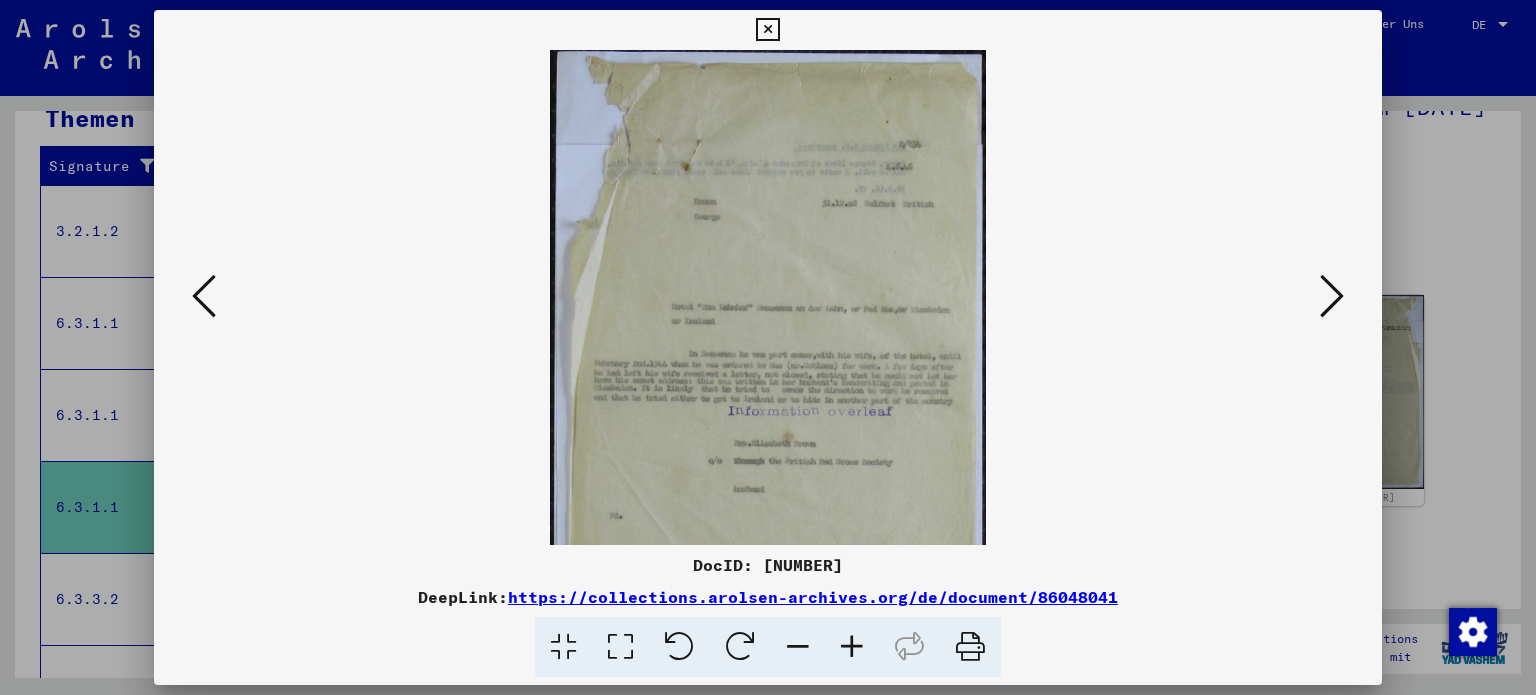 click at bounding box center [852, 647] 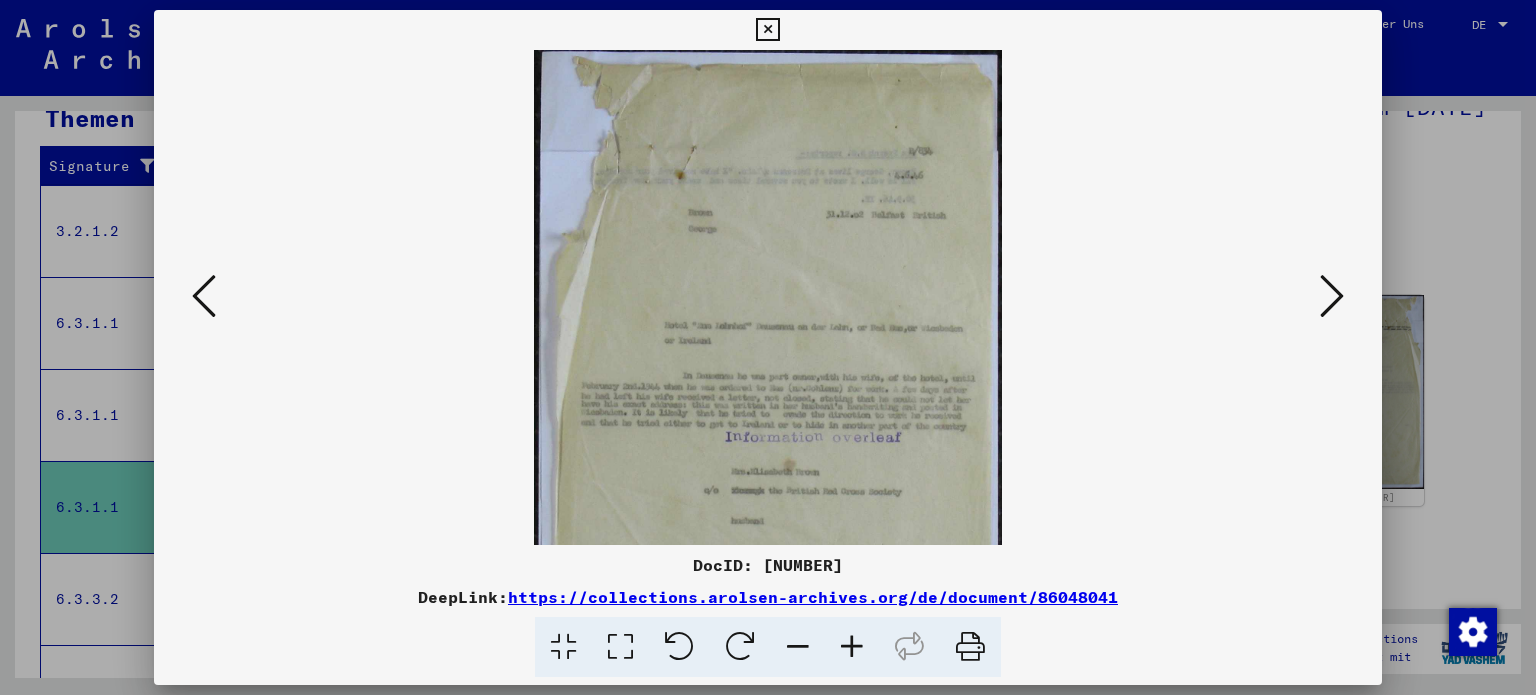 click at bounding box center [852, 647] 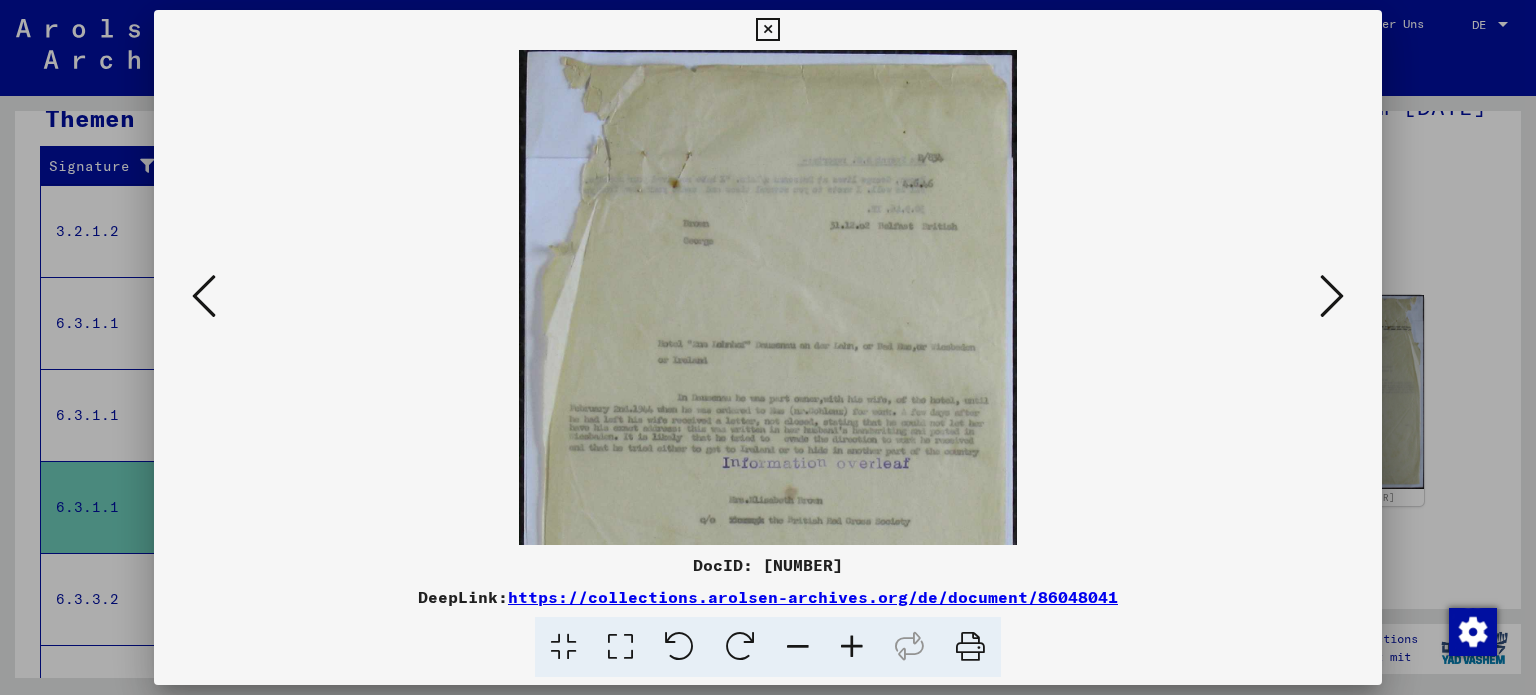 click at bounding box center [852, 647] 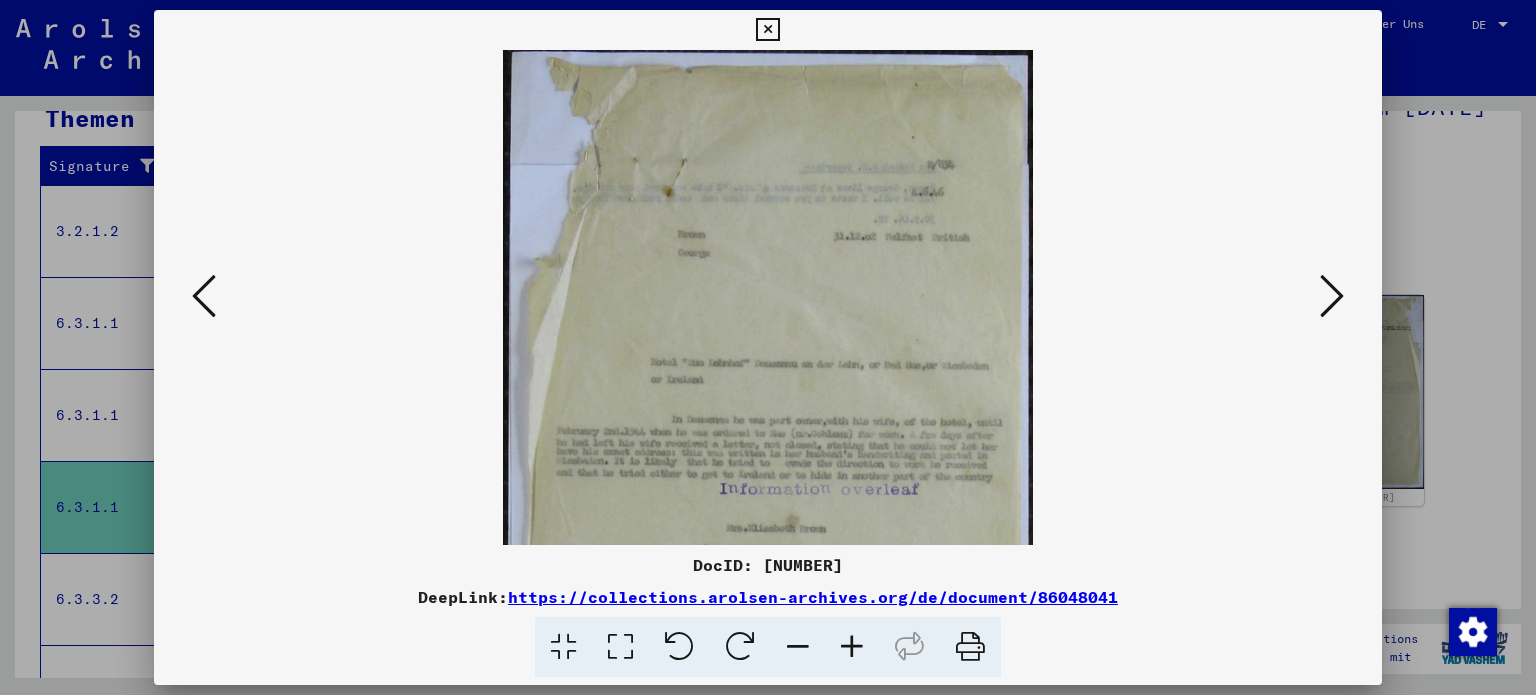 click at bounding box center [852, 647] 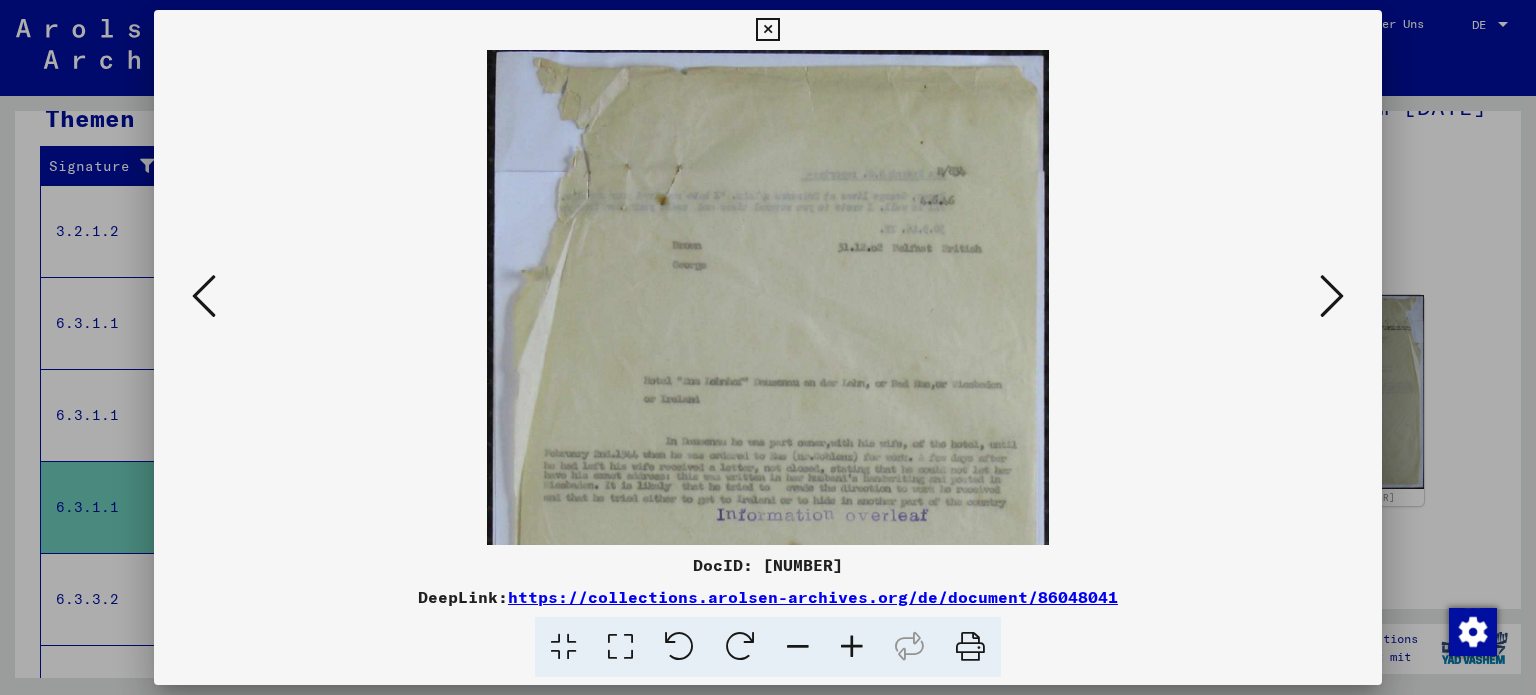 click at bounding box center (852, 647) 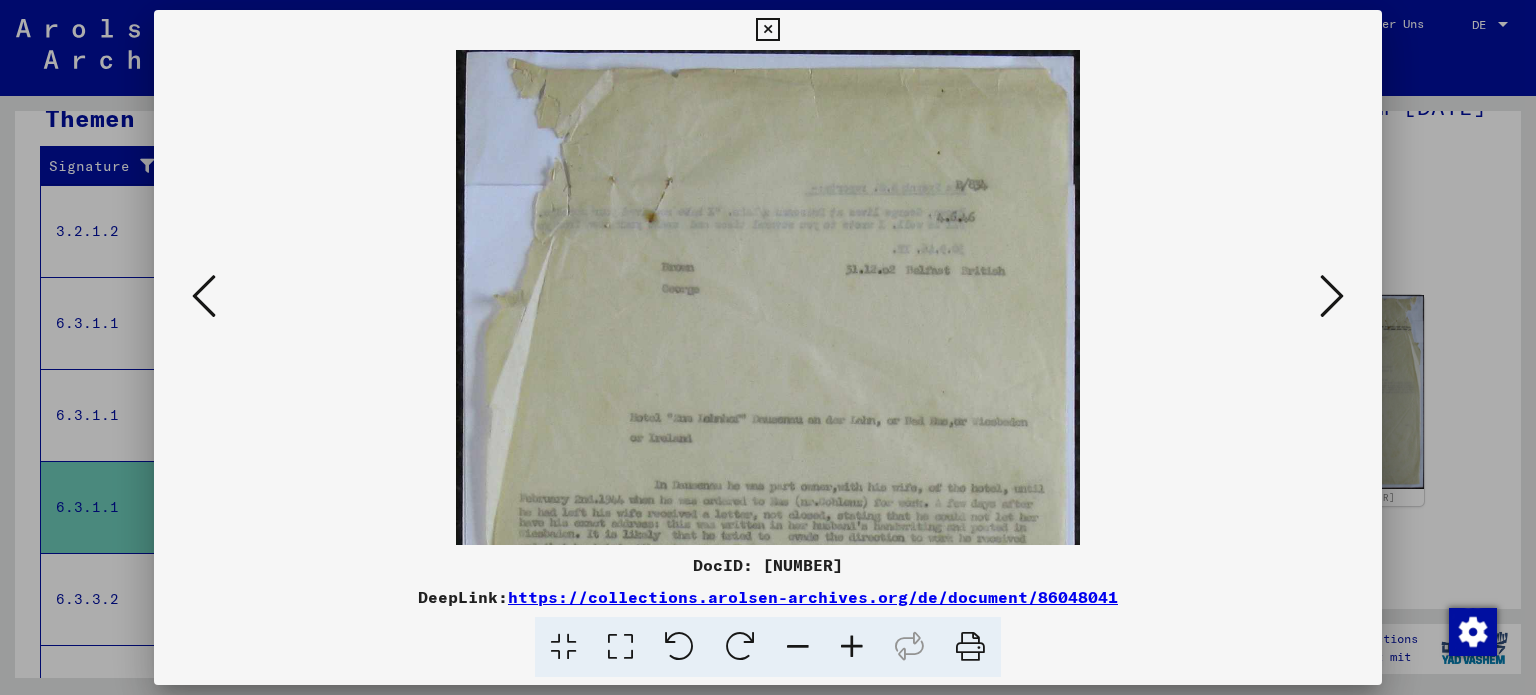 click at bounding box center (852, 647) 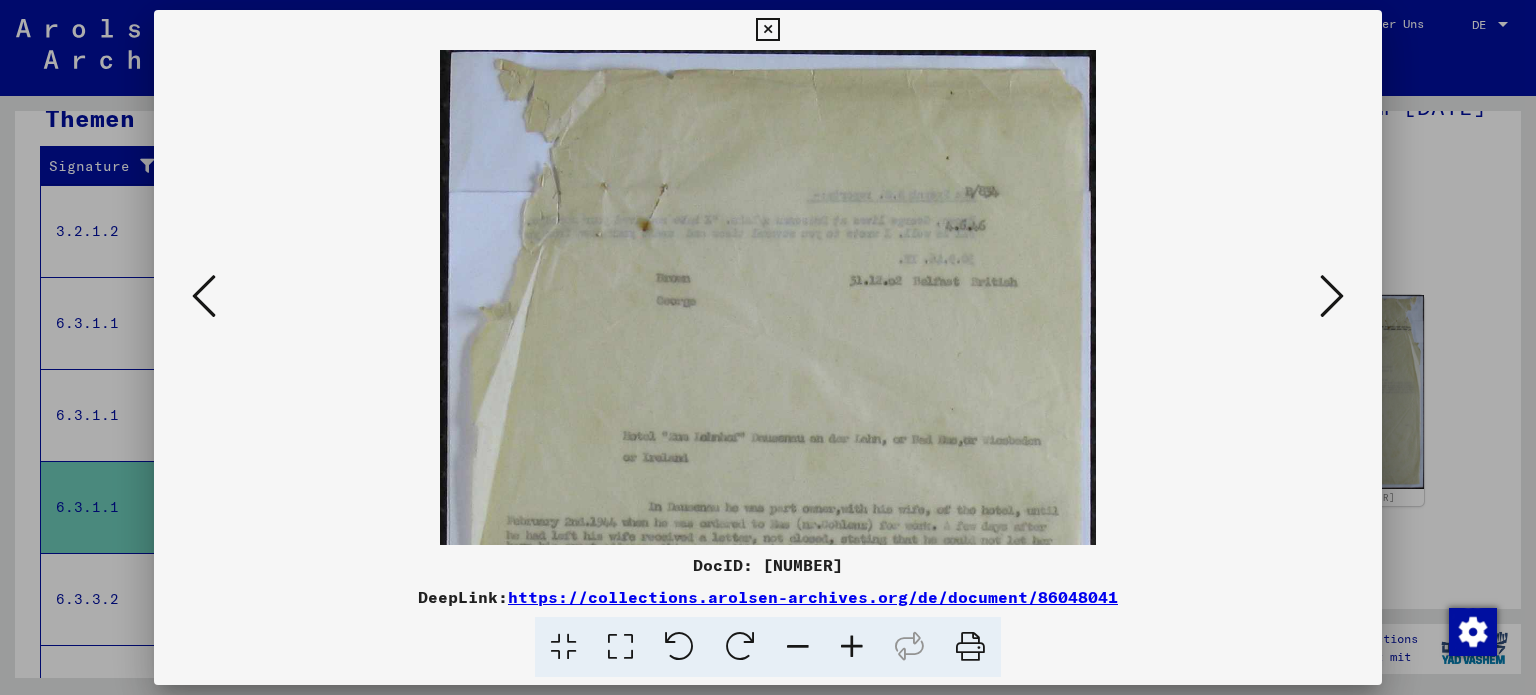 click at bounding box center [852, 647] 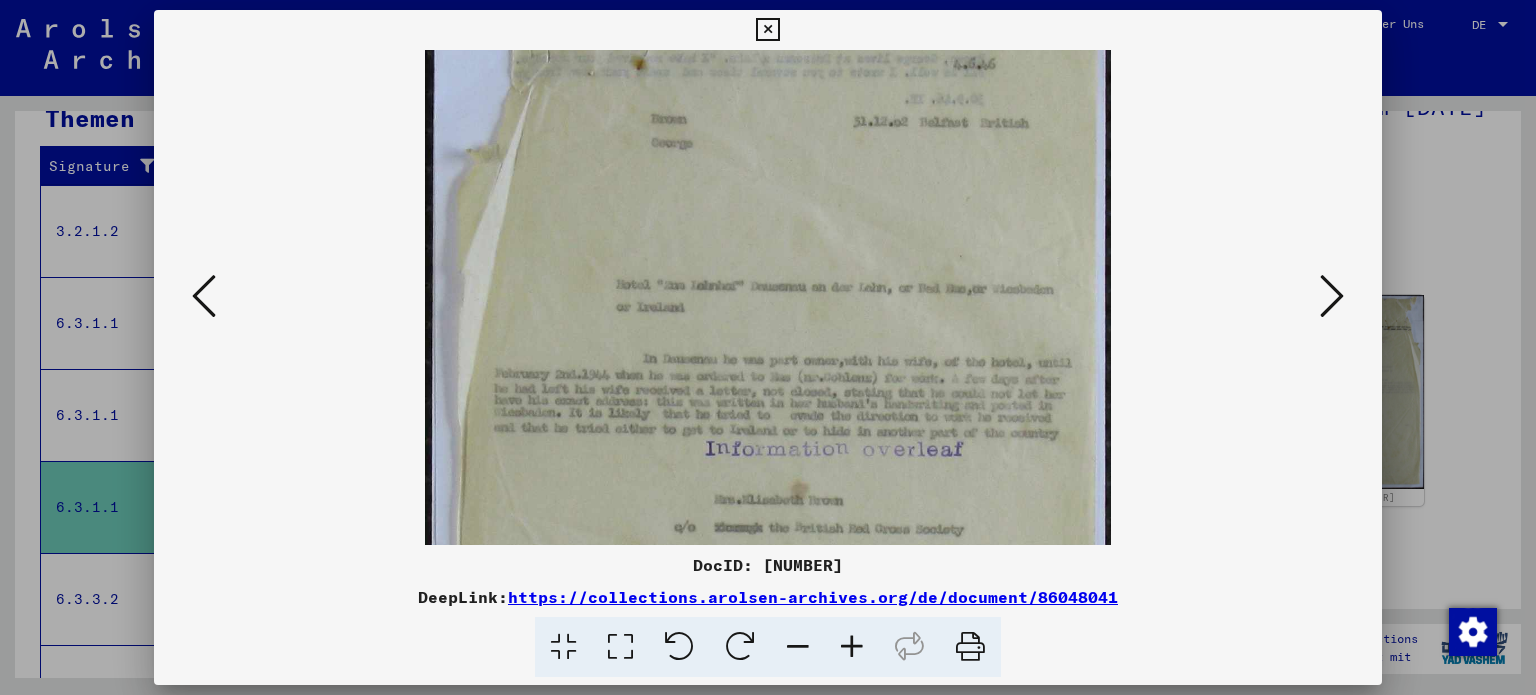 drag, startPoint x: 804, startPoint y: 435, endPoint x: 807, endPoint y: 265, distance: 170.02647 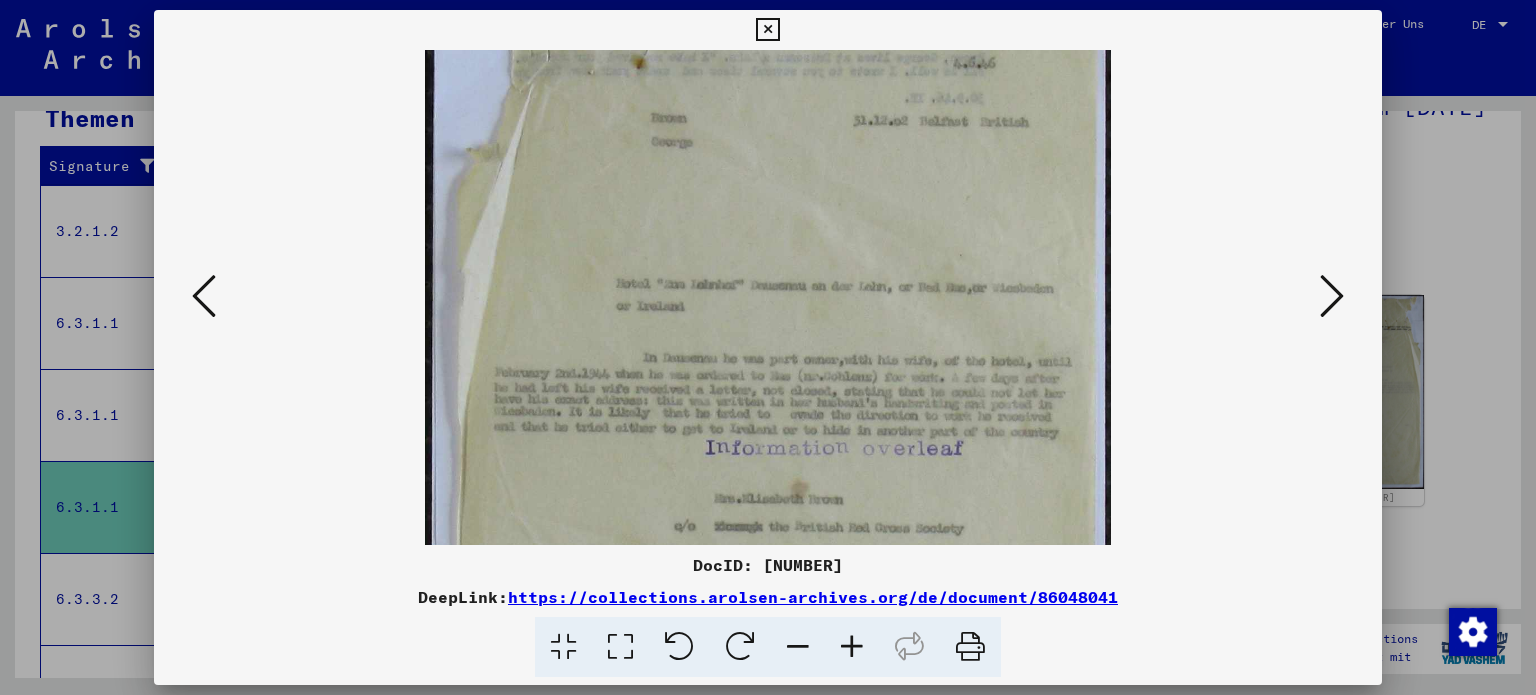 click at bounding box center (768, 426) 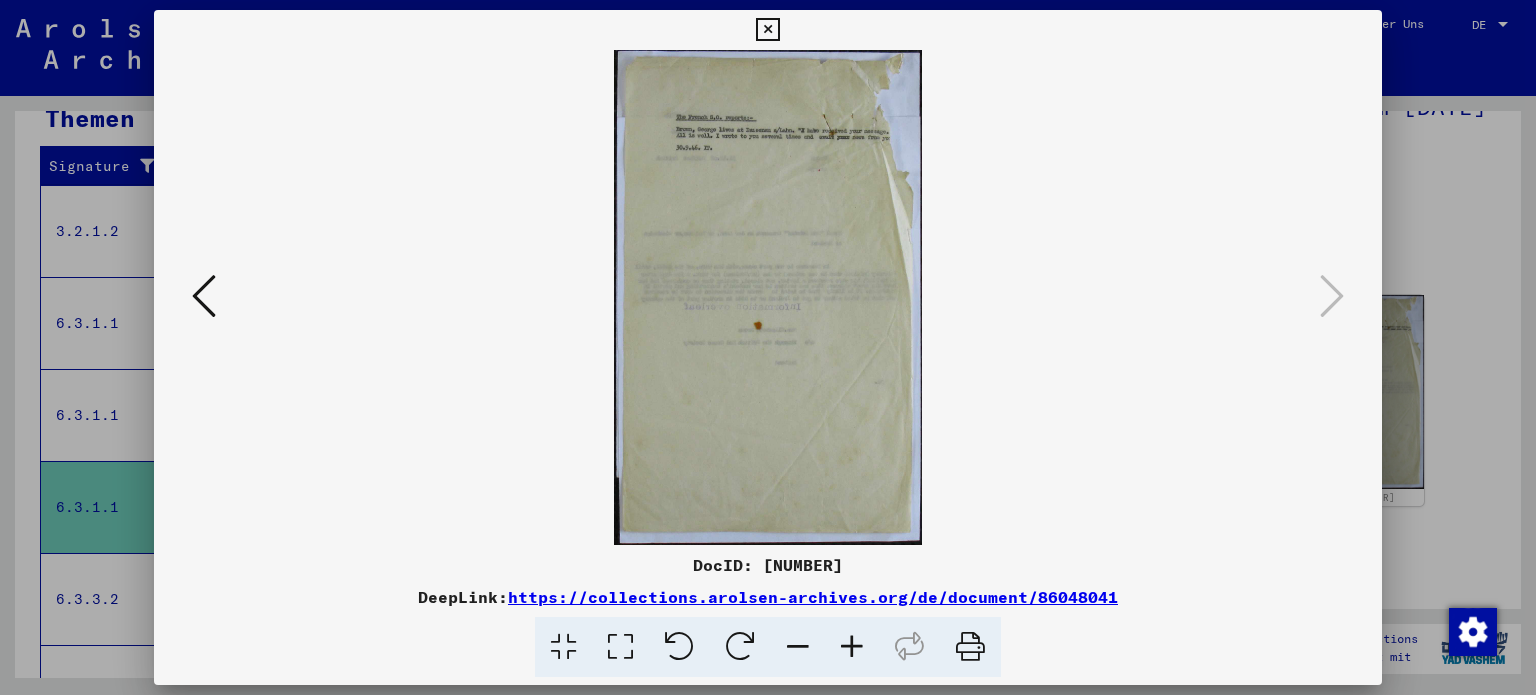 scroll, scrollTop: 0, scrollLeft: 0, axis: both 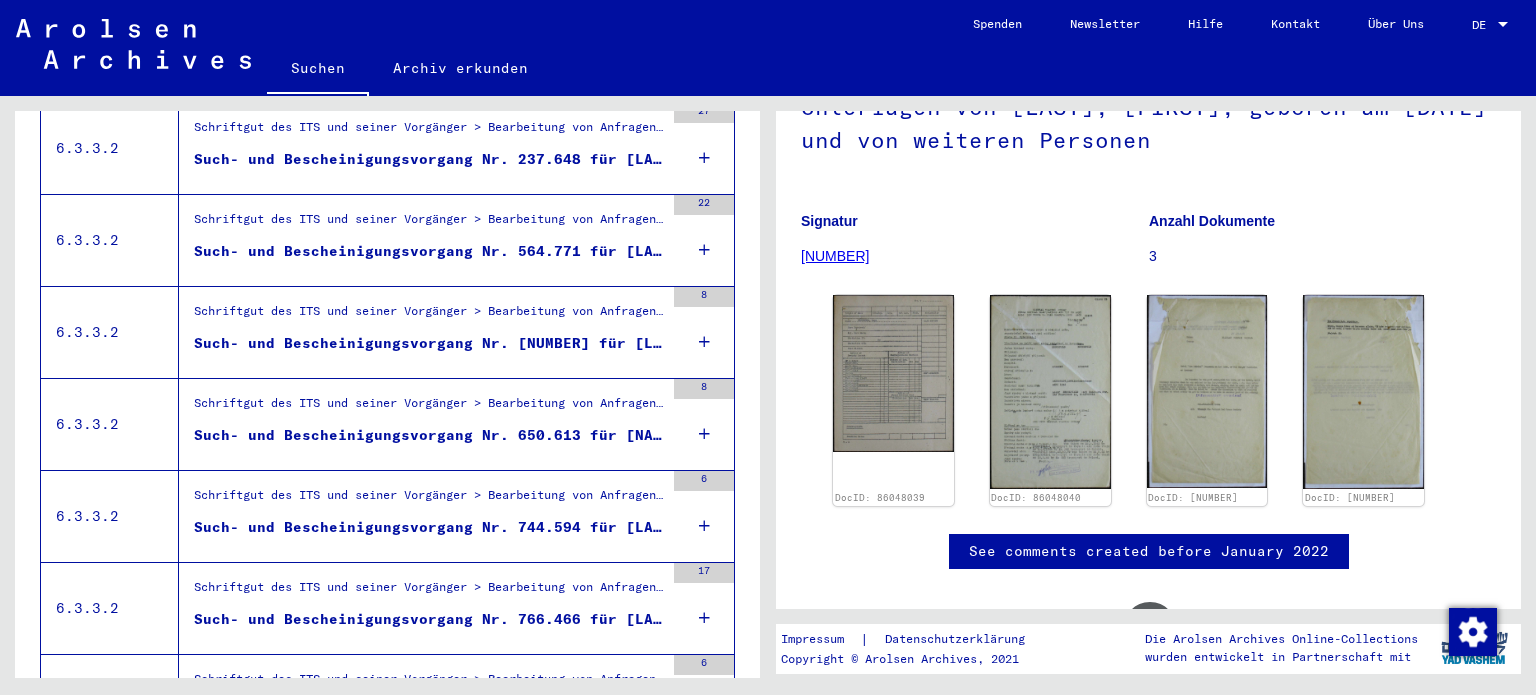 click on "Such- und Bescheinigungsvorgang Nr. 744.594 für [LAST], [FIRST] geboren 23.08.1877" at bounding box center (429, 527) 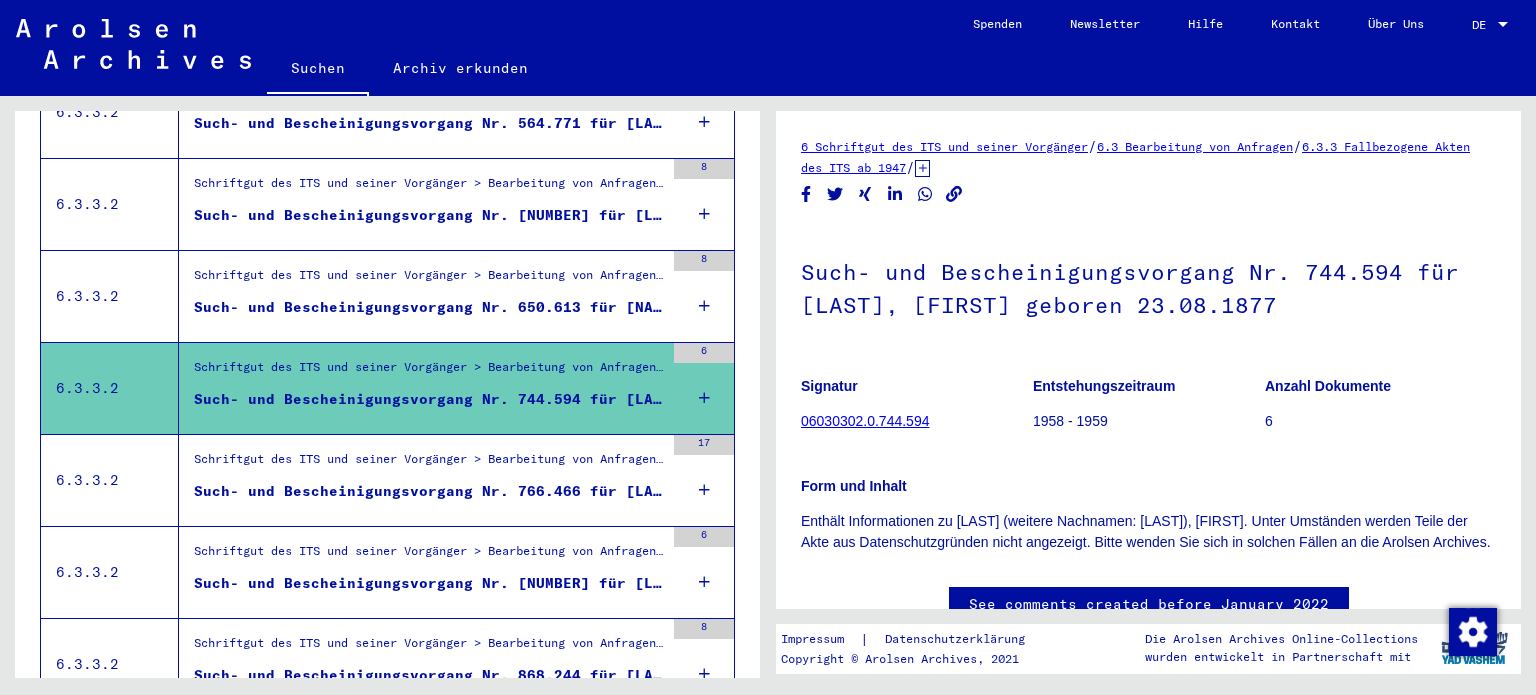 scroll, scrollTop: 1100, scrollLeft: 0, axis: vertical 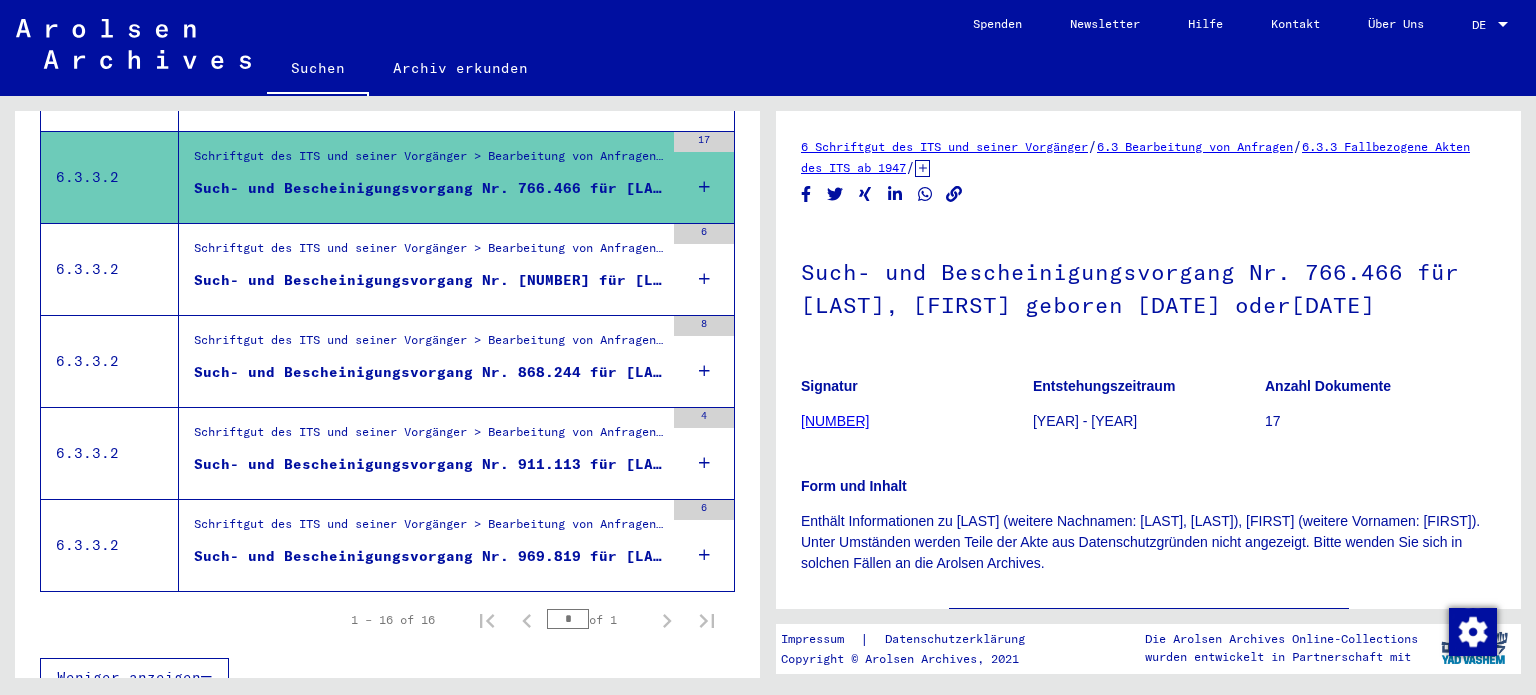 click on "Such- und Bescheinigungsvorgang Nr. 969.819 für [LAST], [FIRST] geboren 10.02.1908" at bounding box center (429, 556) 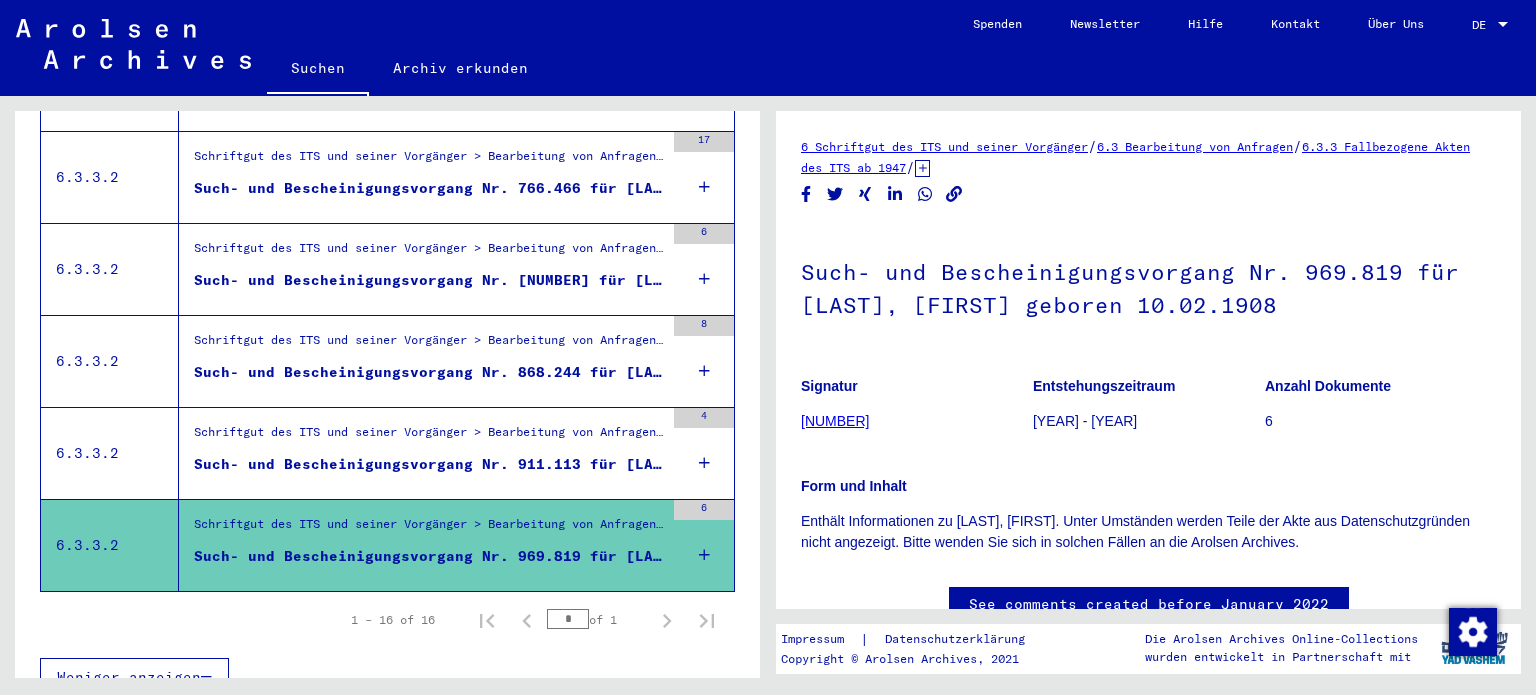 scroll, scrollTop: 112, scrollLeft: 0, axis: vertical 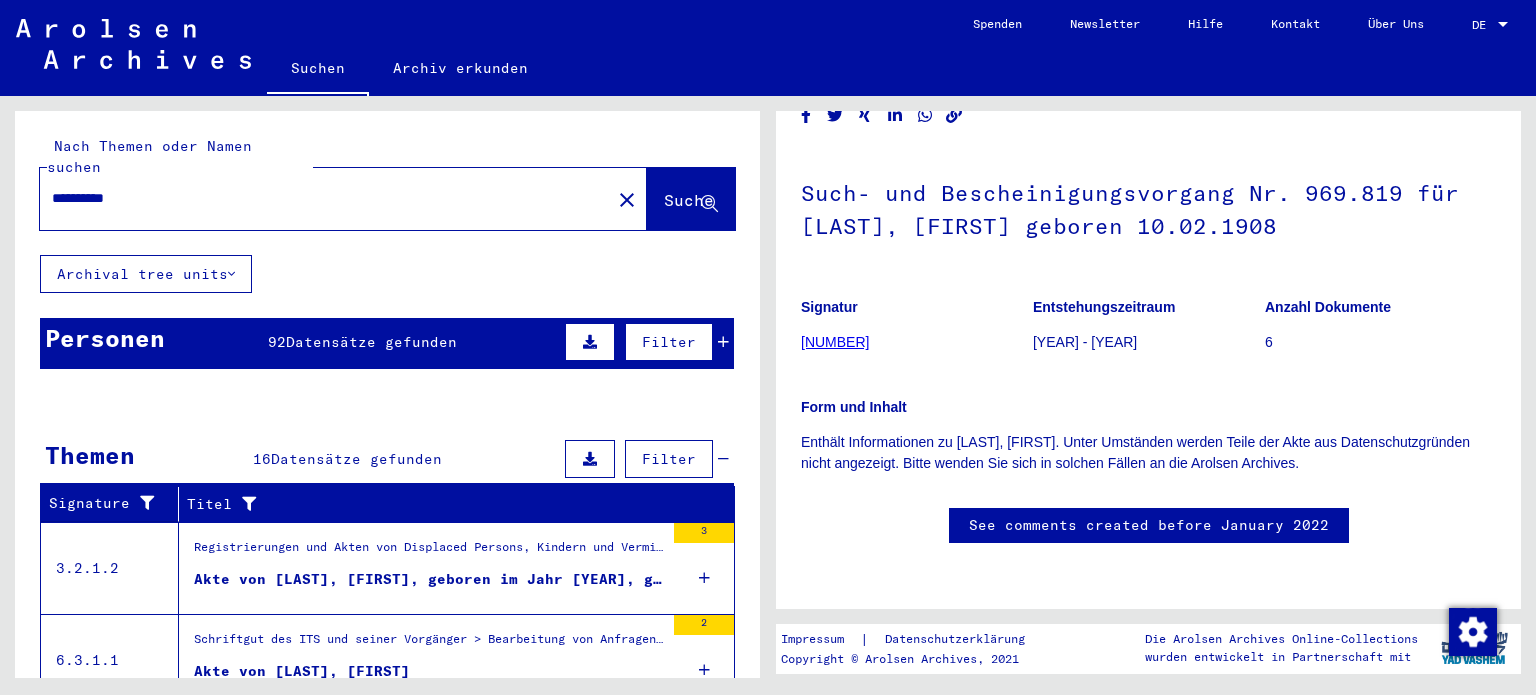 click on "*********" at bounding box center (325, 198) 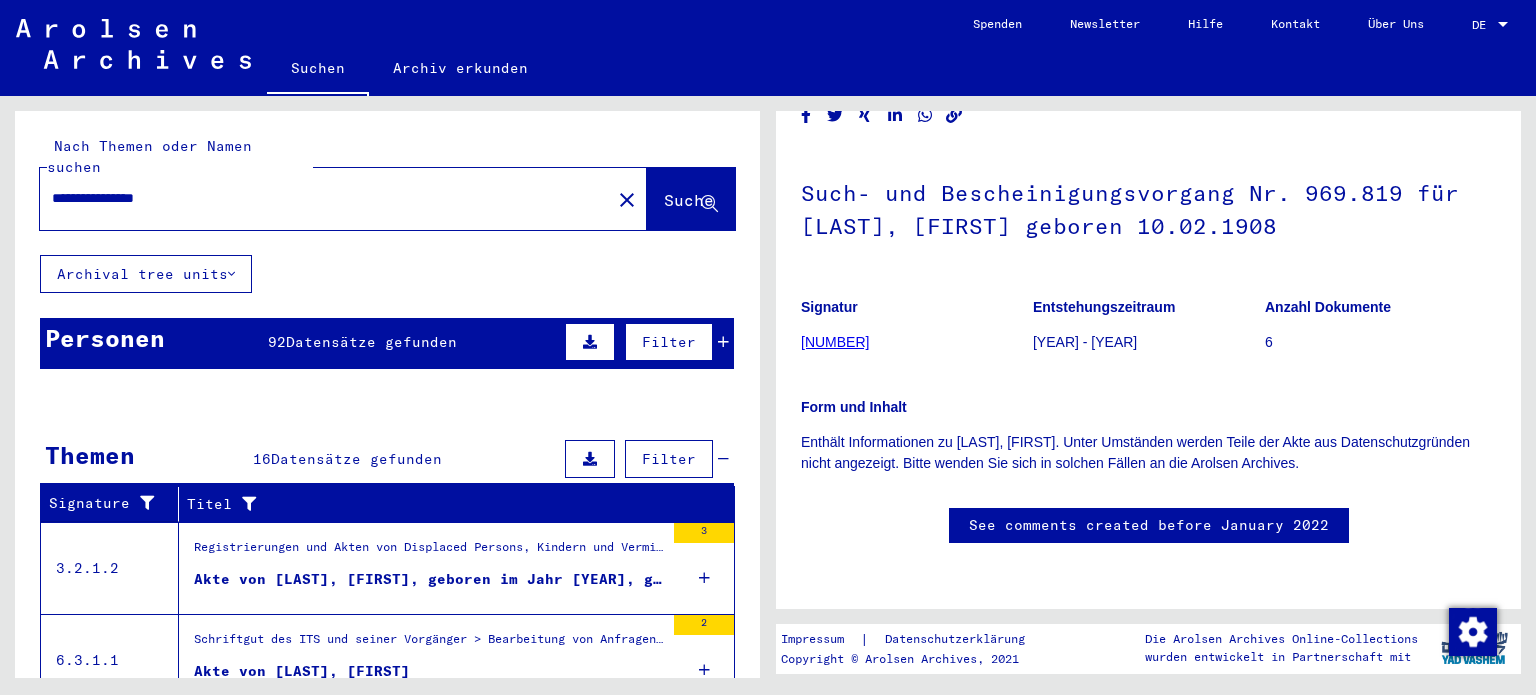 scroll, scrollTop: 0, scrollLeft: 0, axis: both 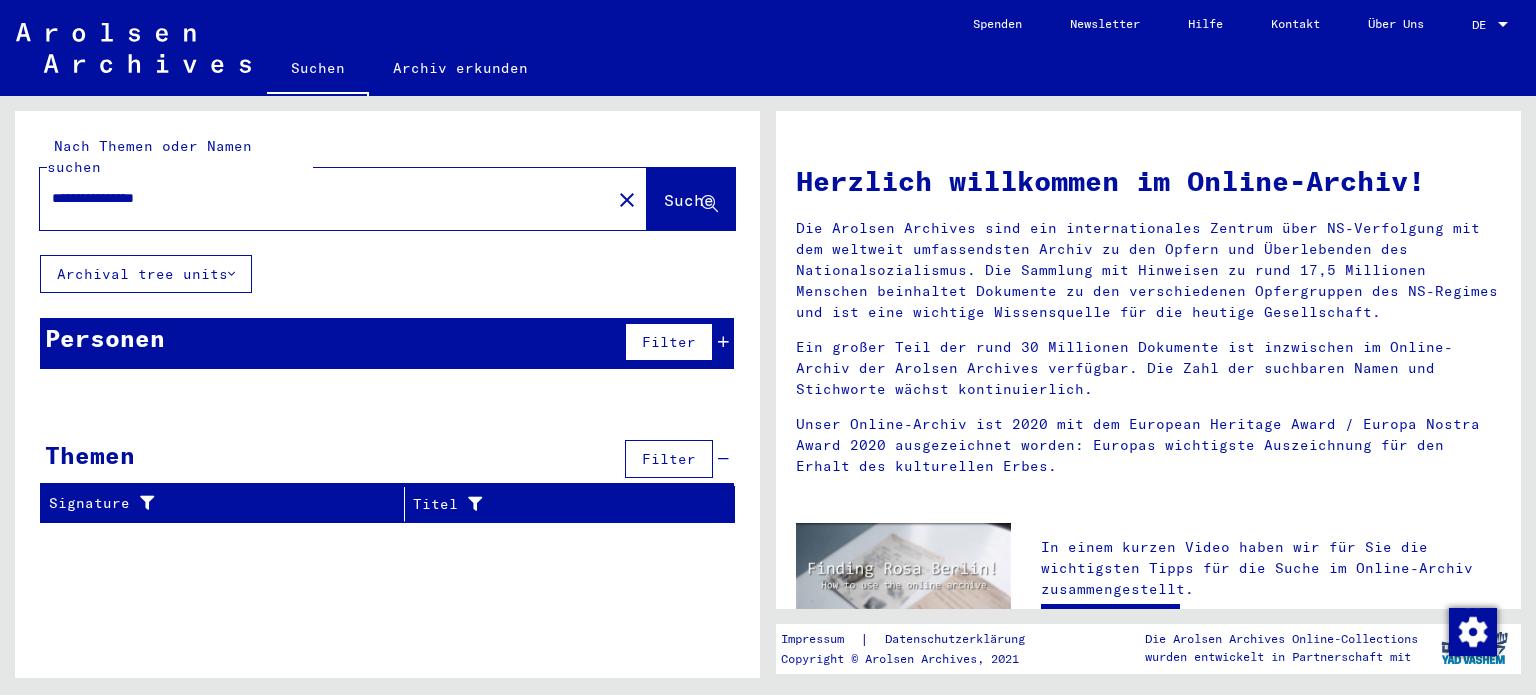 click on "**********" at bounding box center (319, 198) 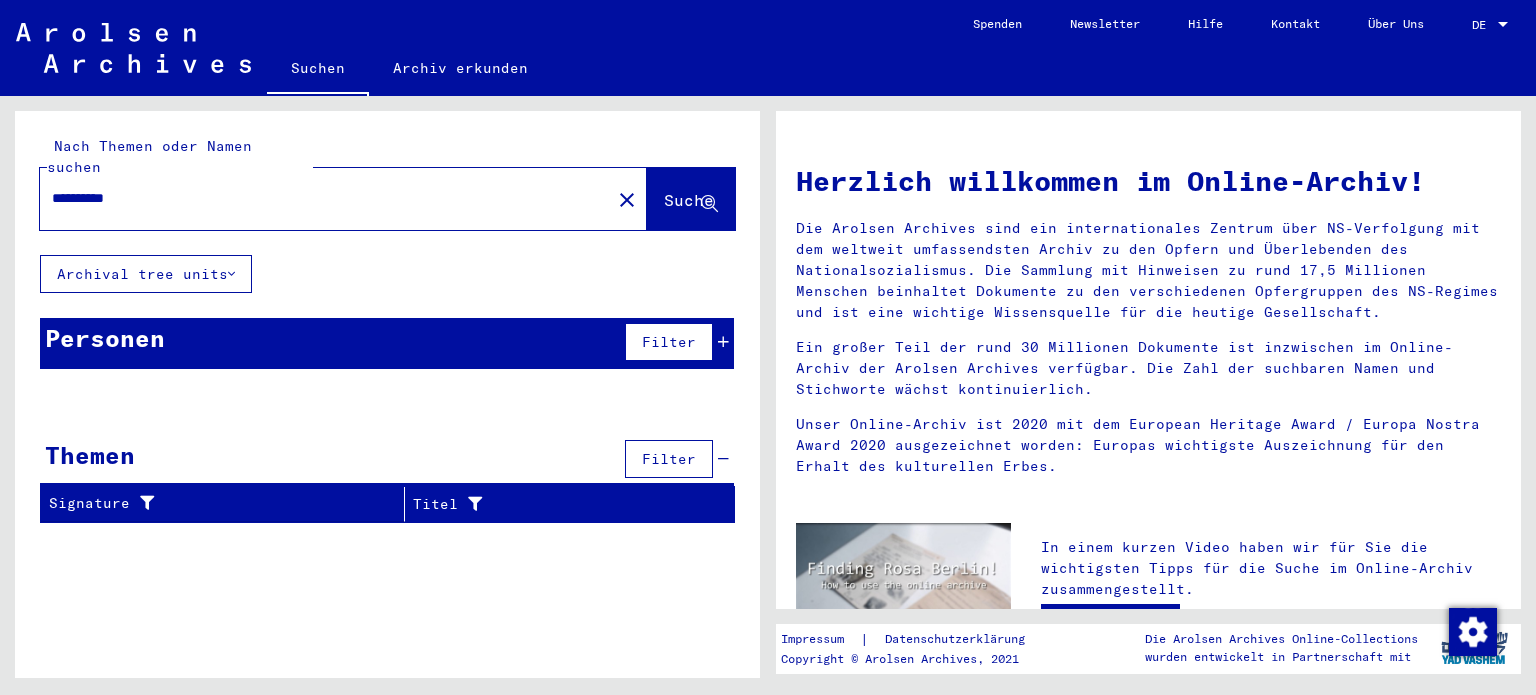 type on "*********" 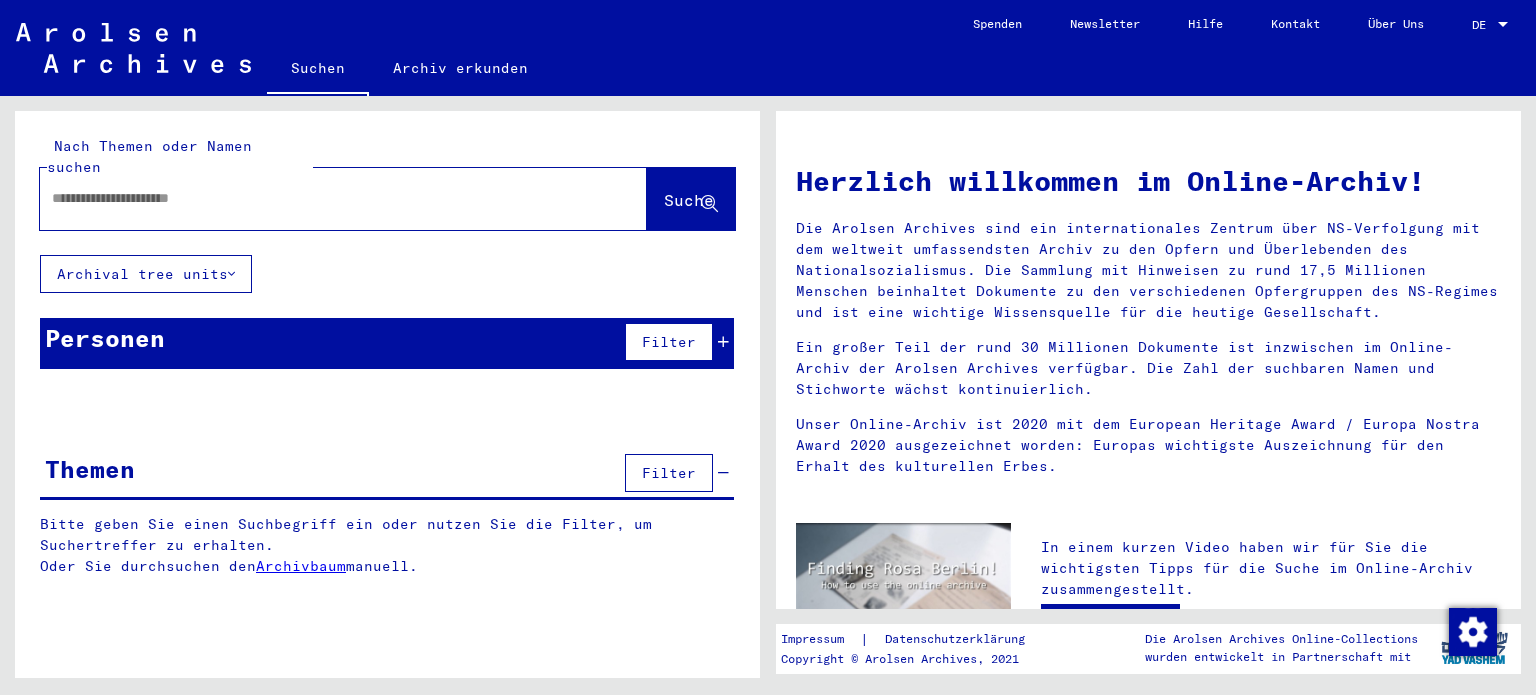 click 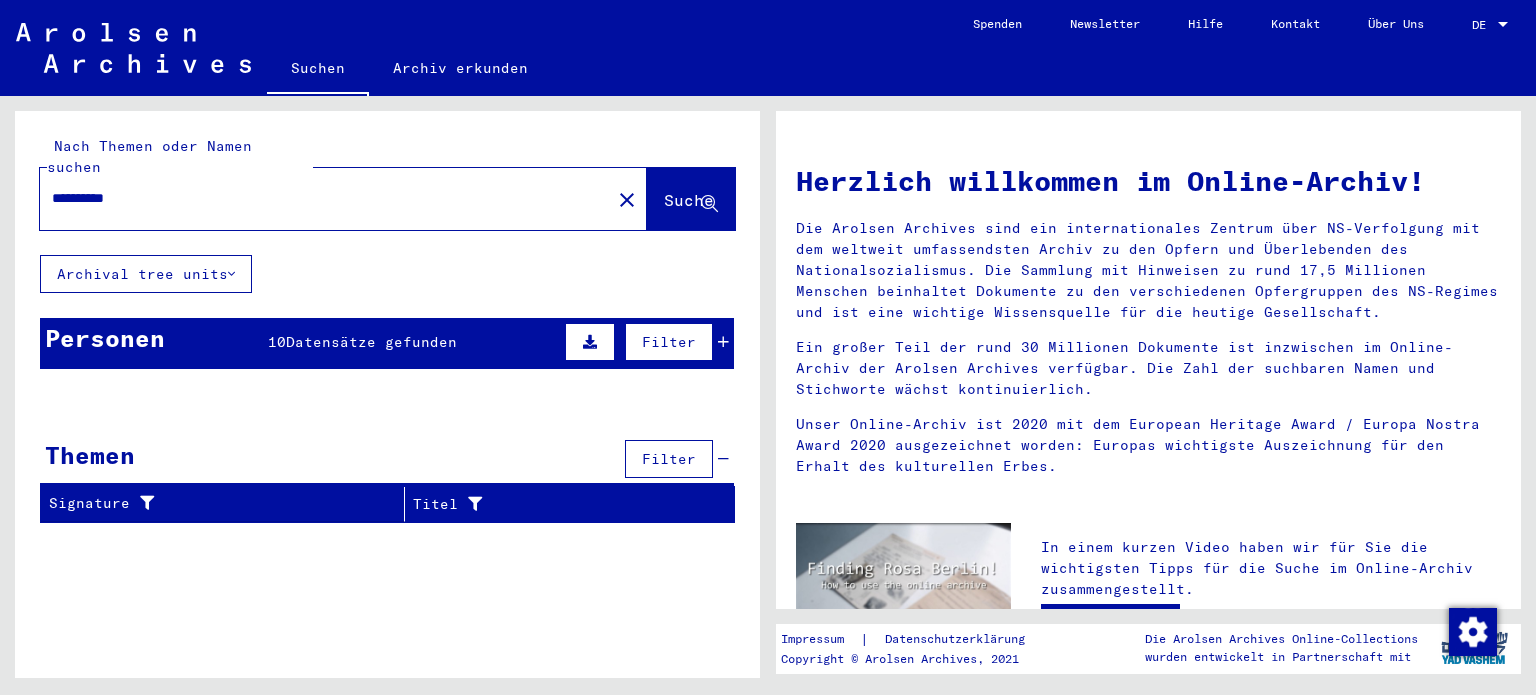 click on "Datensätze gefunden" at bounding box center [371, 342] 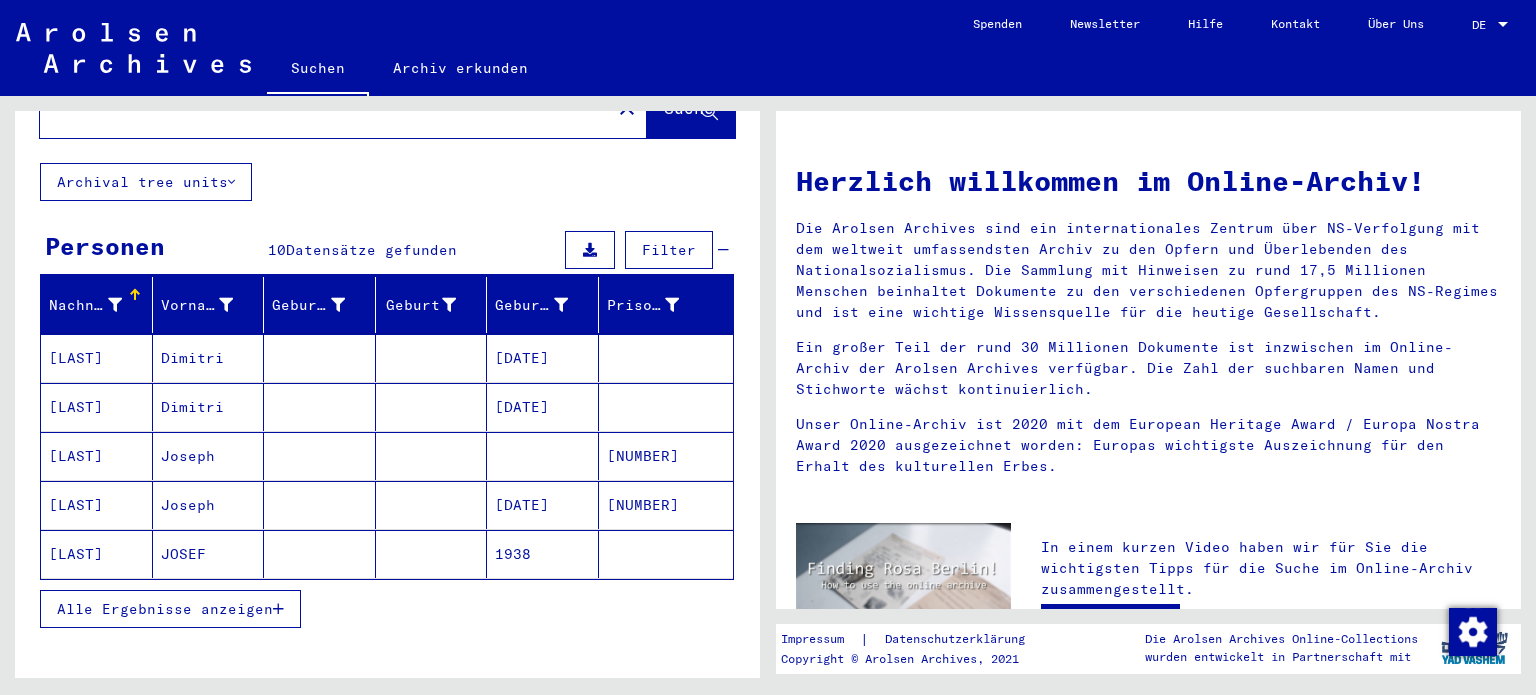 scroll, scrollTop: 92, scrollLeft: 0, axis: vertical 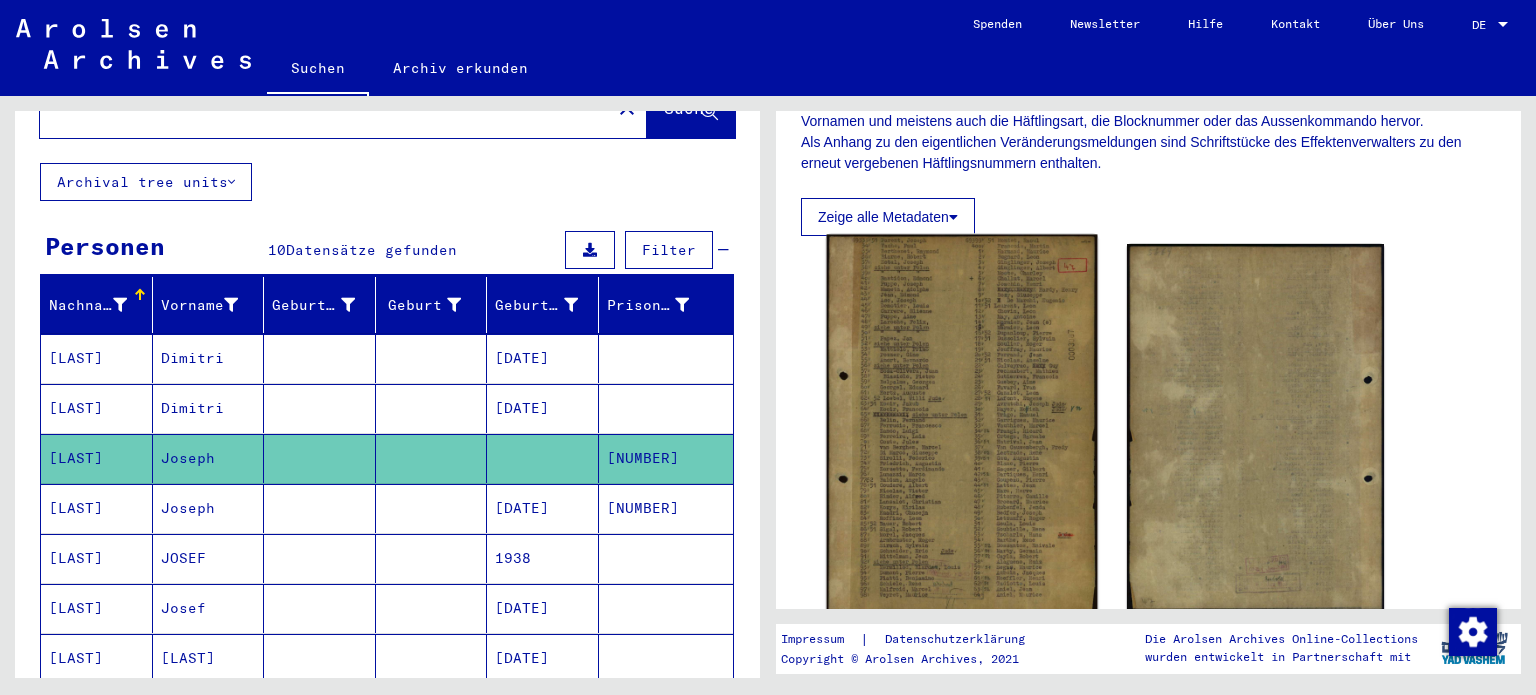 click 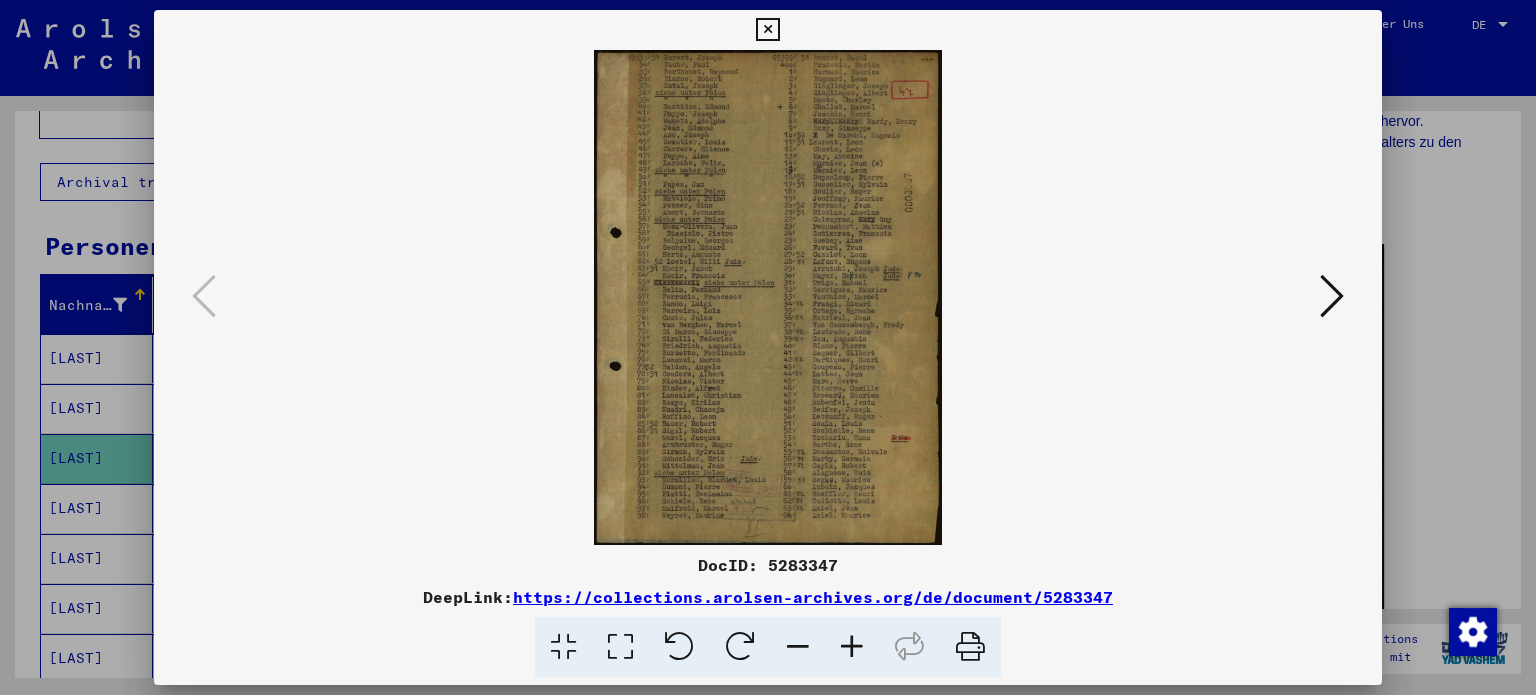 click at bounding box center (852, 647) 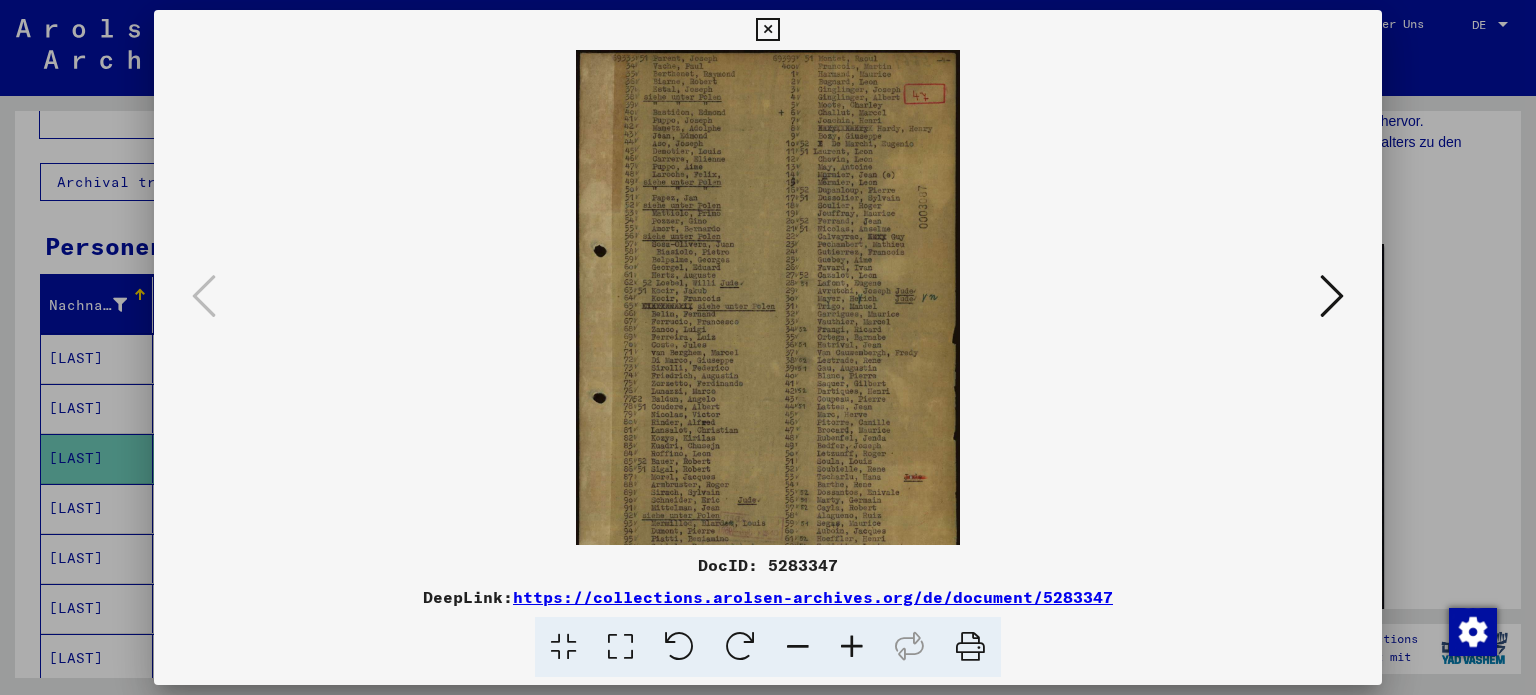 click at bounding box center [852, 647] 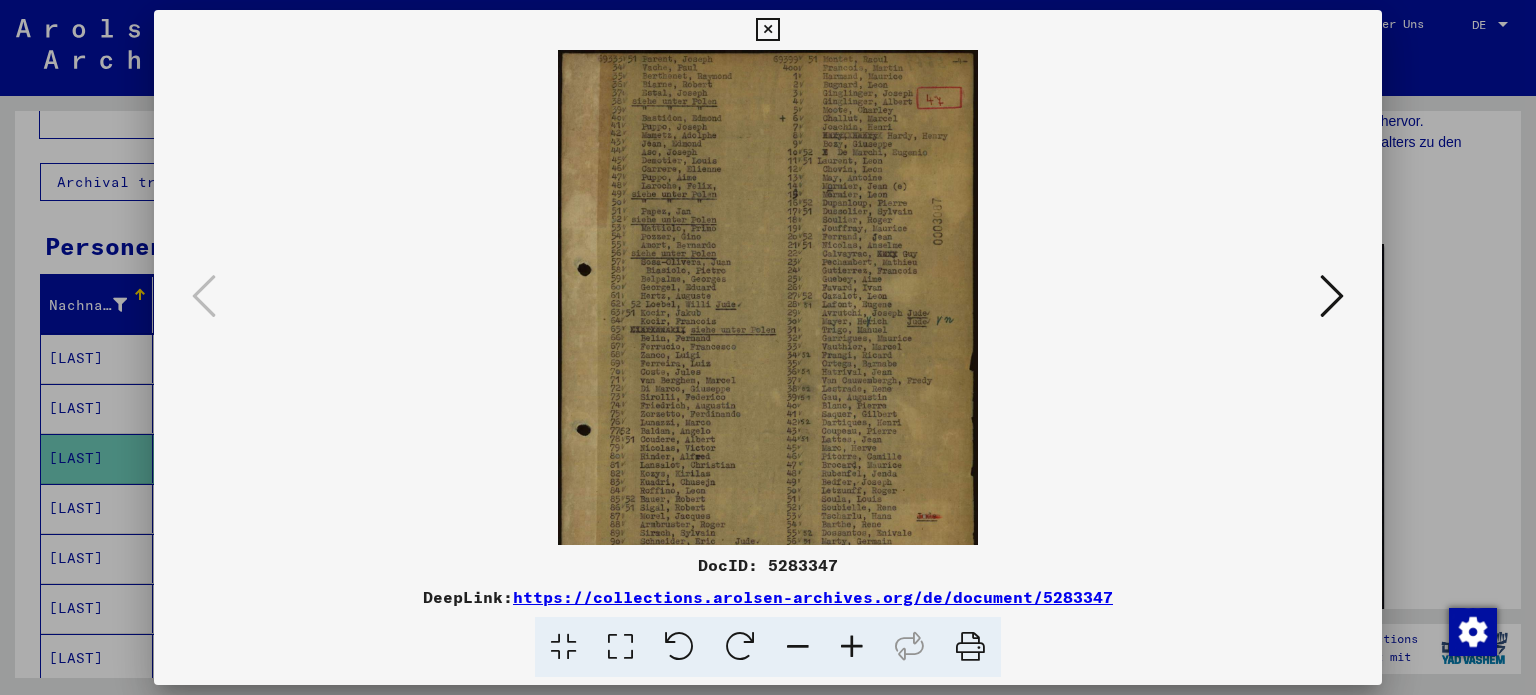 click at bounding box center (852, 647) 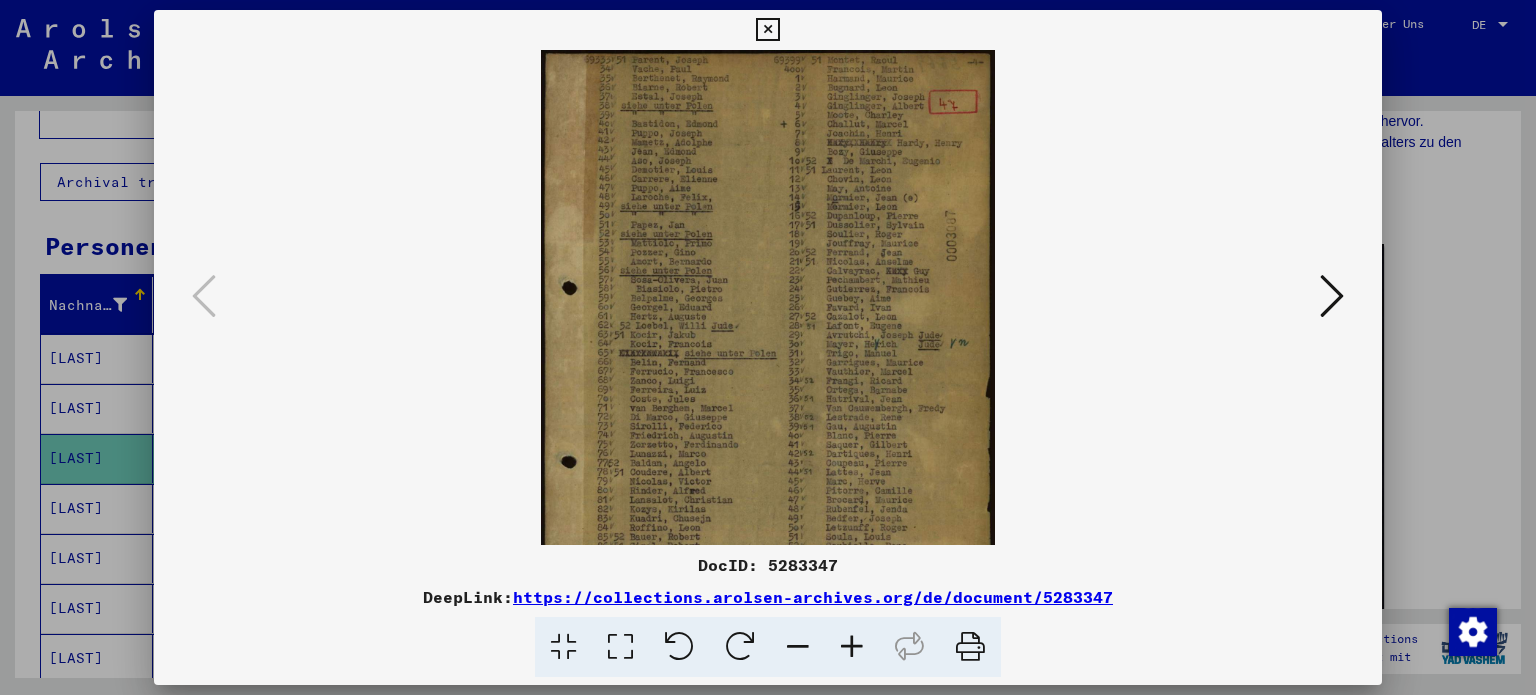 click at bounding box center (852, 647) 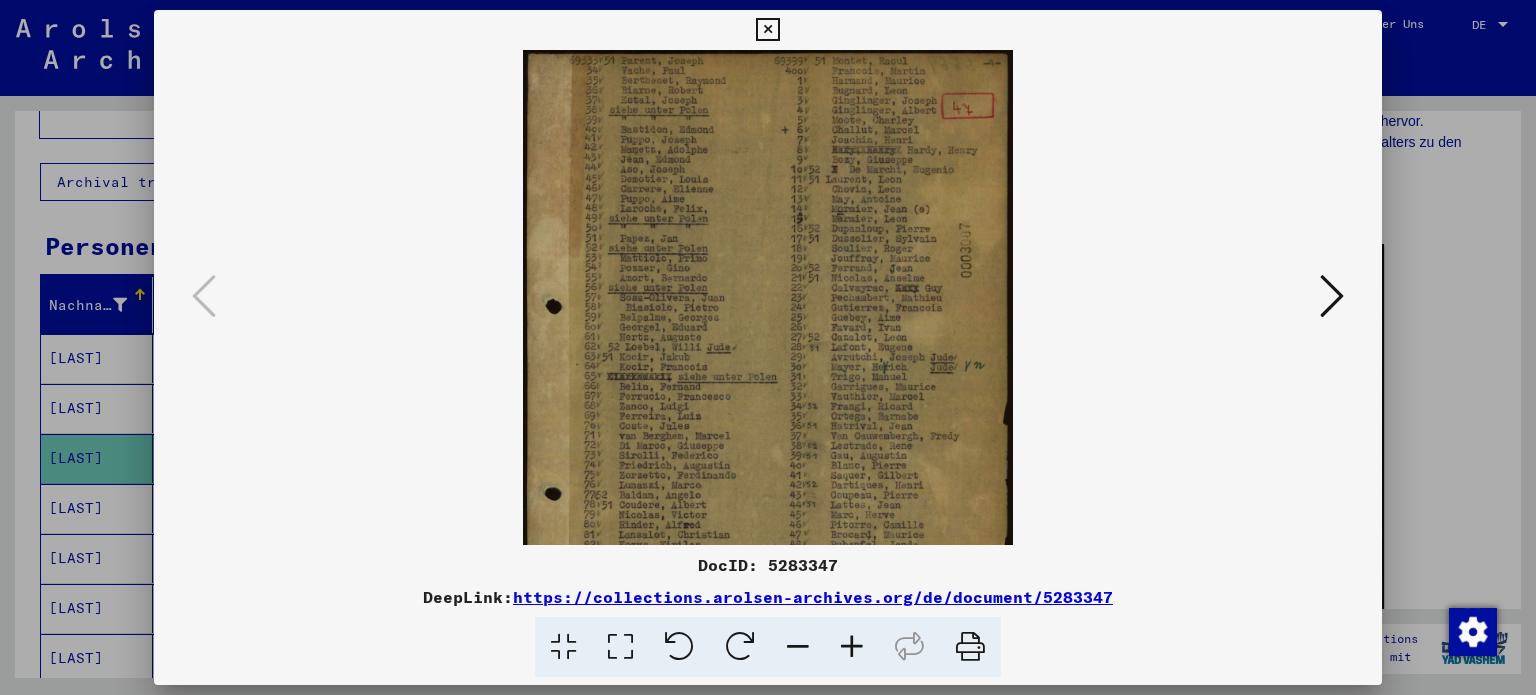 click at bounding box center [852, 647] 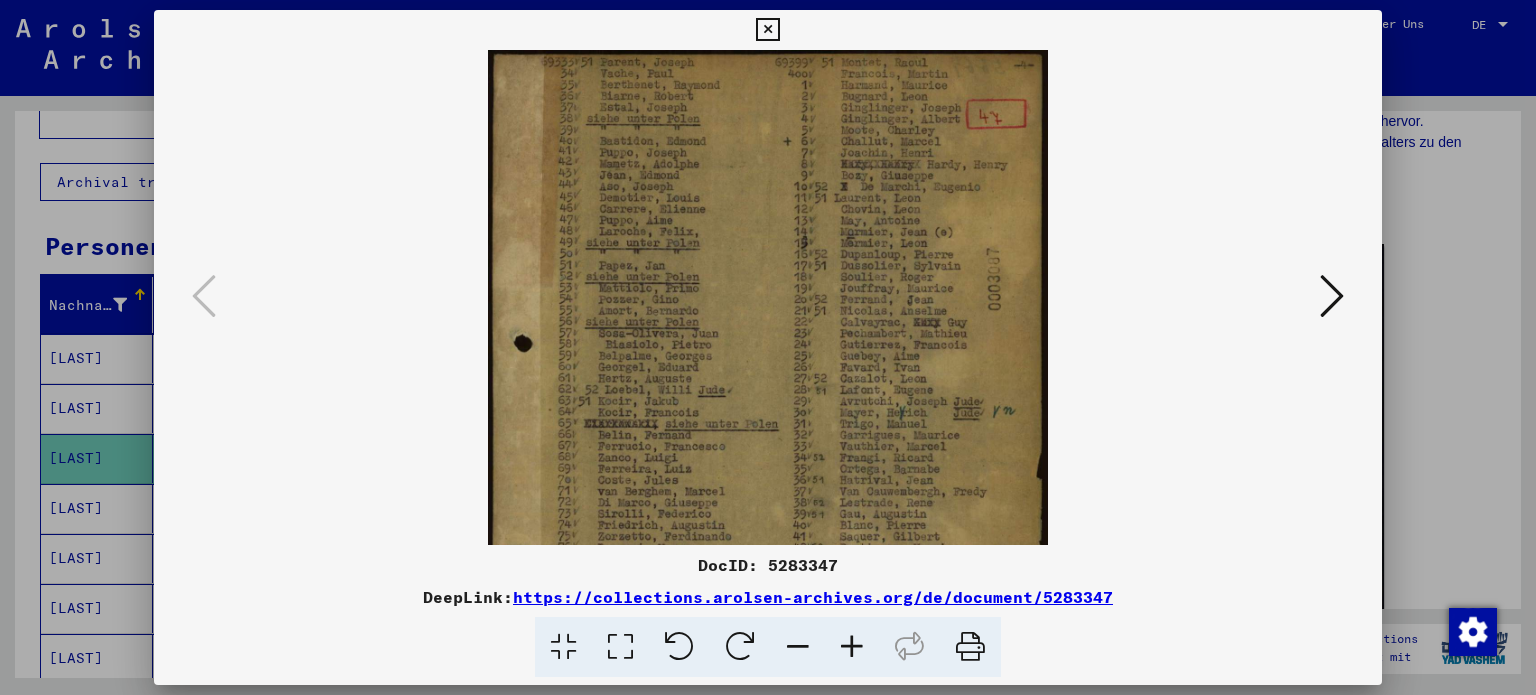 click at bounding box center (852, 647) 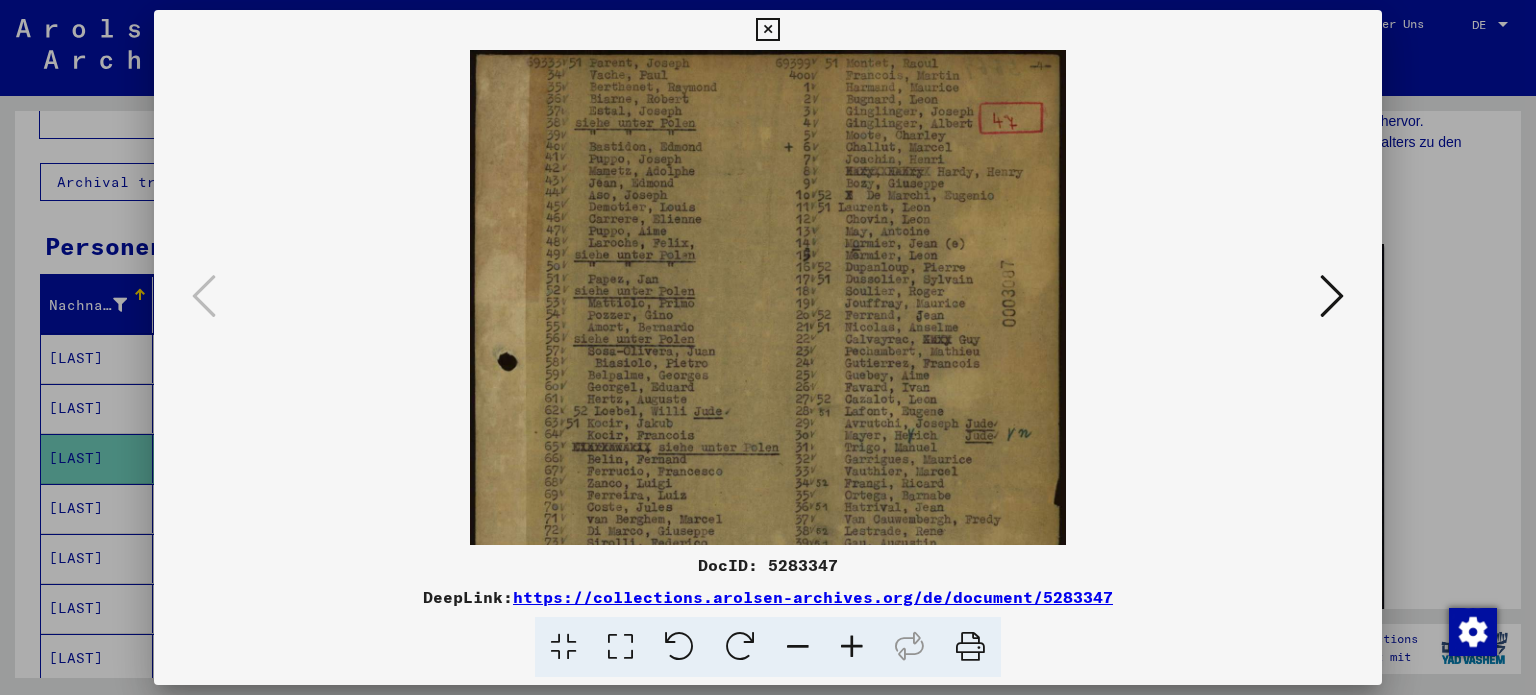 click at bounding box center (852, 647) 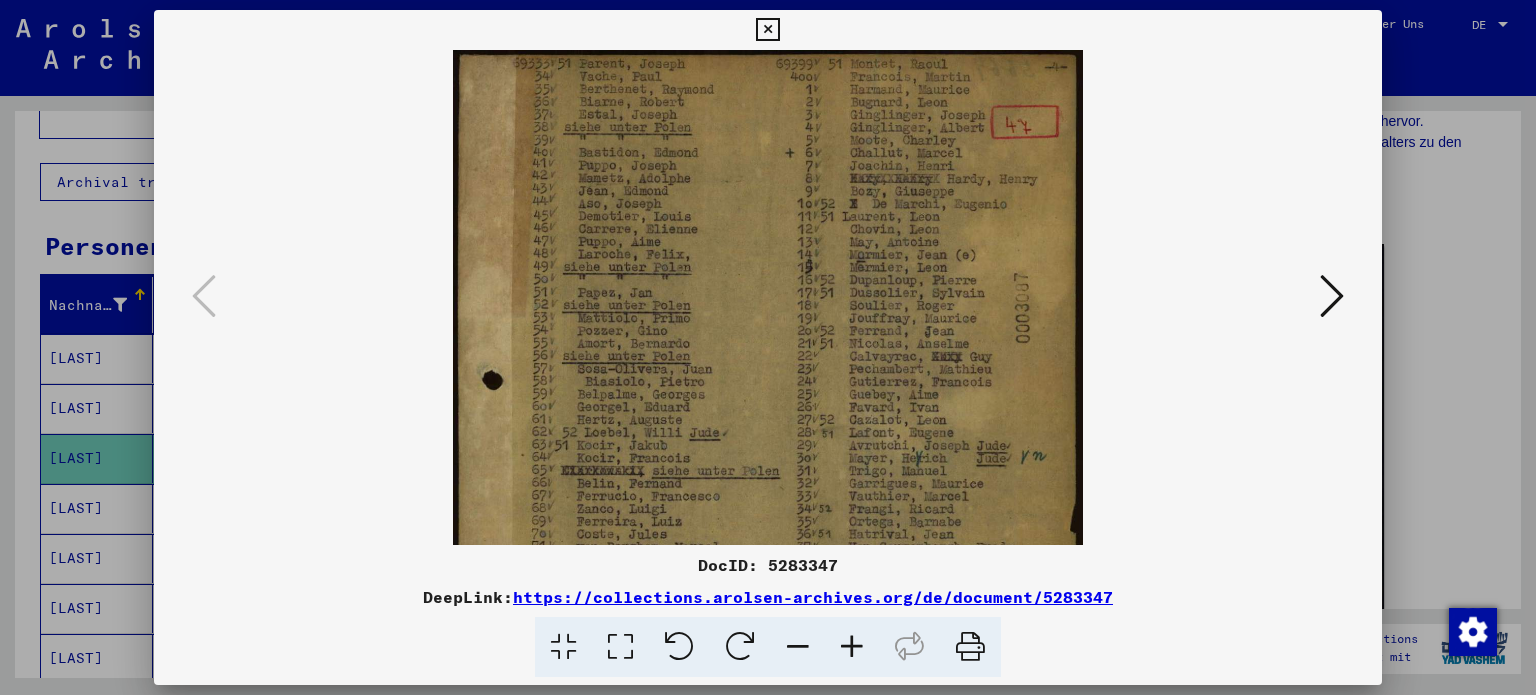 click at bounding box center (852, 647) 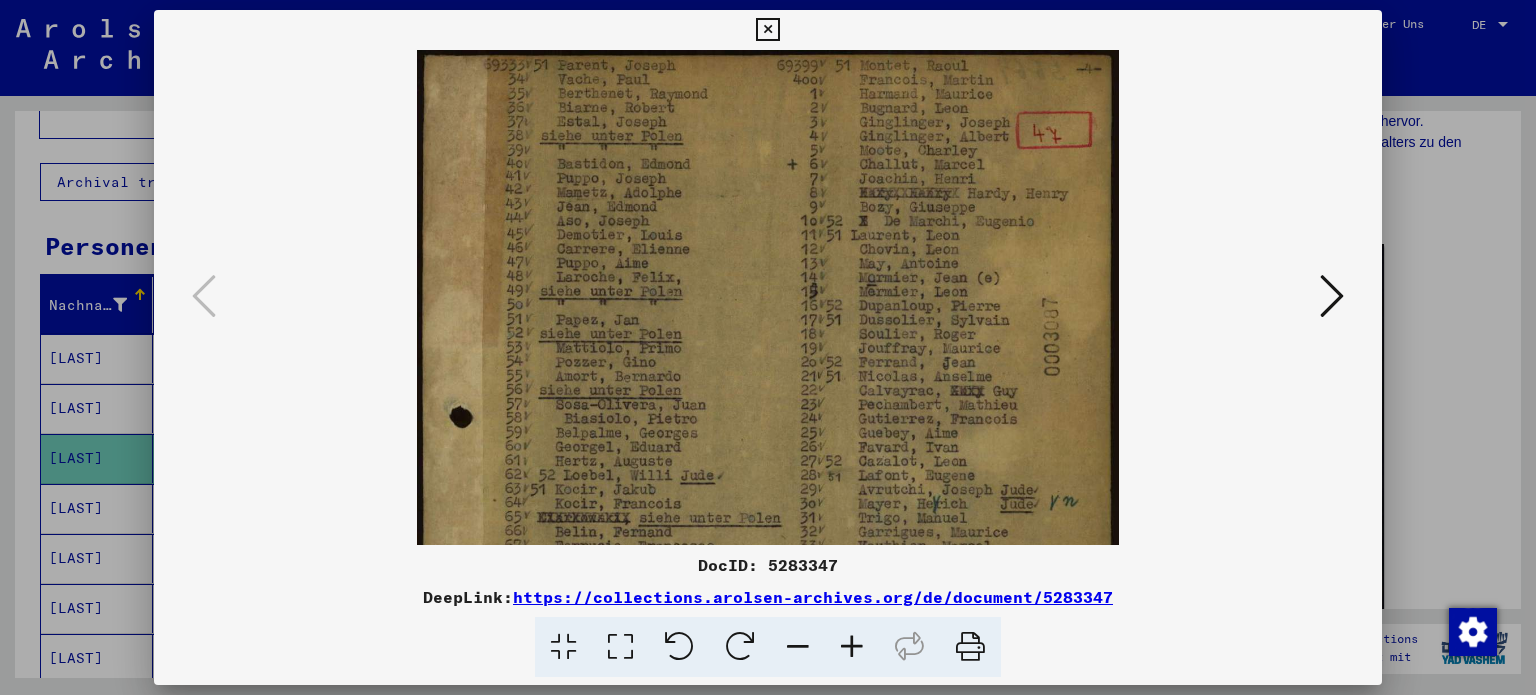 click at bounding box center (852, 647) 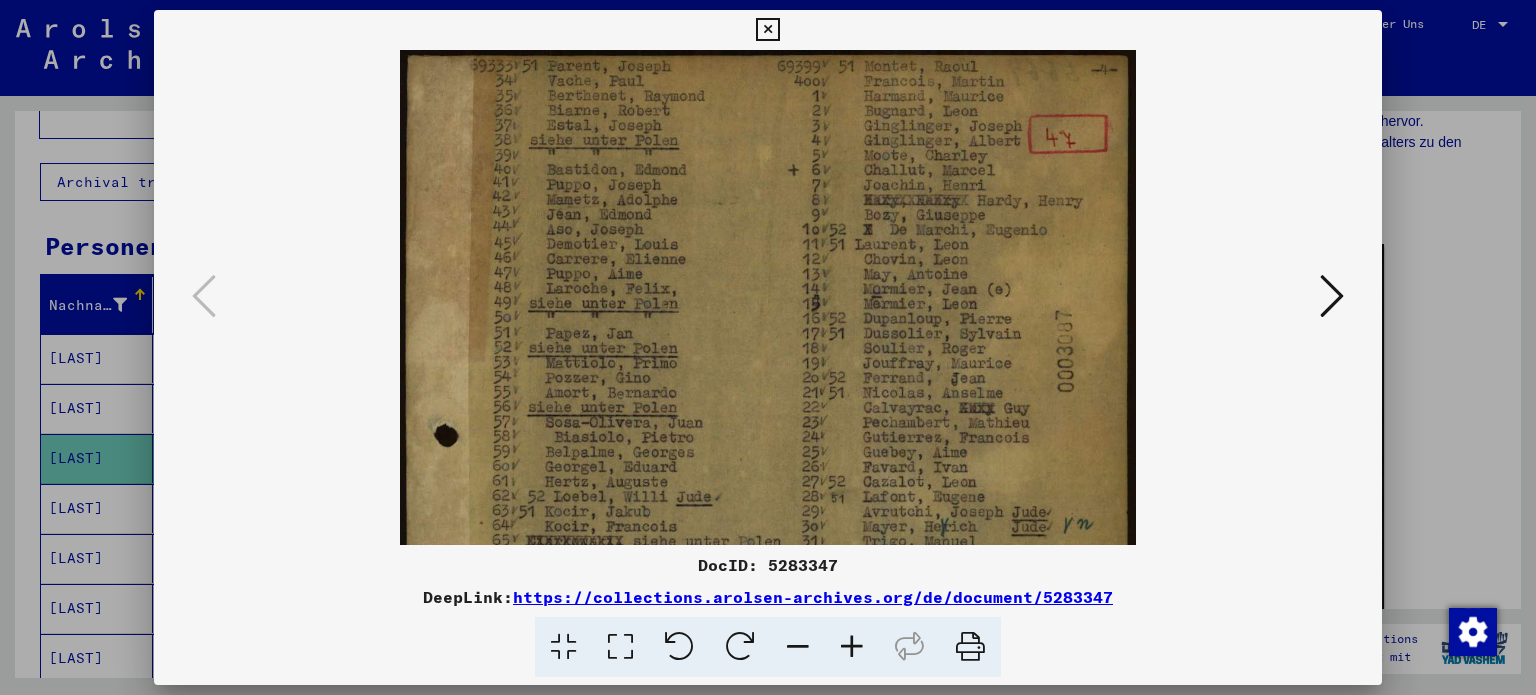 click at bounding box center (852, 647) 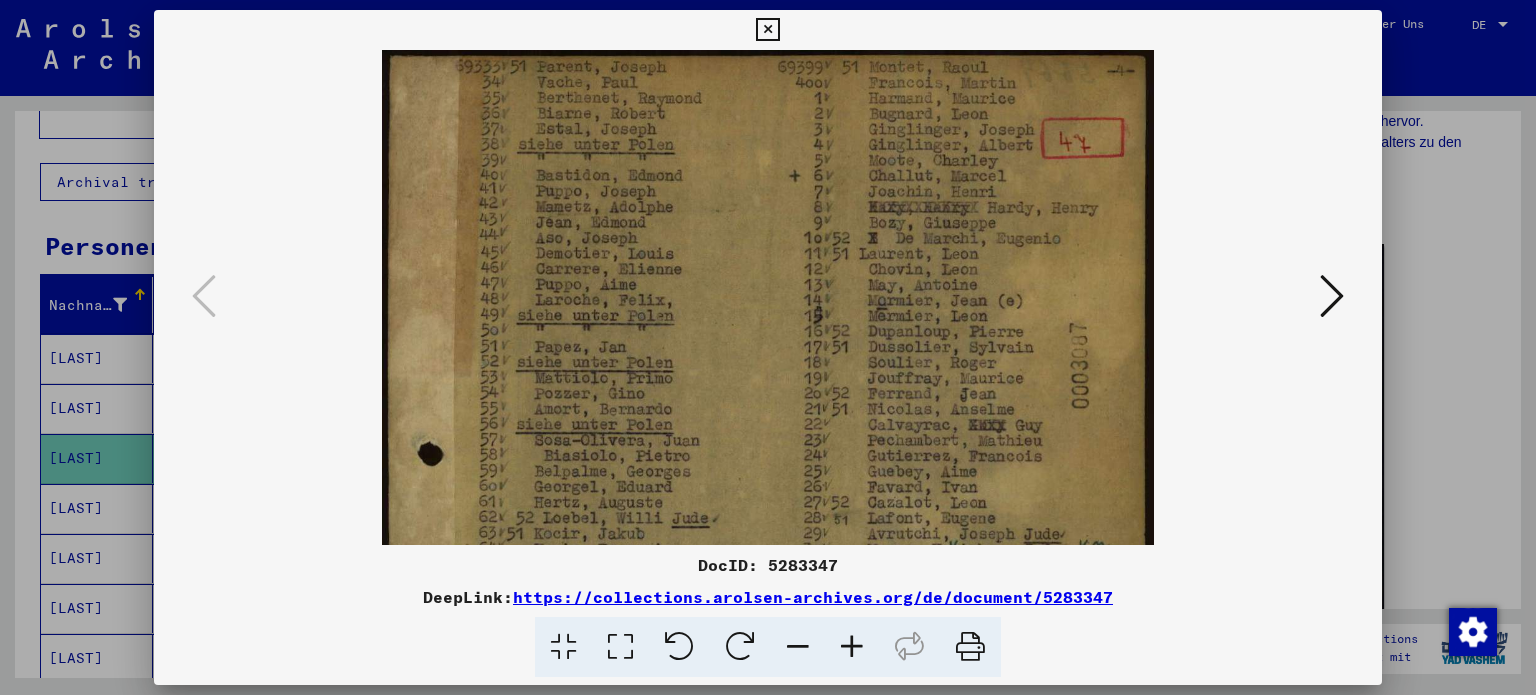 click at bounding box center (852, 647) 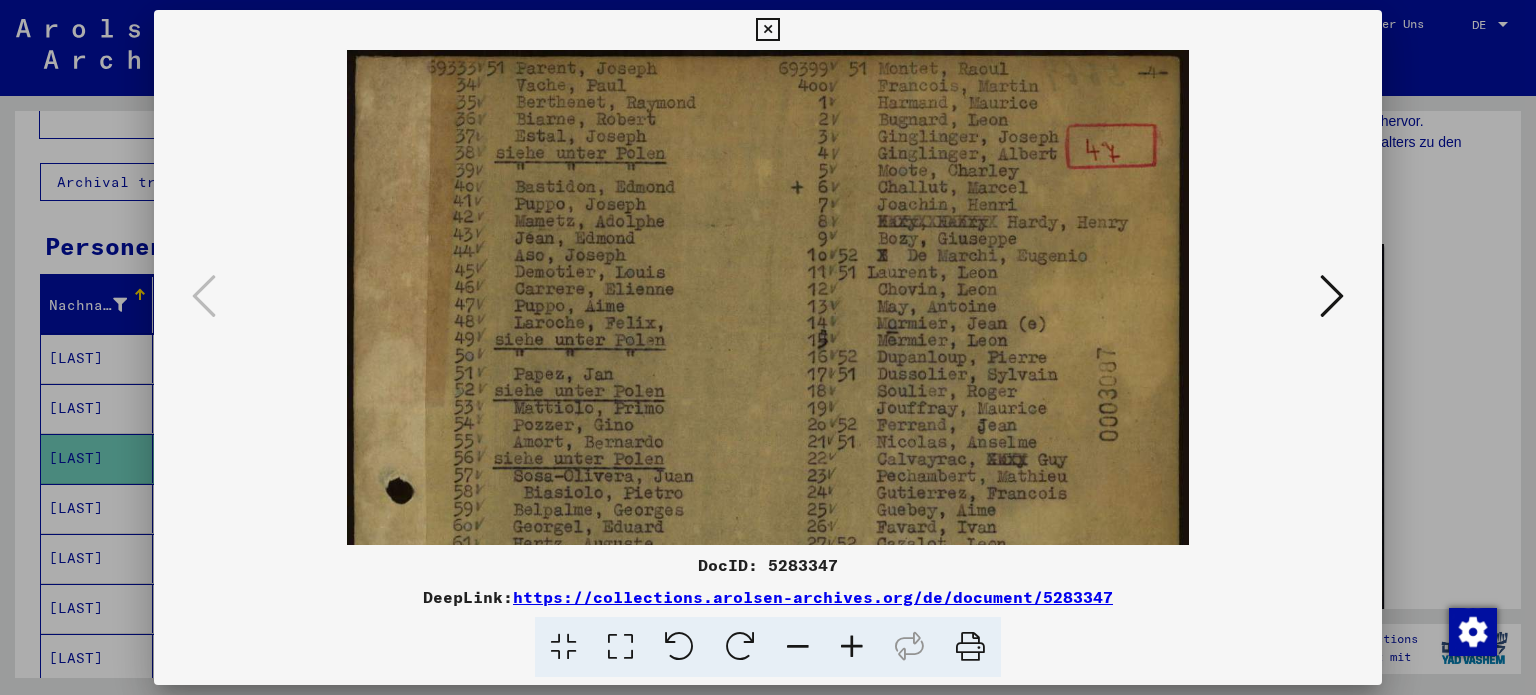 click at bounding box center (852, 647) 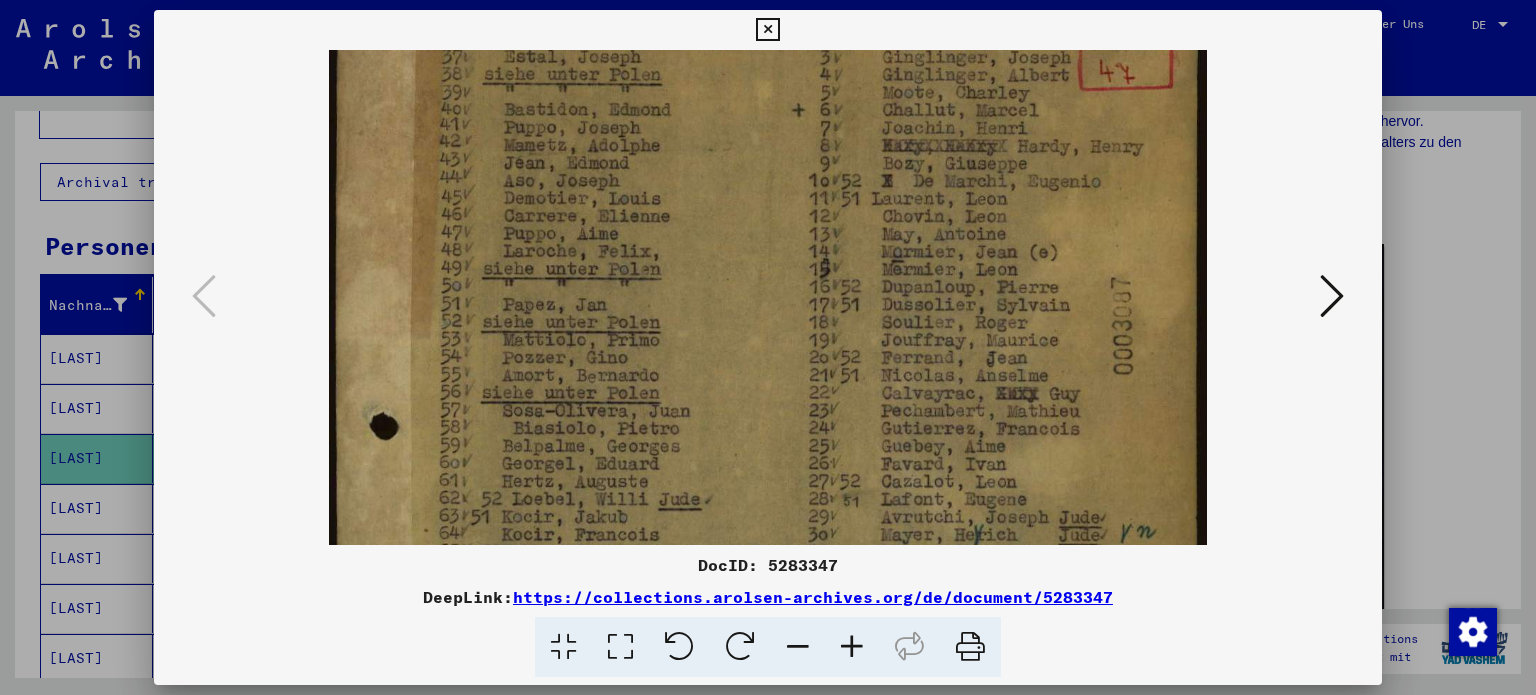 scroll, scrollTop: 132, scrollLeft: 0, axis: vertical 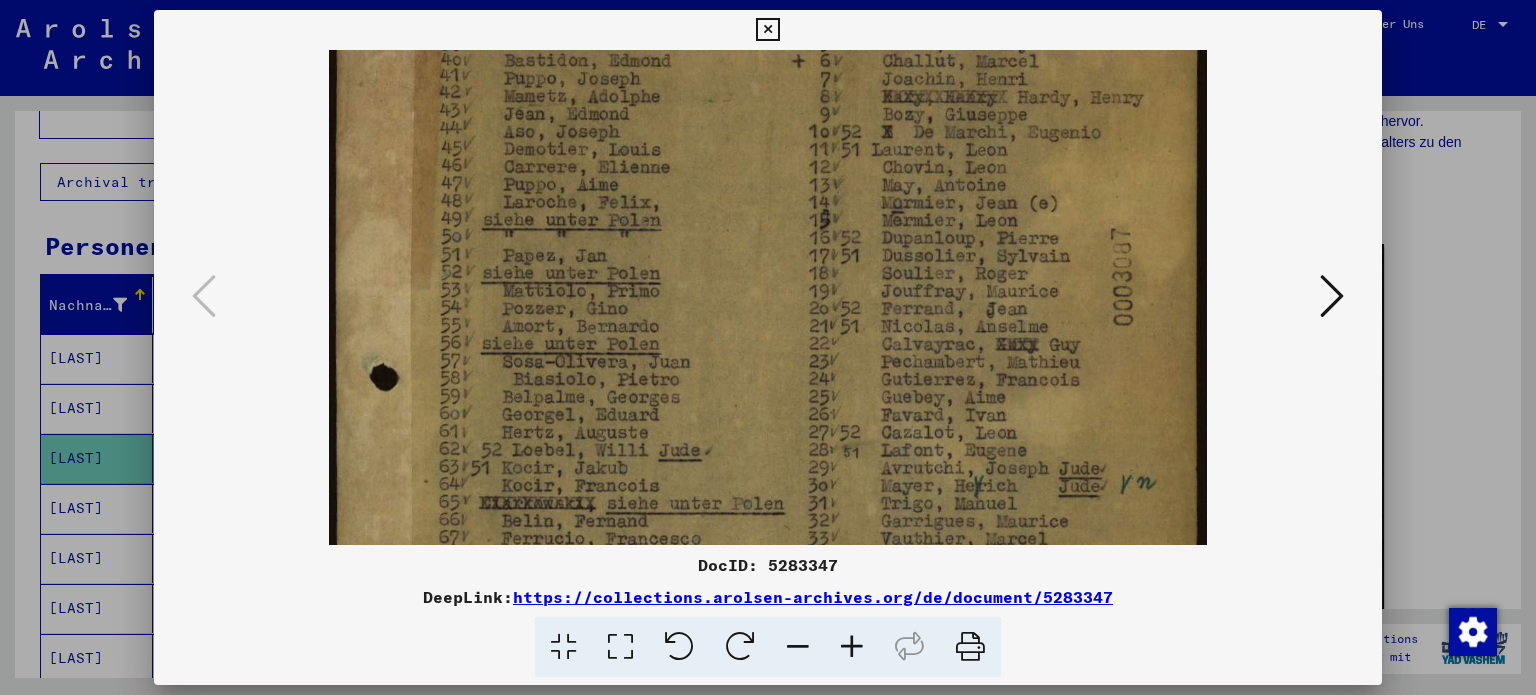drag, startPoint x: 896, startPoint y: 340, endPoint x: 887, endPoint y: 211, distance: 129.31357 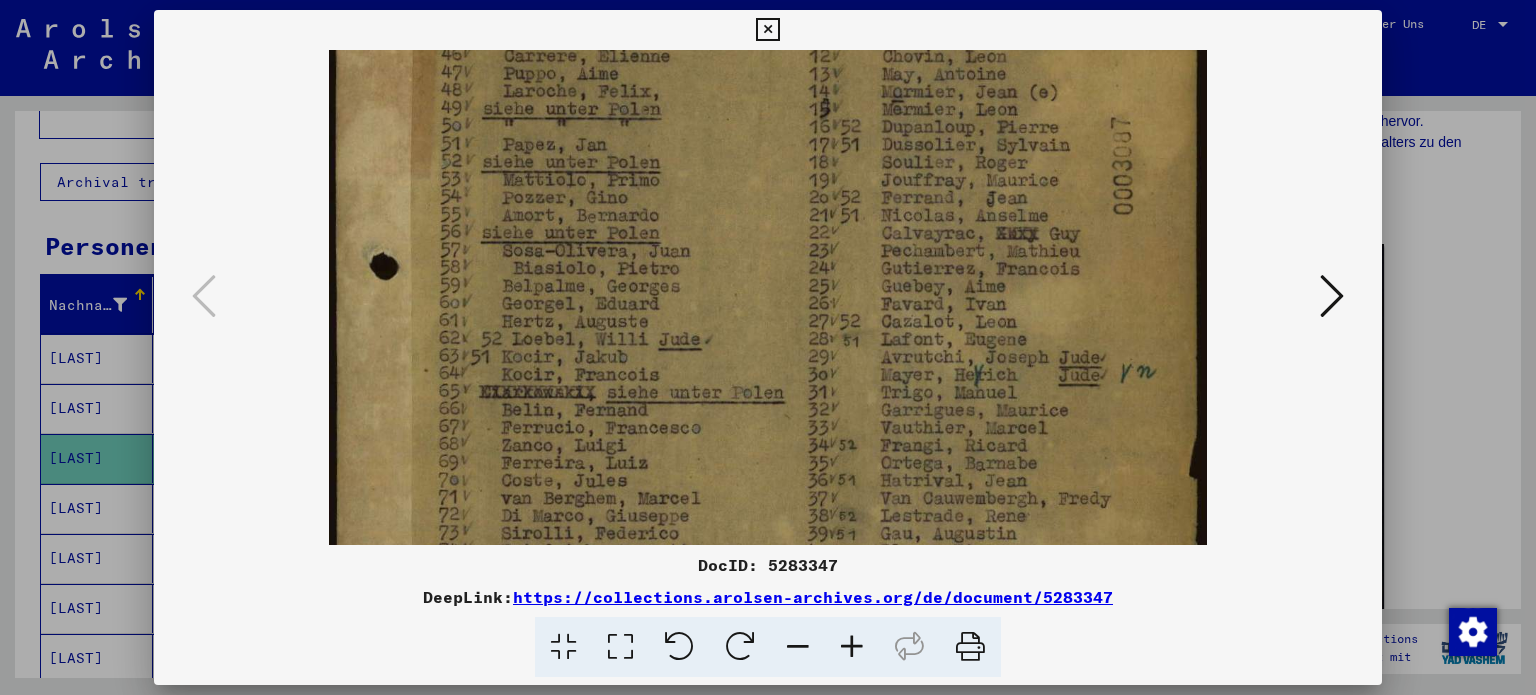 drag, startPoint x: 812, startPoint y: 395, endPoint x: 809, endPoint y: 288, distance: 107.042046 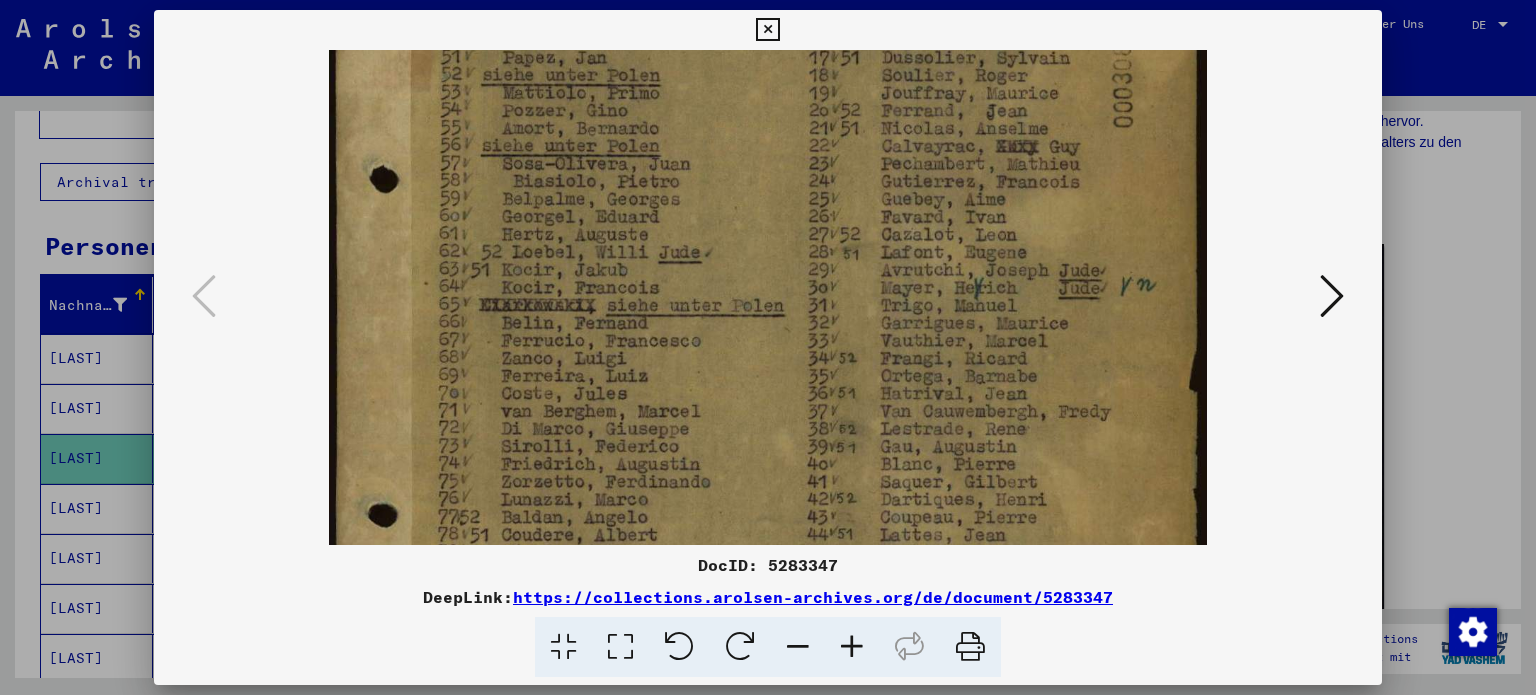 scroll, scrollTop: 332, scrollLeft: 0, axis: vertical 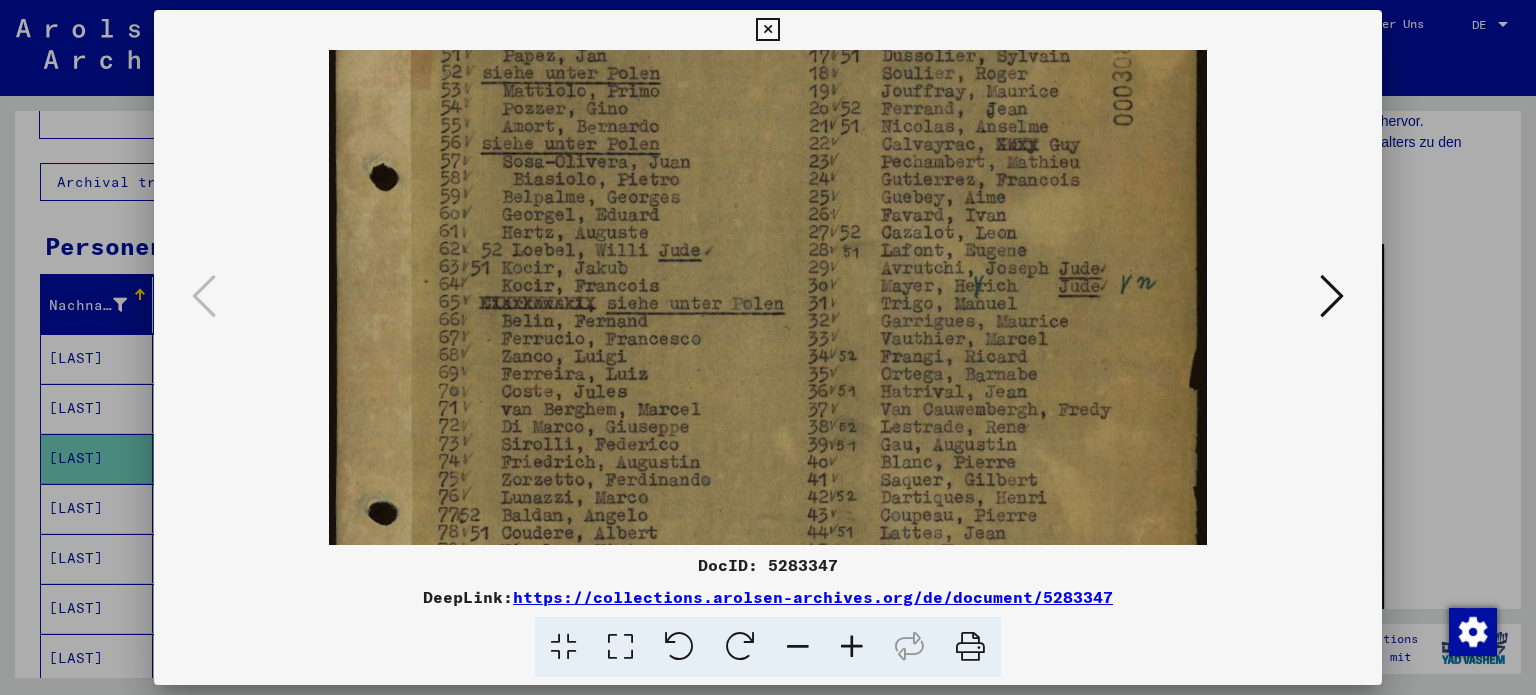 drag, startPoint x: 762, startPoint y: 373, endPoint x: 765, endPoint y: 289, distance: 84.05355 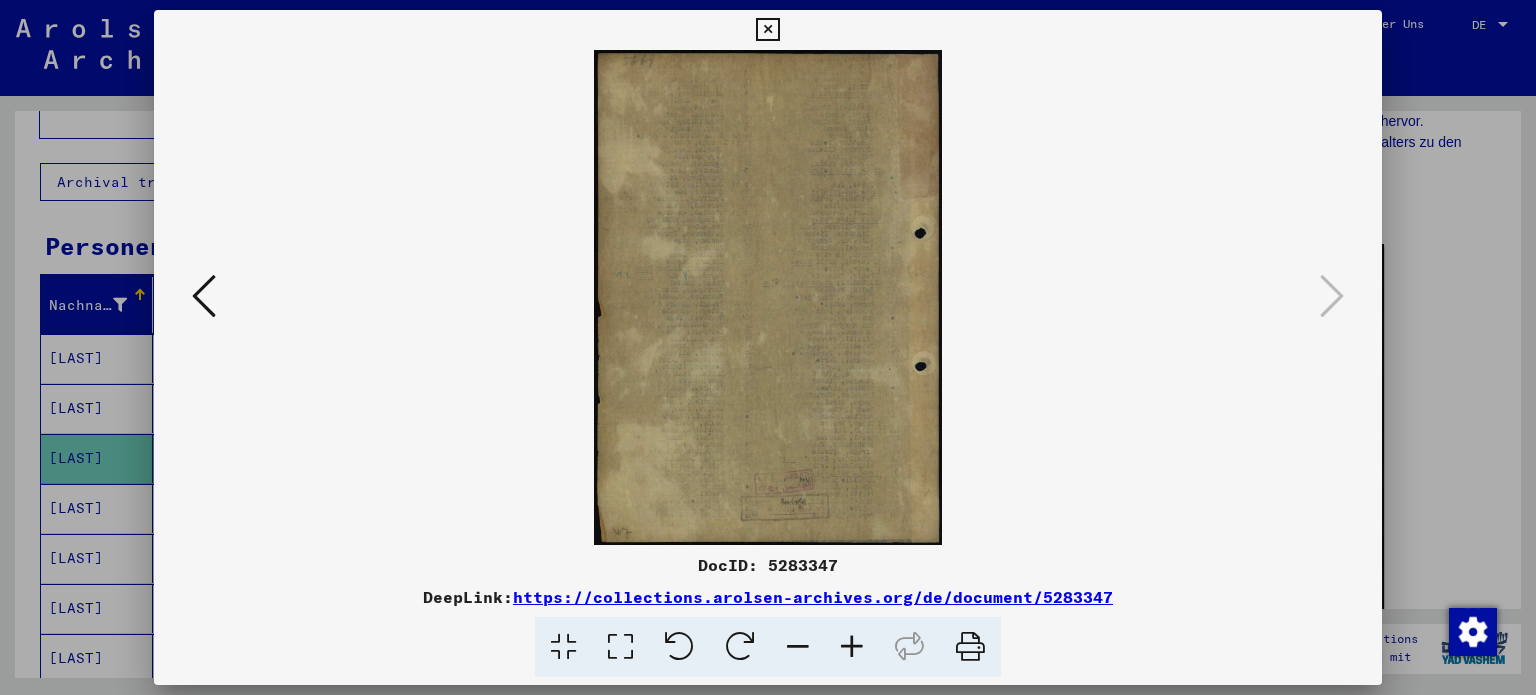 scroll, scrollTop: 0, scrollLeft: 0, axis: both 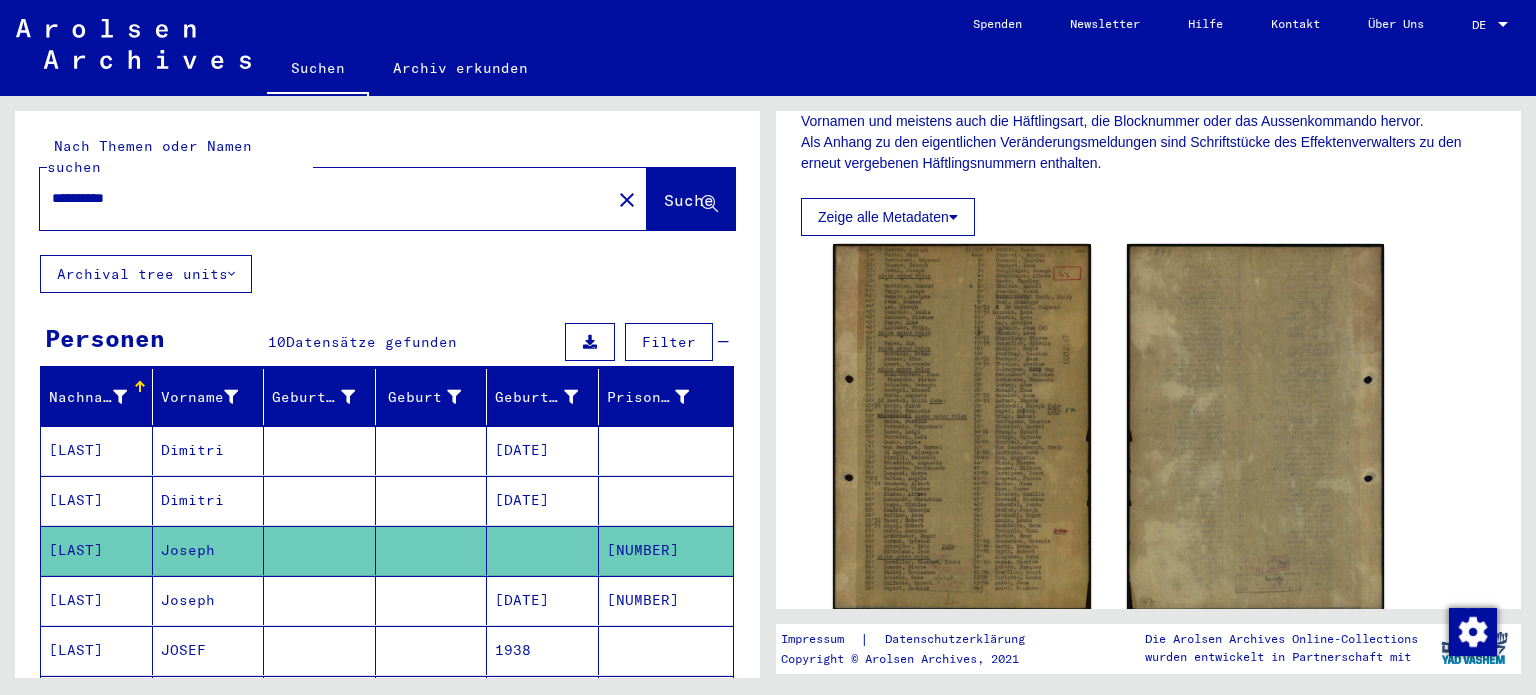 click on "*********" at bounding box center (325, 198) 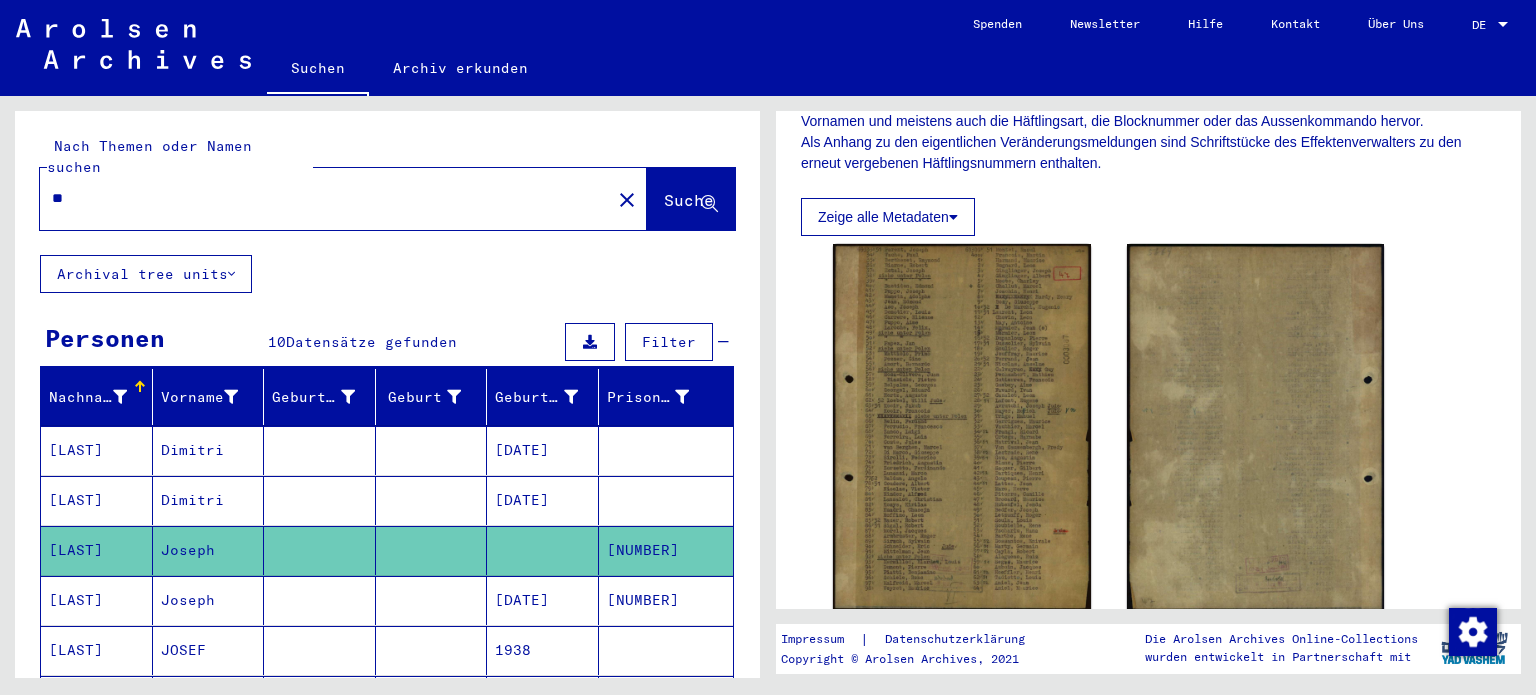 type on "*" 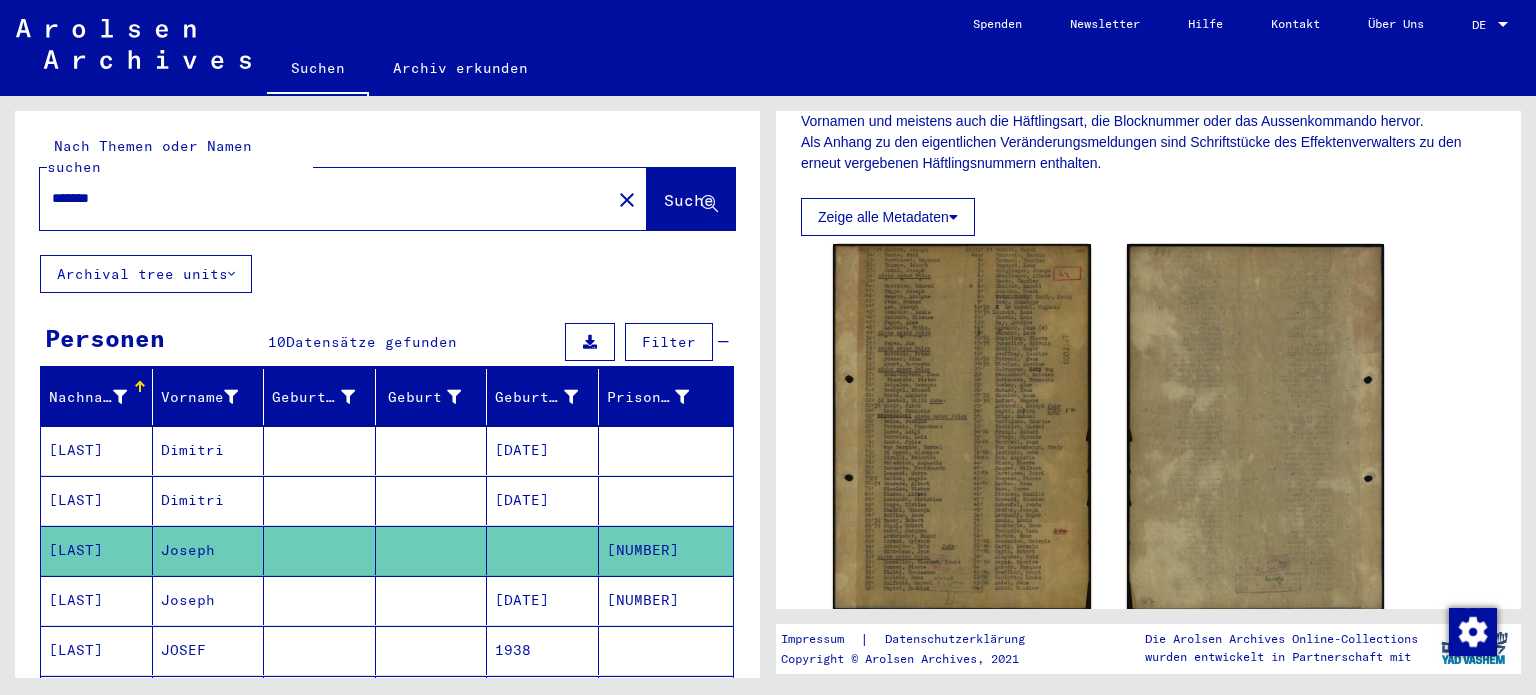type on "******" 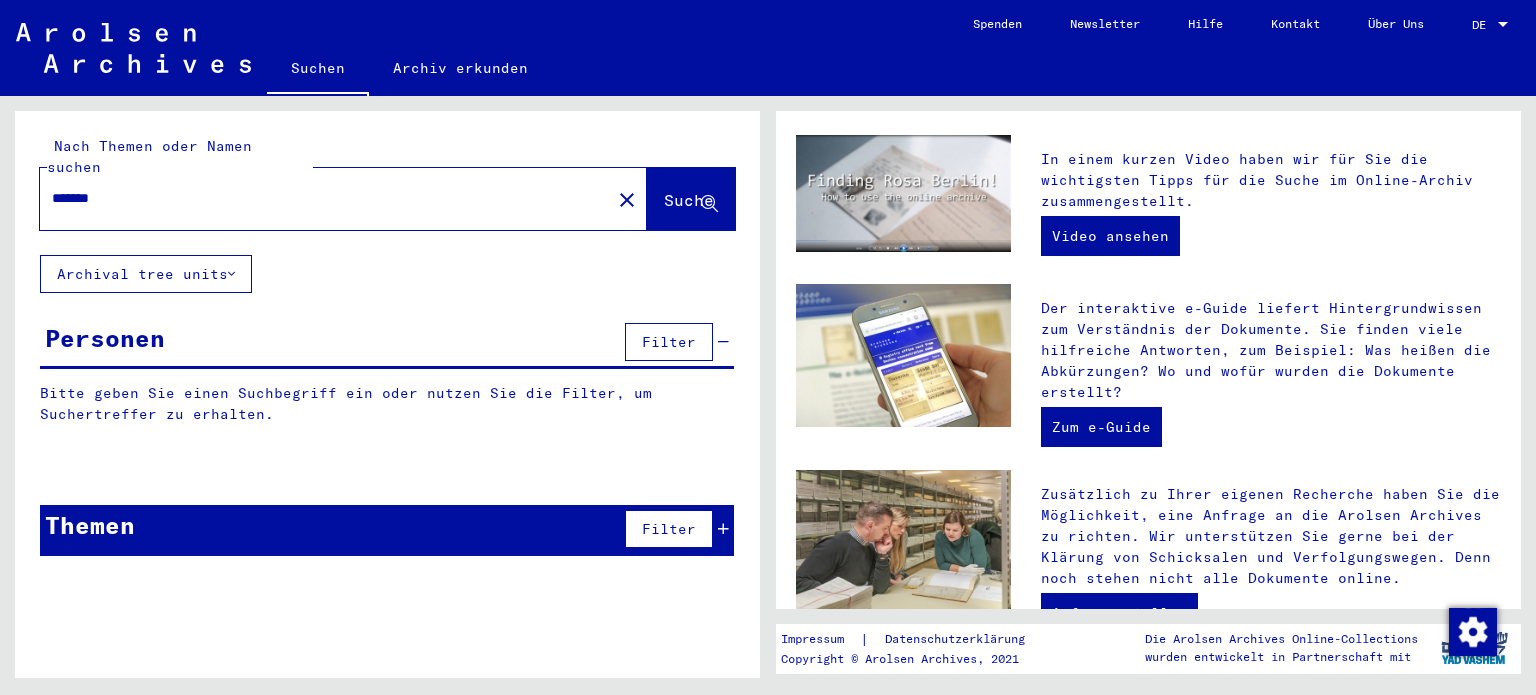 scroll, scrollTop: 0, scrollLeft: 0, axis: both 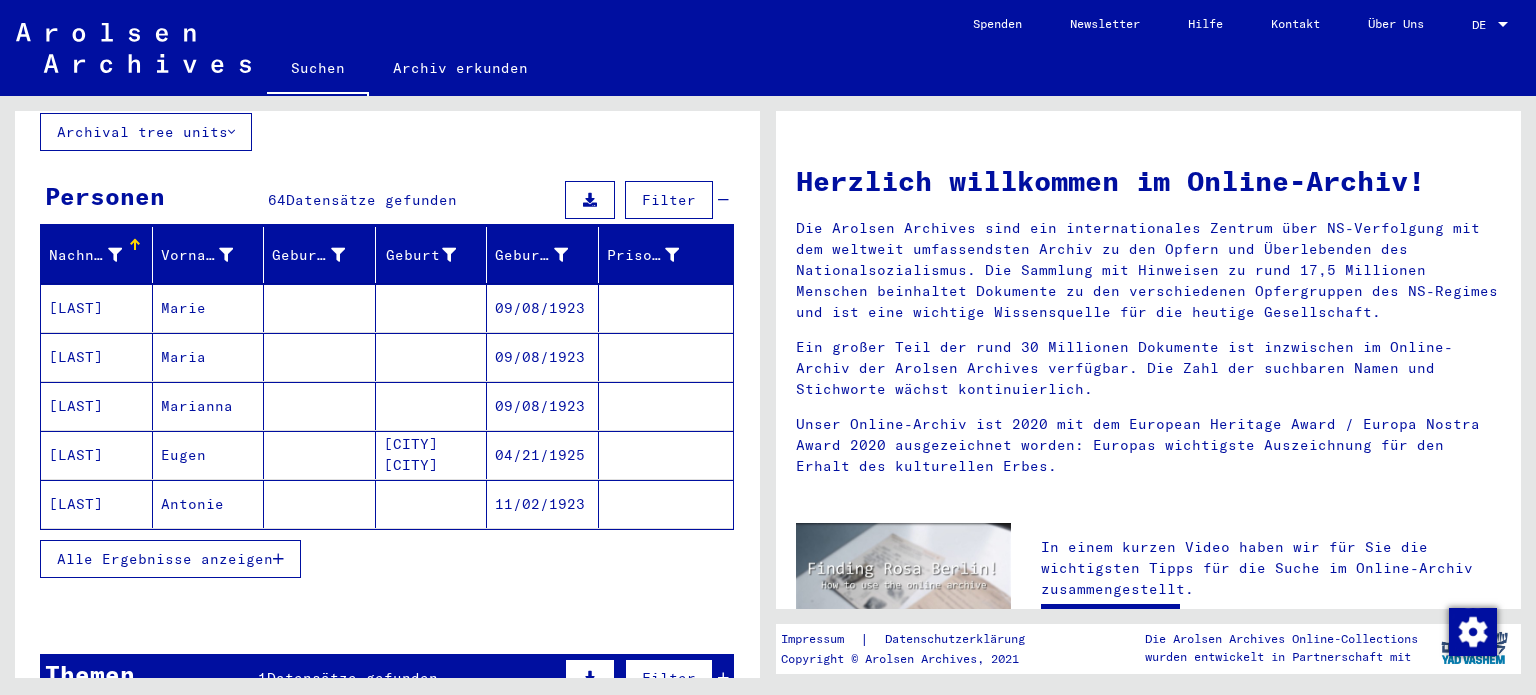 click on "Alle Ergebnisse anzeigen" at bounding box center (165, 559) 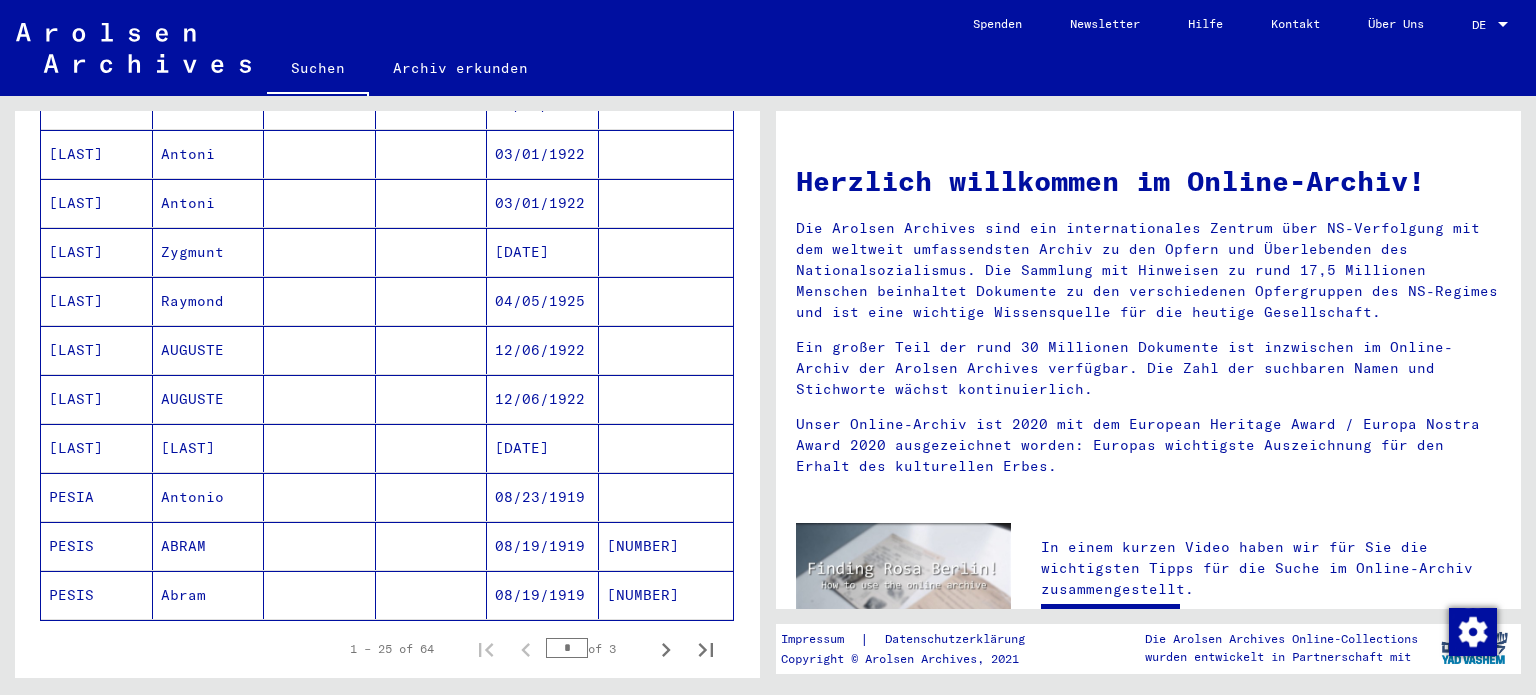 scroll, scrollTop: 1032, scrollLeft: 0, axis: vertical 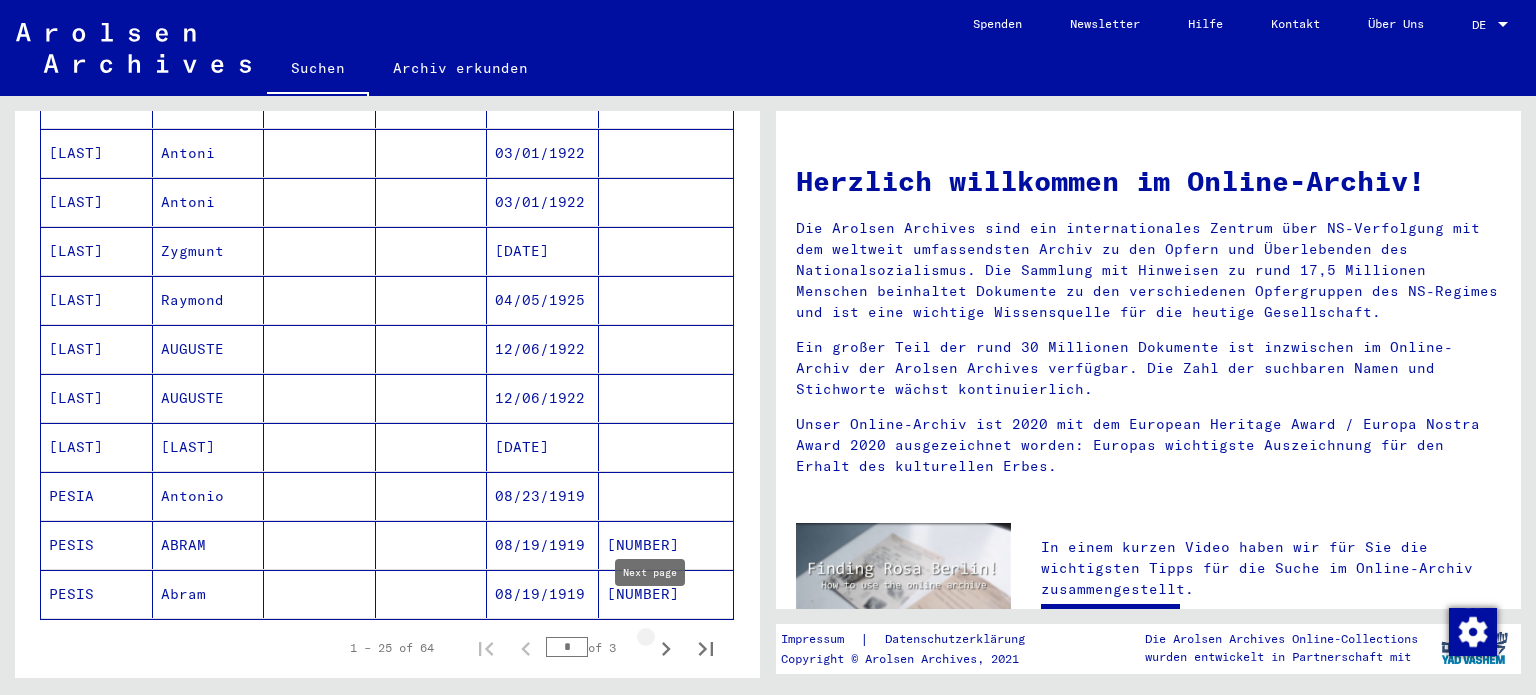 click 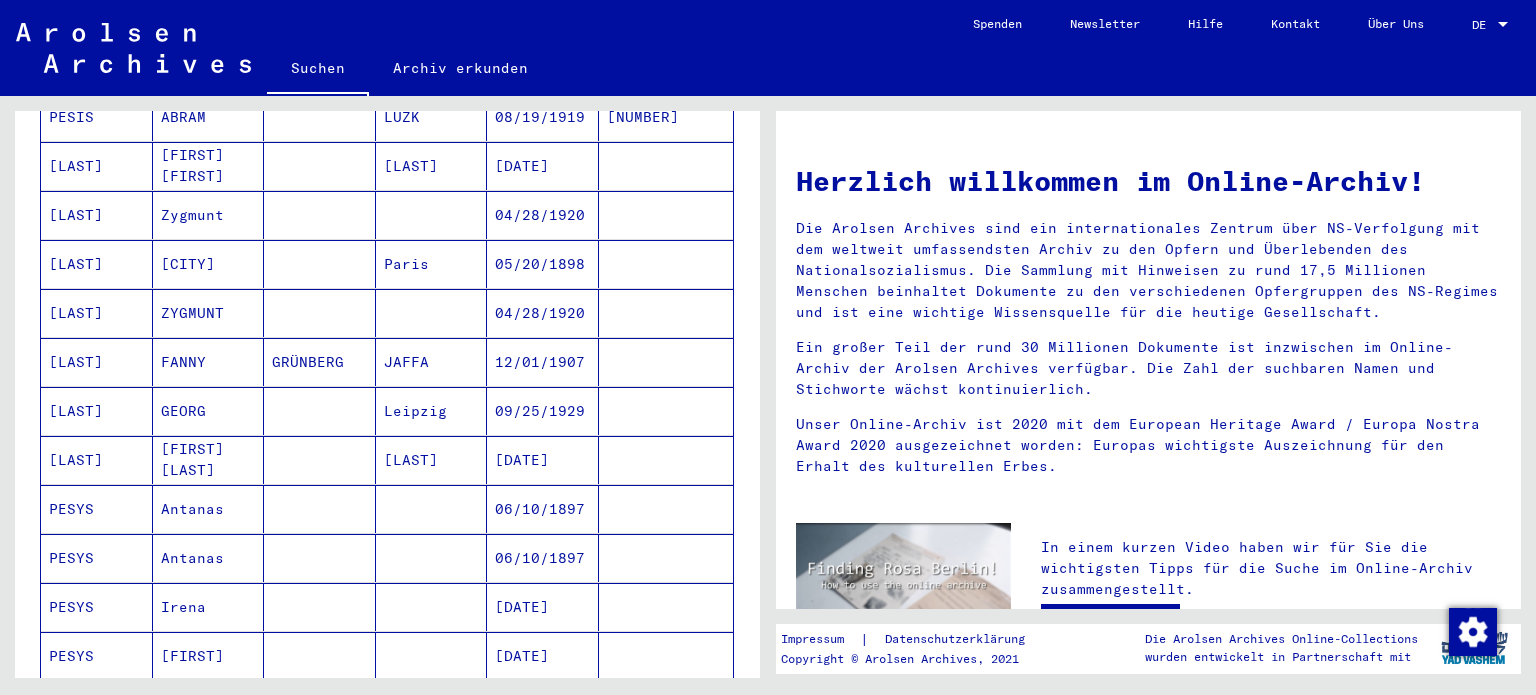 scroll, scrollTop: 824, scrollLeft: 0, axis: vertical 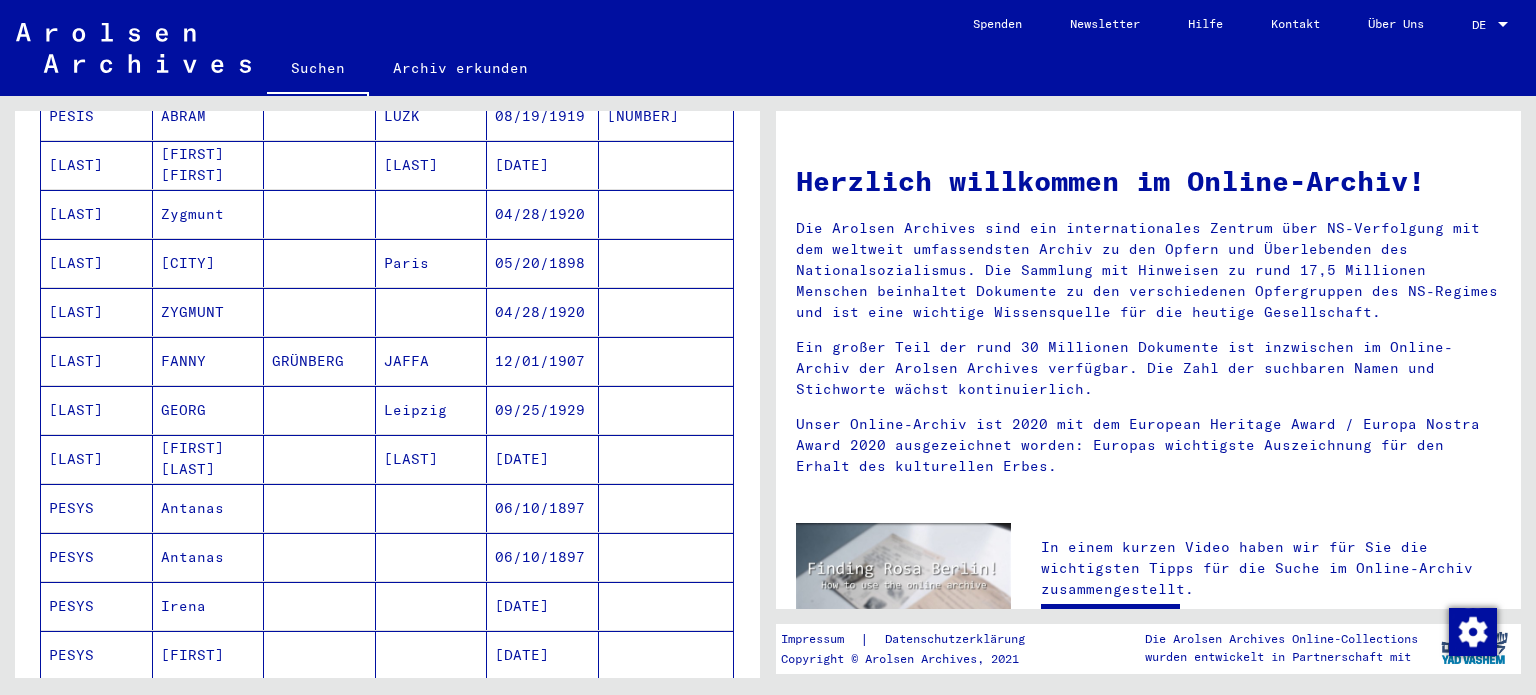 click on "[CITY]" at bounding box center (209, 312) 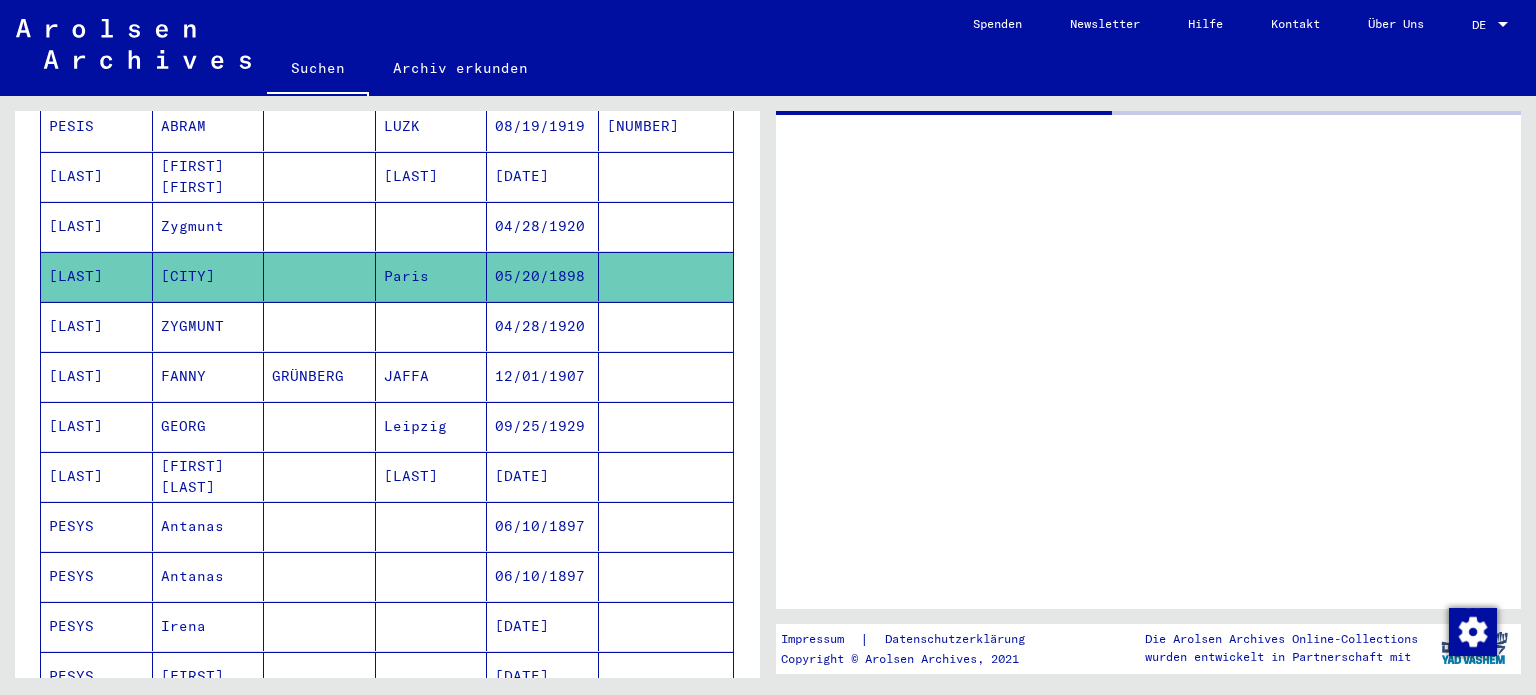 scroll, scrollTop: 832, scrollLeft: 0, axis: vertical 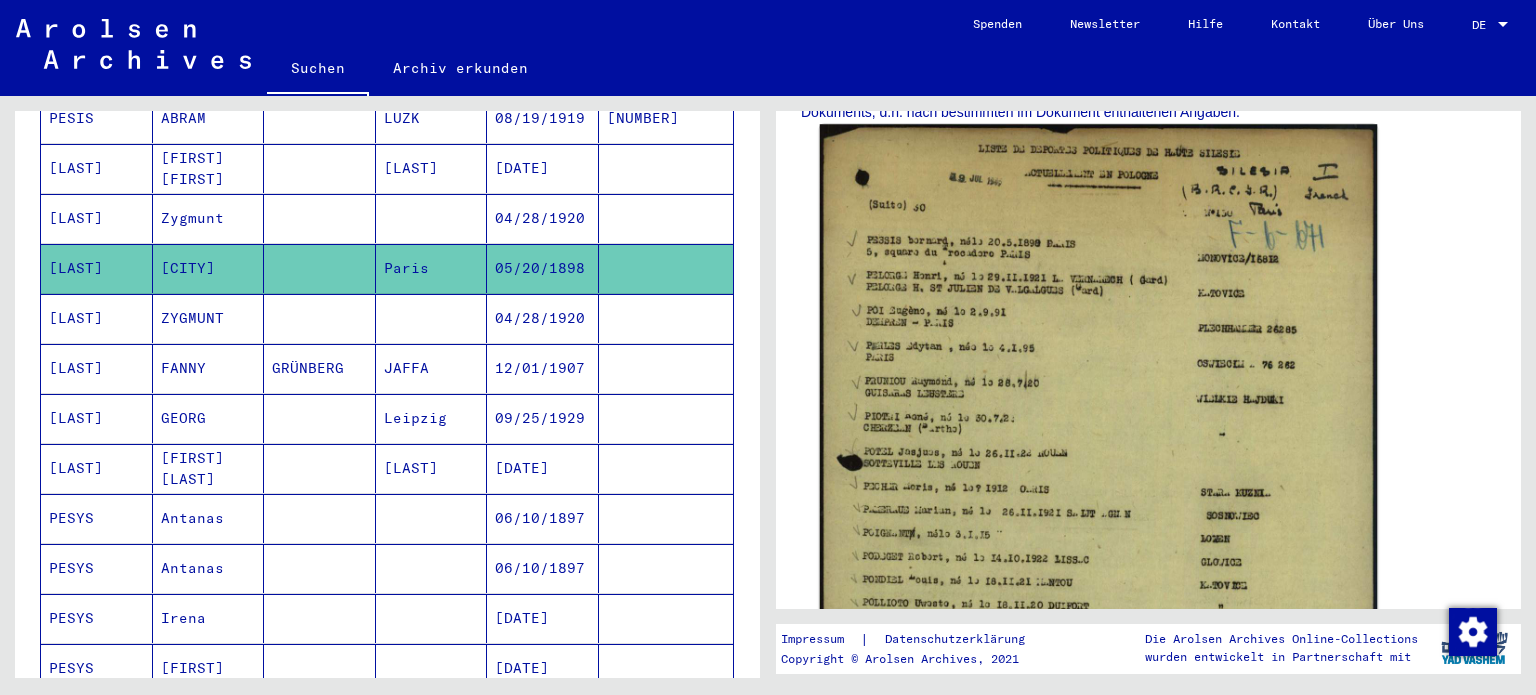 click 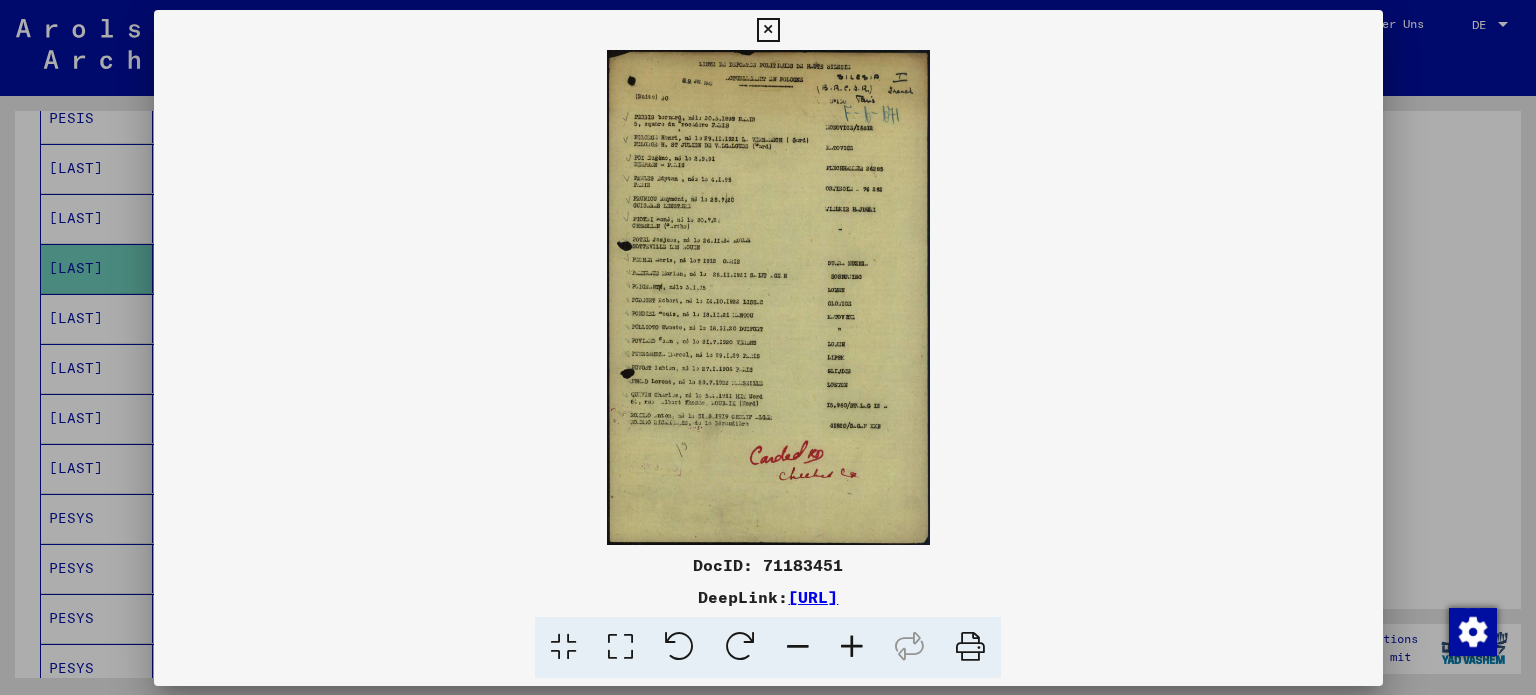 click at bounding box center (768, 297) 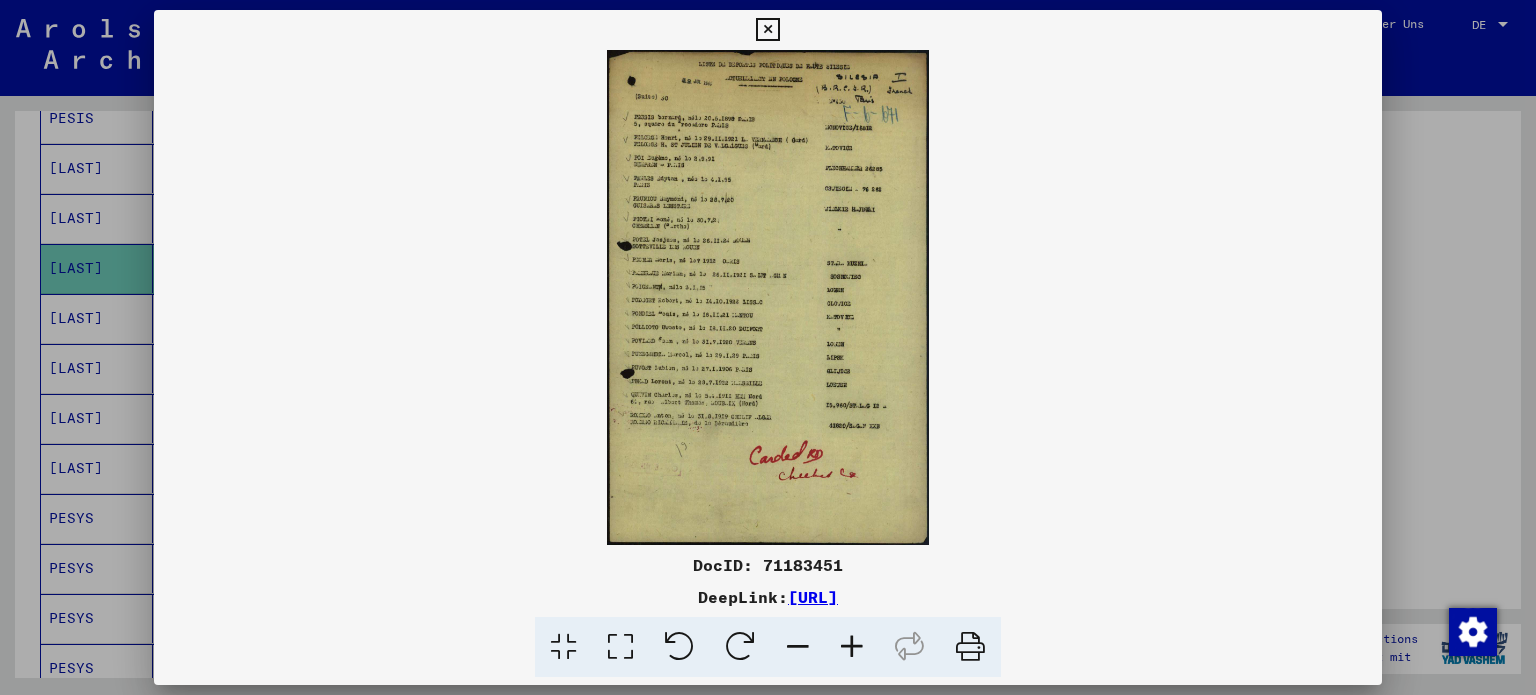 click at bounding box center (852, 647) 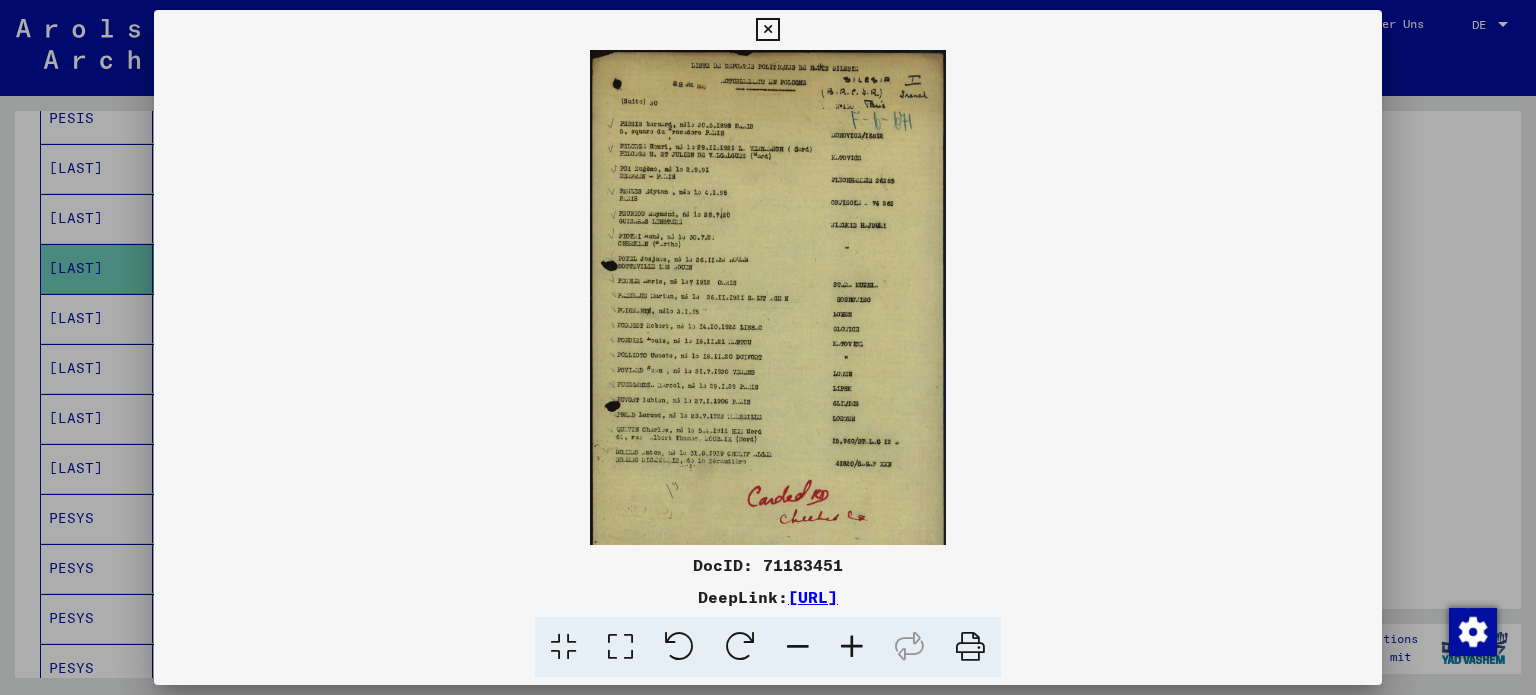 click at bounding box center (852, 647) 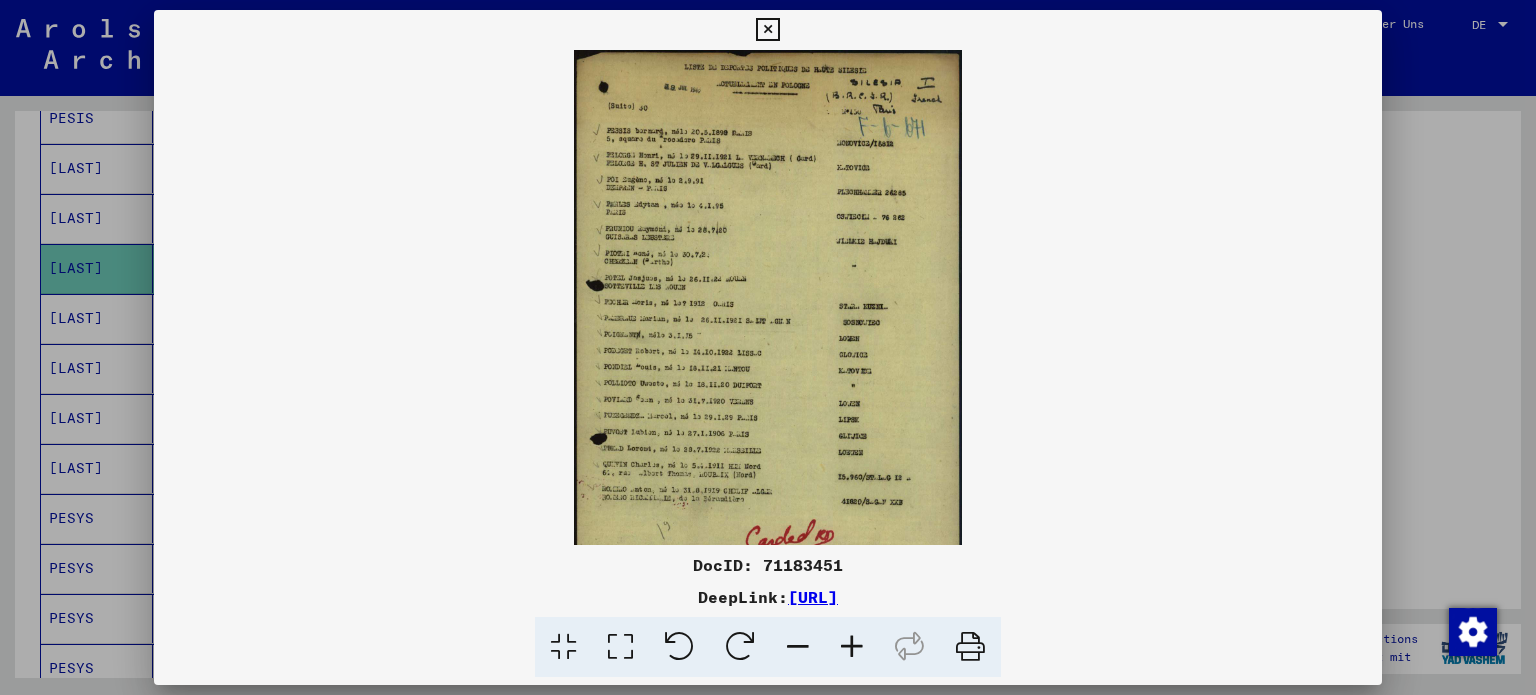 click at bounding box center [852, 647] 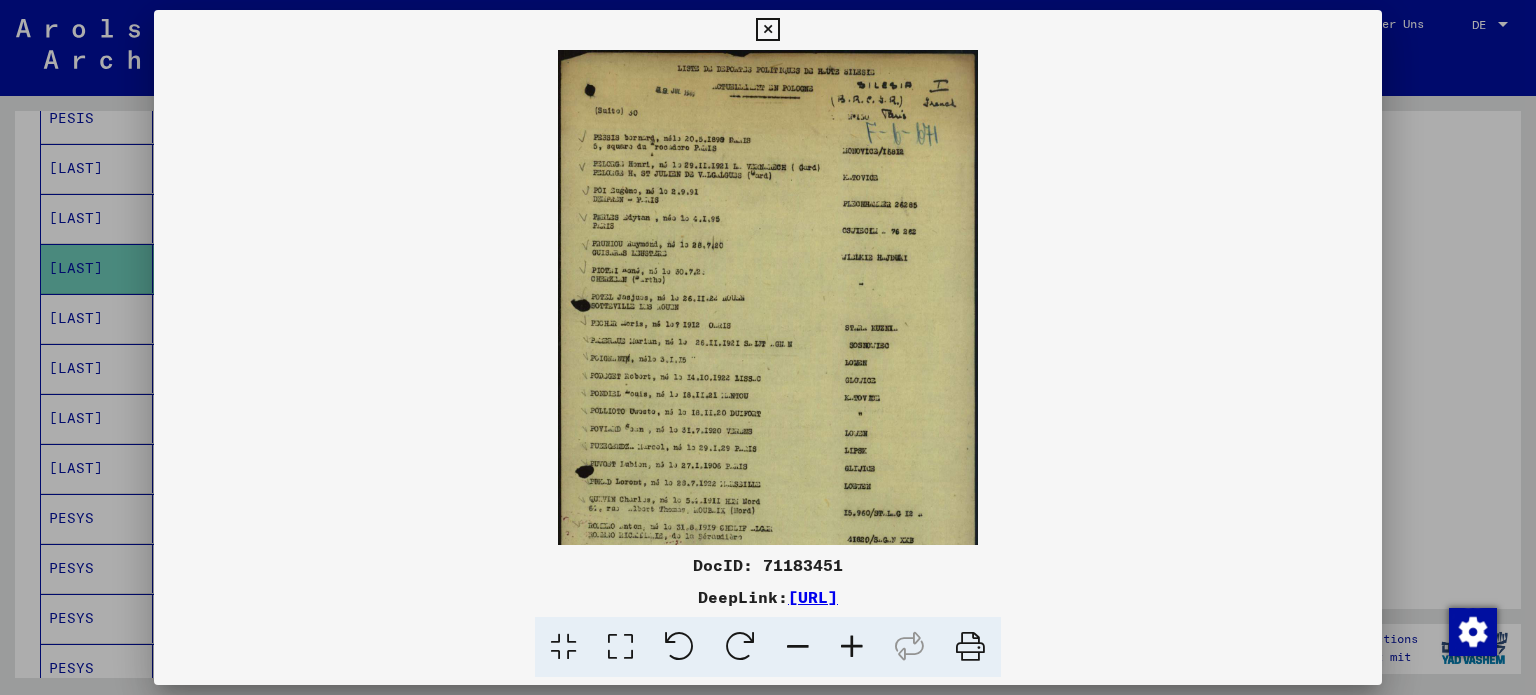 click at bounding box center (852, 647) 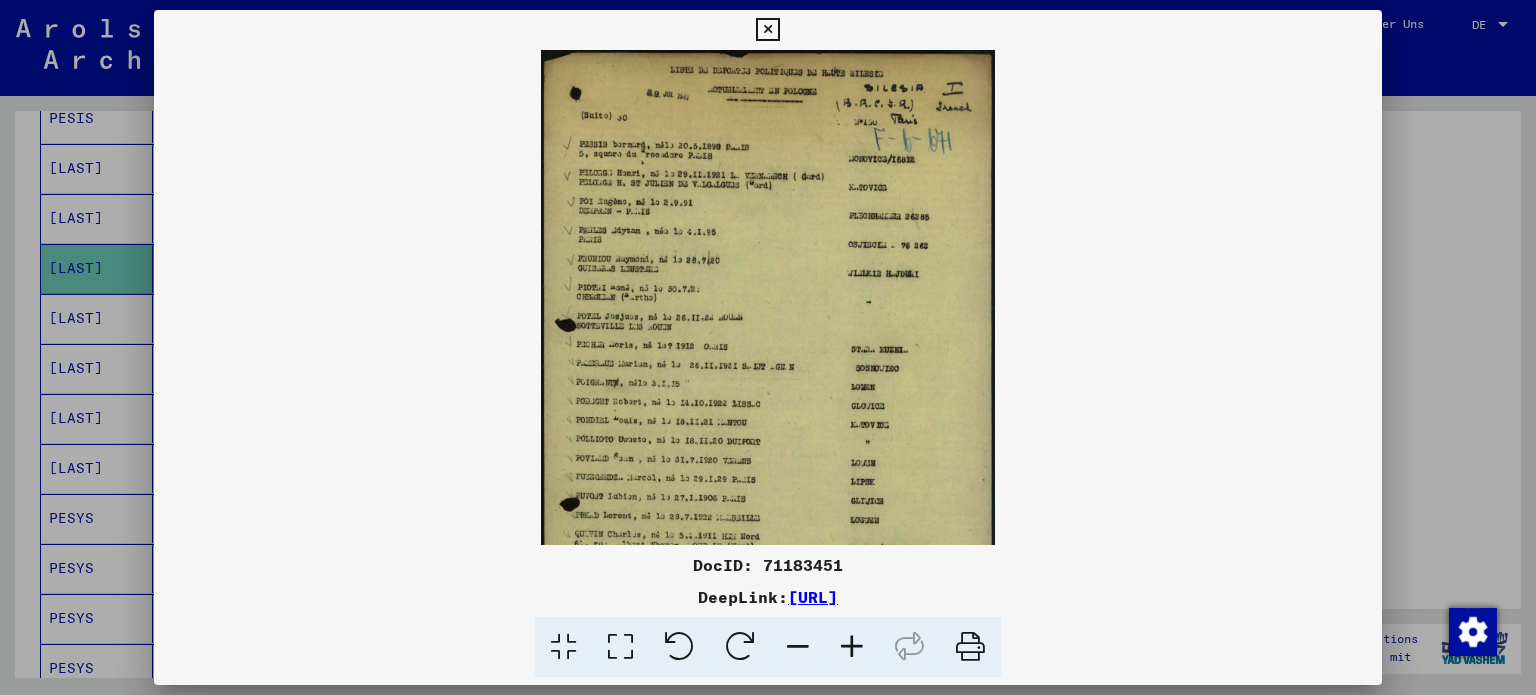 click at bounding box center [852, 647] 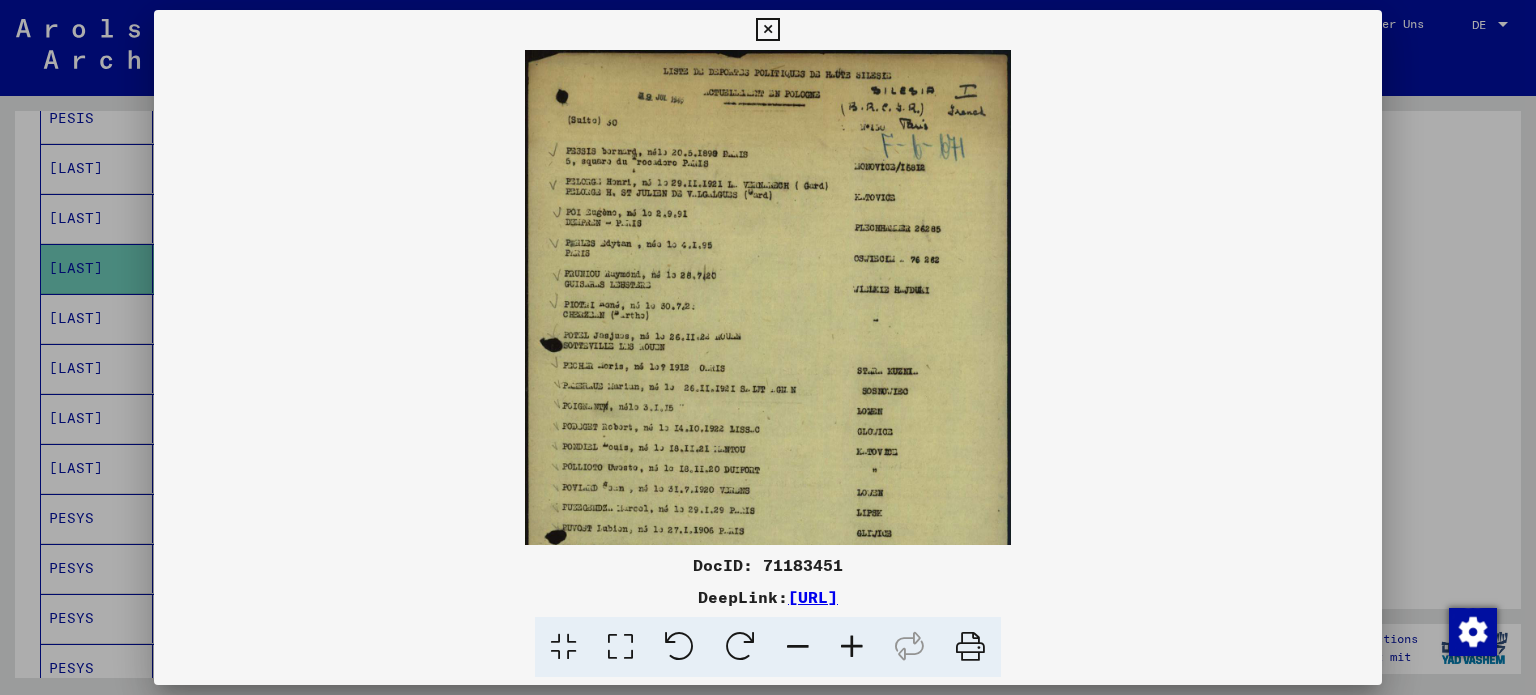 click at bounding box center (852, 647) 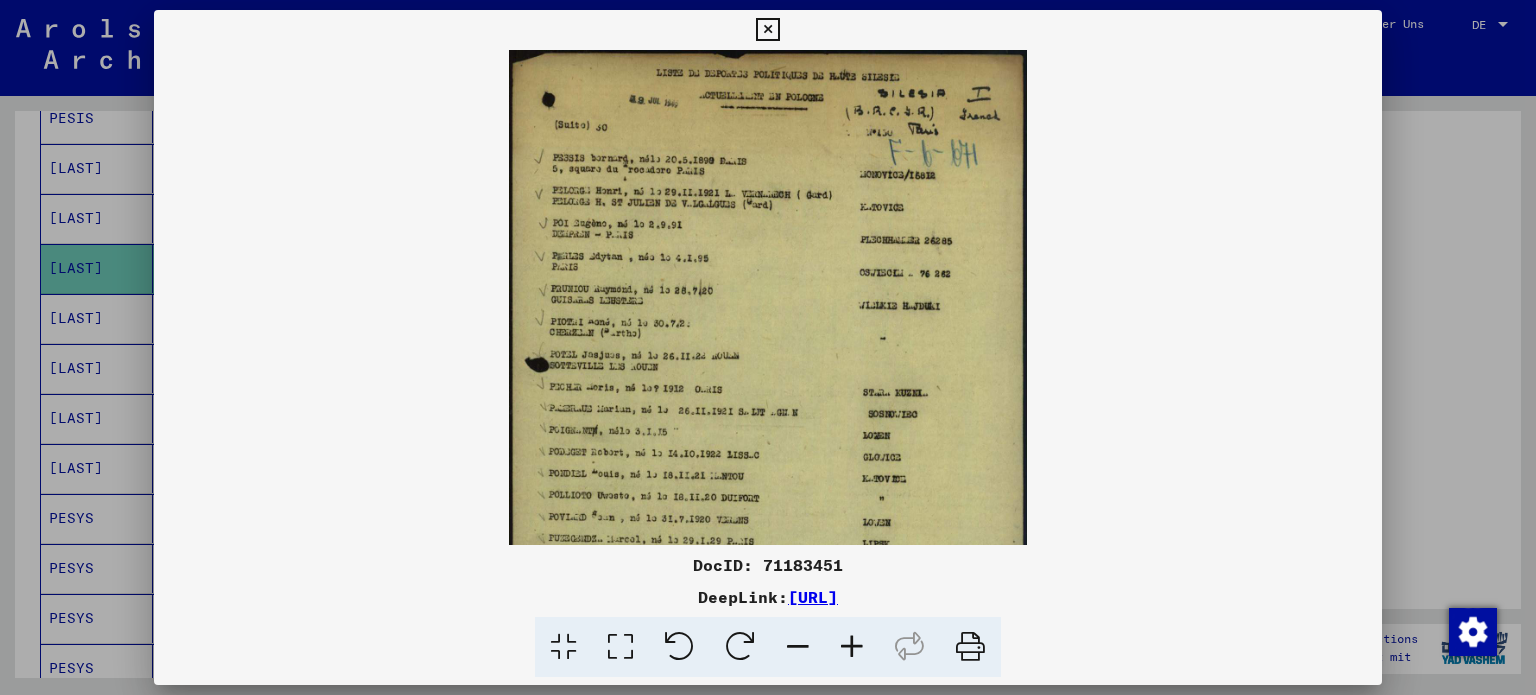 click at bounding box center (852, 647) 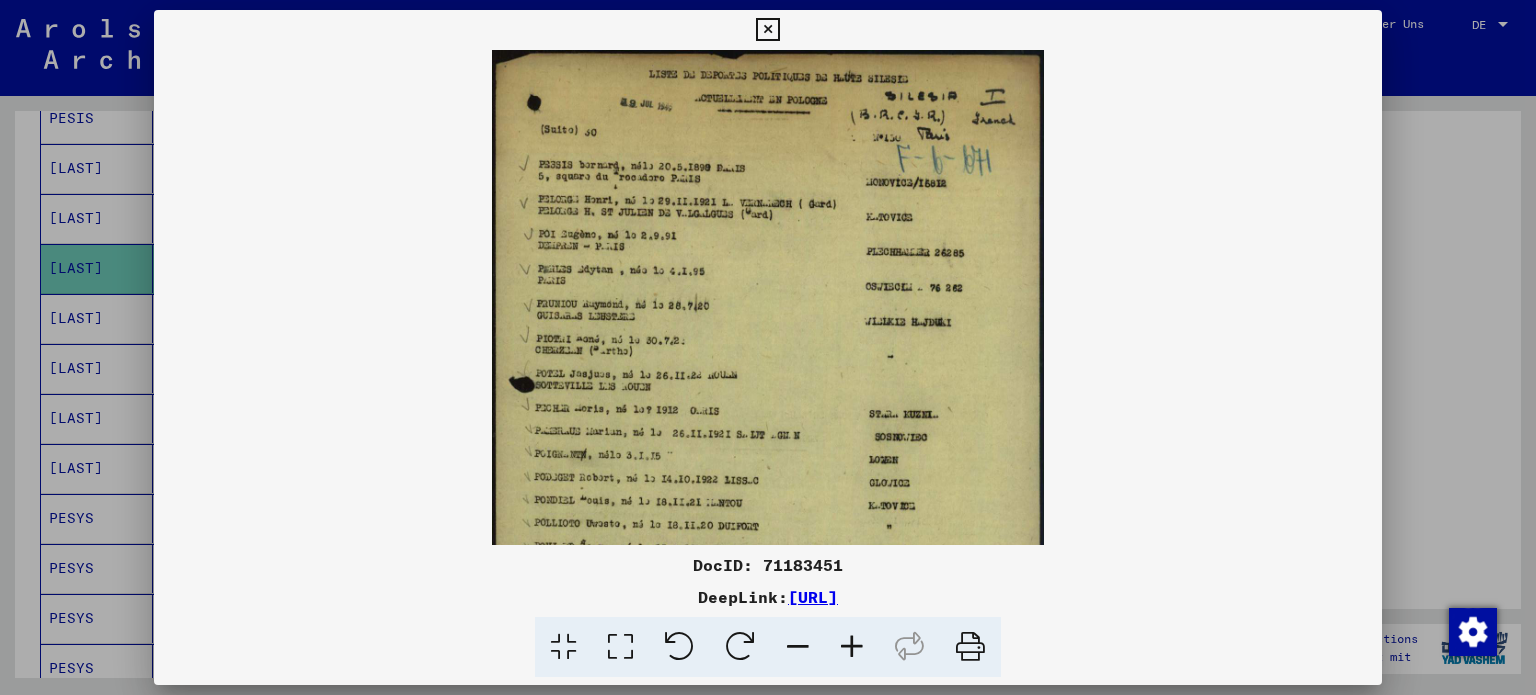click at bounding box center (852, 647) 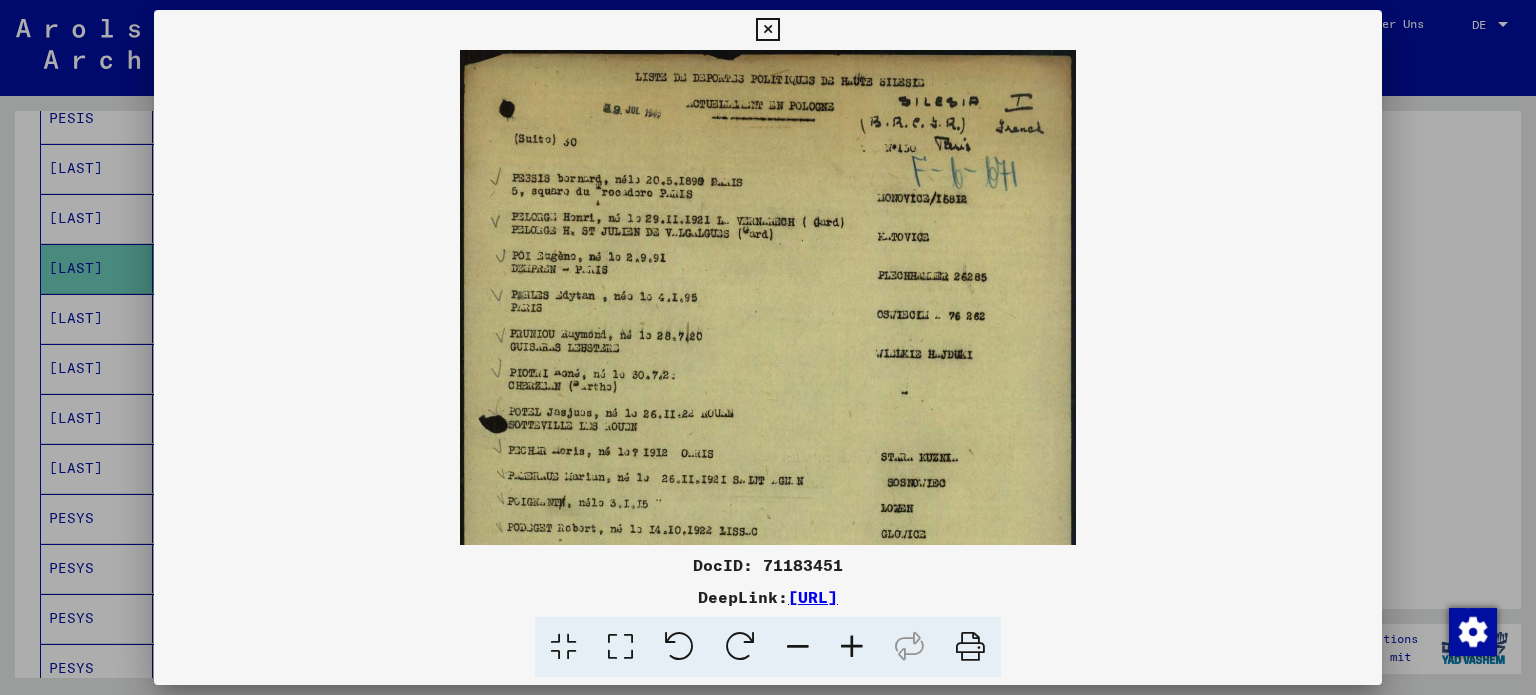click at bounding box center (852, 647) 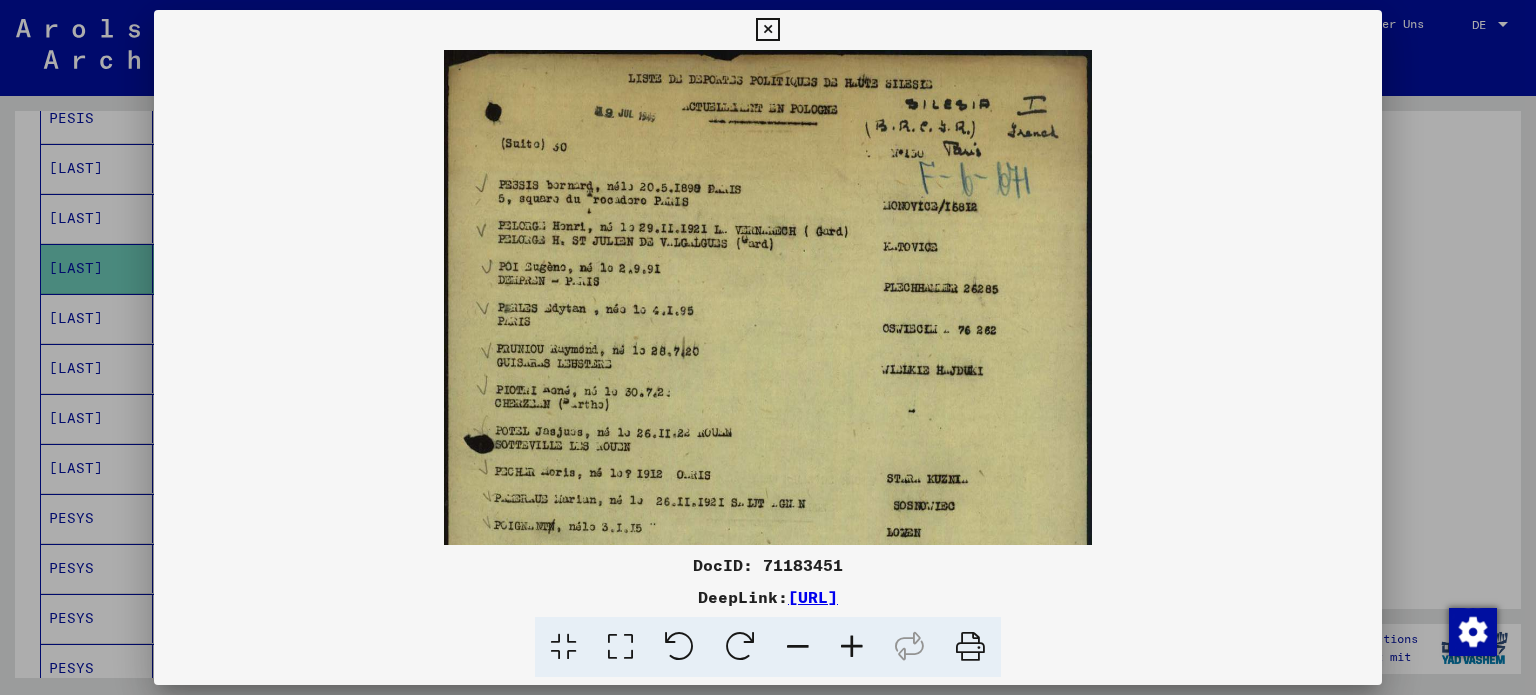 click at bounding box center [852, 647] 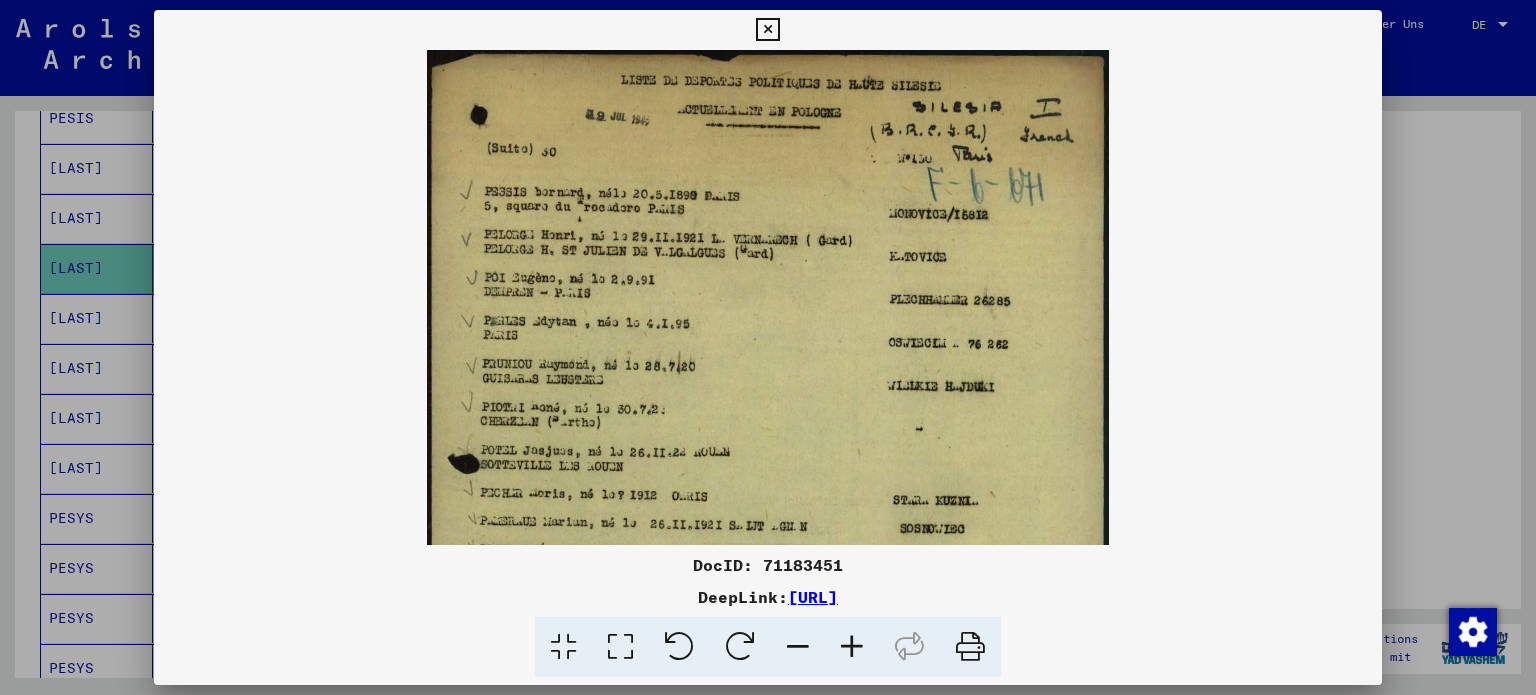 click at bounding box center (852, 647) 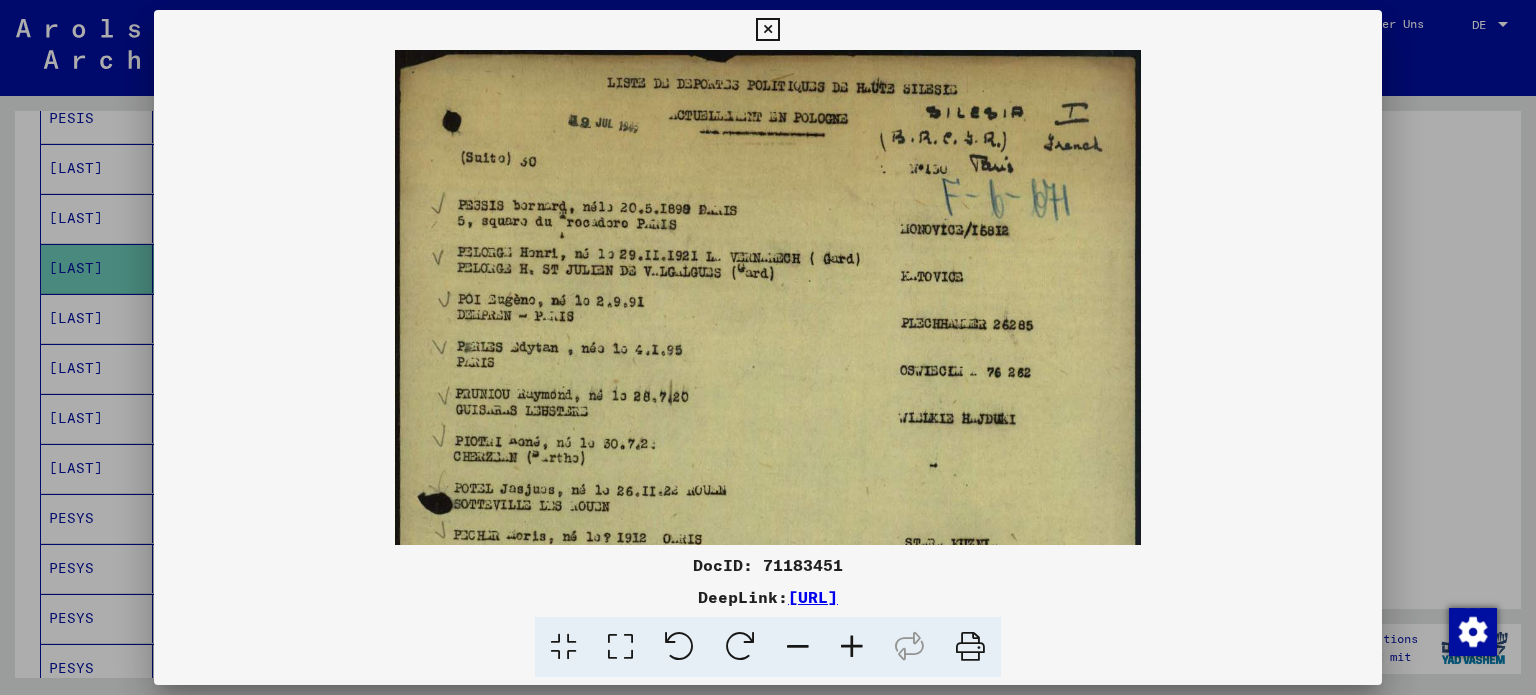 click at bounding box center [852, 647] 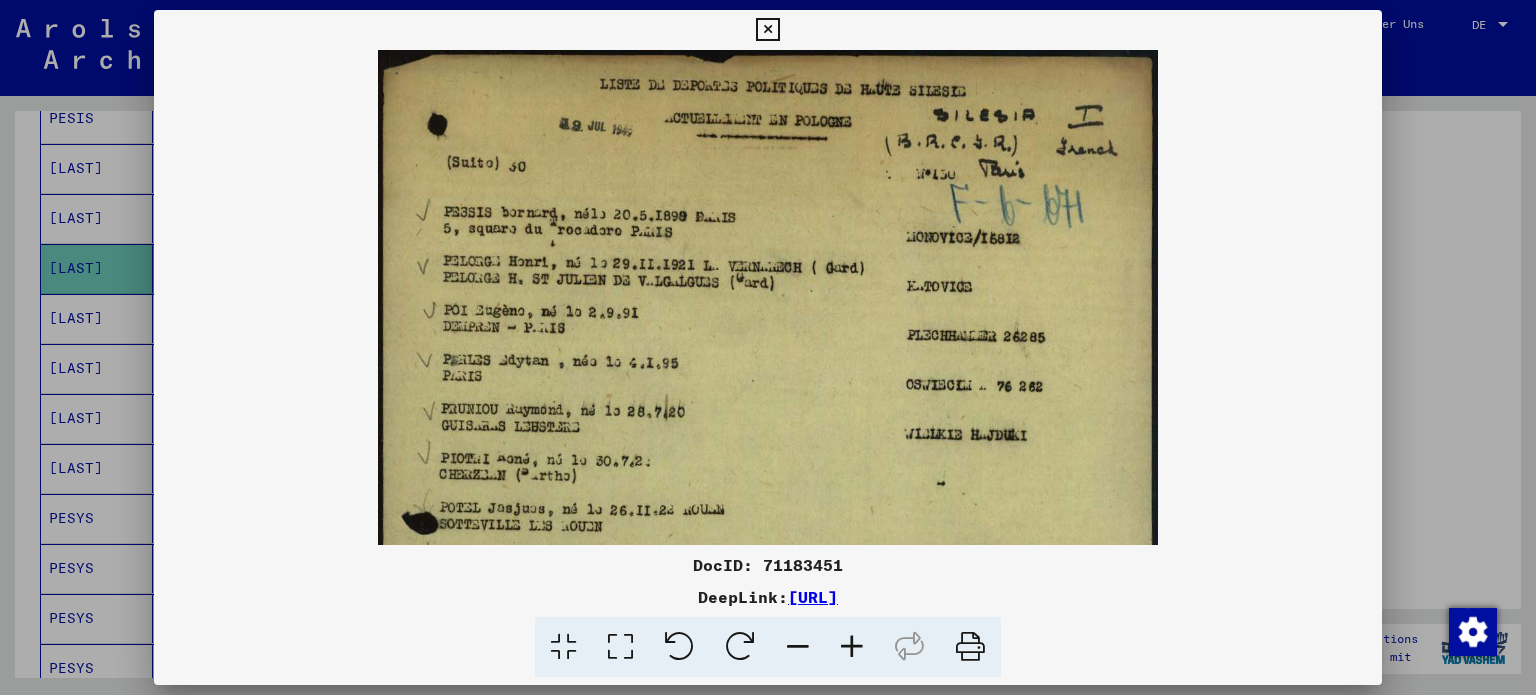 click at bounding box center [852, 647] 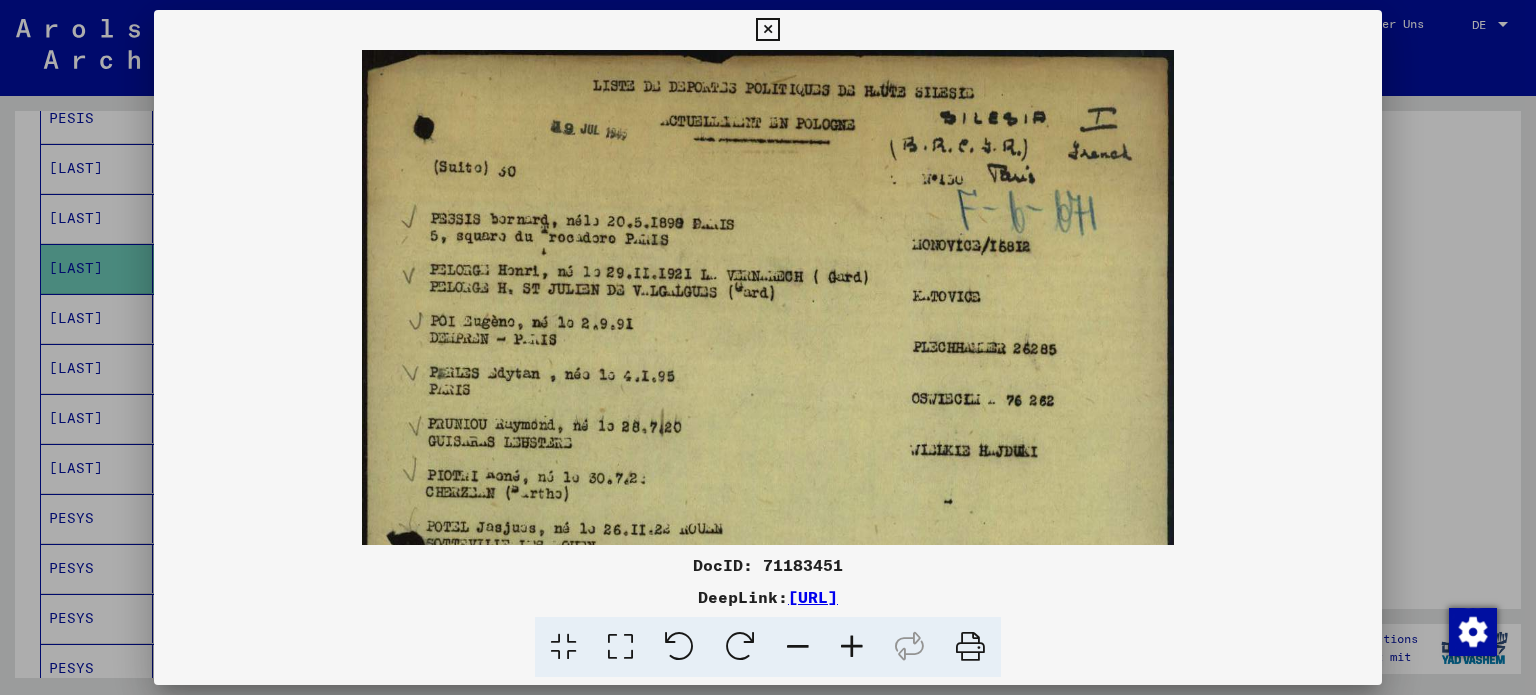 click at bounding box center [852, 647] 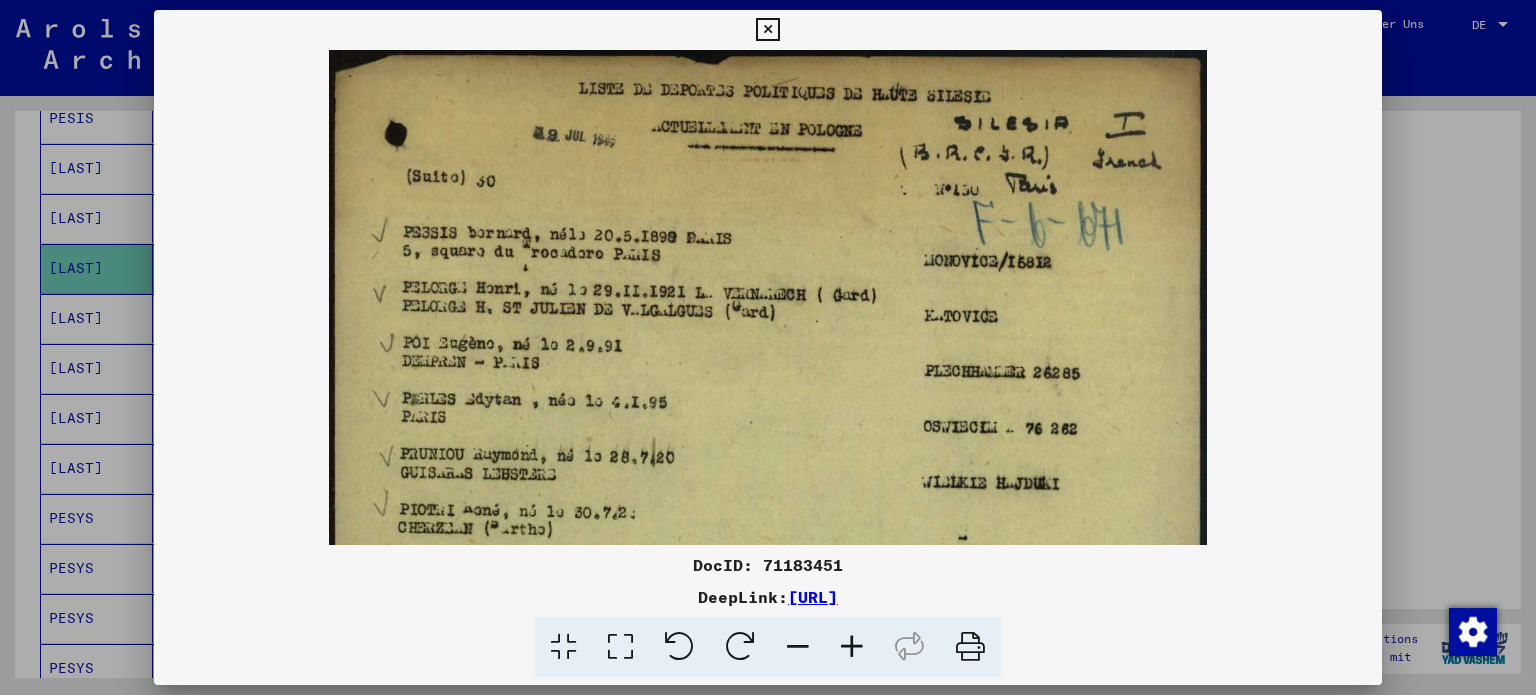 click at bounding box center [852, 647] 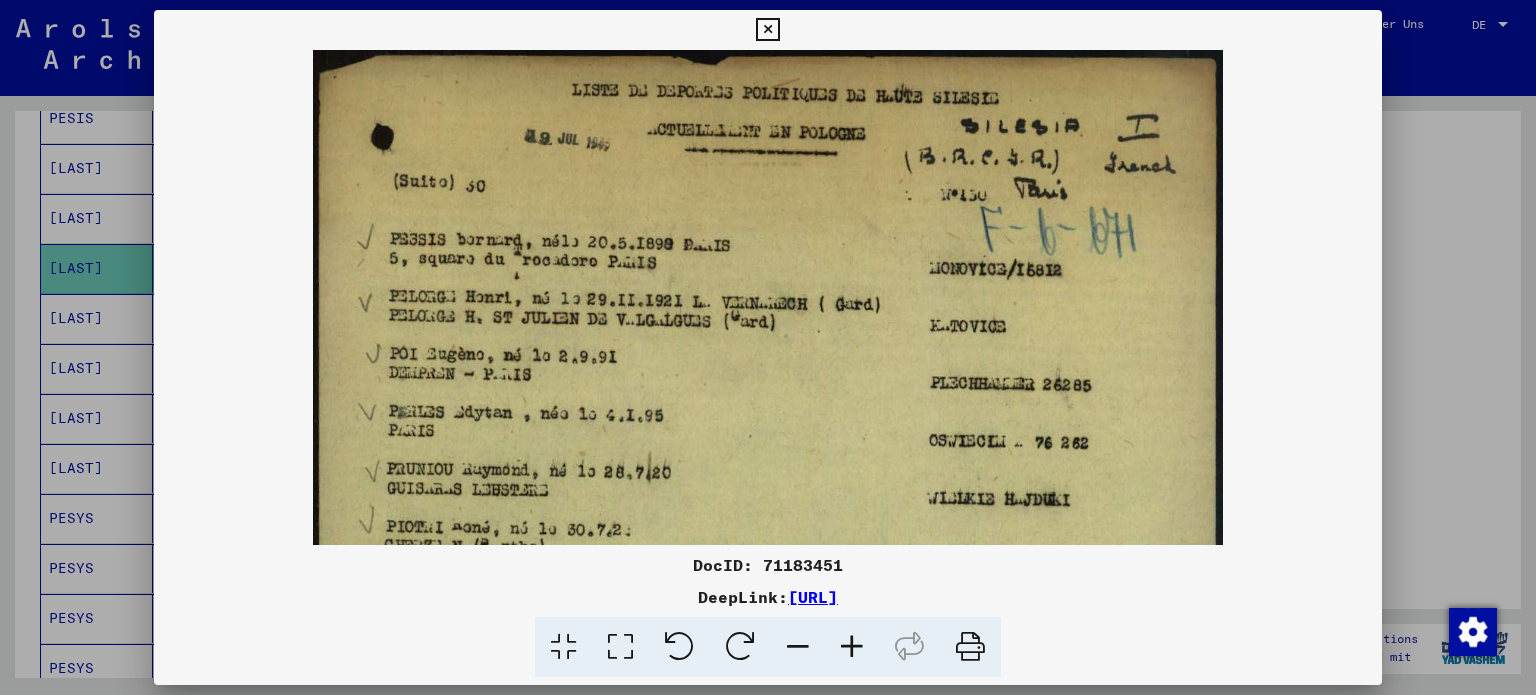 click at bounding box center [852, 647] 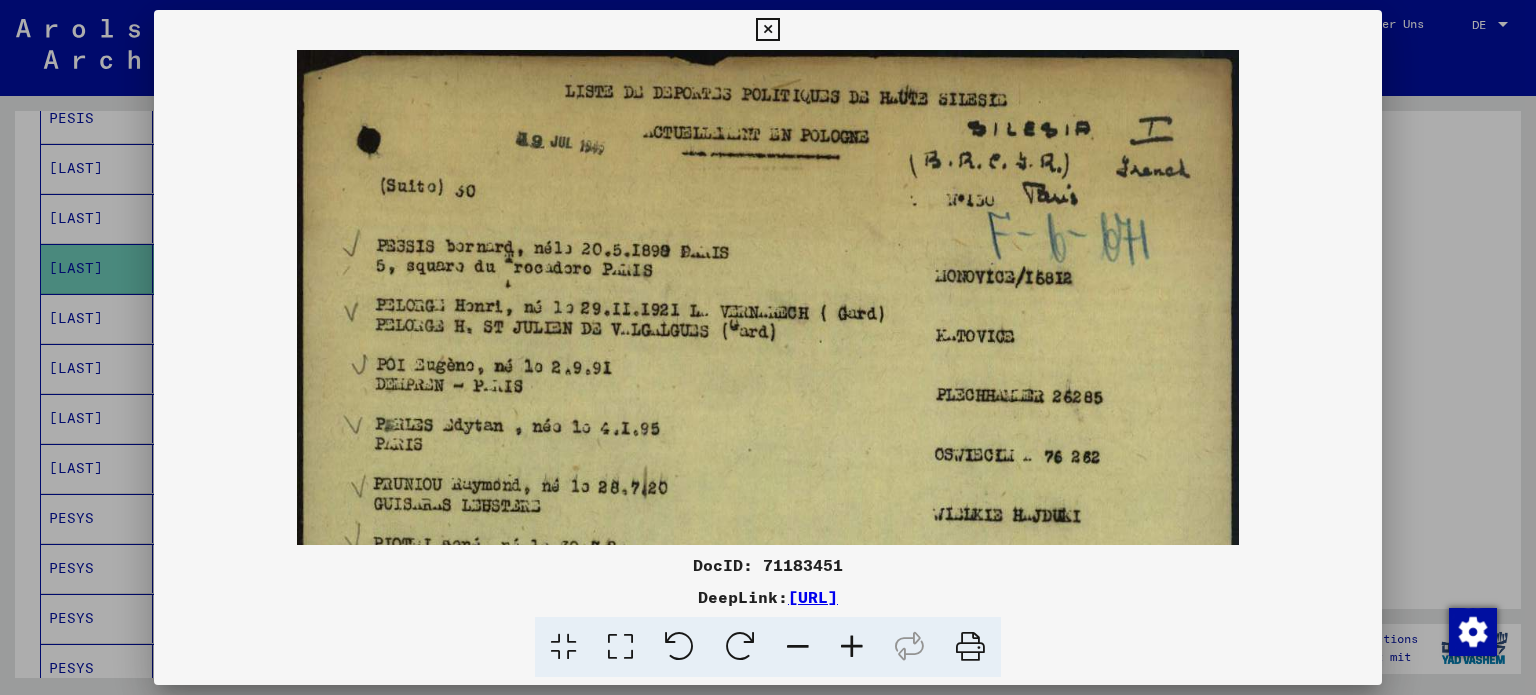 click at bounding box center (852, 647) 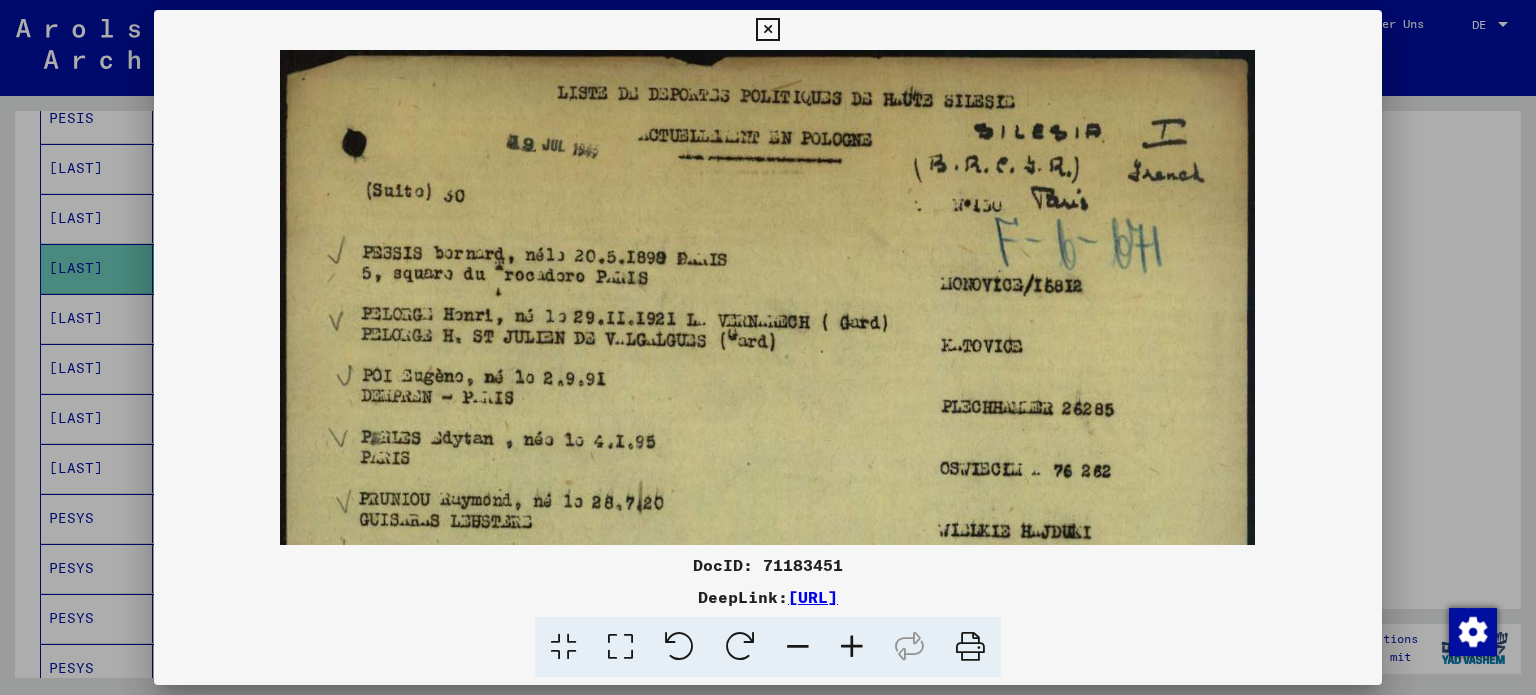 click at bounding box center (852, 647) 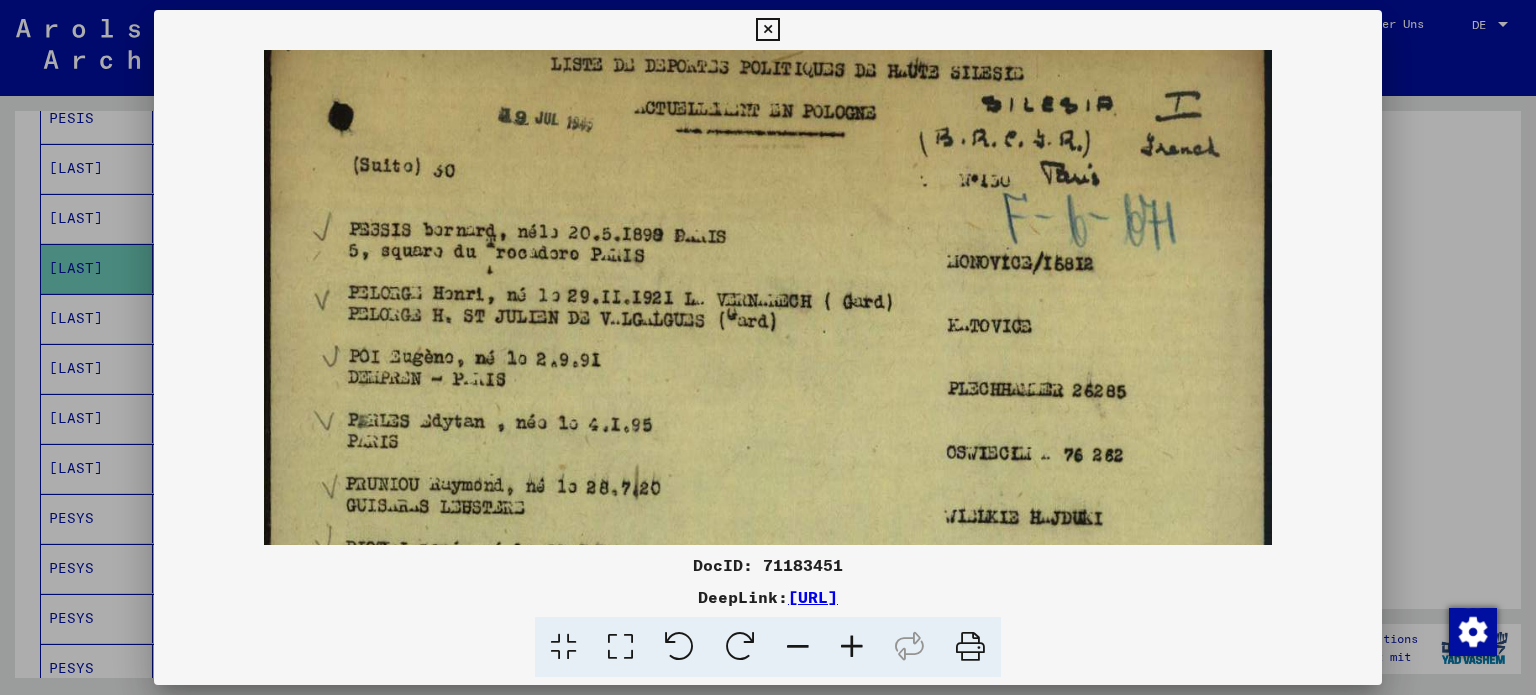 scroll, scrollTop: 31, scrollLeft: 0, axis: vertical 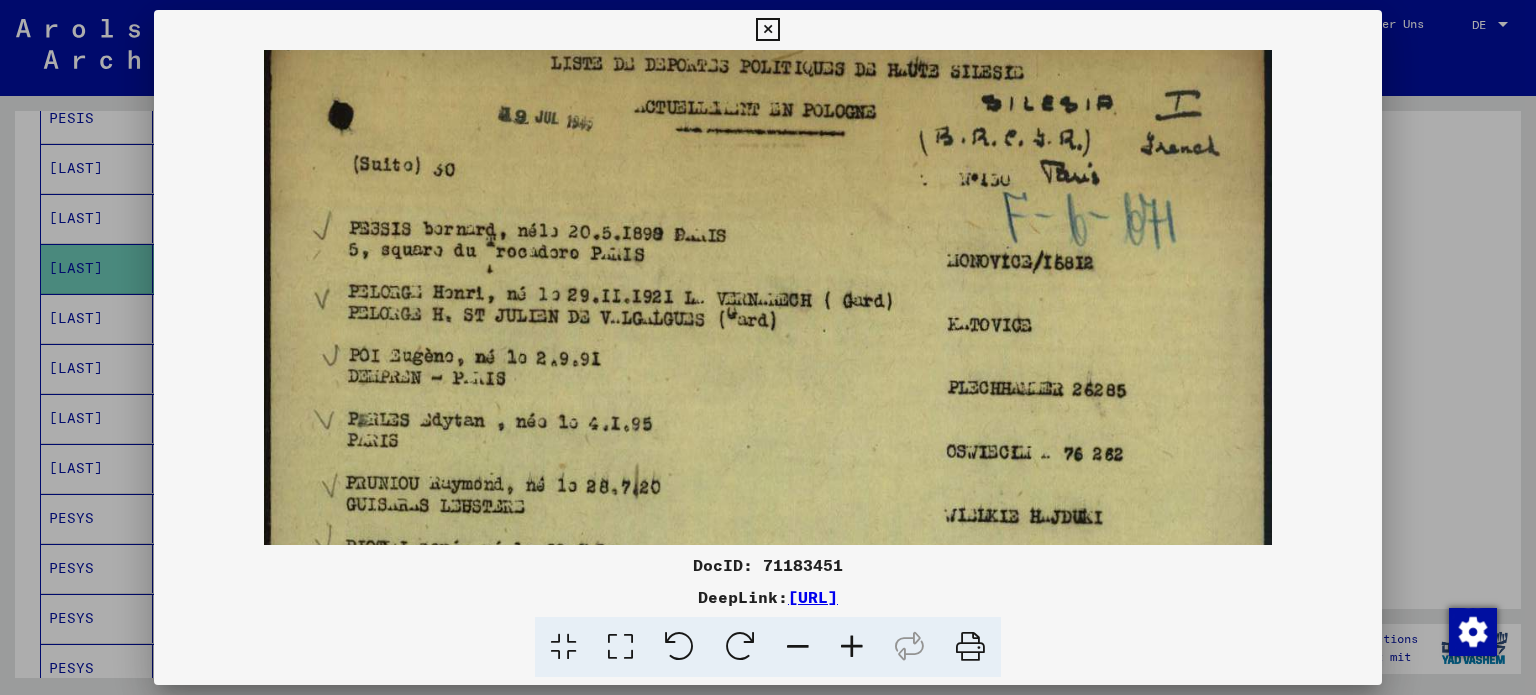 drag, startPoint x: 777, startPoint y: 267, endPoint x: 780, endPoint y: 237, distance: 30.149628 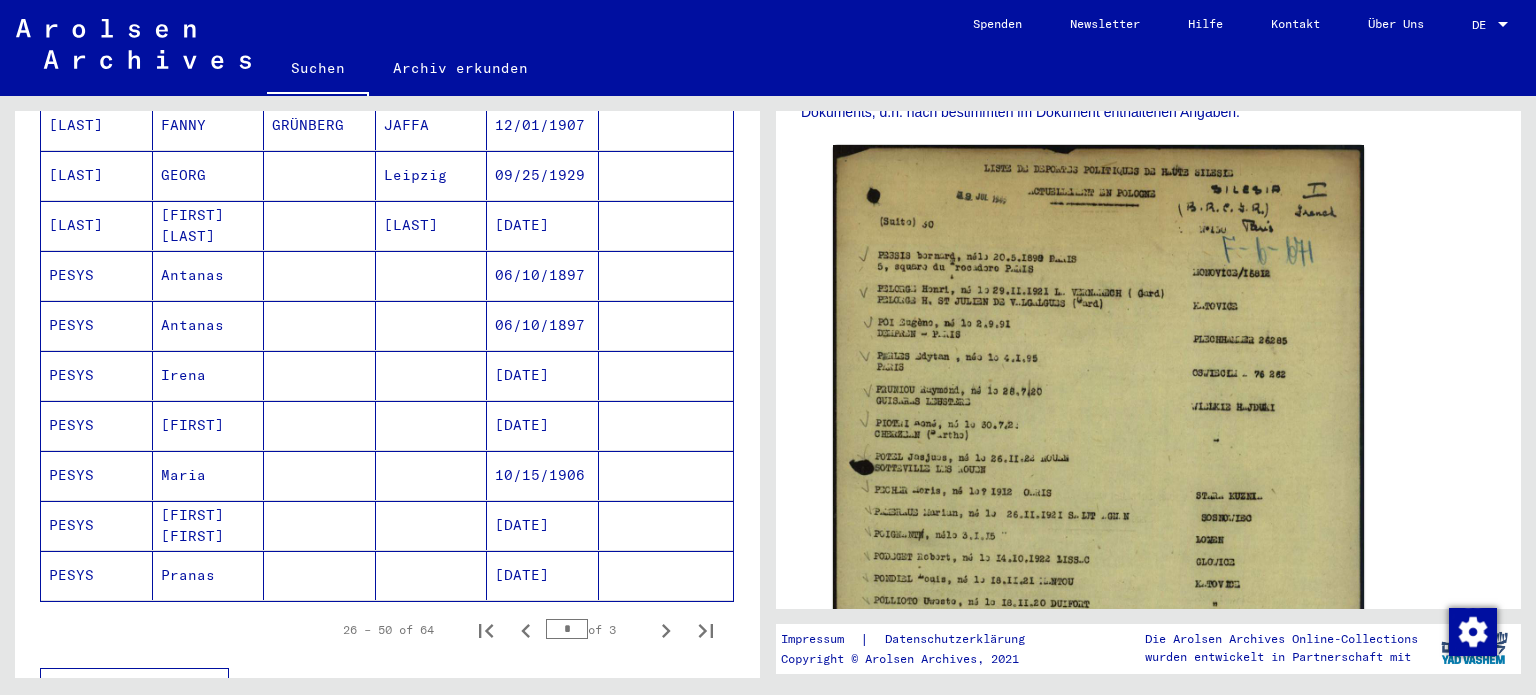 scroll, scrollTop: 1076, scrollLeft: 0, axis: vertical 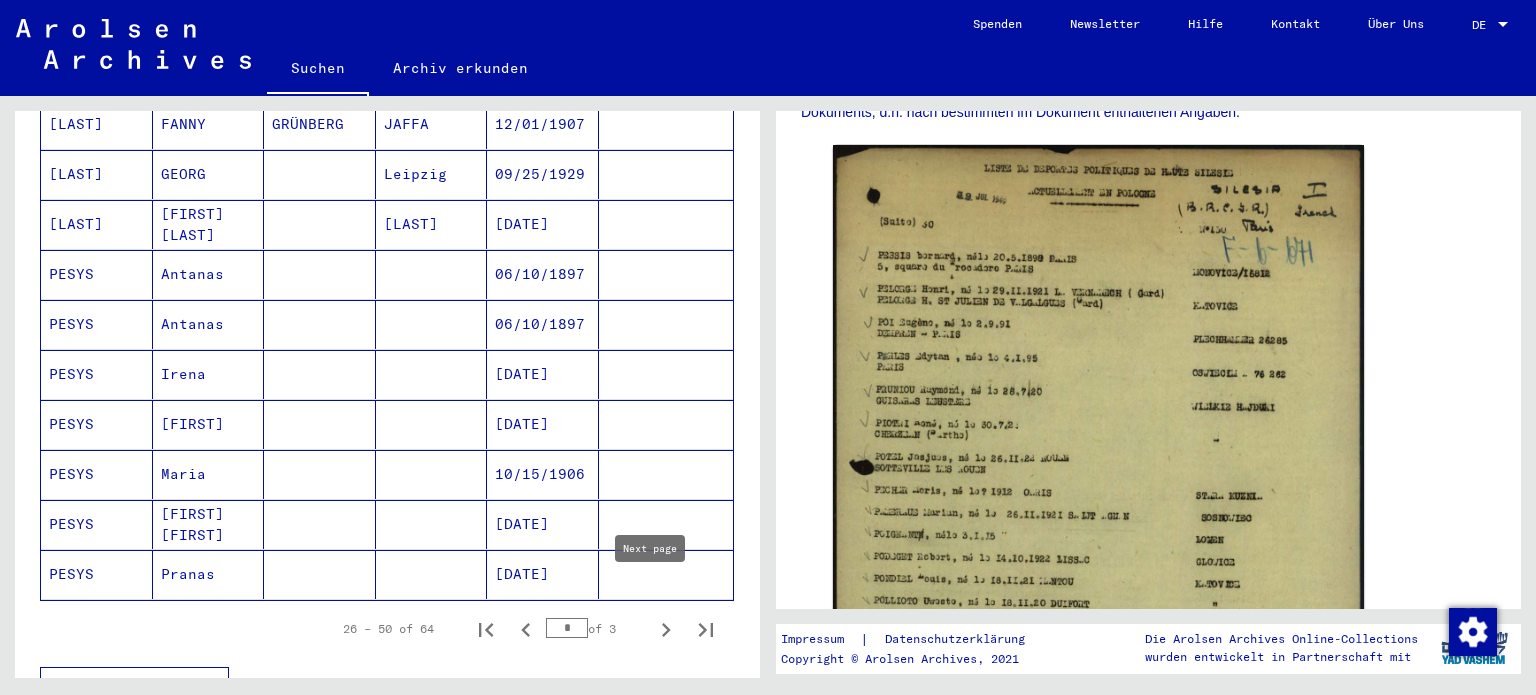 click 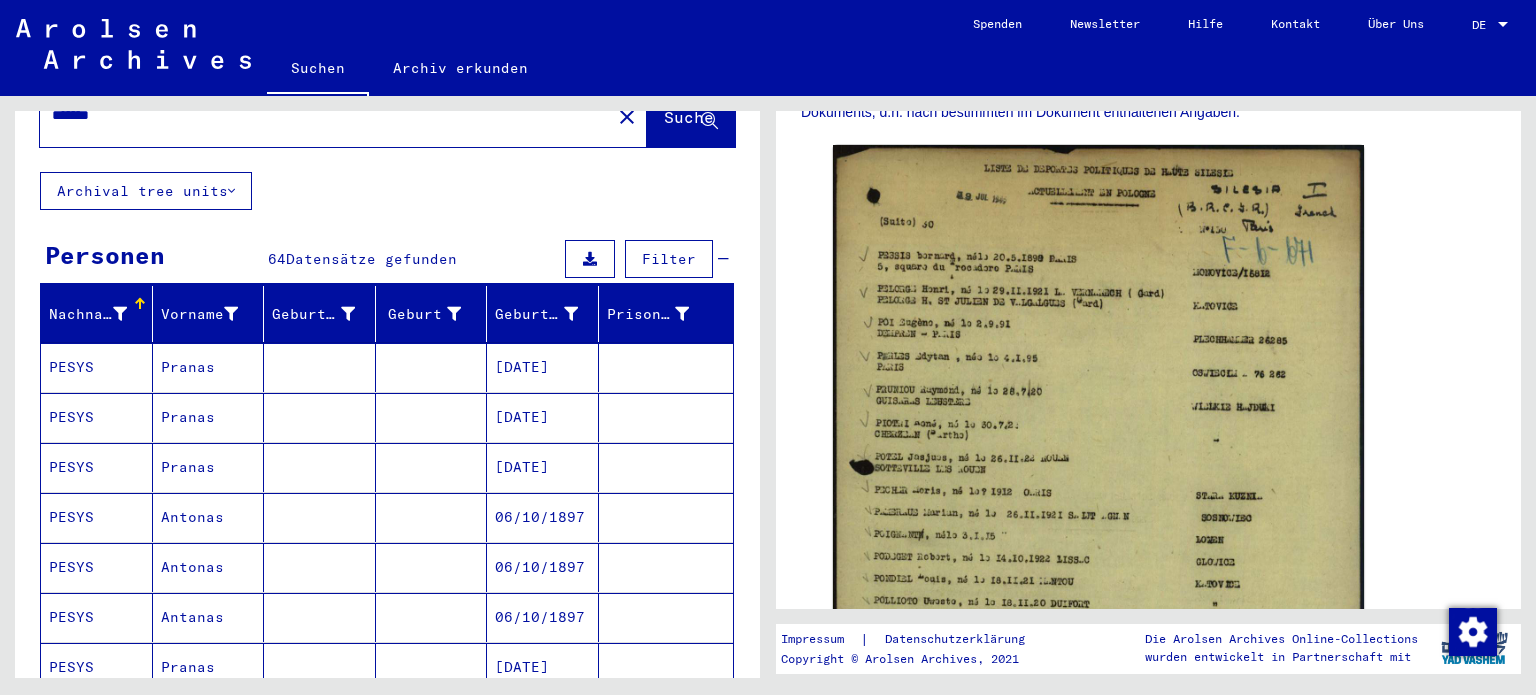 scroll, scrollTop: 3, scrollLeft: 0, axis: vertical 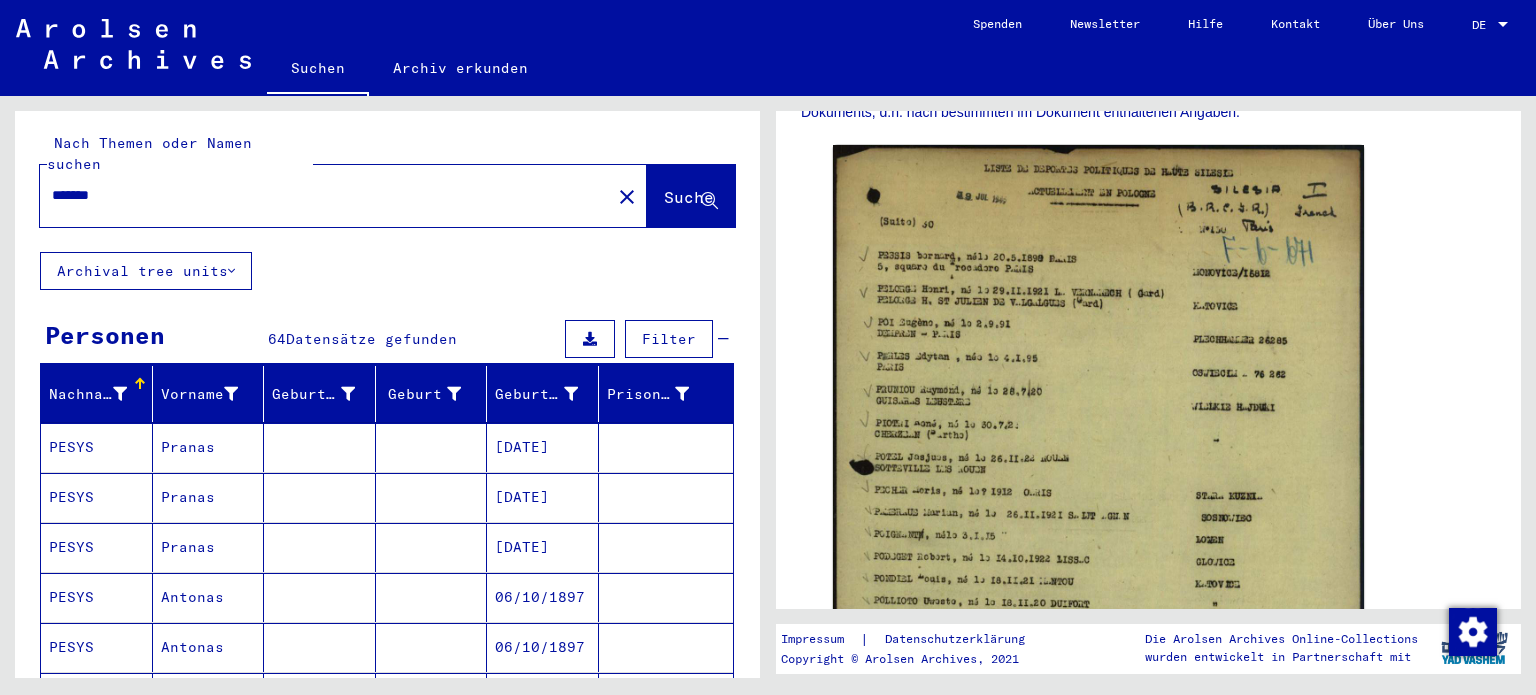 click on "******" 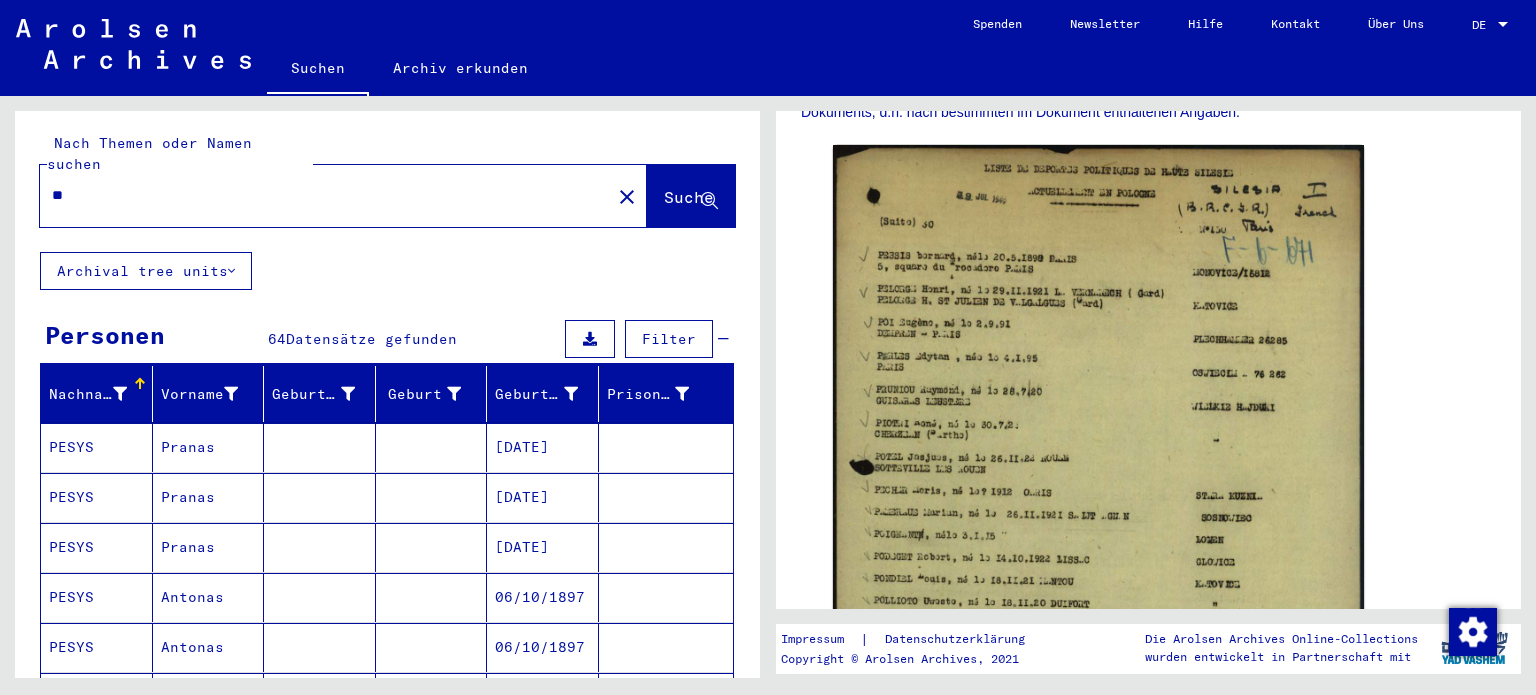 type on "*" 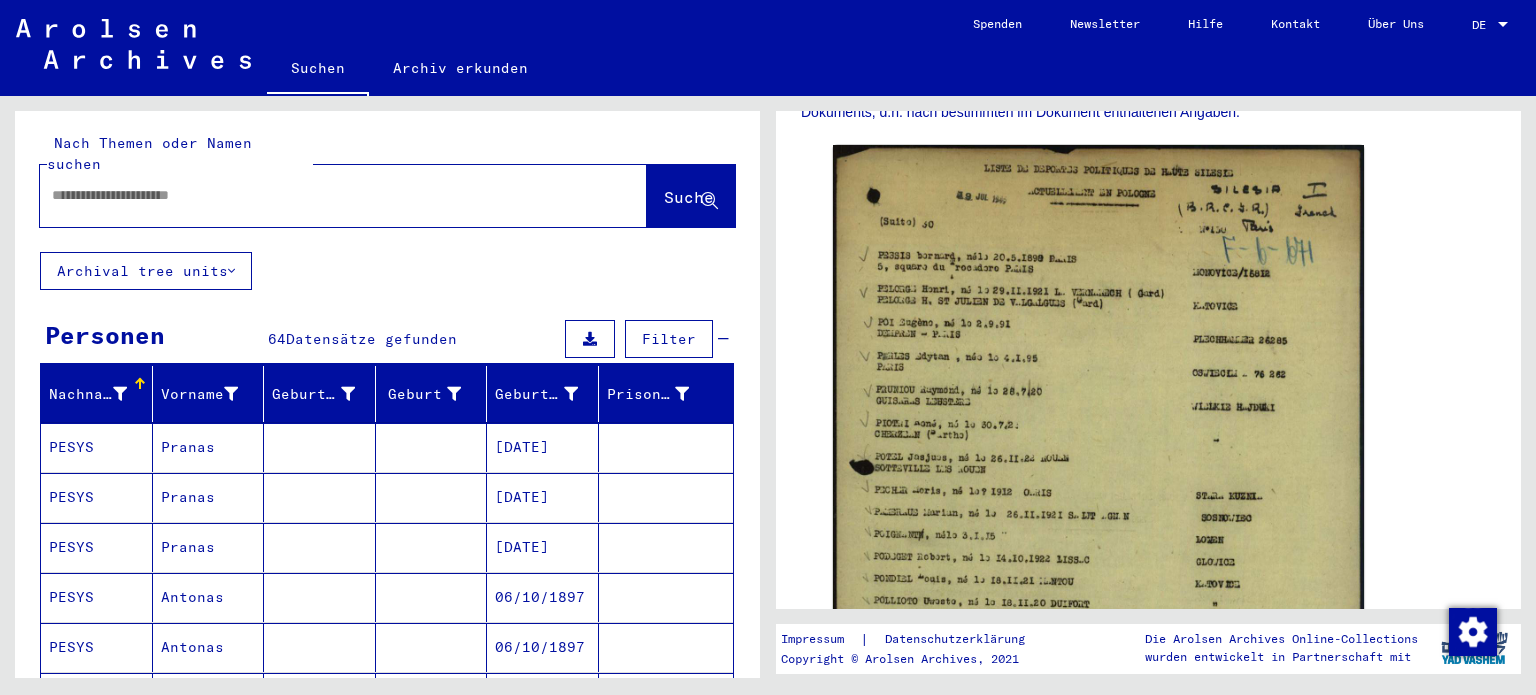 type 